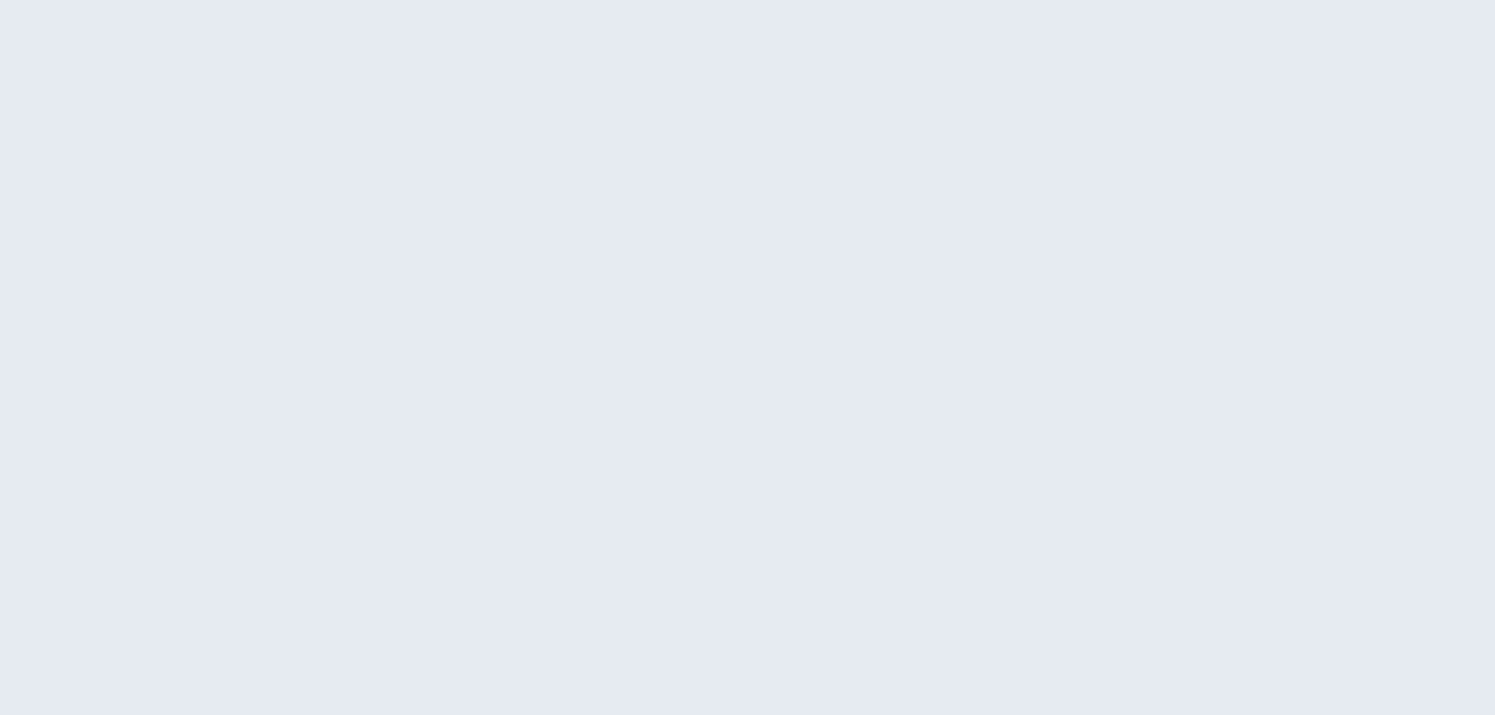 scroll, scrollTop: 0, scrollLeft: 0, axis: both 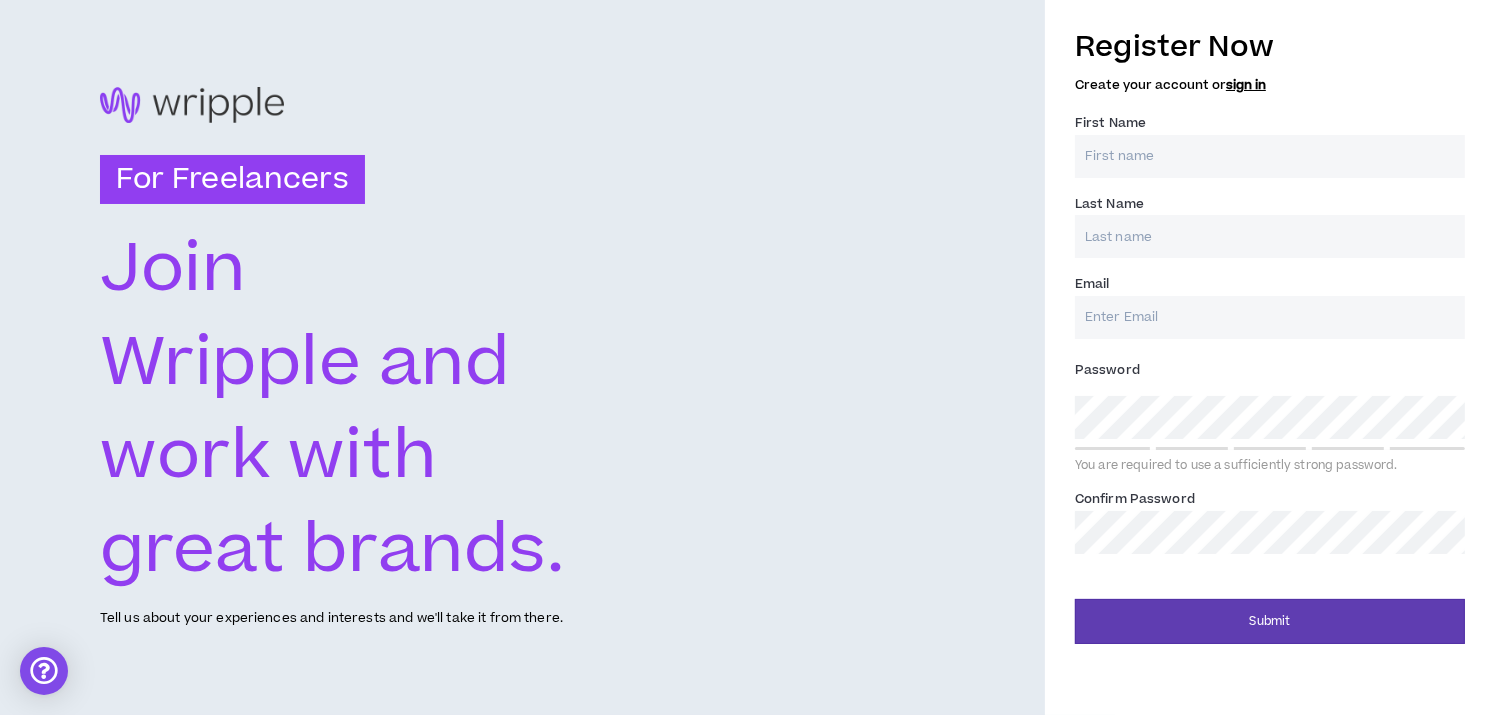 click on "First Name  *" at bounding box center (1270, 156) 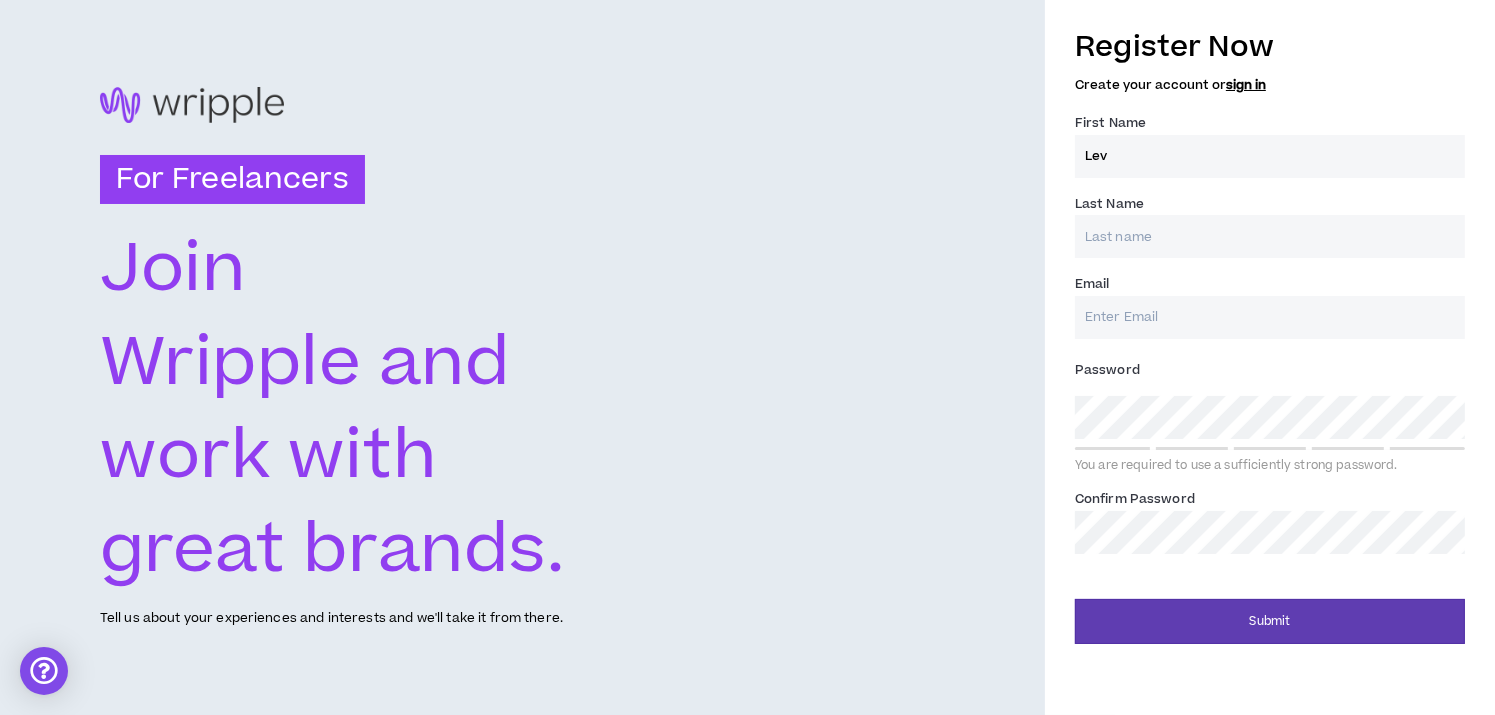 click on "Last Name  *" at bounding box center [1270, 236] 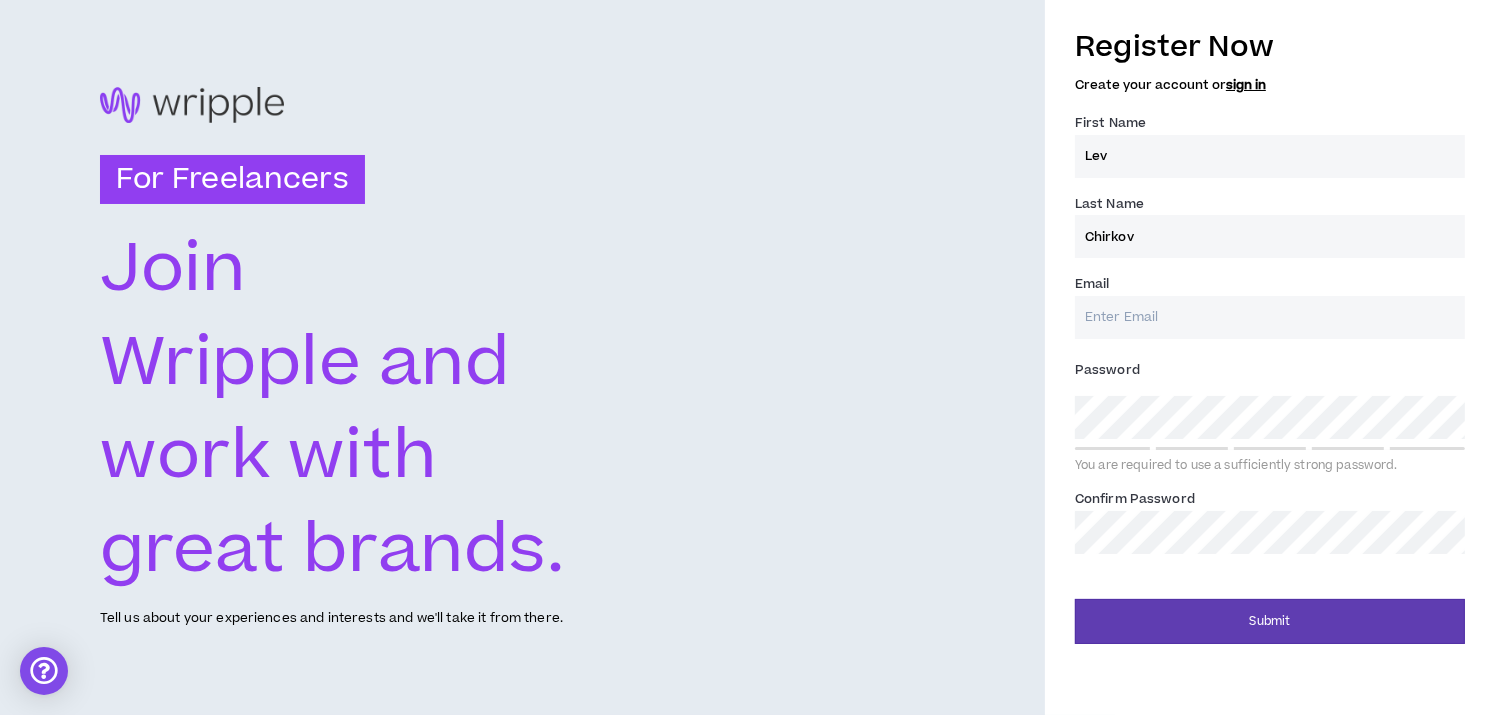 click on "Email  *" at bounding box center [1270, 317] 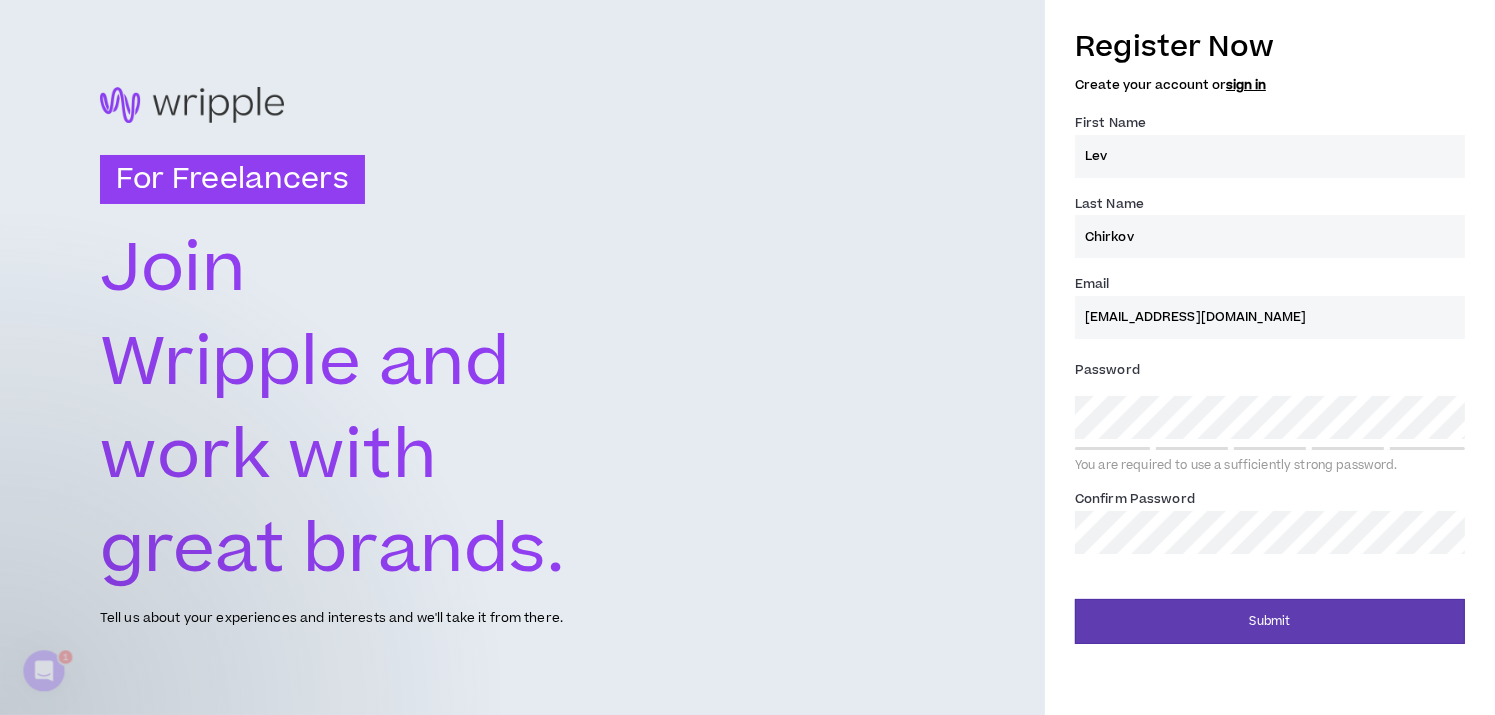 scroll, scrollTop: 0, scrollLeft: 0, axis: both 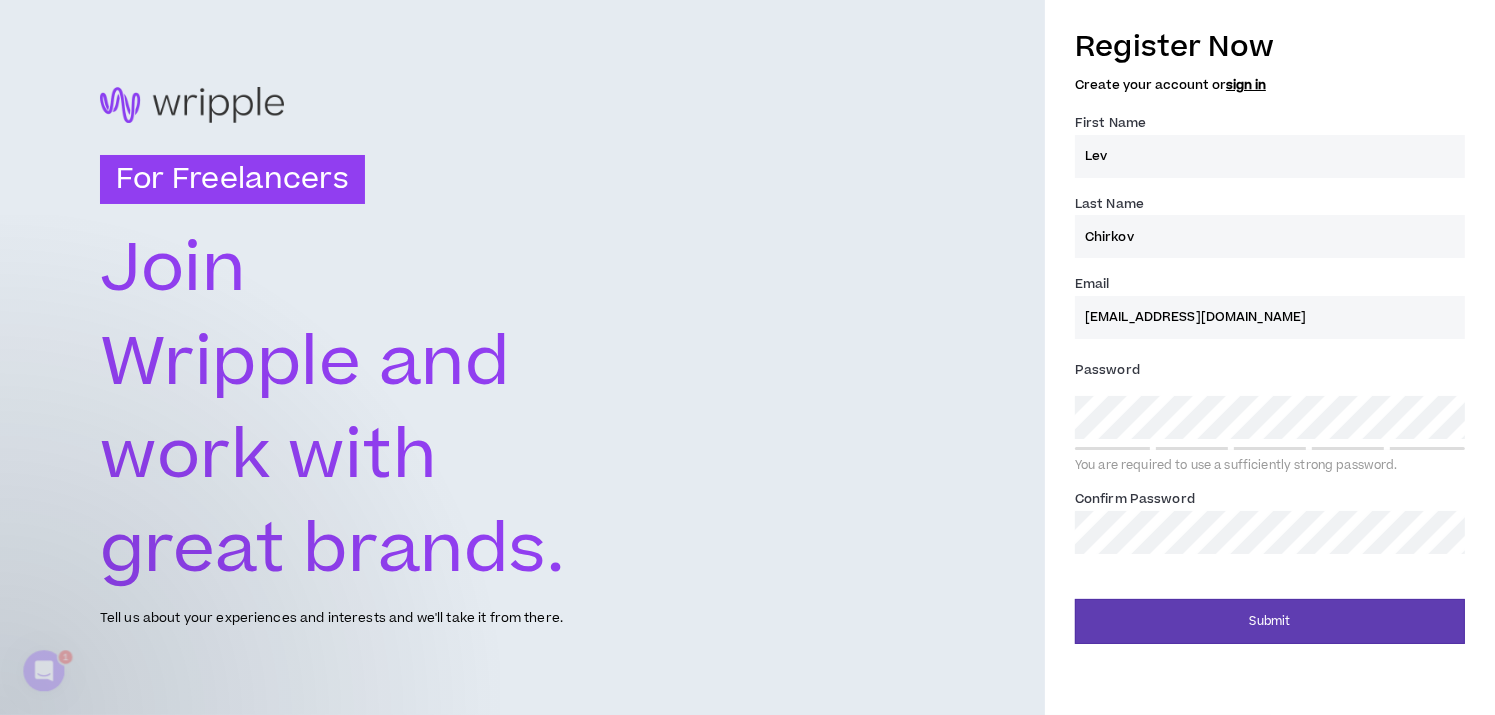 click on "Password  *" at bounding box center (1270, 370) 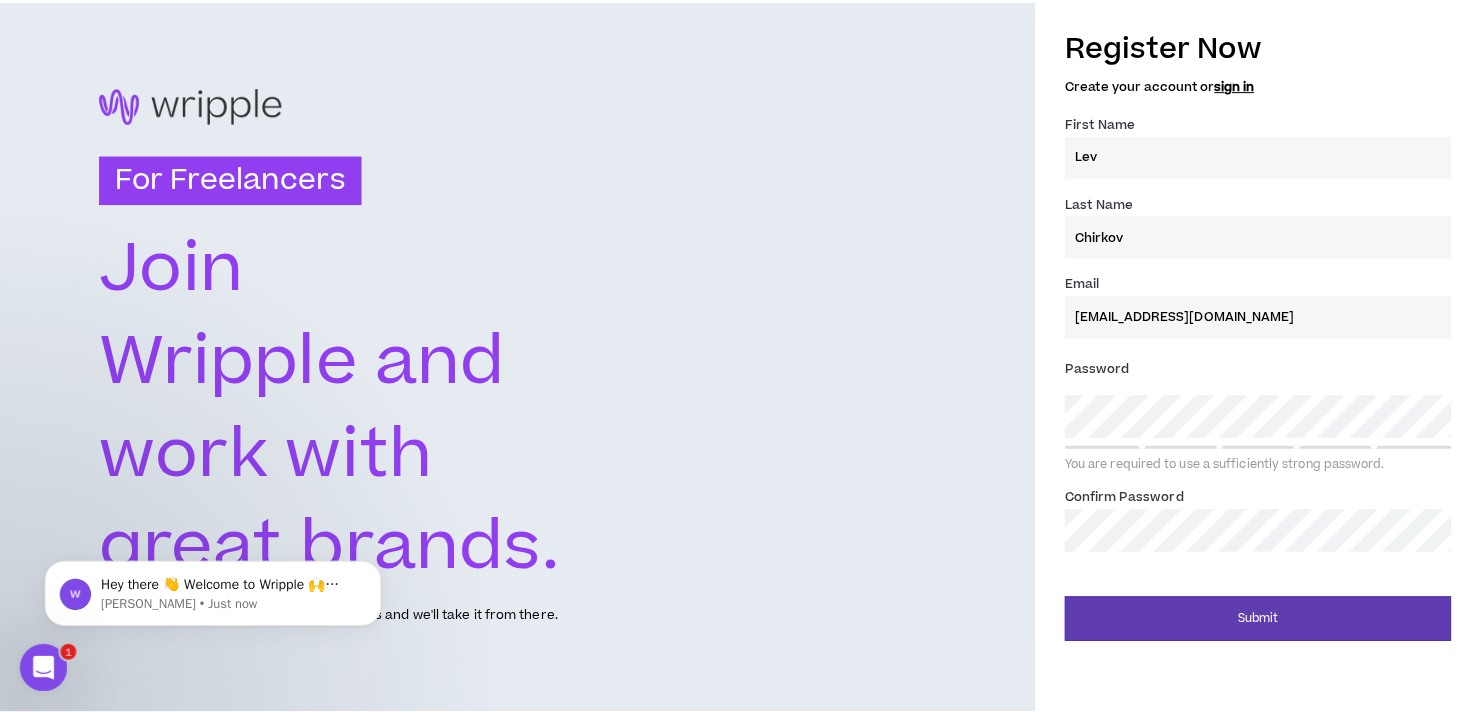scroll, scrollTop: 0, scrollLeft: 0, axis: both 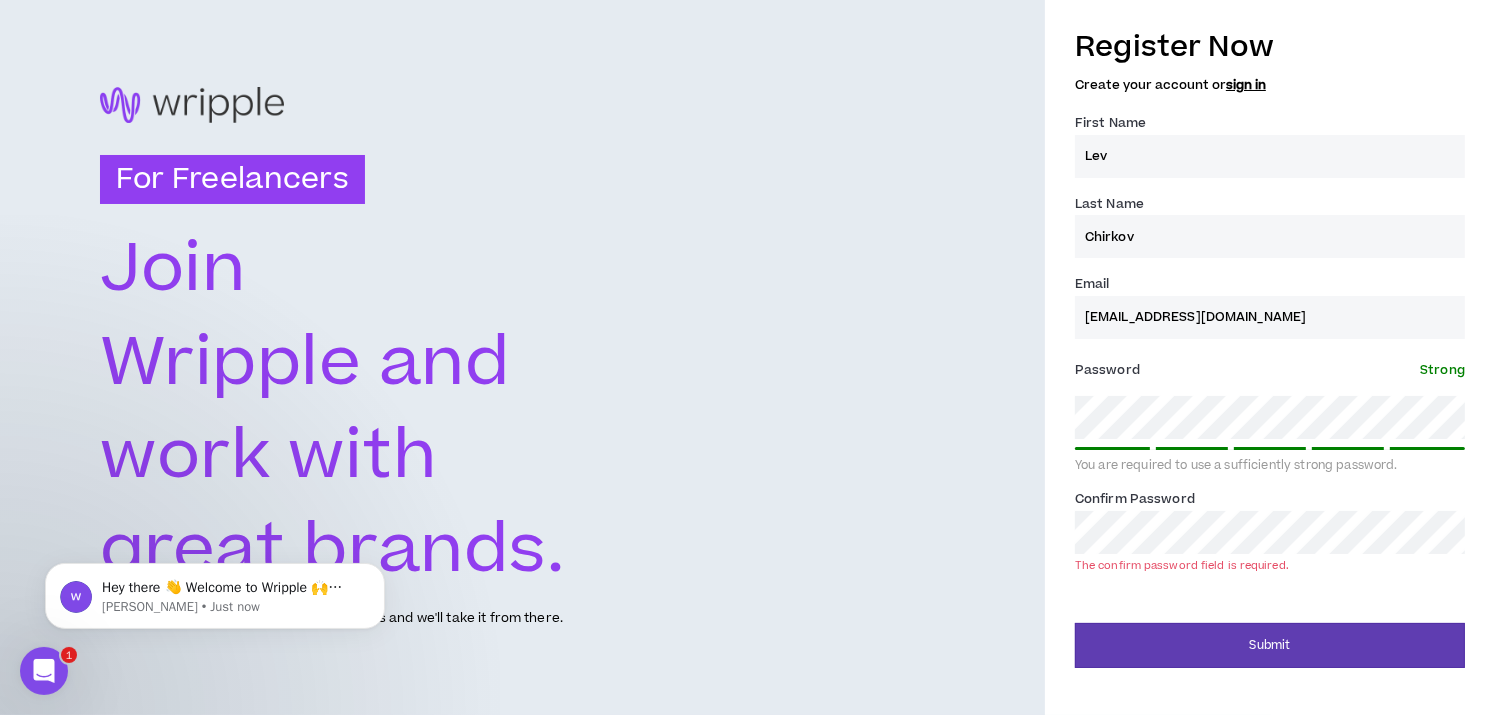 click on "For Freelancers Join Wripple and work with great brands. Tell us about your experiences and interests and we'll take it from there. Register Now Create your account or  sign in First Name  * Lev Last Name  * Chirkov Email  * lionchirkov@gmail.com Password  * Strong You are required to use a sufficiently strong password. Confirm Password  * The confirm password field is required. Submit" at bounding box center (747, 357) 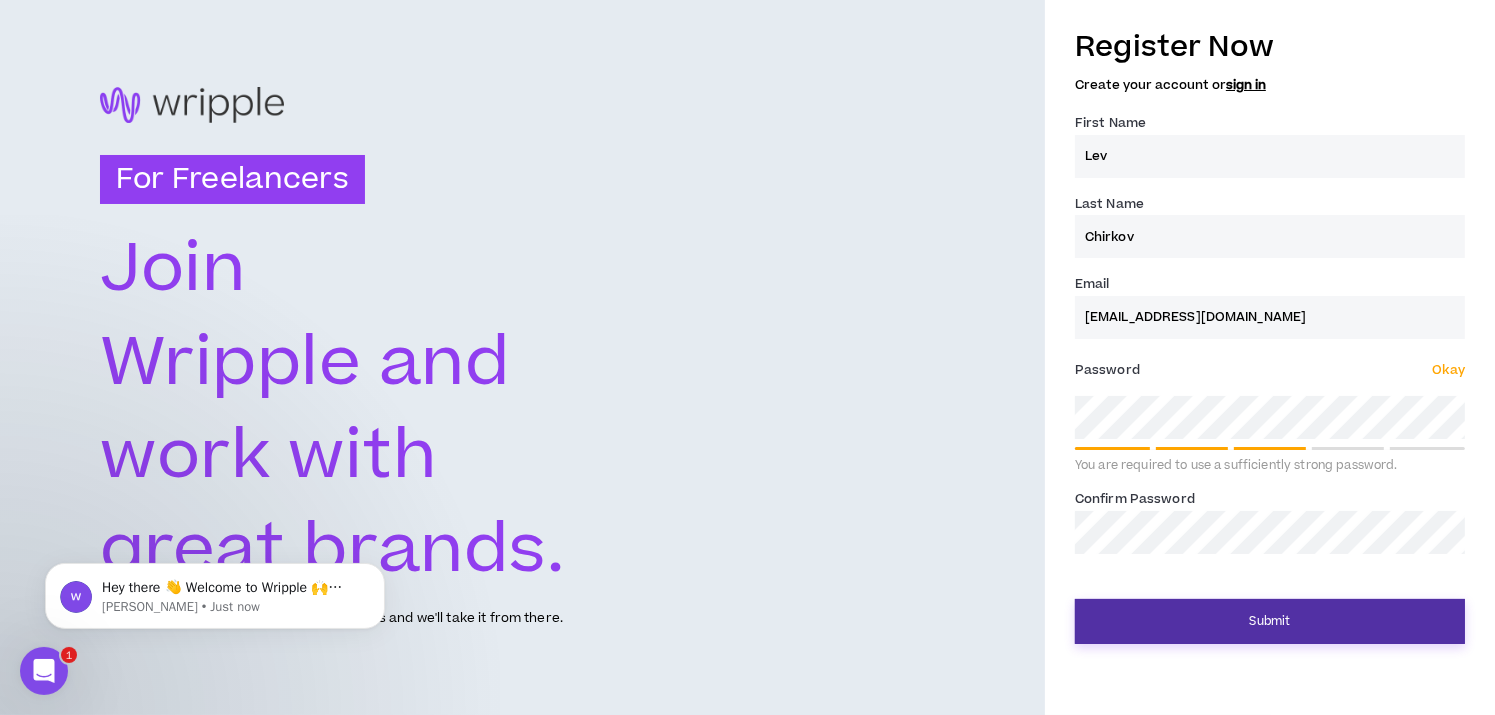 click on "Submit" at bounding box center [1270, 621] 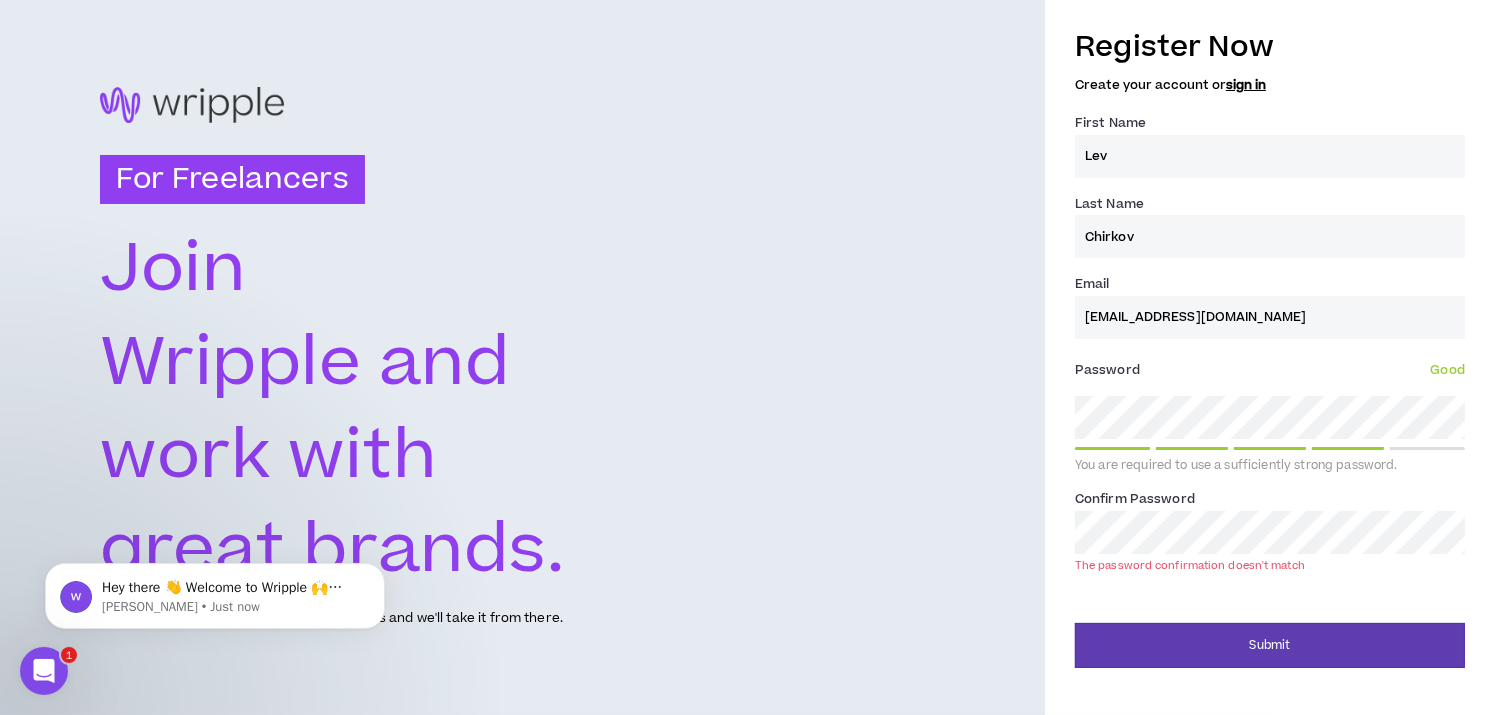 click on "For Freelancers Join Wripple and work with great brands. Tell us about your experiences and interests and we'll take it from there. Register Now Create your account or  sign in First Name  * Lev Last Name  * Chirkov Email  * lionchirkov@gmail.com Password  * Good You are required to use a sufficiently strong password. Confirm Password  * The password confirmation doesn't match Submit" at bounding box center [747, 357] 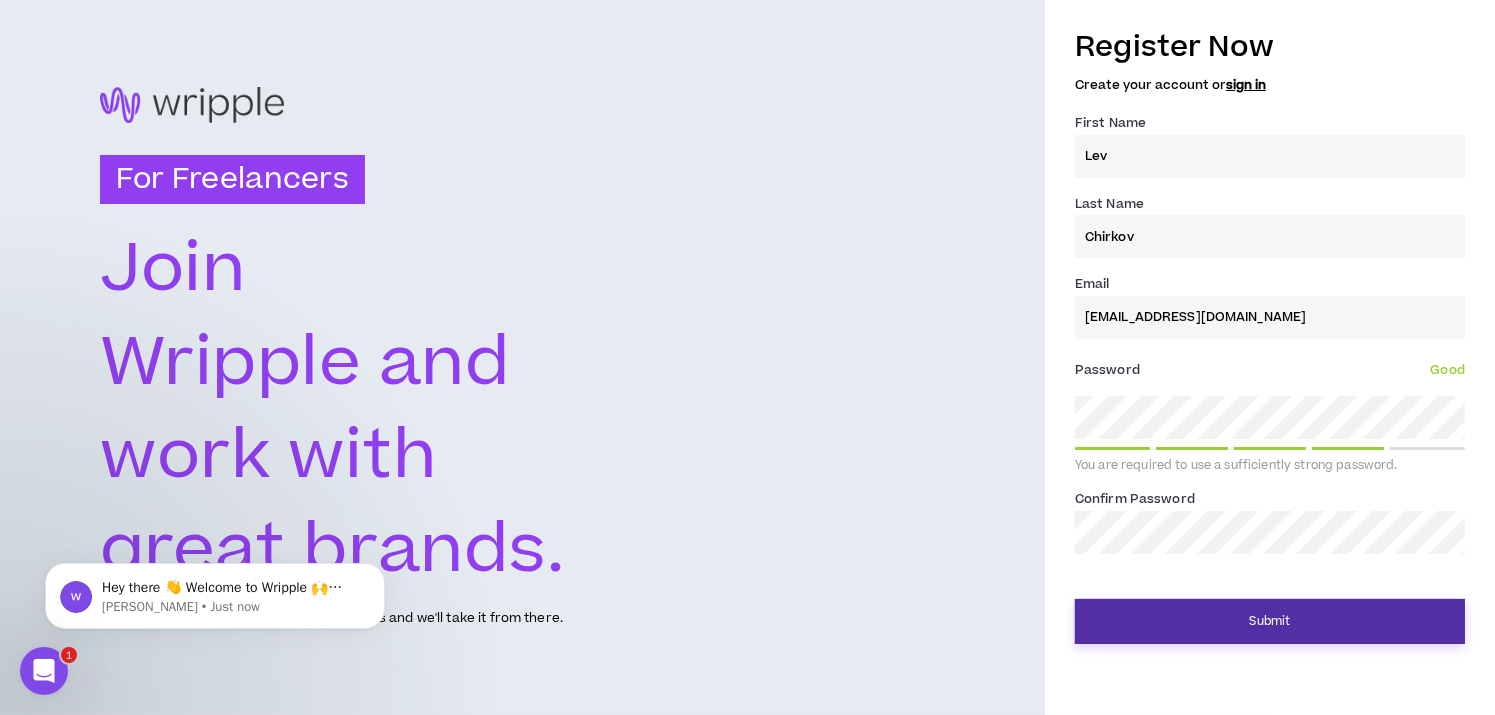 click on "Submit" at bounding box center (1270, 621) 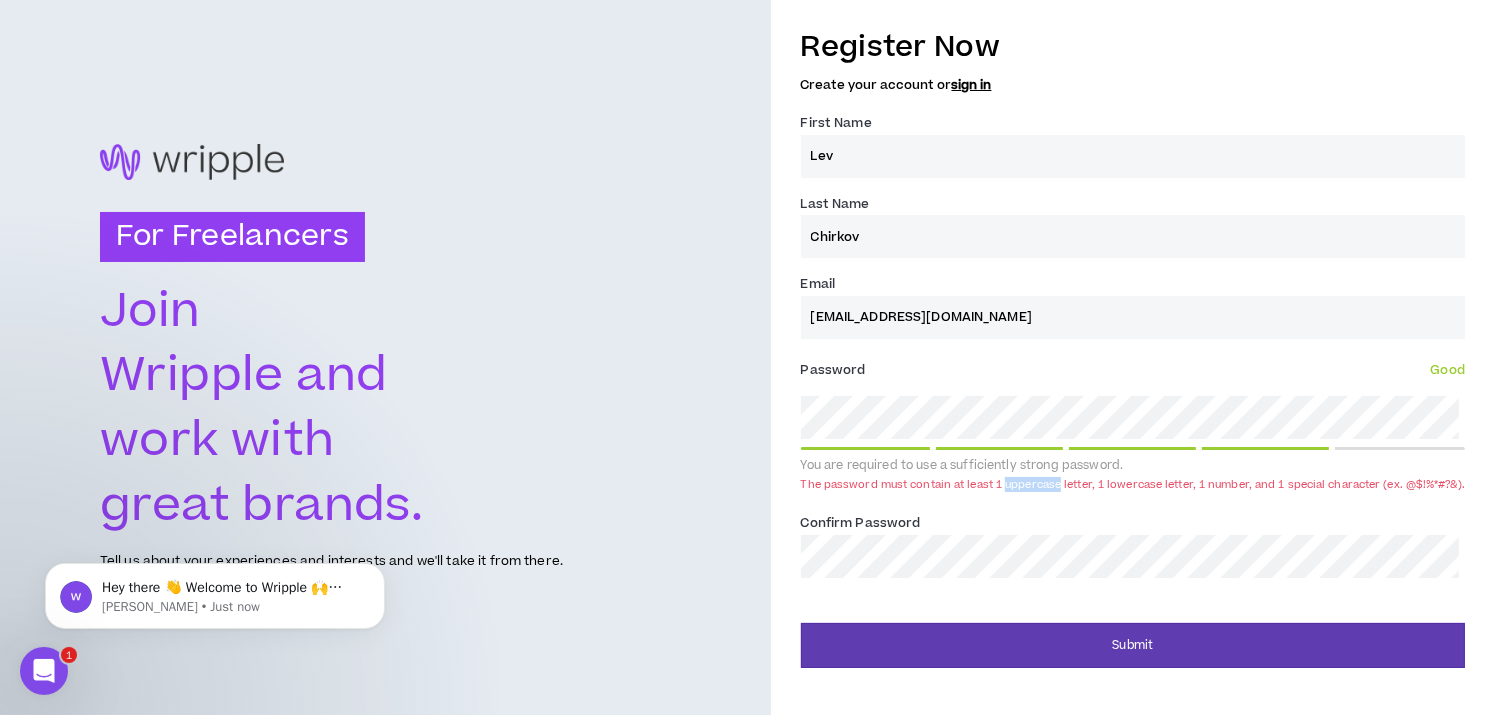 drag, startPoint x: 1010, startPoint y: 490, endPoint x: 1064, endPoint y: 489, distance: 54.00926 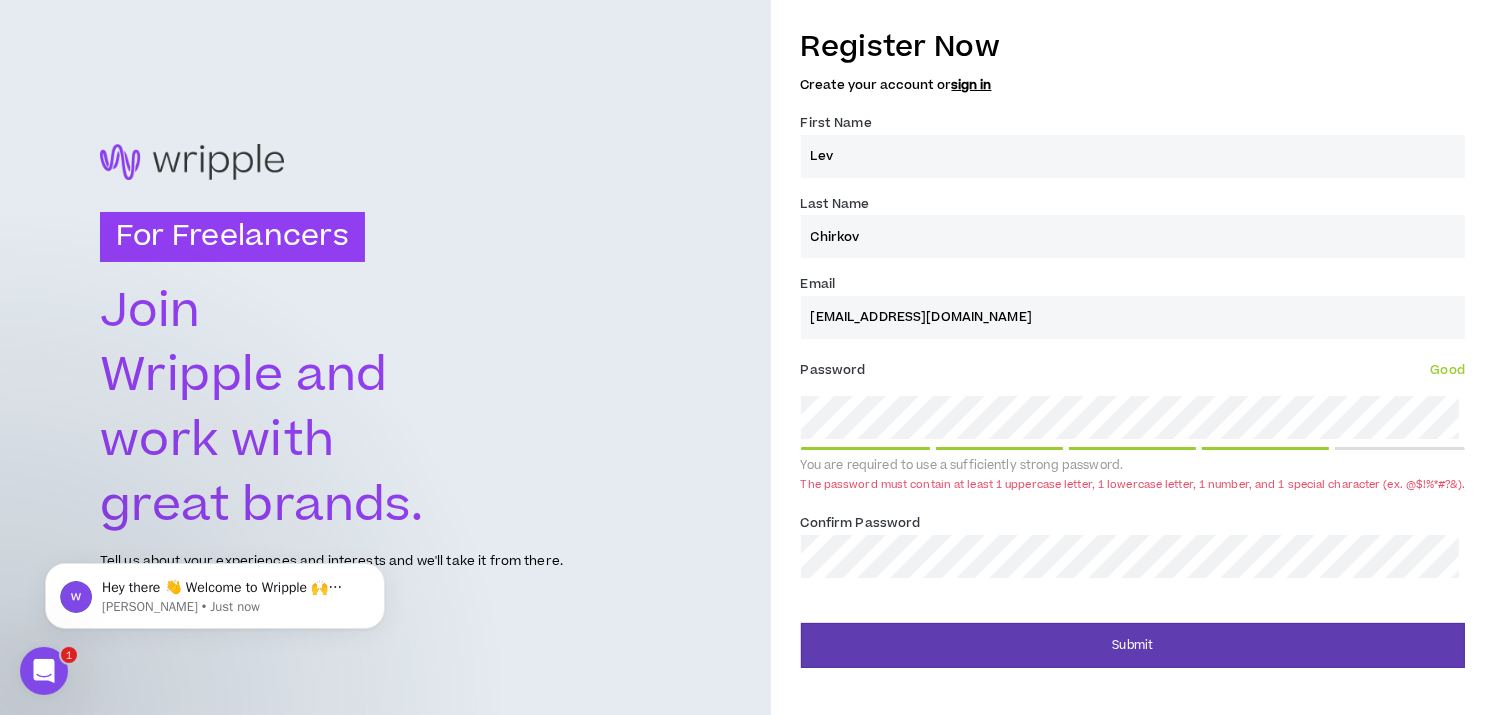 click on "The password must contain at least 1 uppercase letter, 1 lowercase letter, 1 number, and 1 special character (ex. @$!%*#?&)." at bounding box center [1133, 484] 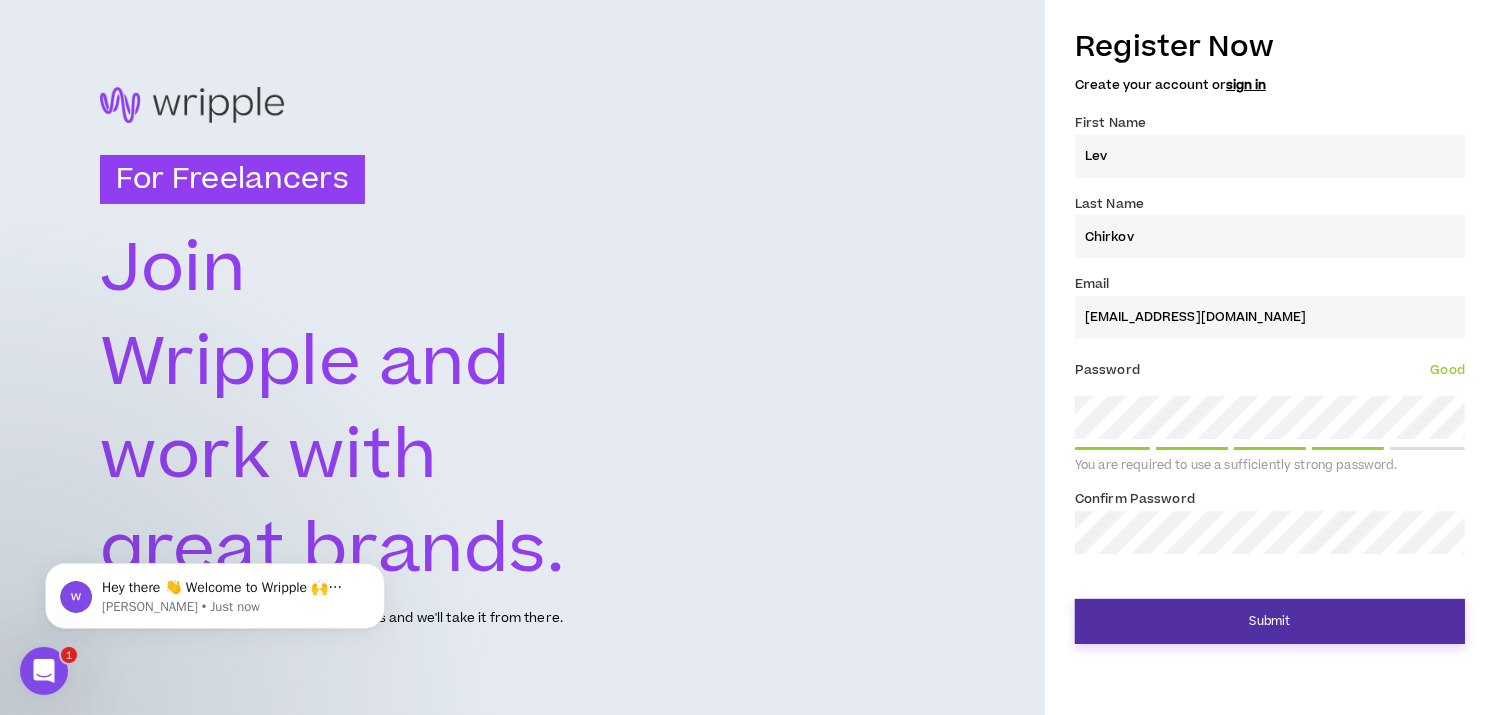 click on "Register Now Create your account or  sign in First Name  * Lev Last Name  * Chirkov Email  * lionchirkov@gmail.com Password  * Good You are required to use a sufficiently strong password. Confirm Password  * Submit" at bounding box center (1270, 357) 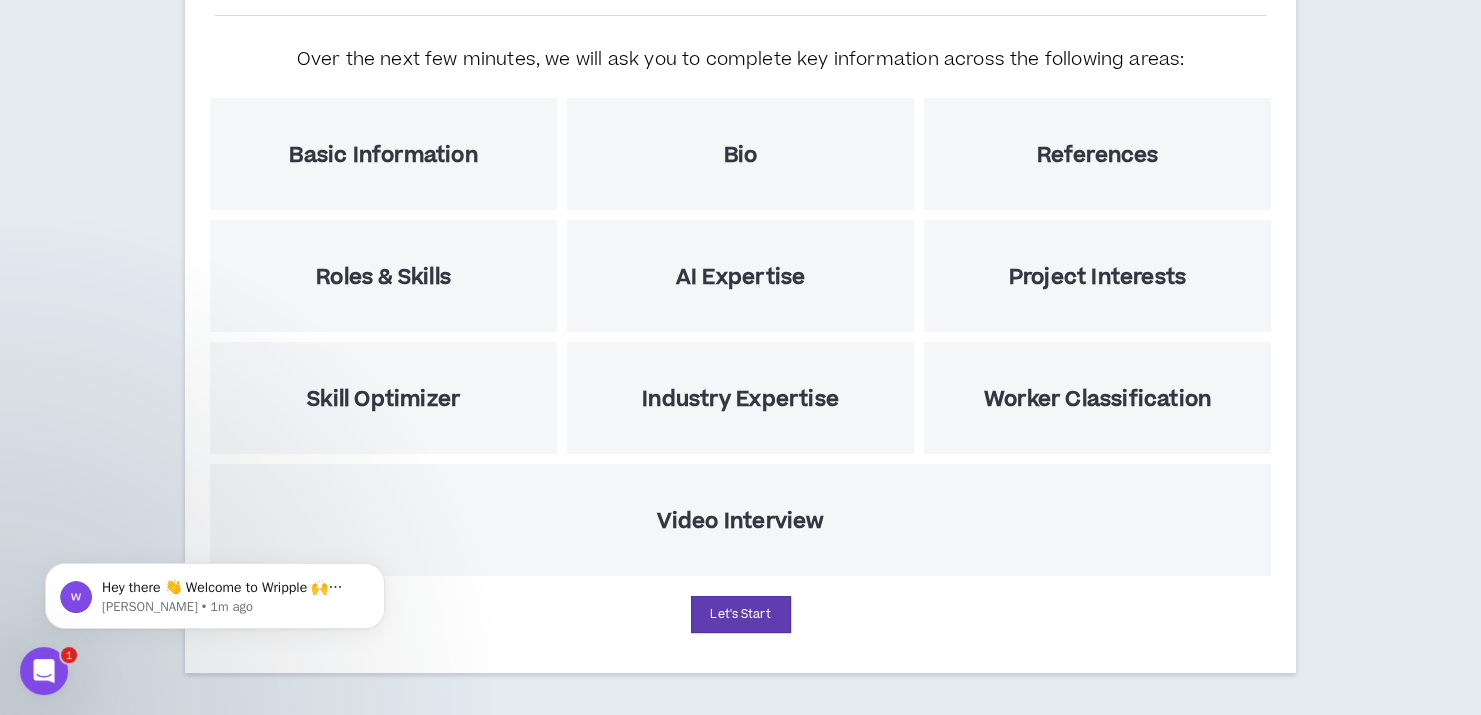 scroll, scrollTop: 222, scrollLeft: 0, axis: vertical 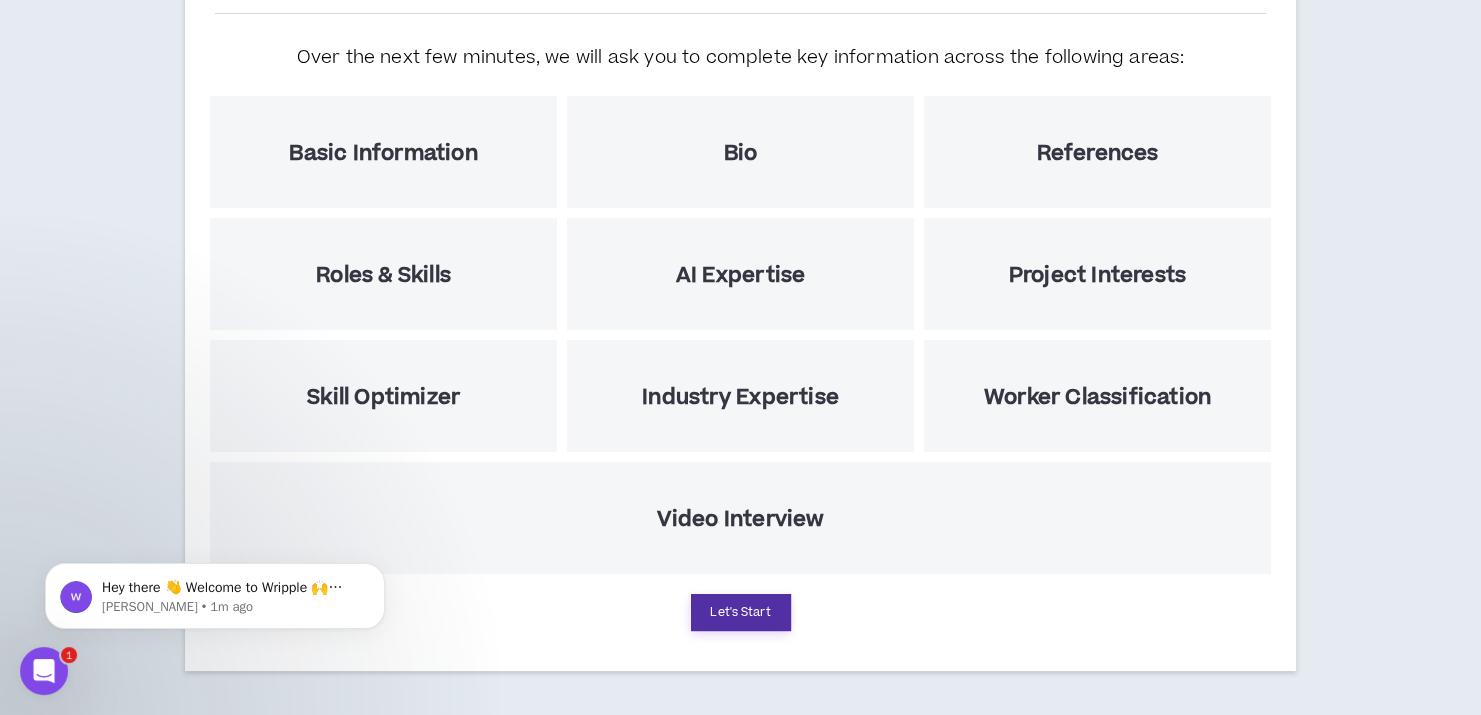 click on "Let's Start" at bounding box center (741, 612) 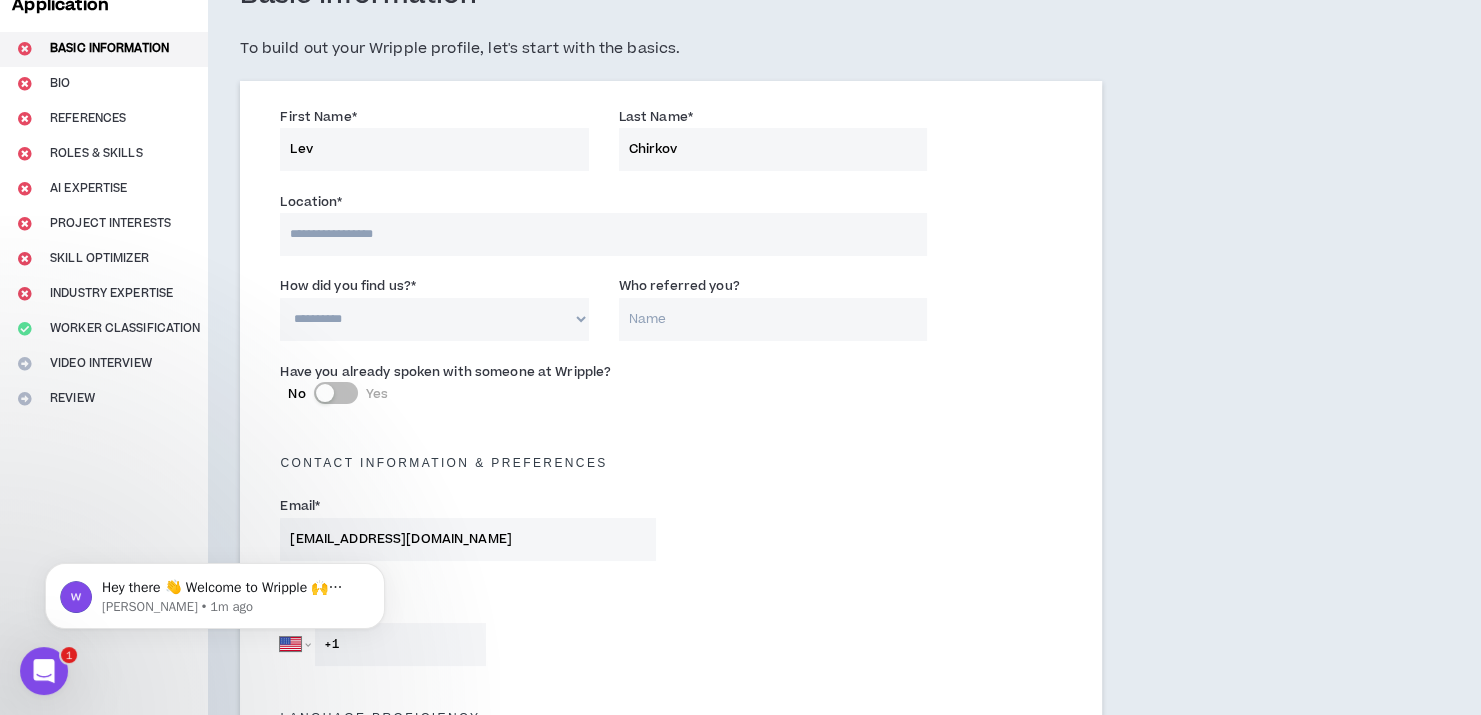 scroll, scrollTop: 0, scrollLeft: 0, axis: both 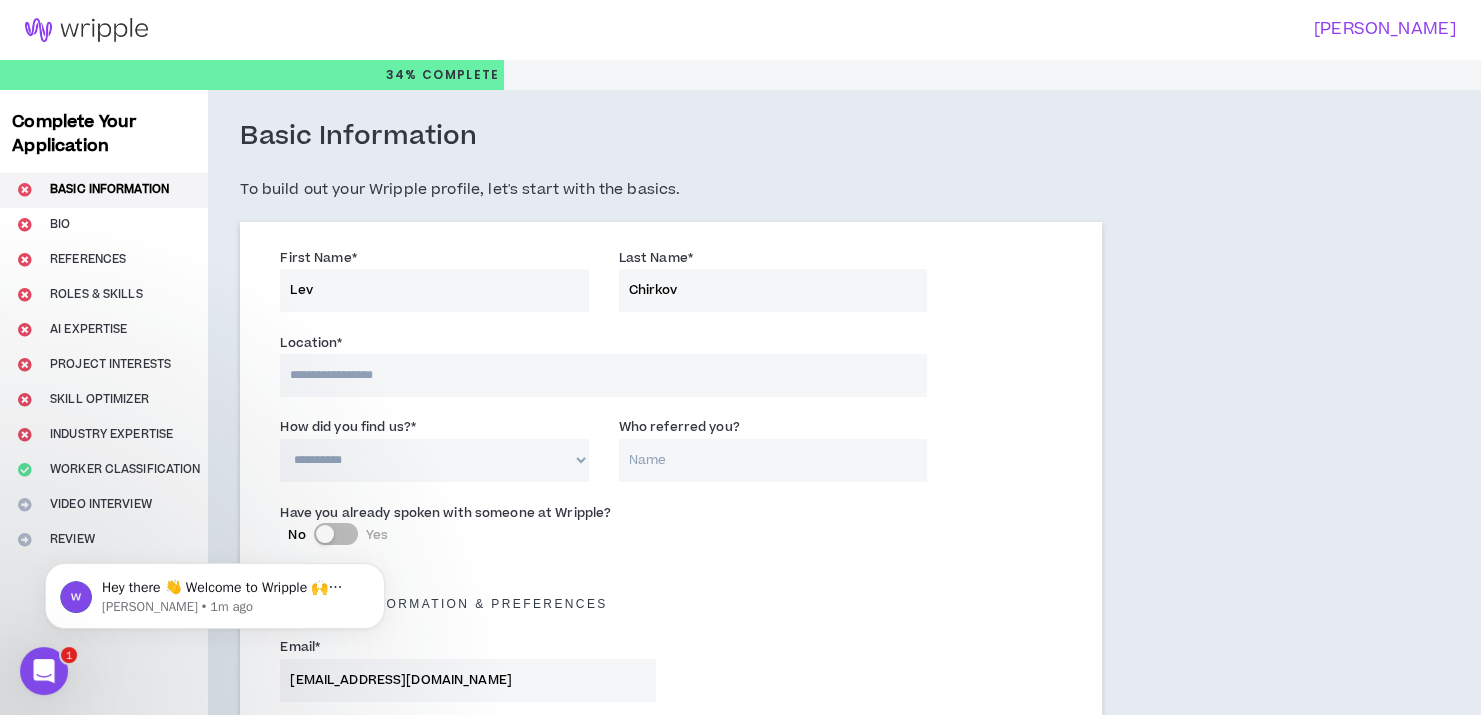click at bounding box center [603, 375] 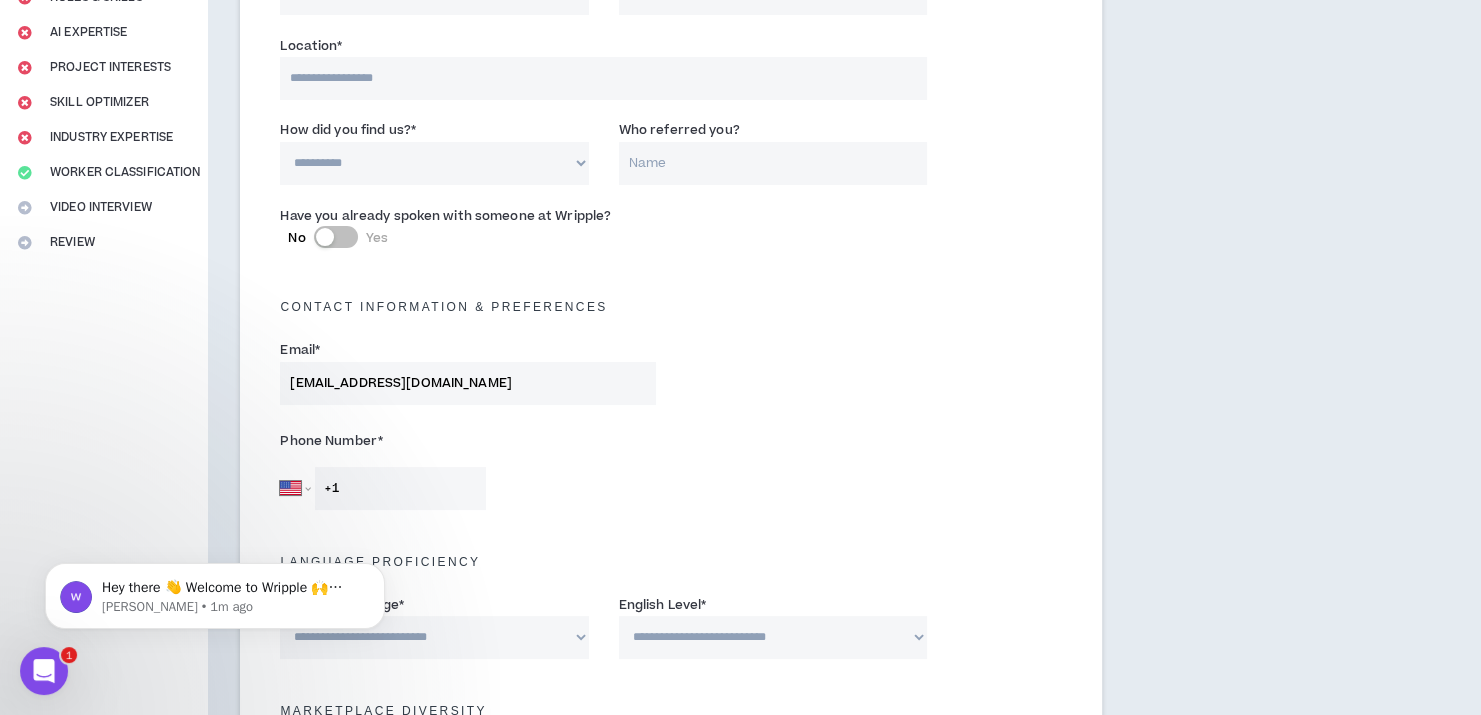 scroll, scrollTop: 300, scrollLeft: 0, axis: vertical 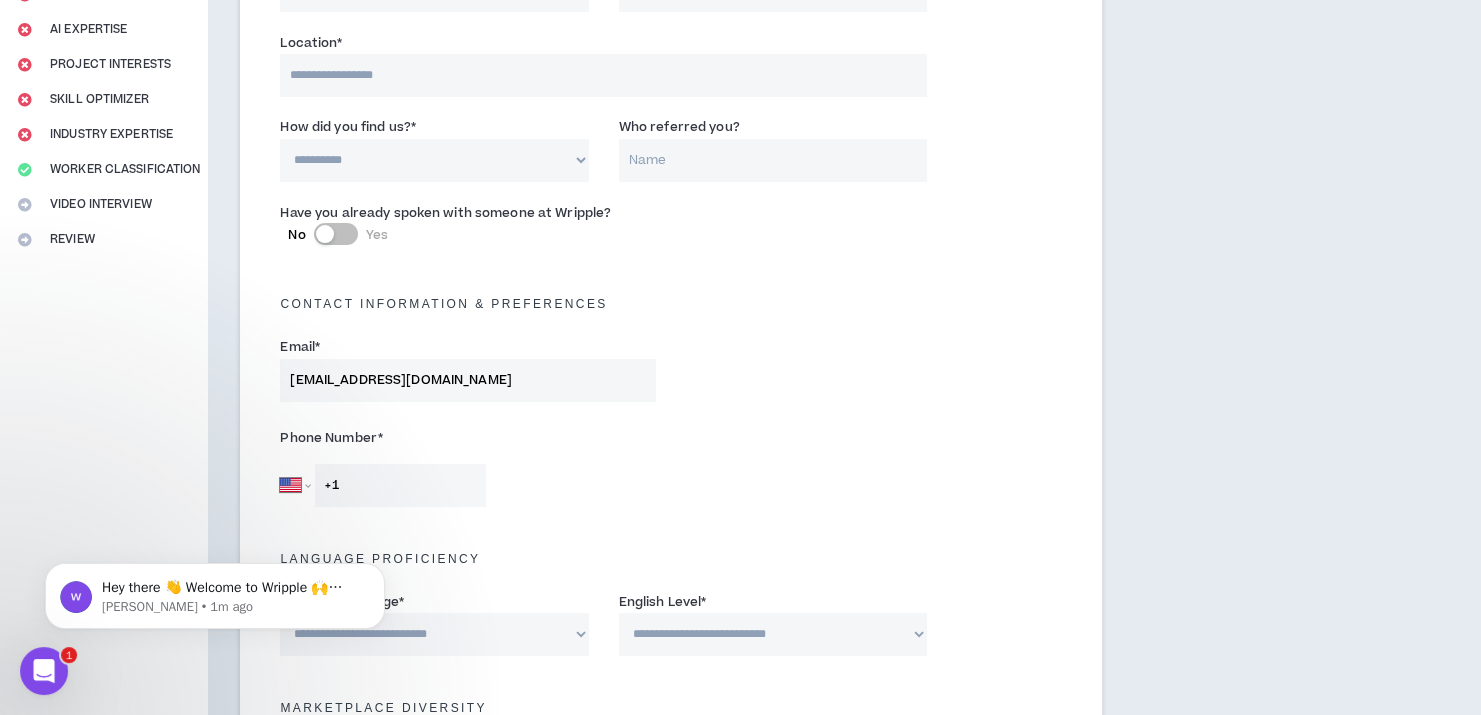 click on "**********" at bounding box center (434, 160) 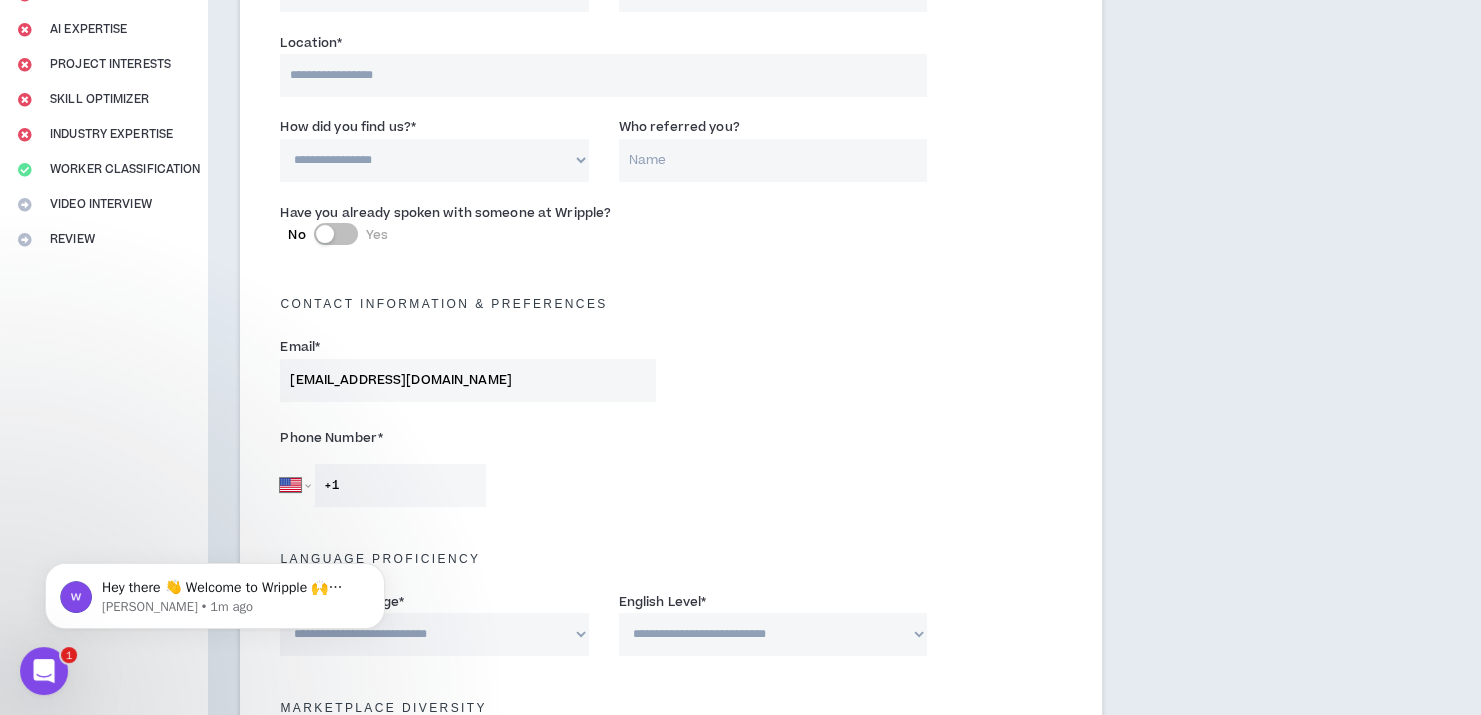 click on "**********" at bounding box center [434, 160] 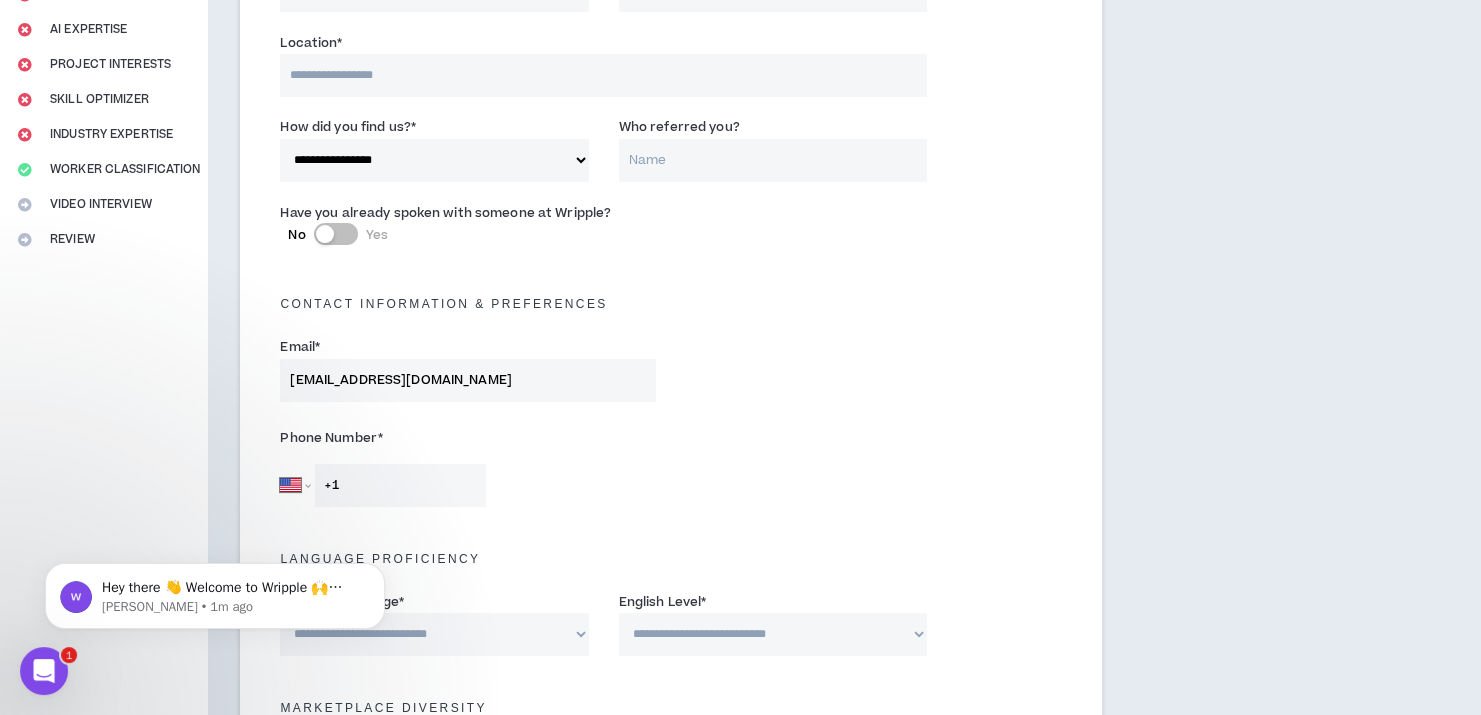 click on "Who referred you?" at bounding box center [773, 160] 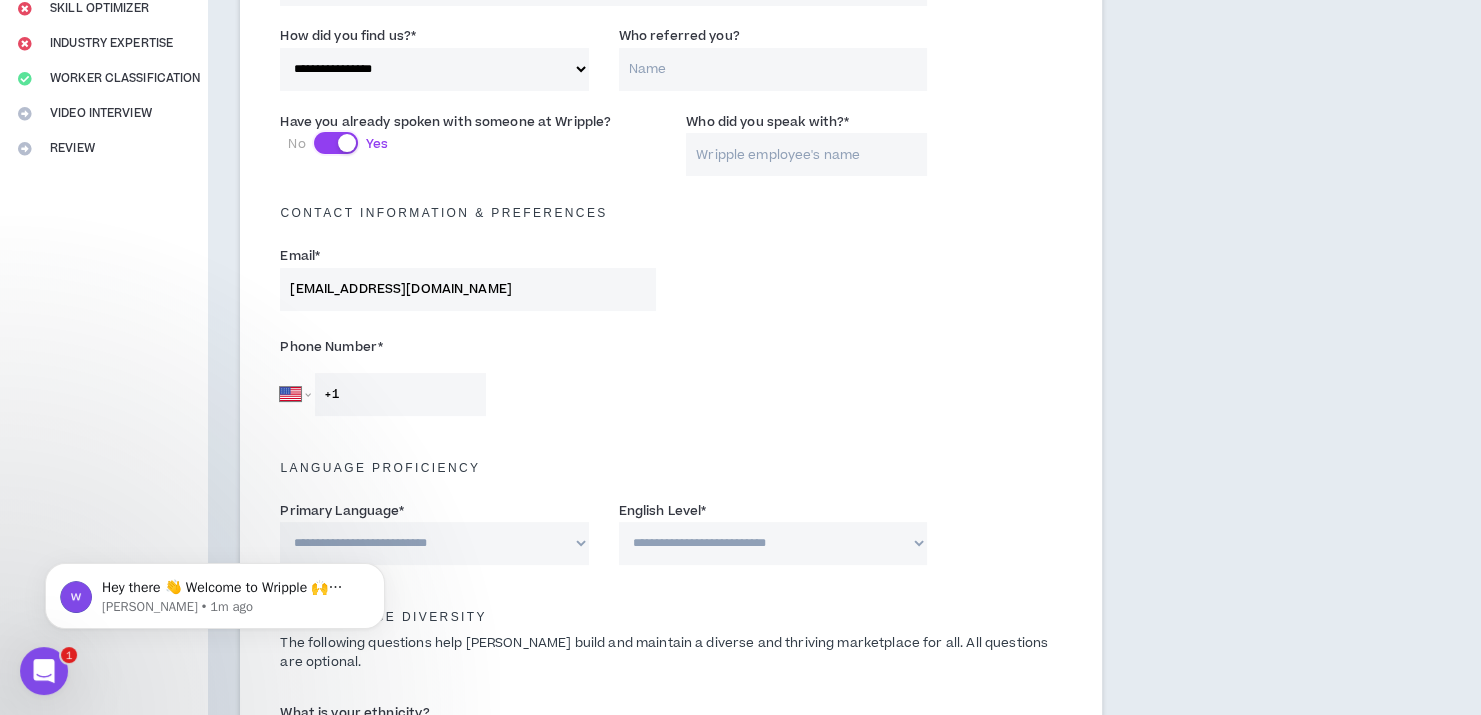 scroll, scrollTop: 500, scrollLeft: 0, axis: vertical 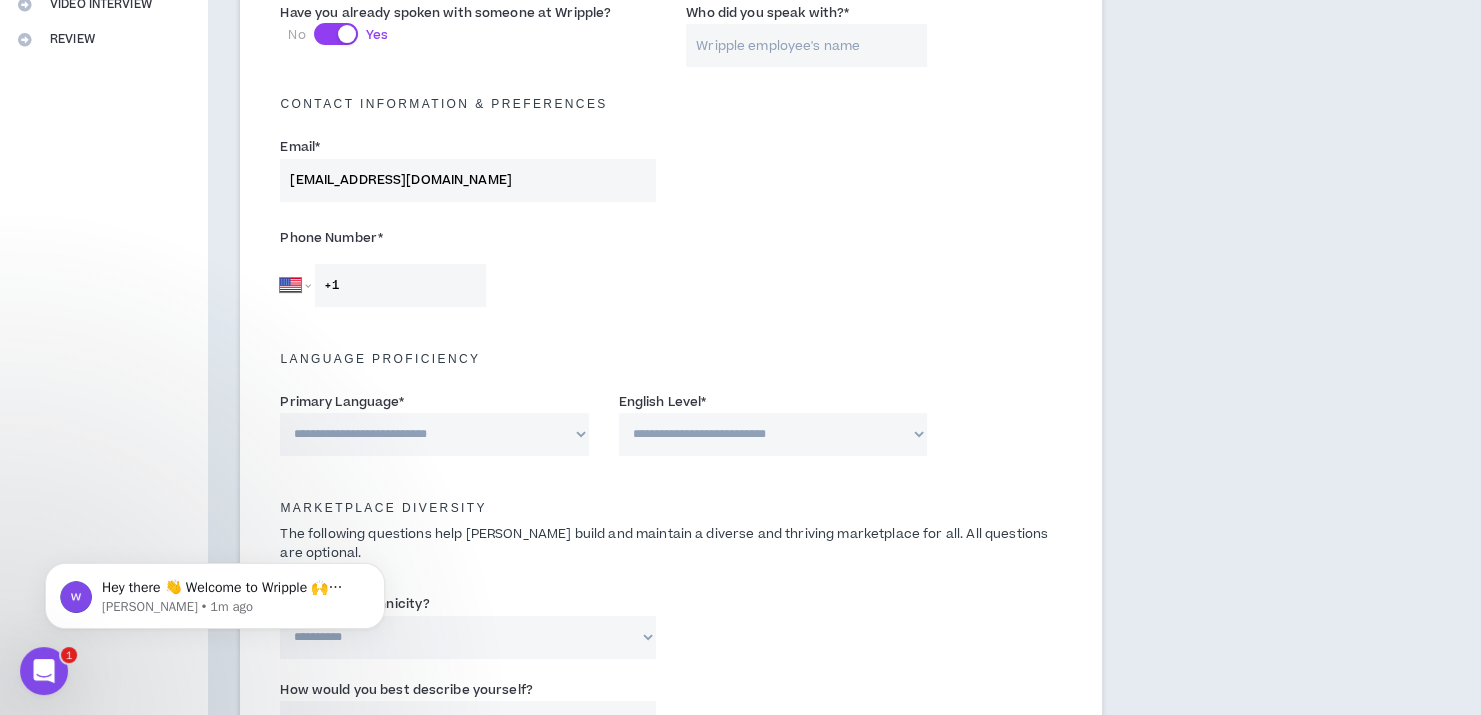 click on "+1" at bounding box center (400, 285) 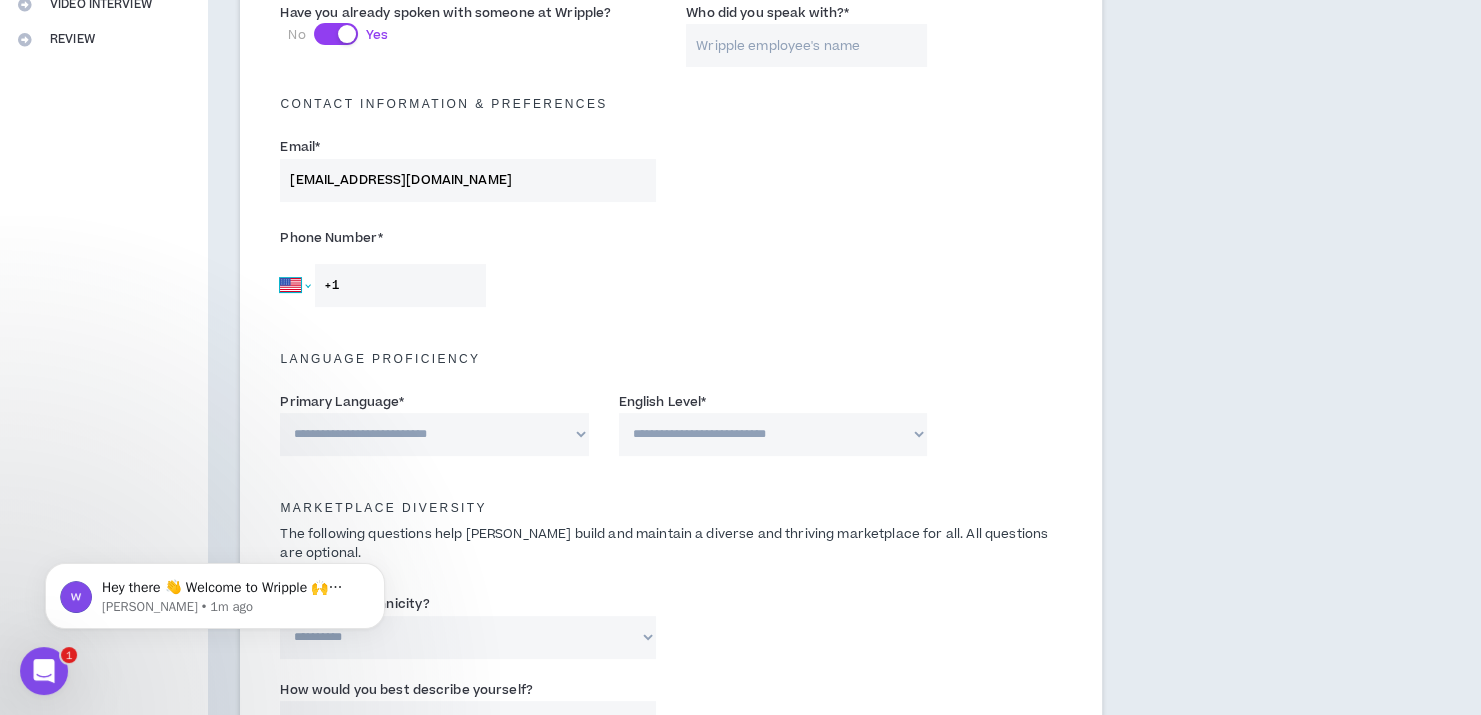 click on "Afghanistan Åland Islands Albania Algeria American Samoa Andorra Angola Anguilla Antigua and Barbuda Argentina Armenia Aruba Ascension Island Australia Austria Azerbaijan Bahamas Bahrain Bangladesh Barbados Belarus Belgium Belize Benin Bermuda Bhutan Bolivia Bonaire, Sint Eustatius and Saba Bosnia and Herzegovina Botswana Brazil British Indian Ocean Territory Brunei Darussalam Bulgaria Burkina Faso Burundi Cambodia Cameroon Canada Cape Verde Cayman Islands Central African Republic Chad Chile China Christmas Island Cocos (Keeling) Islands Colombia Comoros Congo Congo, Democratic Republic of the Cook Islands Costa Rica Cote d'Ivoire Croatia Cuba Curaçao Cyprus Czech Republic Denmark Djibouti Dominica Dominican Republic Ecuador Egypt El Salvador Equatorial Guinea Eritrea Estonia Ethiopia Falkland Islands Faroe Islands Federated States of Micronesia Fiji Finland France French Guiana French Polynesia Gabon Gambia Georgia Germany Ghana Gibraltar Greece Greenland Grenada Guadeloupe Guam Guatemala Guernsey Guinea" at bounding box center [295, 285] 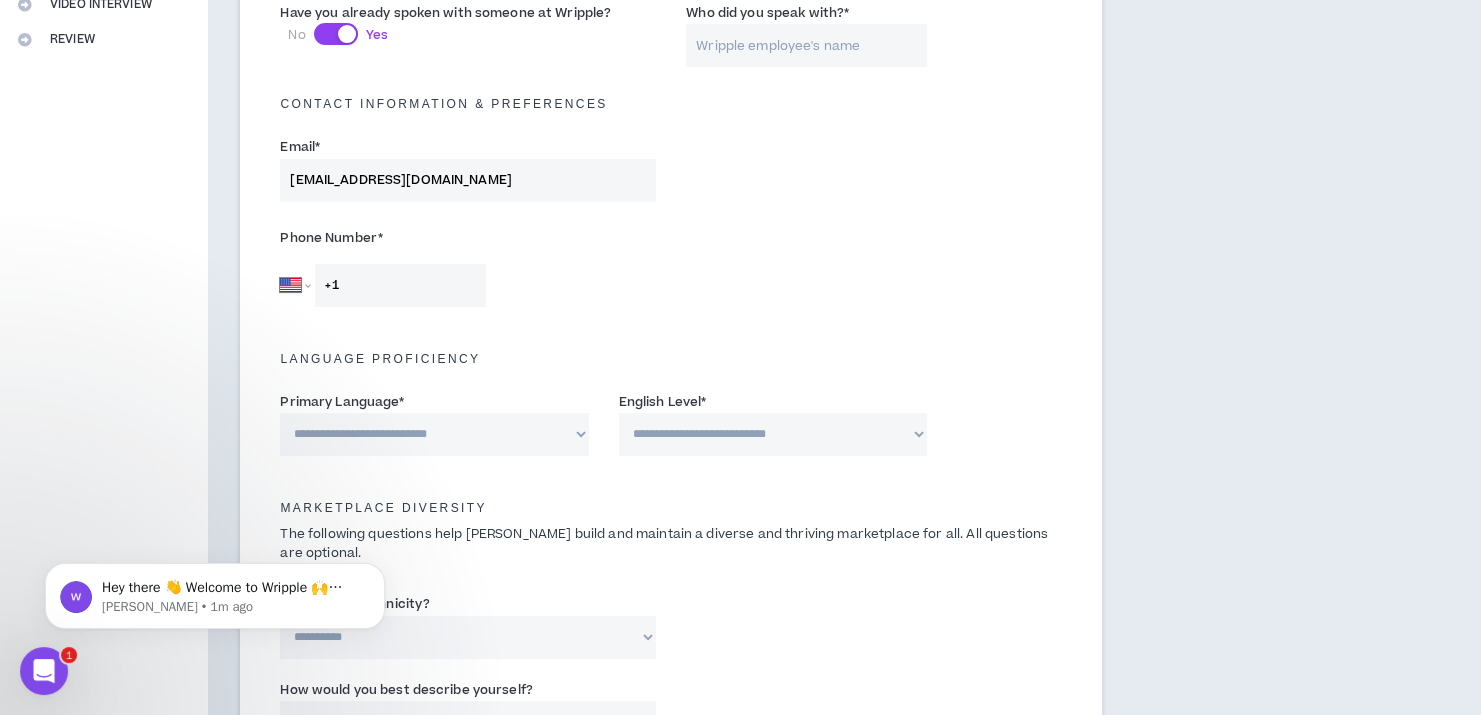 click on "Afghanistan Åland Islands Albania Algeria American Samoa Andorra Angola Anguilla Antigua and Barbuda Argentina Armenia Aruba Ascension Island Australia Austria Azerbaijan Bahamas Bahrain Bangladesh Barbados Belarus Belgium Belize Benin Bermuda Bhutan Bolivia Bonaire, Sint Eustatius and Saba Bosnia and Herzegovina Botswana Brazil British Indian Ocean Territory Brunei Darussalam Bulgaria Burkina Faso Burundi Cambodia Cameroon Canada Cape Verde Cayman Islands Central African Republic Chad Chile China Christmas Island Cocos (Keeling) Islands Colombia Comoros Congo Congo, Democratic Republic of the Cook Islands Costa Rica Cote d'Ivoire Croatia Cuba Curaçao Cyprus Czech Republic Denmark Djibouti Dominica Dominican Republic Ecuador Egypt El Salvador Equatorial Guinea Eritrea Estonia Ethiopia Falkland Islands Faroe Islands Federated States of Micronesia Fiji Finland France French Guiana French Polynesia Gabon Gambia Georgia Germany Ghana Gibraltar Greece Greenland Grenada Guadeloupe Guam Guatemala Guernsey Guinea" at bounding box center [295, 285] 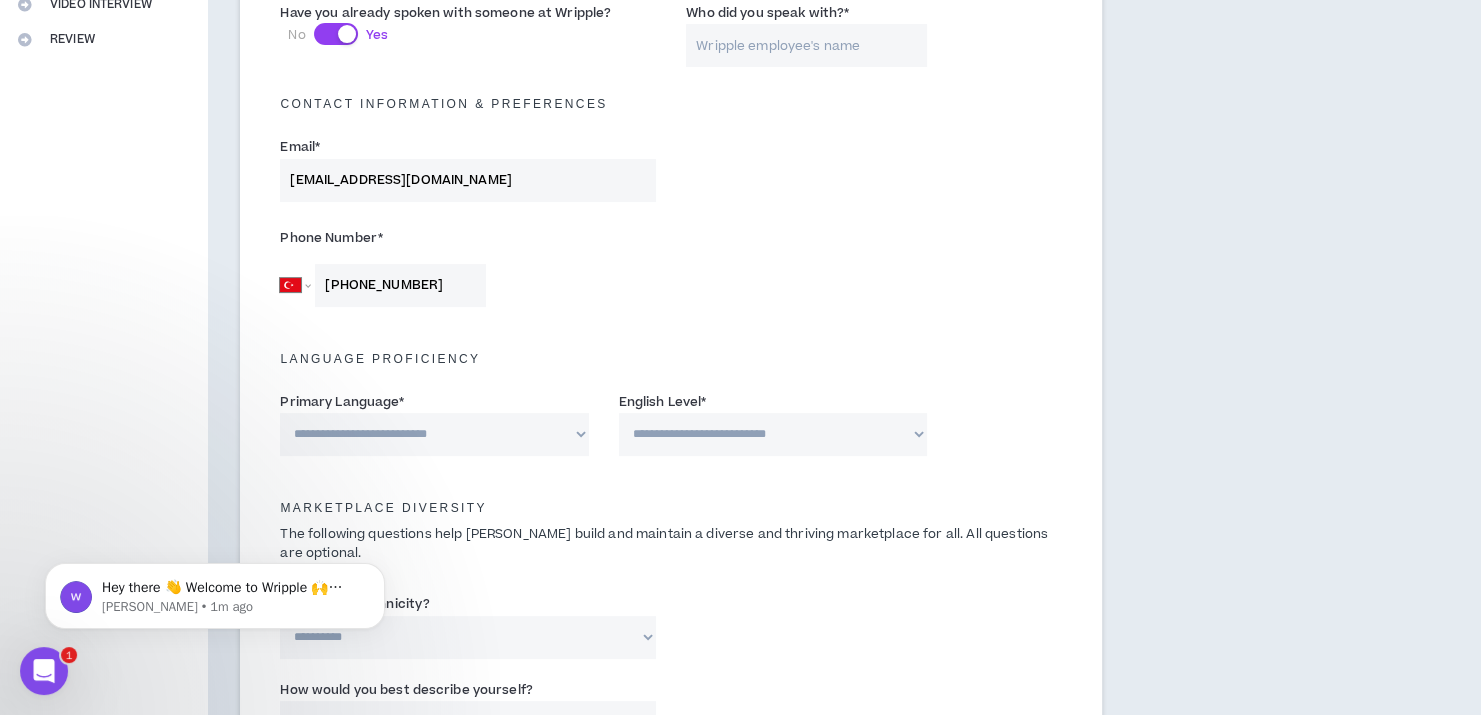 type on "+90 533 839 95 72" 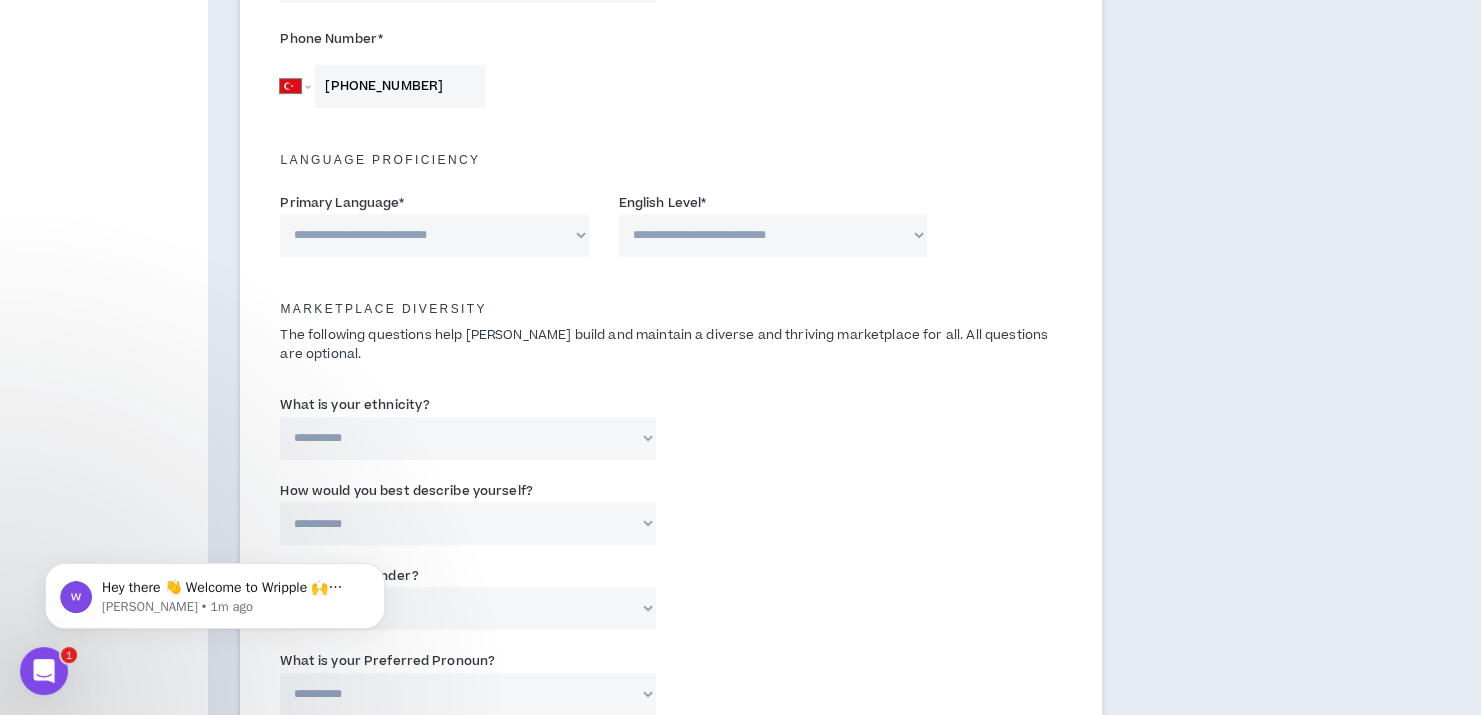 scroll, scrollTop: 700, scrollLeft: 0, axis: vertical 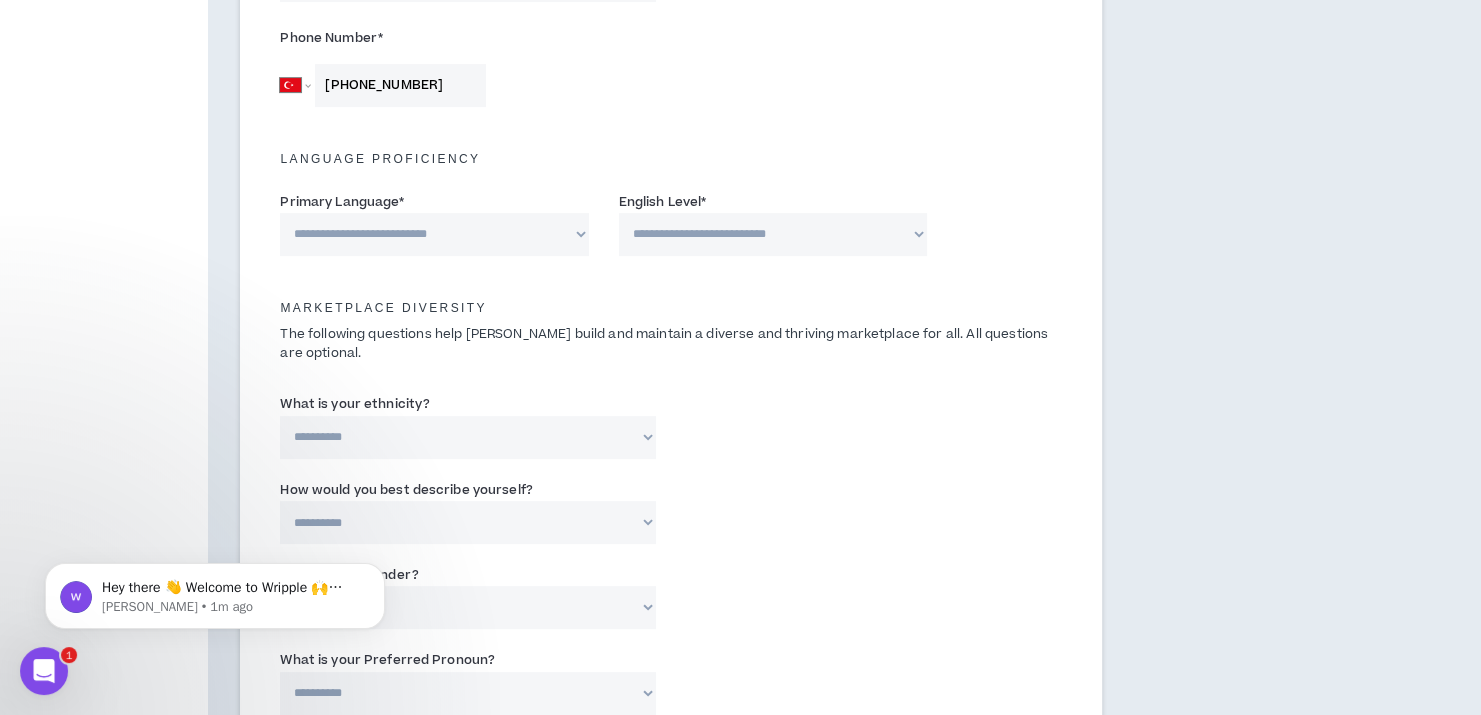 click on "**********" at bounding box center (434, 234) 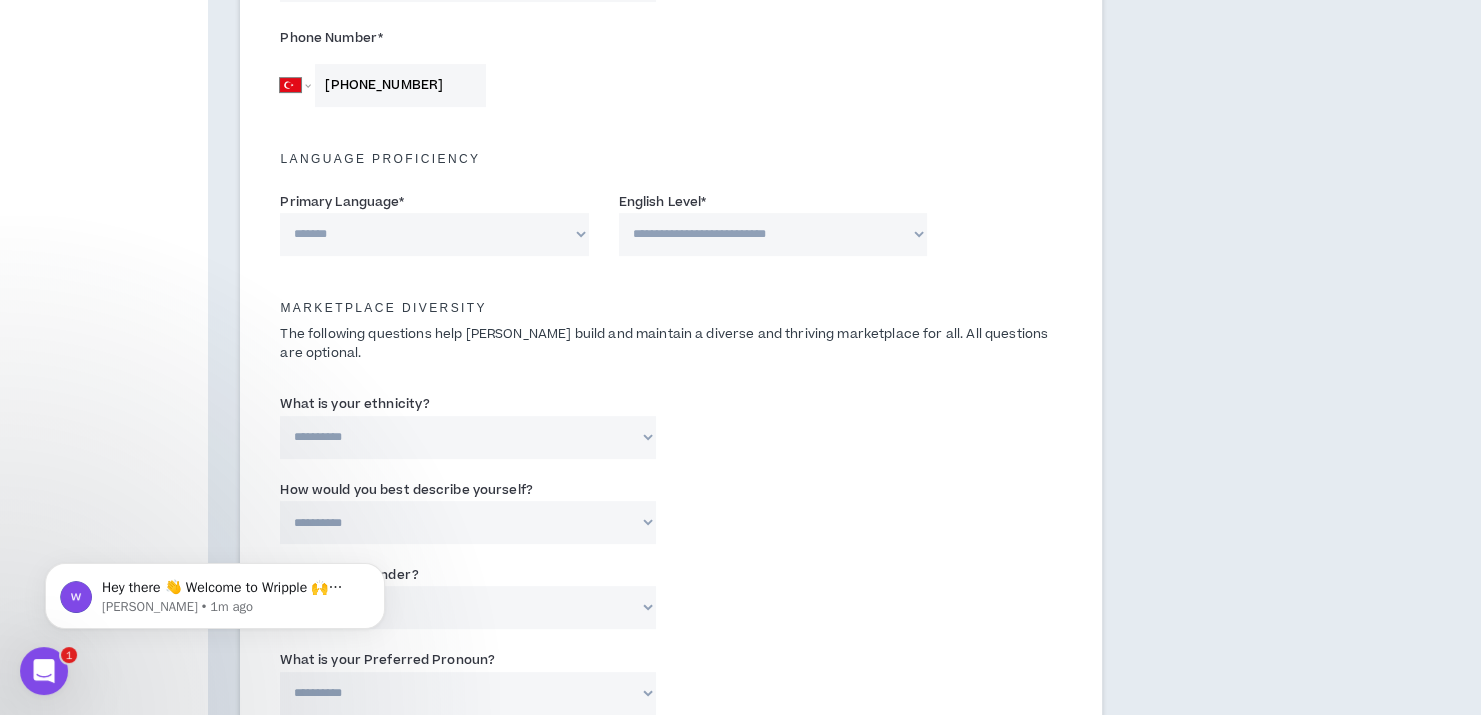 click on "**********" at bounding box center (434, 234) 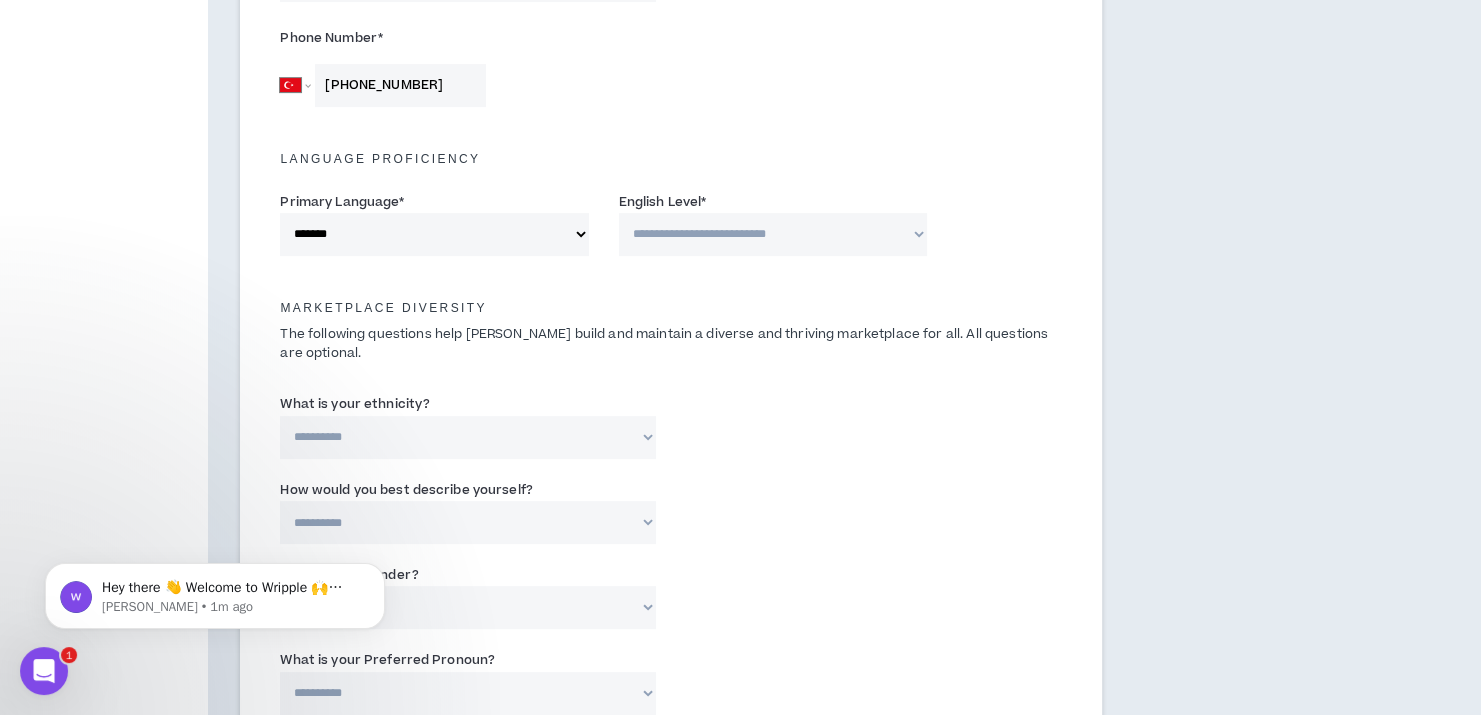 click on "**********" at bounding box center (434, 234) 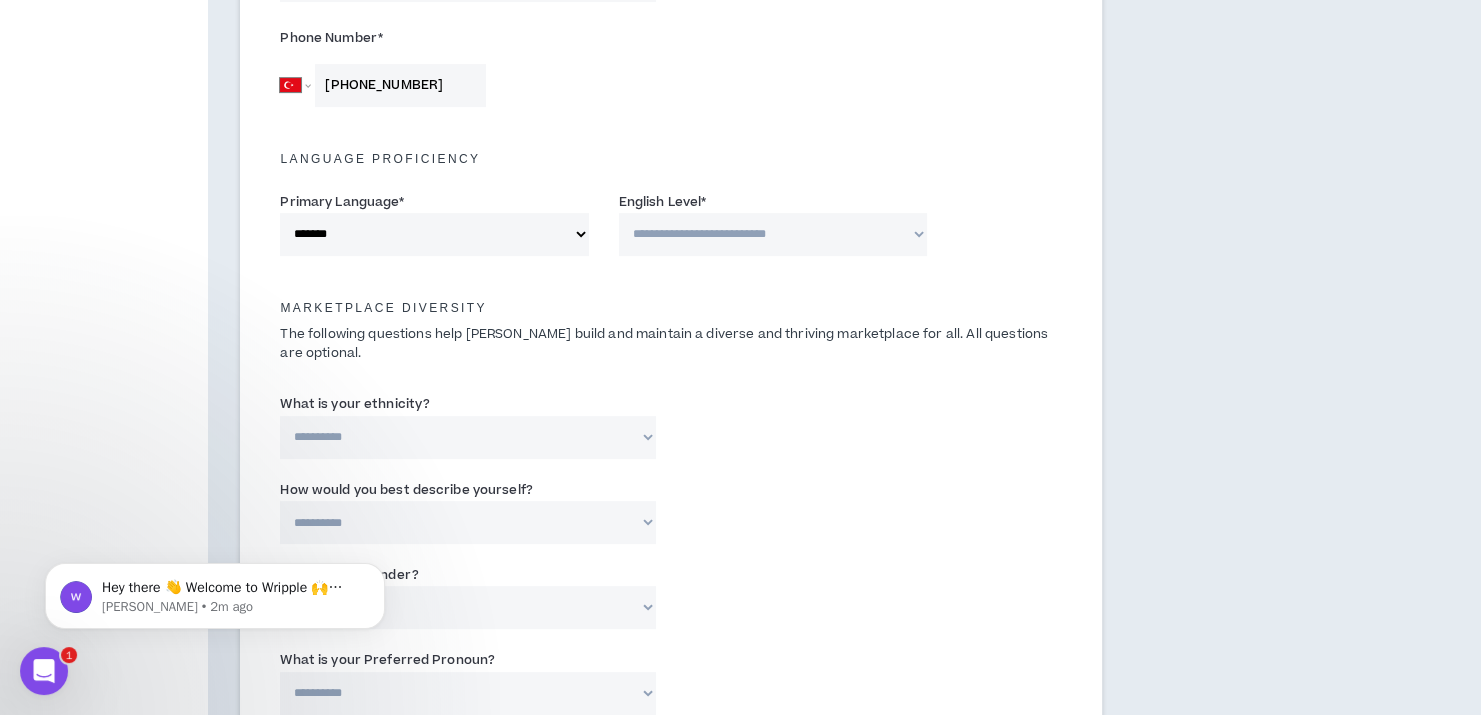 select on "*" 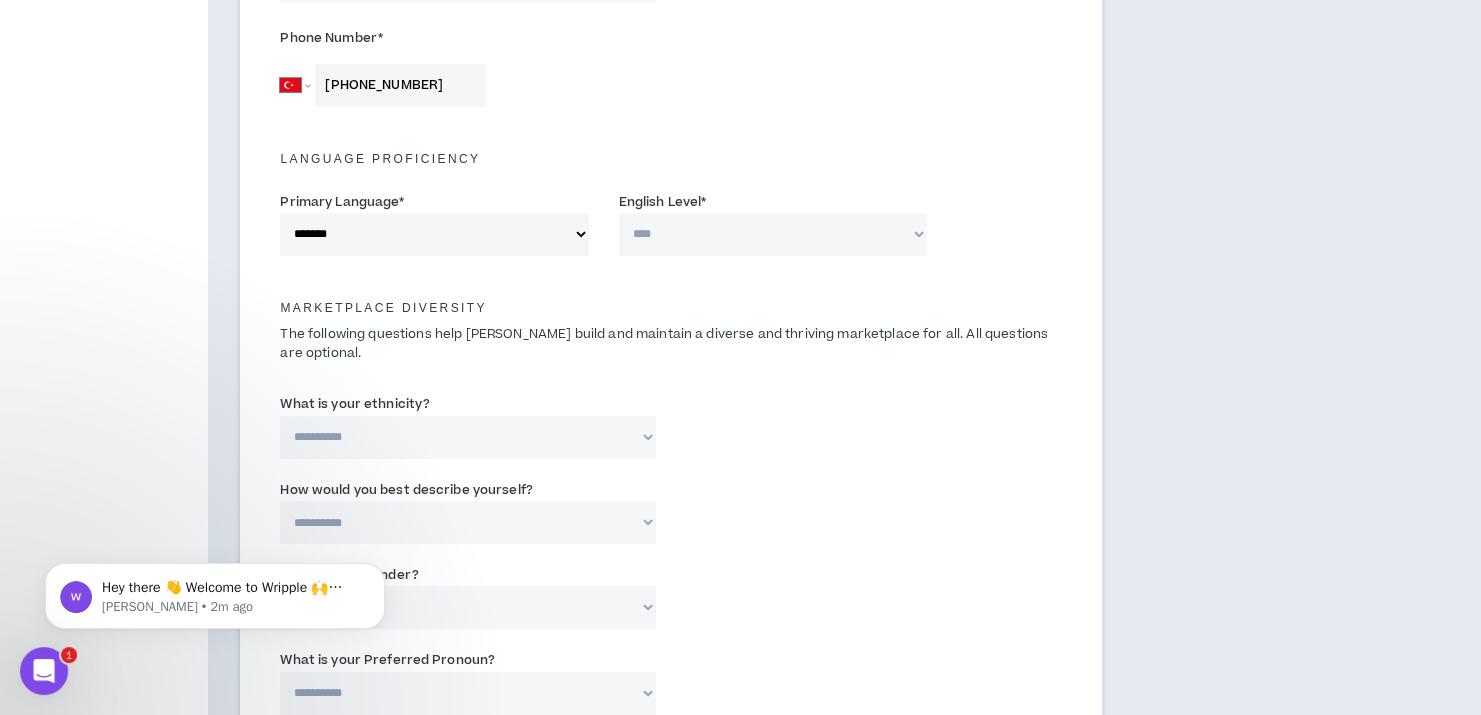 click on "**********" at bounding box center [773, 234] 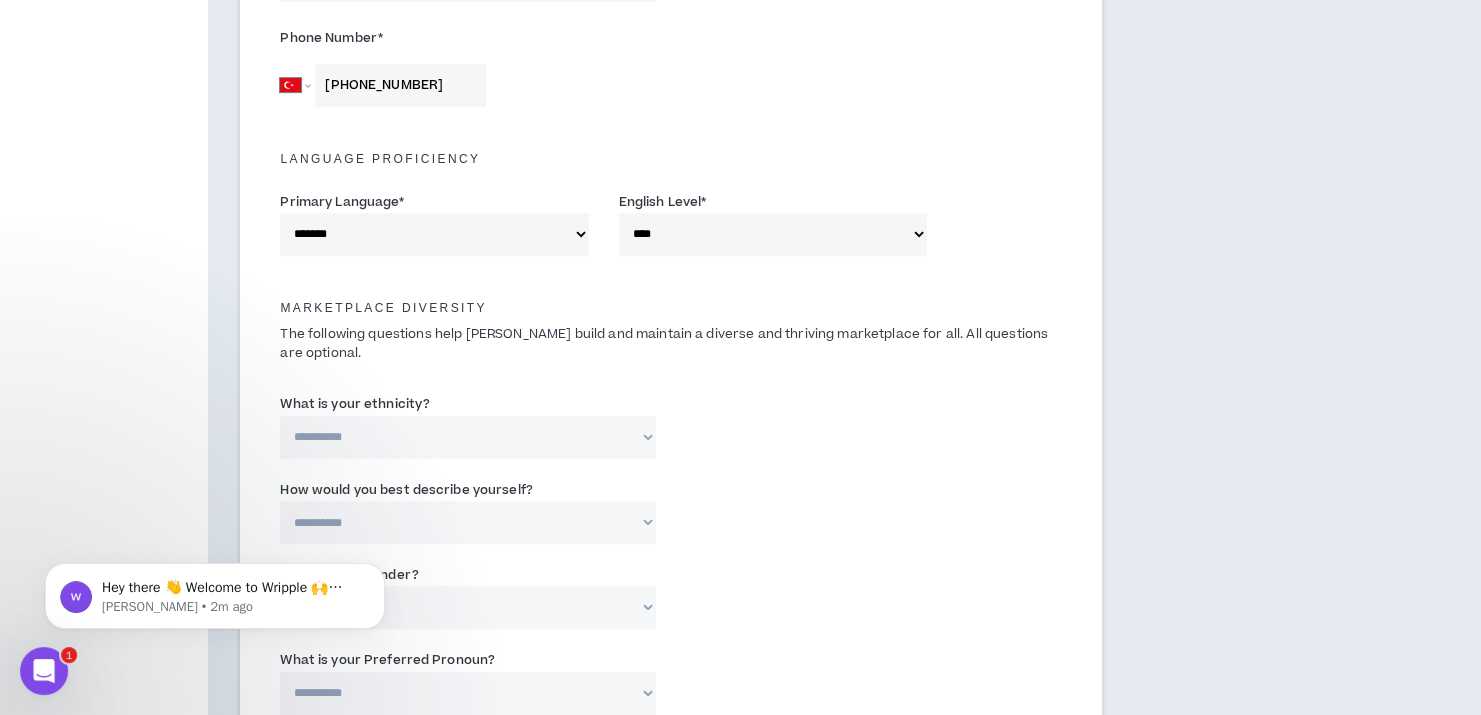 click on "**********" at bounding box center (671, 228) 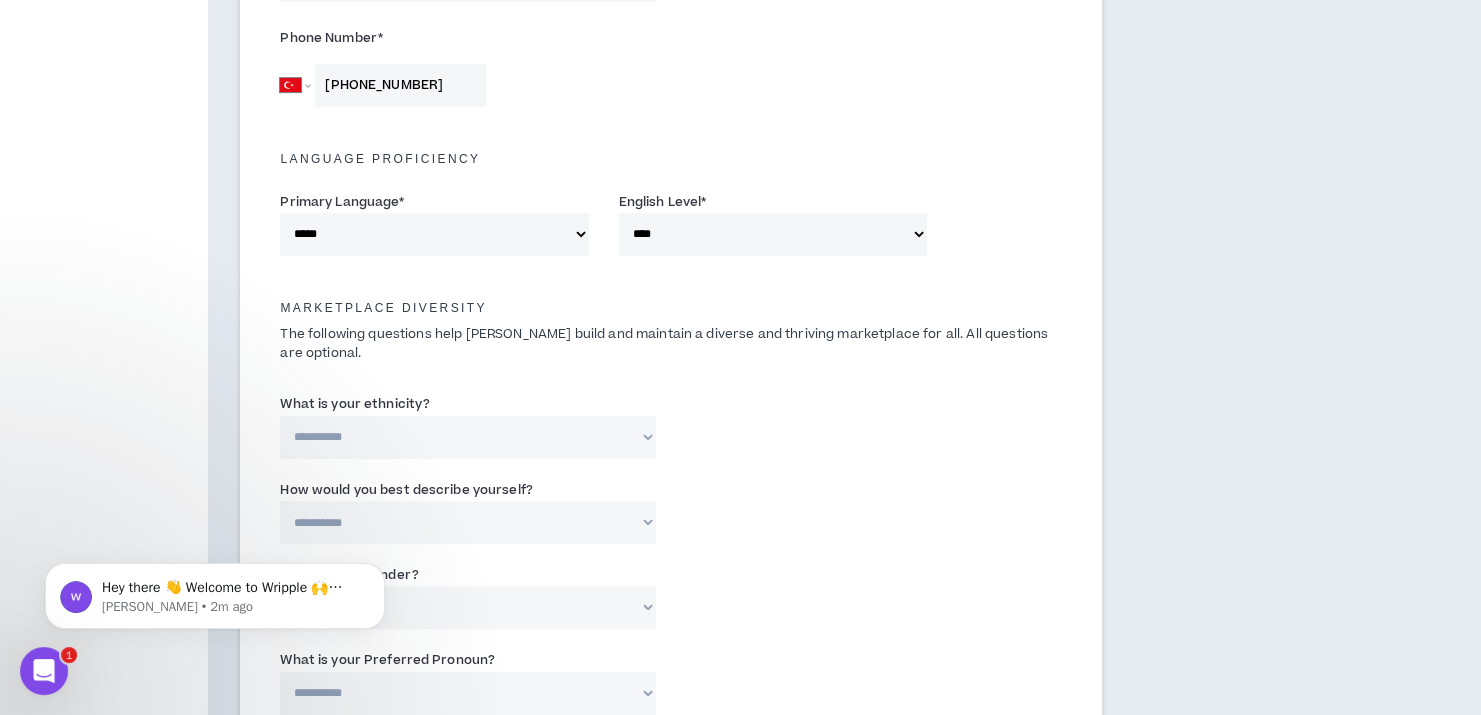 click on "**********" at bounding box center (434, 234) 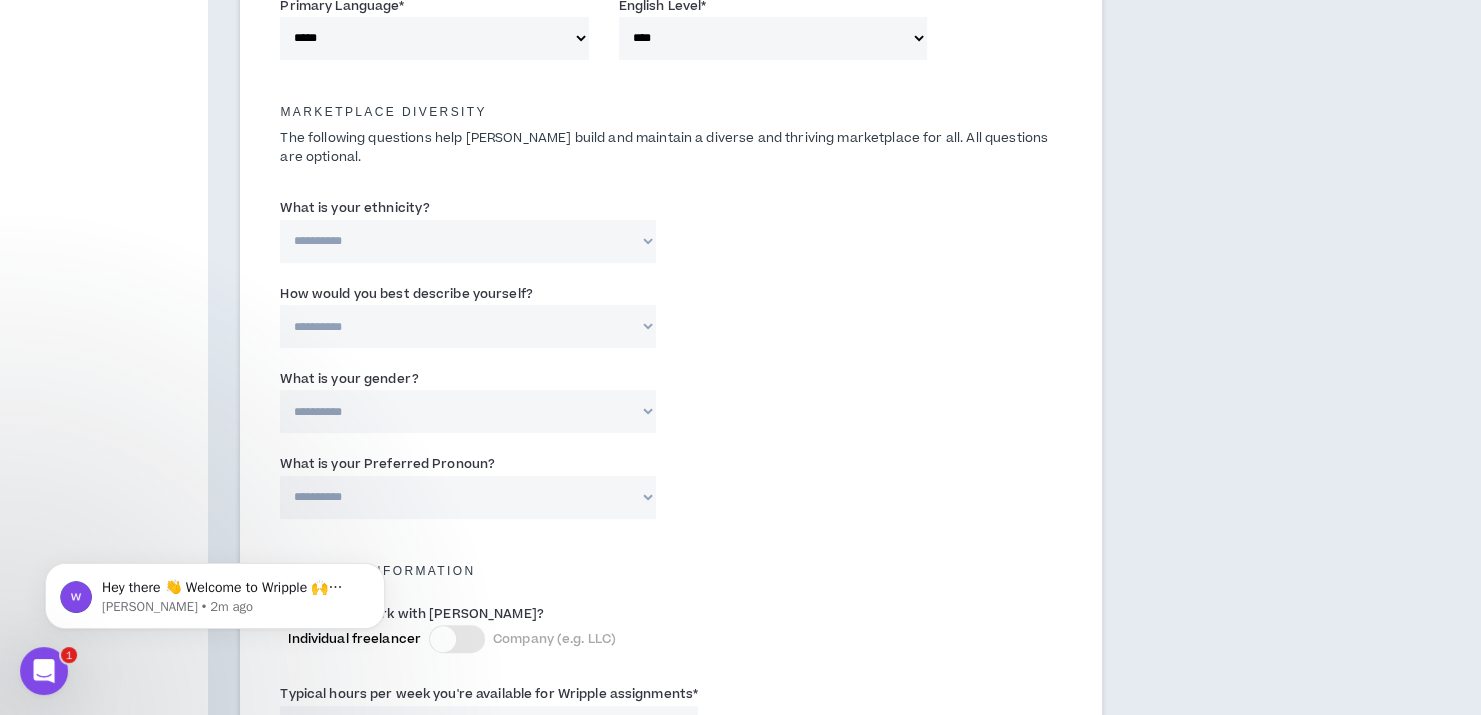 scroll, scrollTop: 900, scrollLeft: 0, axis: vertical 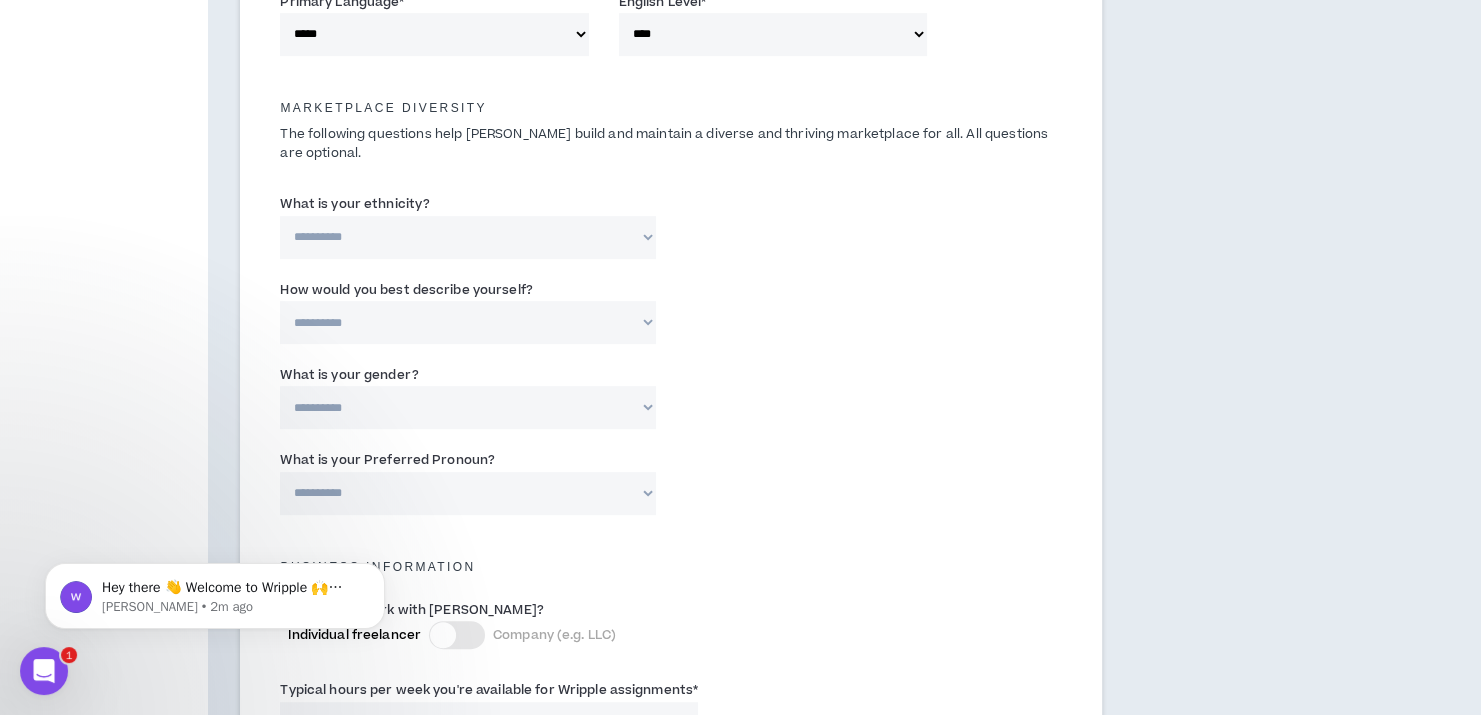 click on "**********" at bounding box center [468, 237] 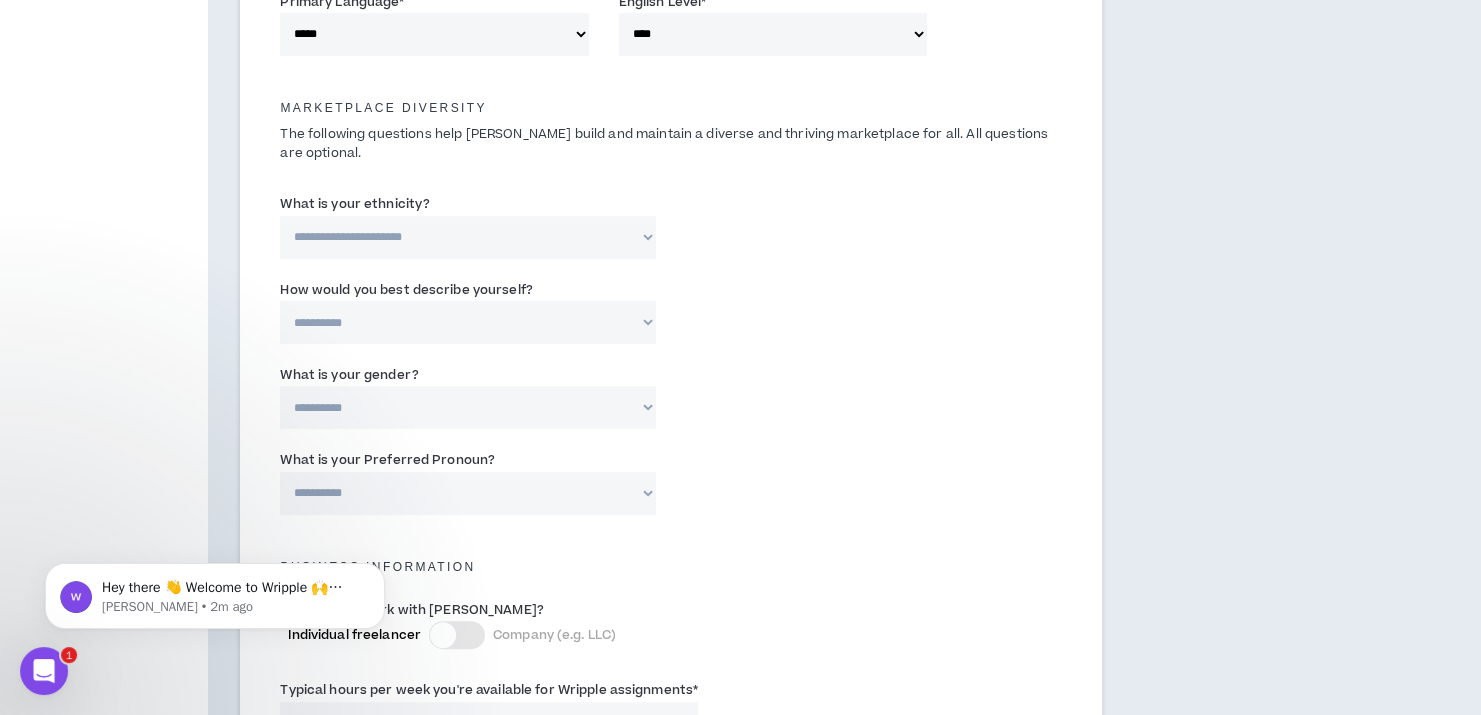 click on "**********" at bounding box center (468, 237) 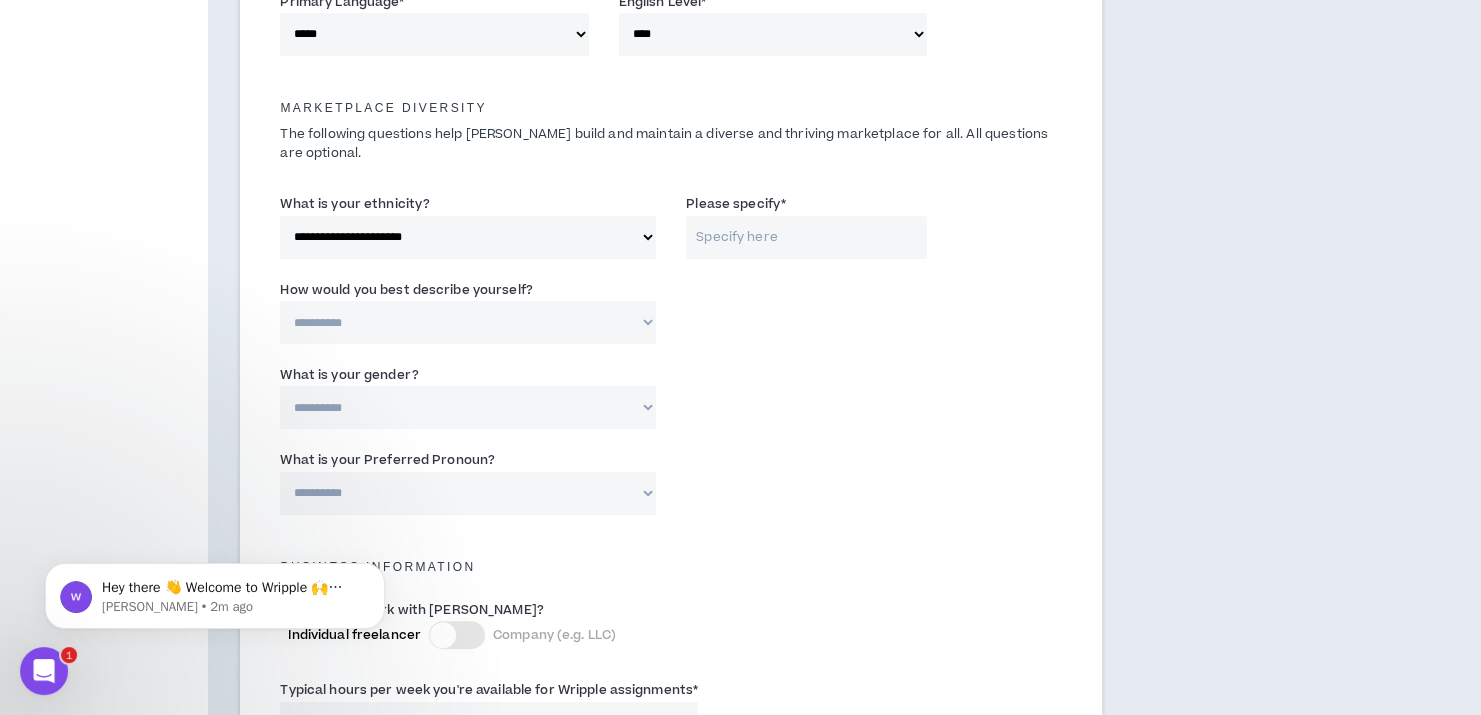 click on "Please specify  *" at bounding box center [806, 237] 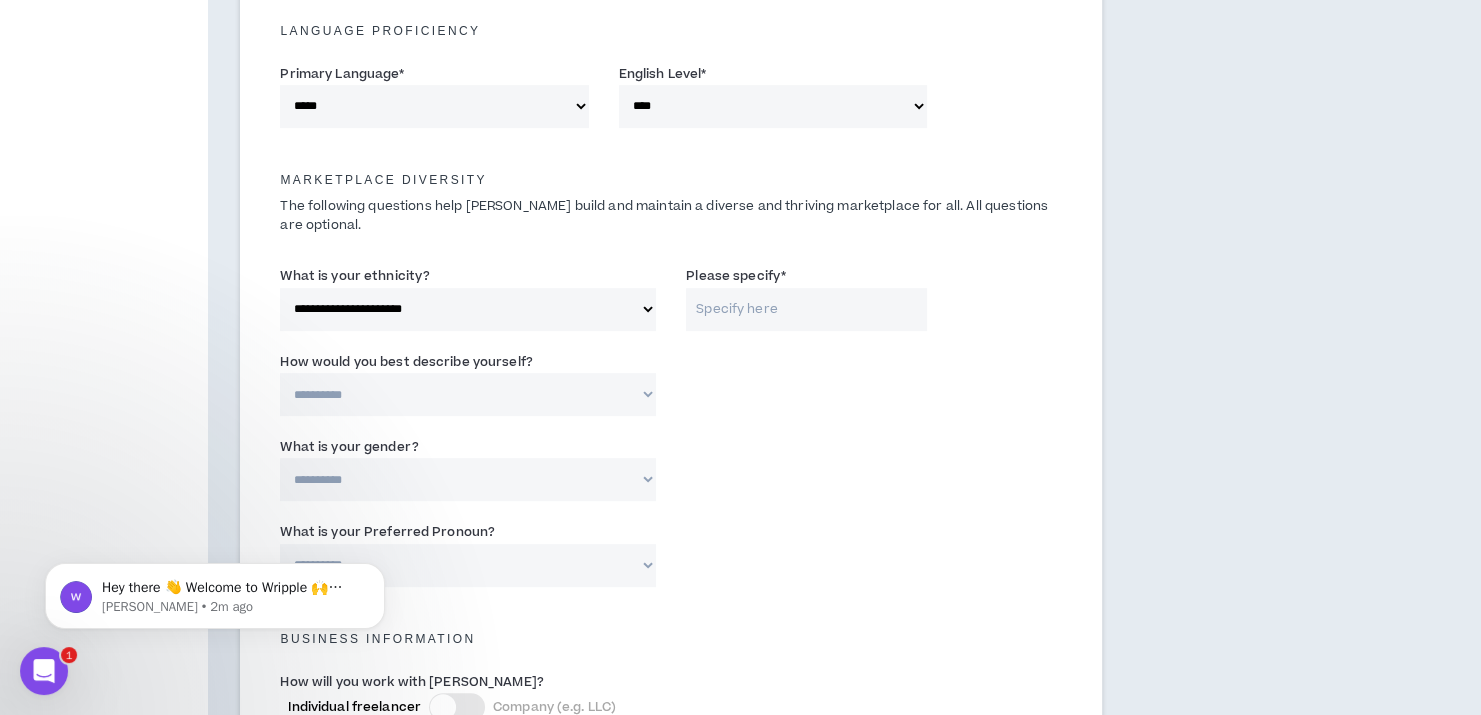 scroll, scrollTop: 1028, scrollLeft: 0, axis: vertical 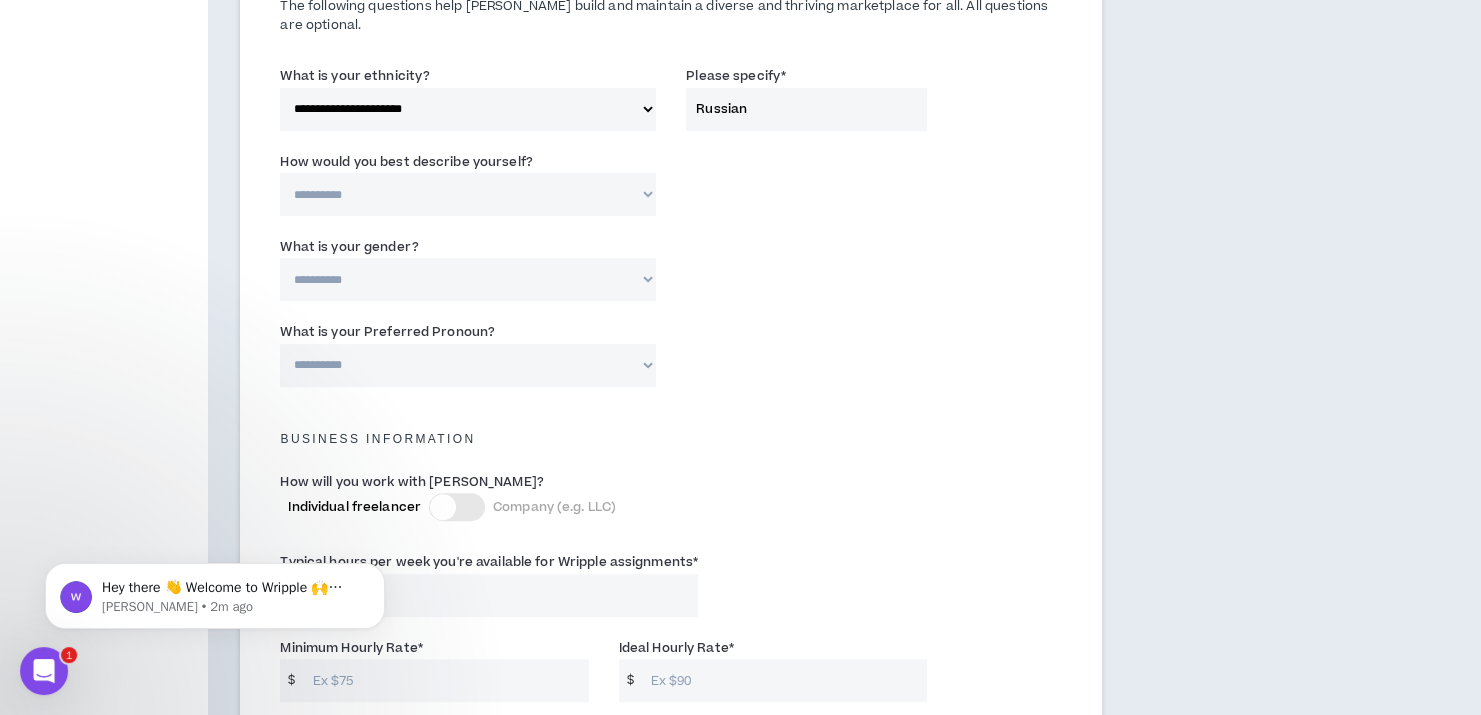 type on "Russian" 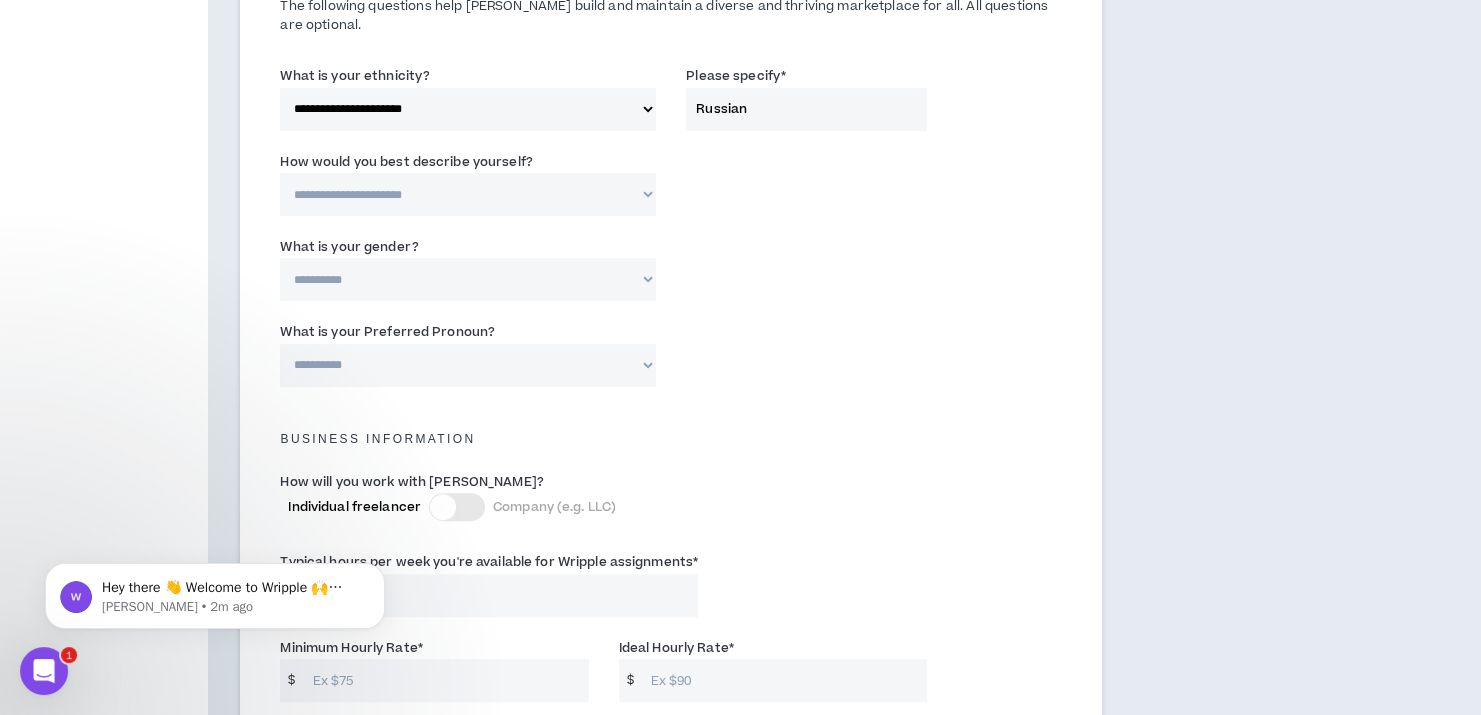 click on "**********" at bounding box center [468, 194] 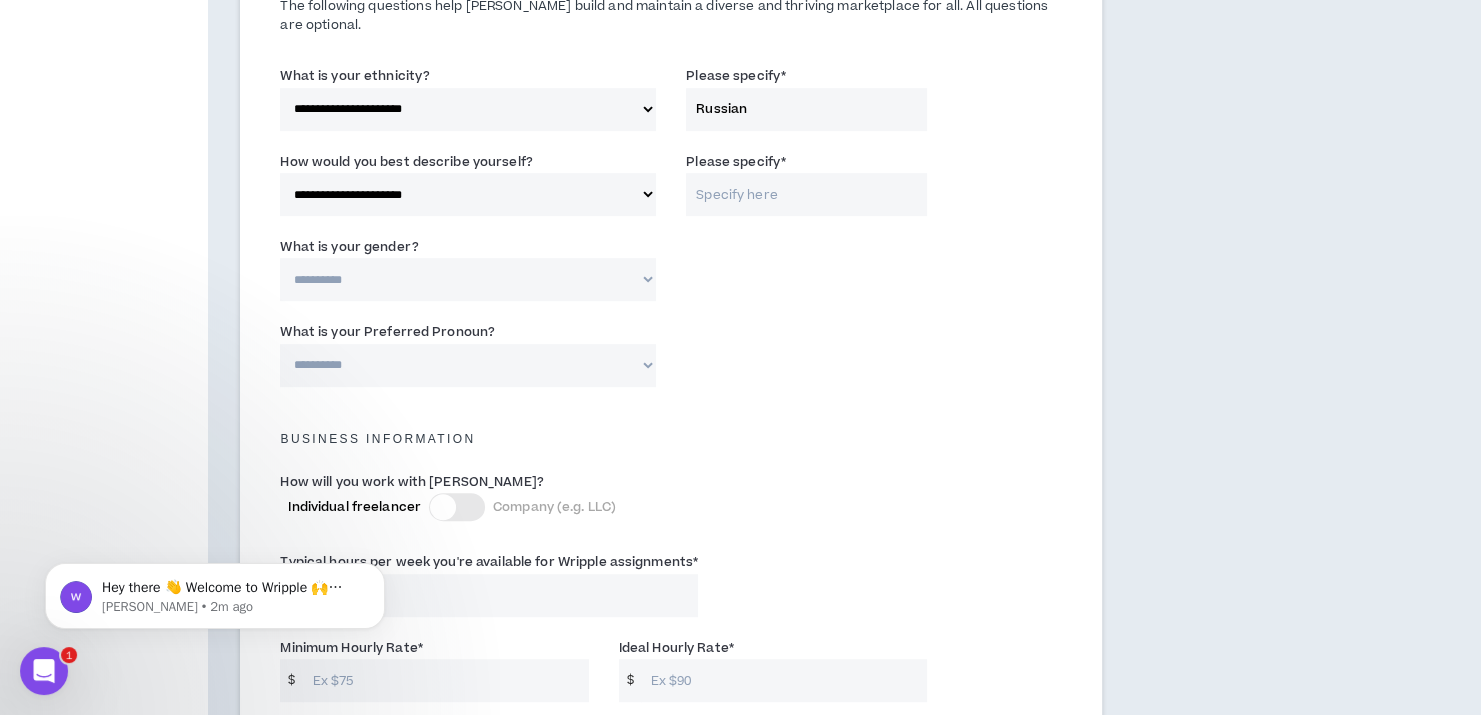 click on "Please specify  *" at bounding box center (806, 194) 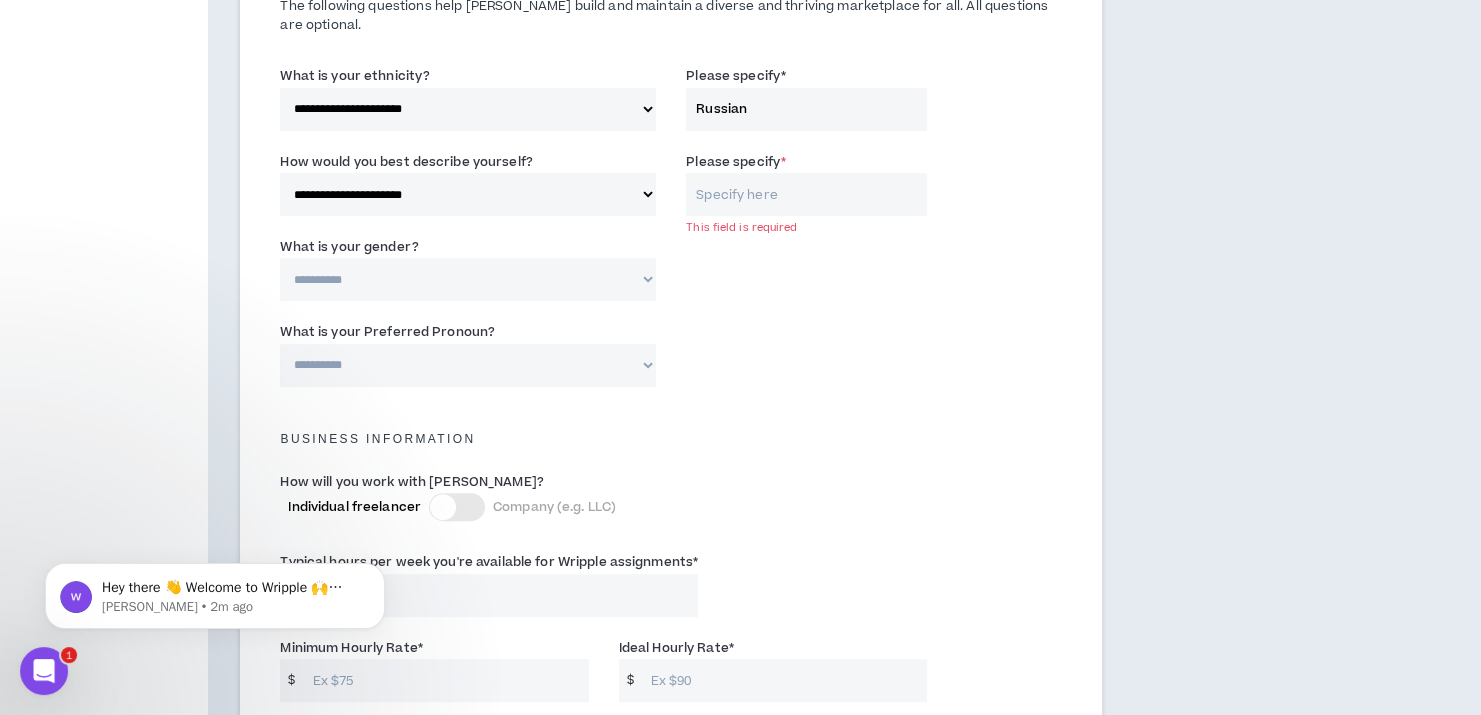 click on "Please specify  *" at bounding box center (806, 194) 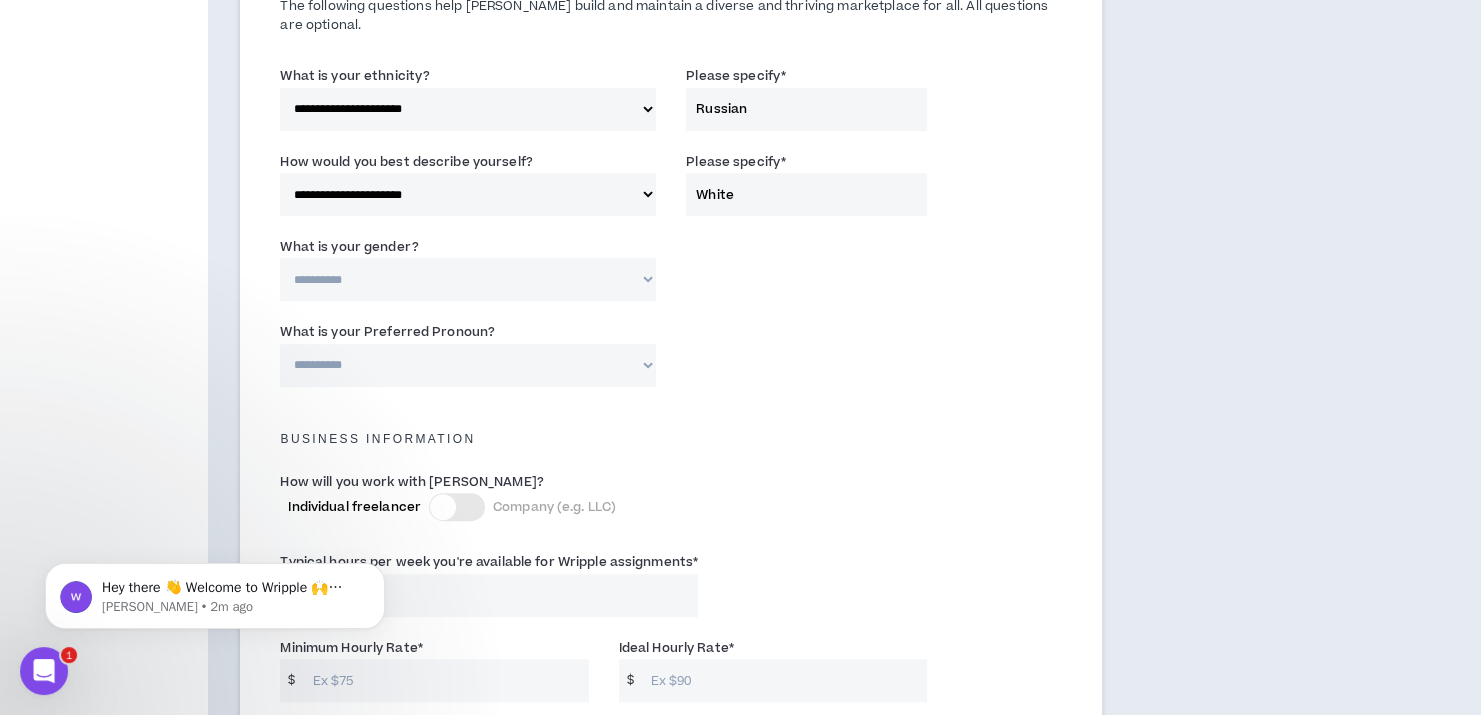 type on "White" 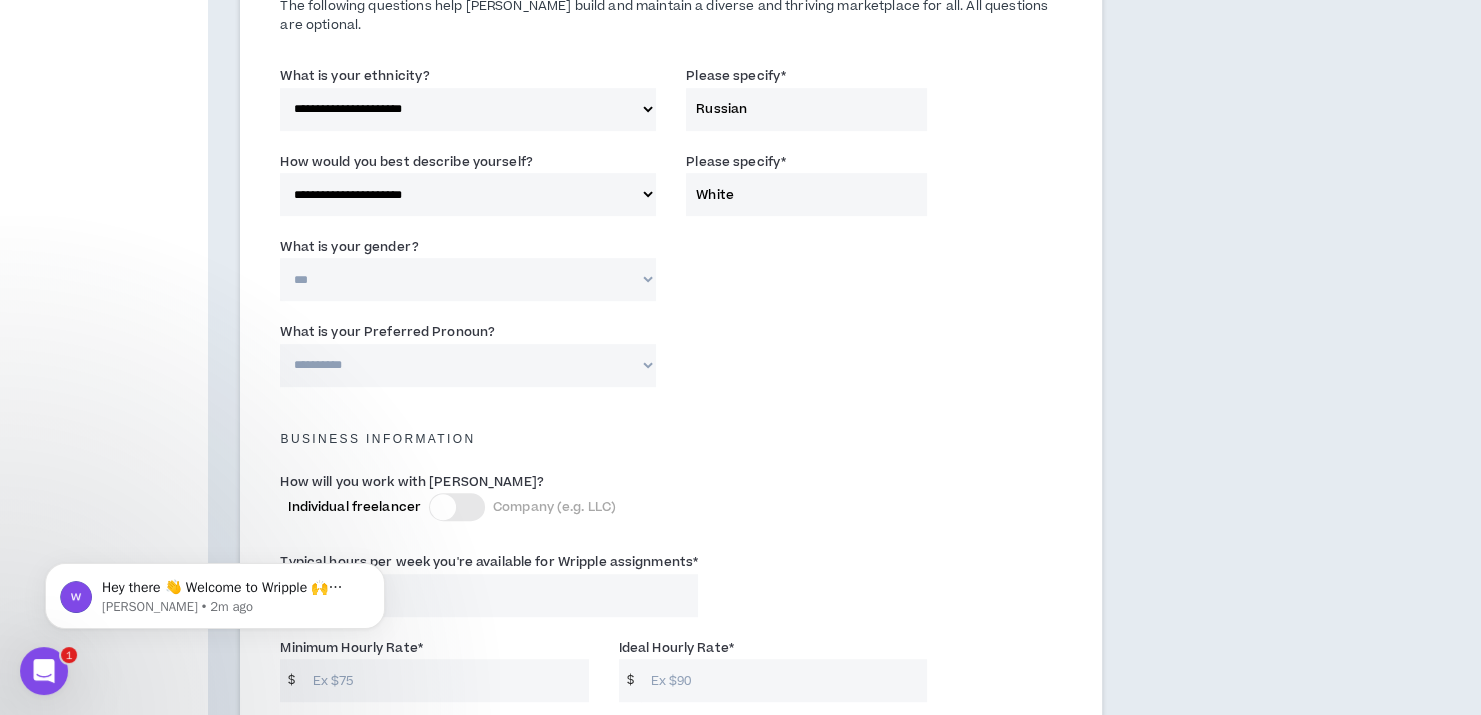 click on "**********" at bounding box center [468, 279] 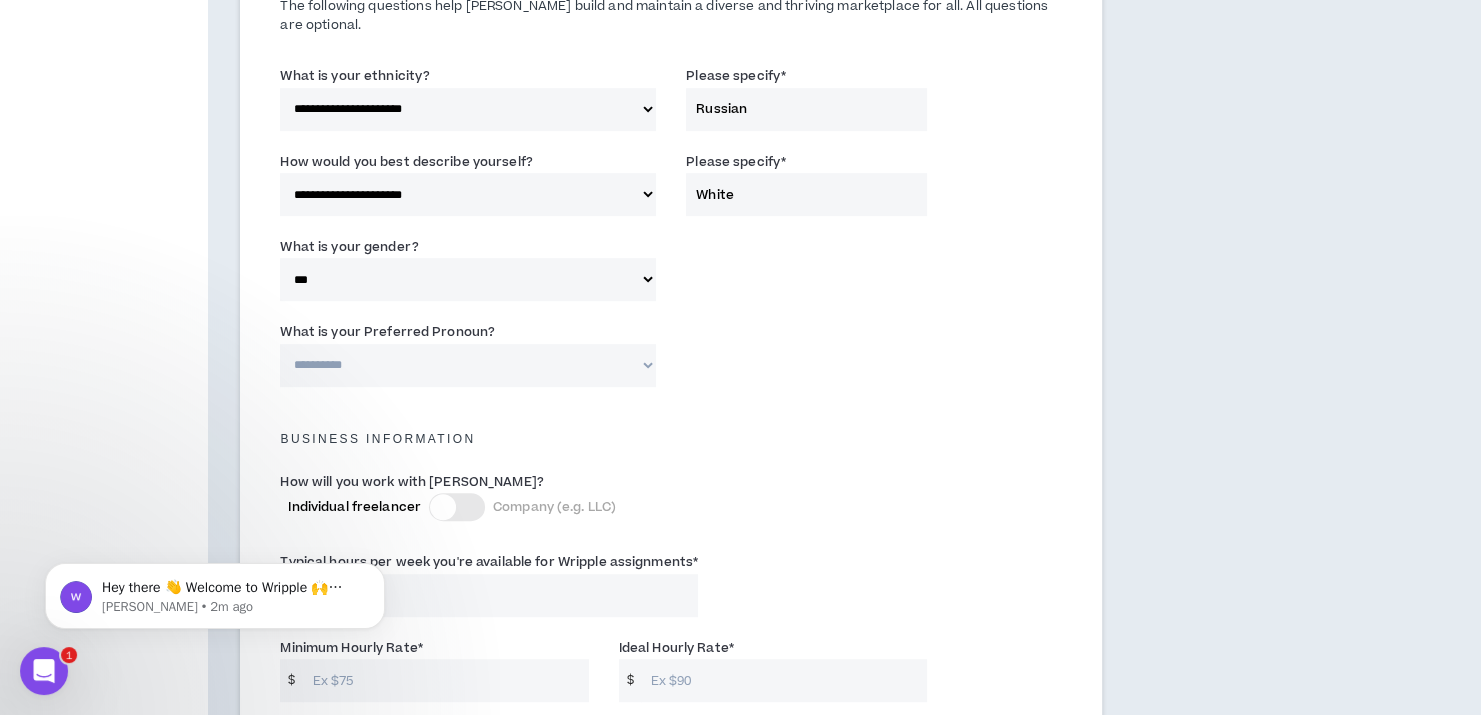 click on "What is your Preferred Pronoun?" at bounding box center [387, 332] 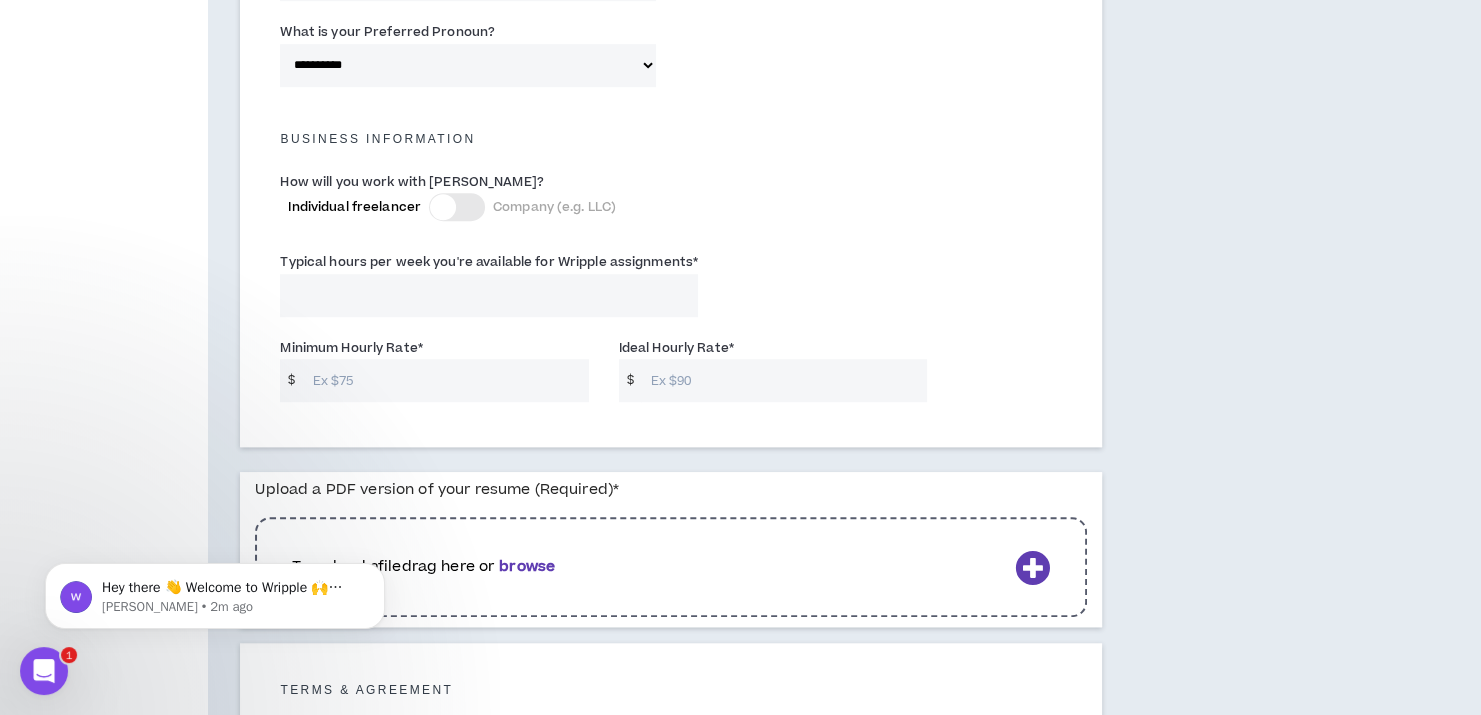 scroll, scrollTop: 1528, scrollLeft: 0, axis: vertical 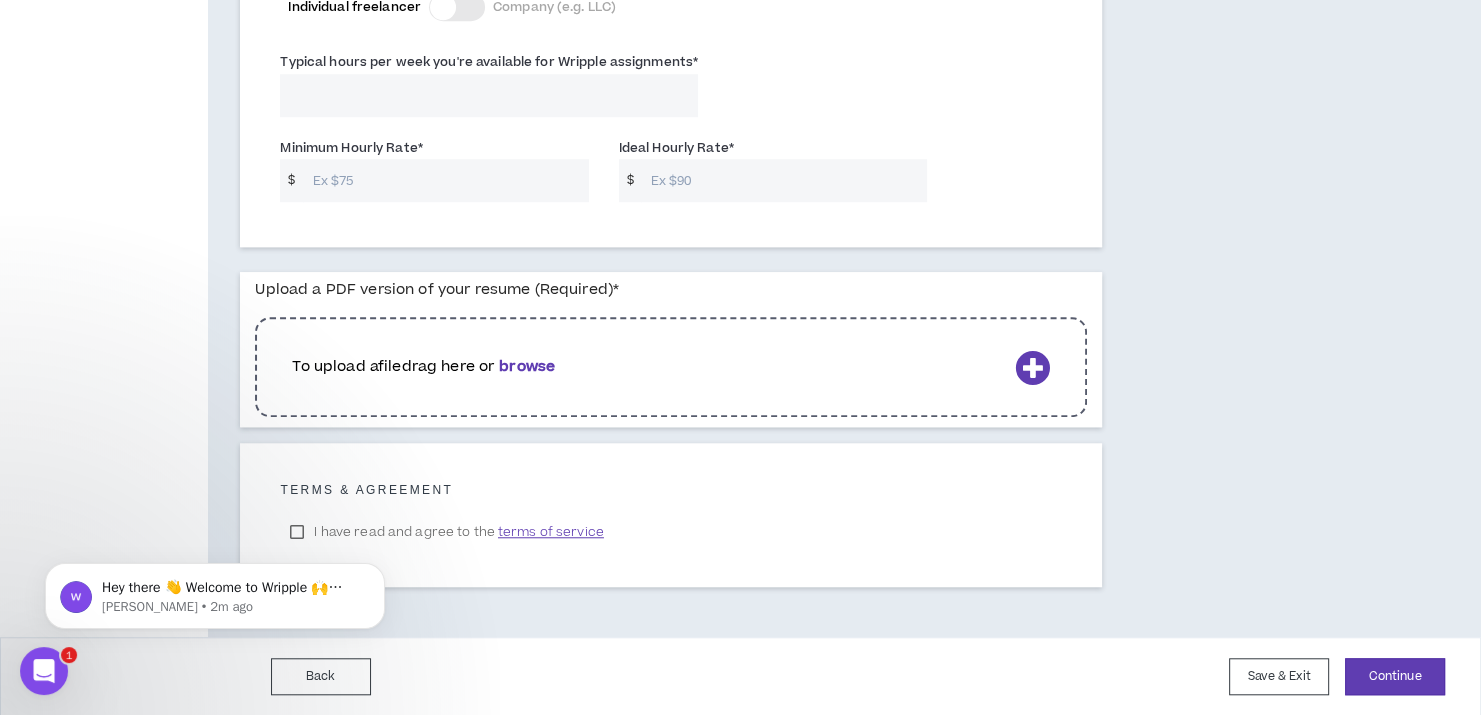 click on "Hey there 👋 Welcome to Wripple 🙌 Take a look around! If you have any questions, just reply to this message. Morgan Morgan • 2m ago" at bounding box center [215, 591] 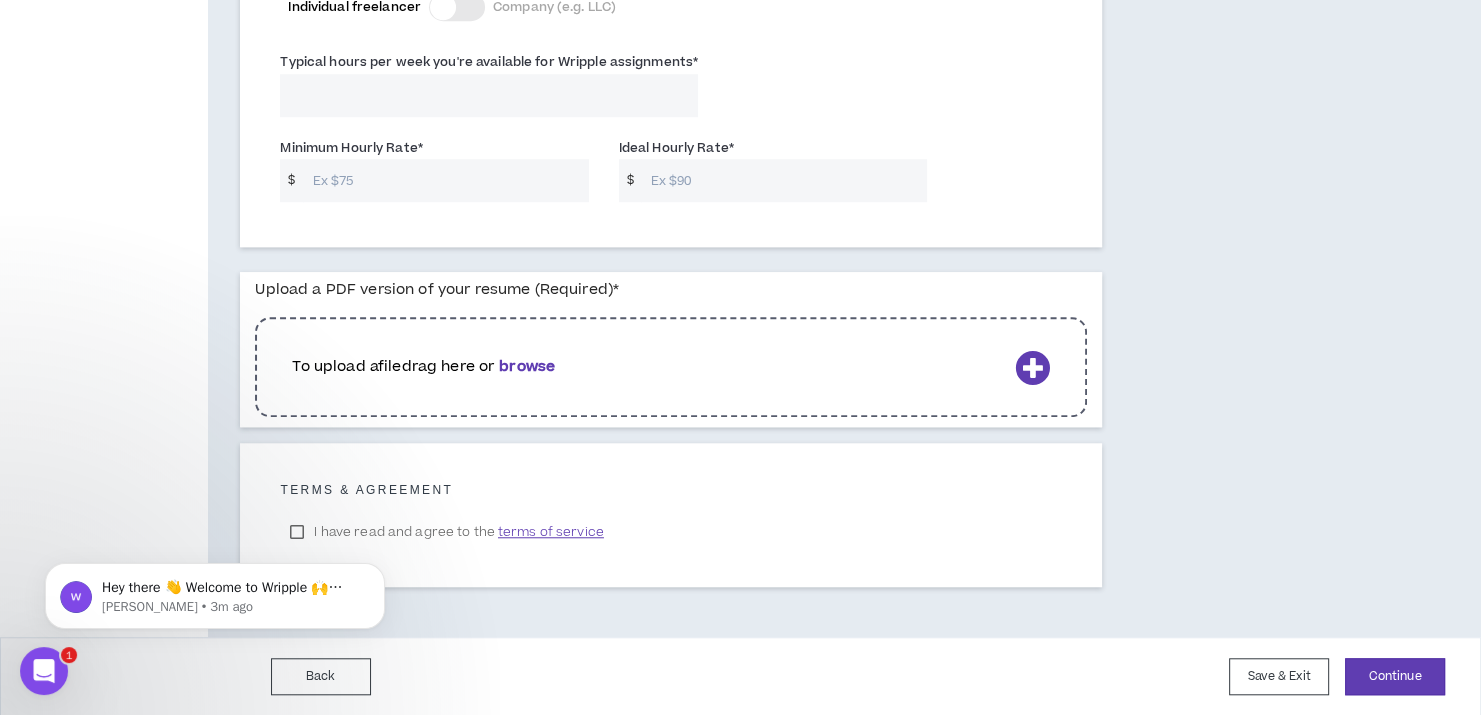 click on "Hey there 👋 Welcome to Wripple 🙌 Take a look around! If you have any questions, just reply to this message. Morgan Morgan • 3m ago" at bounding box center [215, 591] 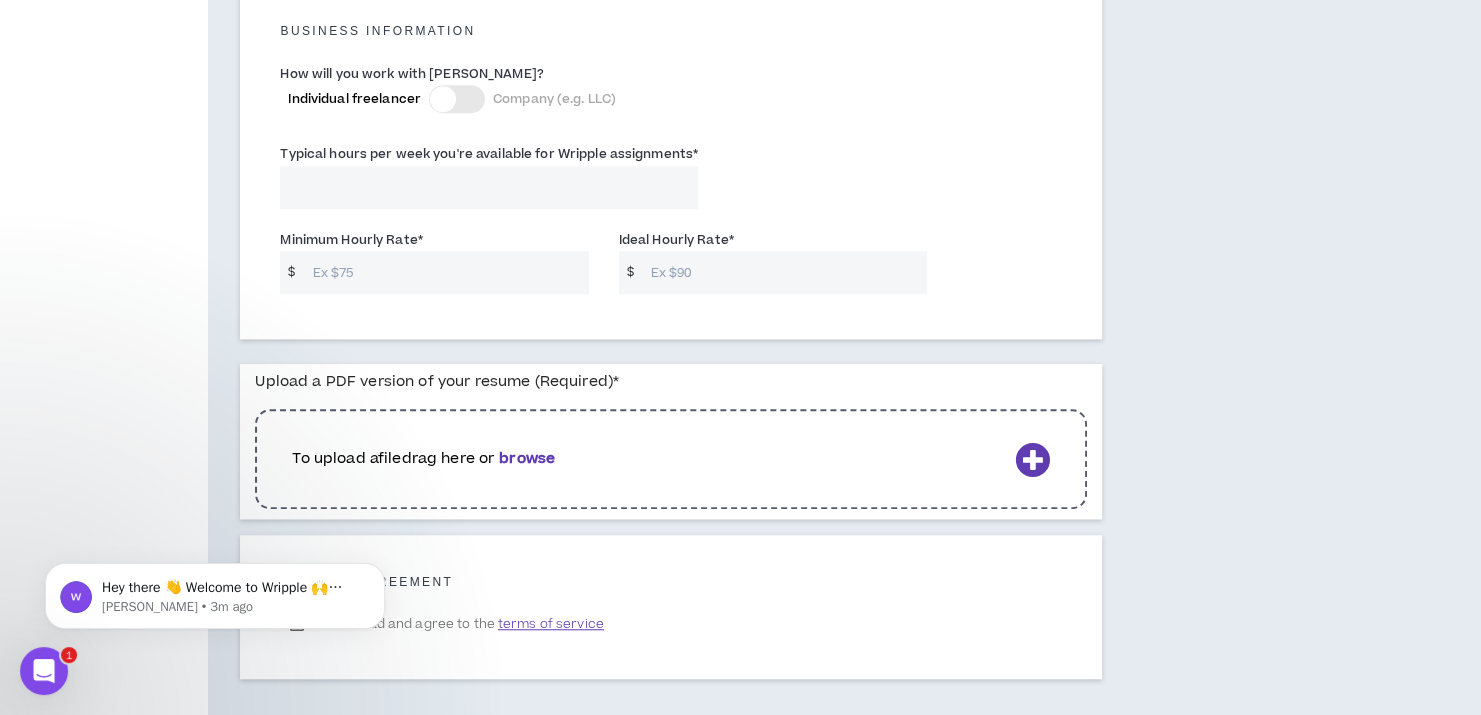 scroll, scrollTop: 1328, scrollLeft: 0, axis: vertical 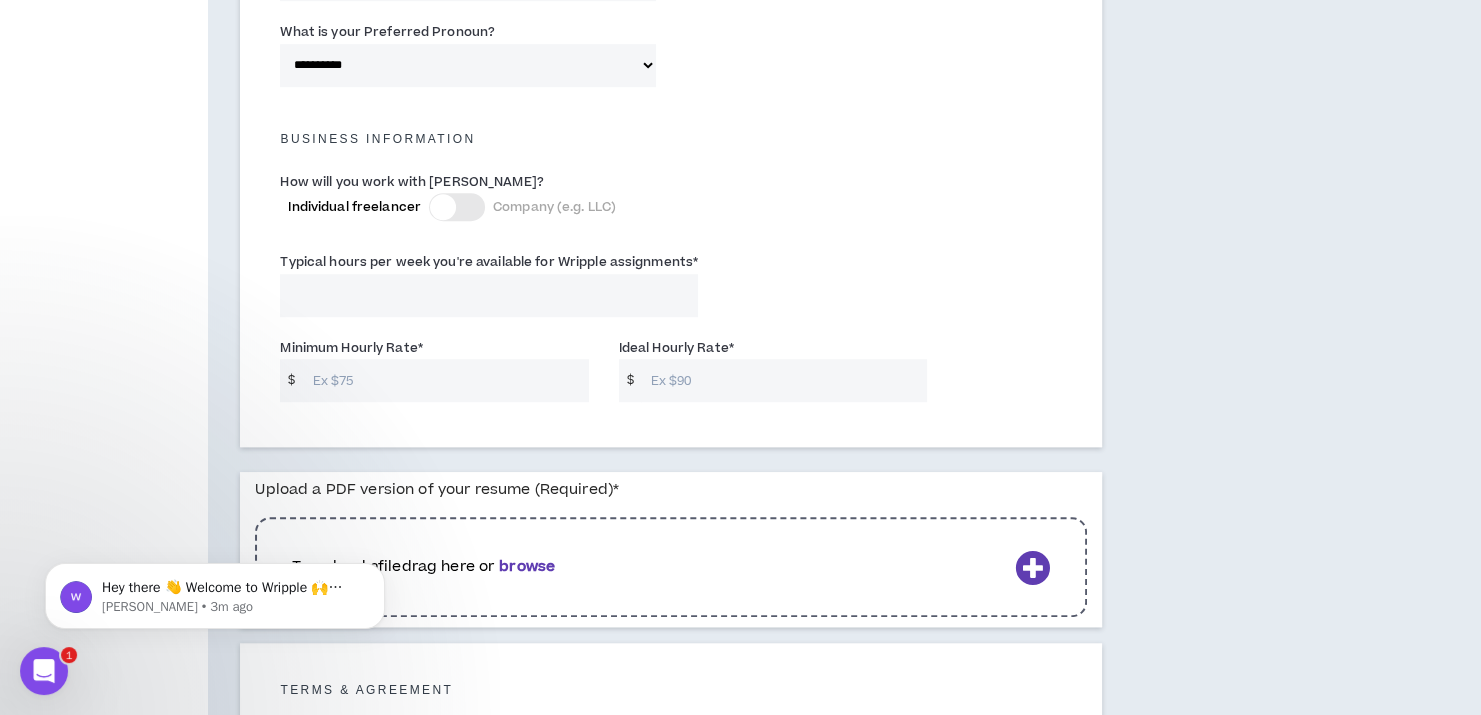 click on "Individual freelancer" at bounding box center [354, 207] 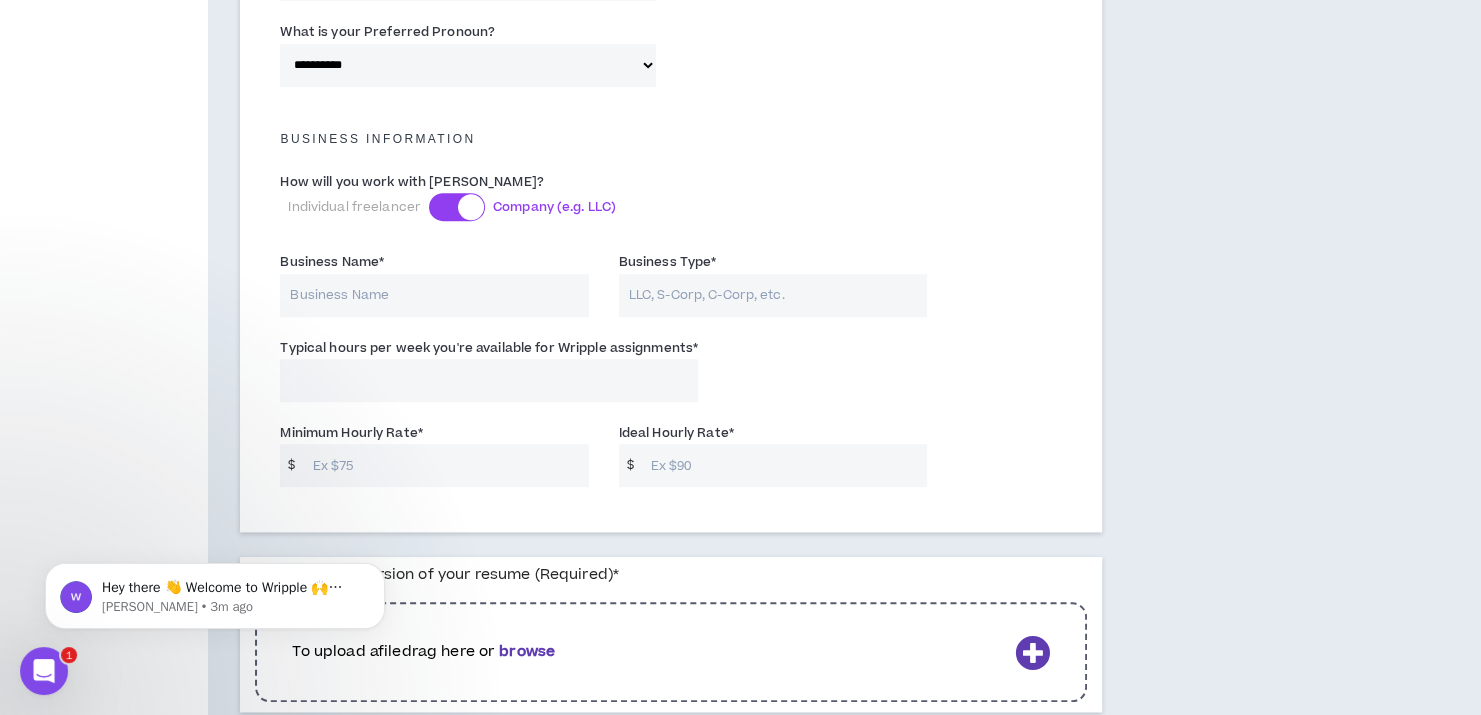 click at bounding box center [457, 207] 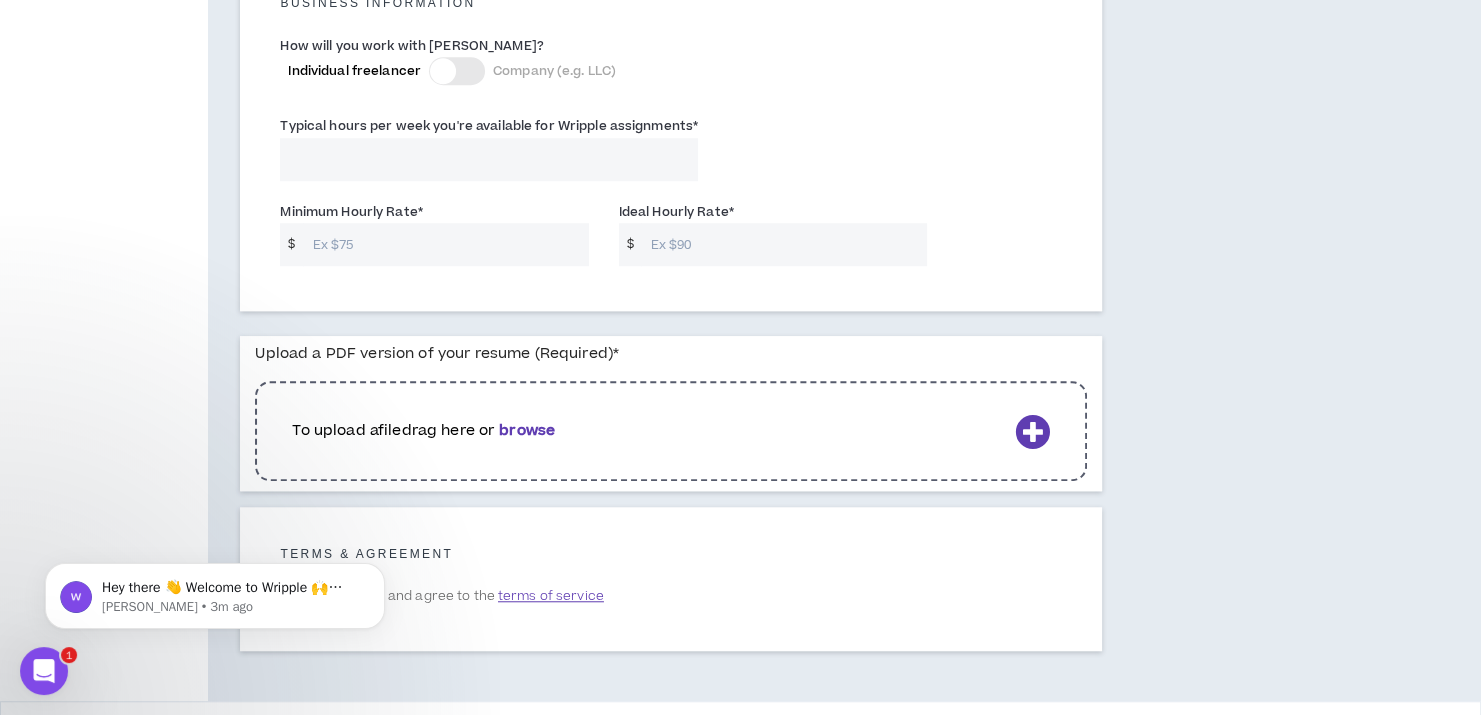 scroll, scrollTop: 1528, scrollLeft: 0, axis: vertical 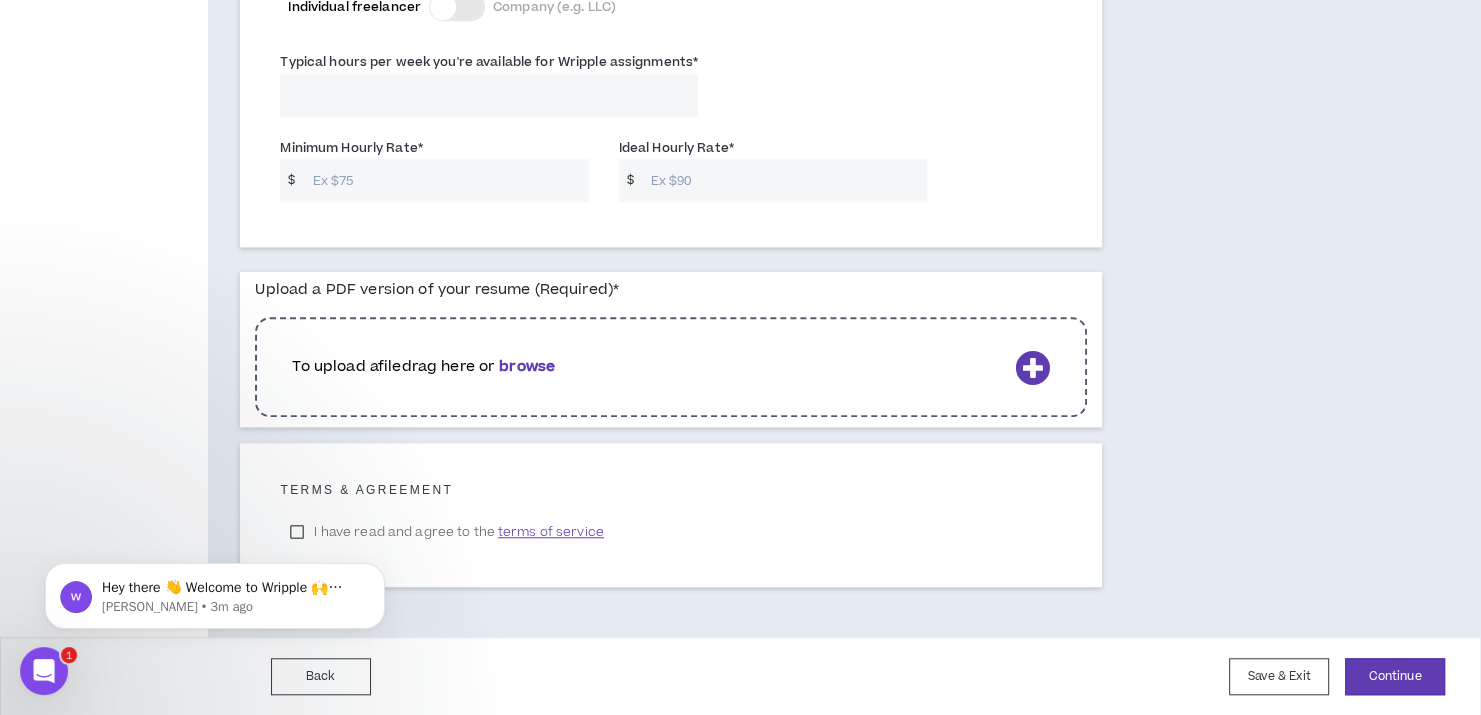 click on "To upload a  file  drag here or browse" at bounding box center [671, 367] 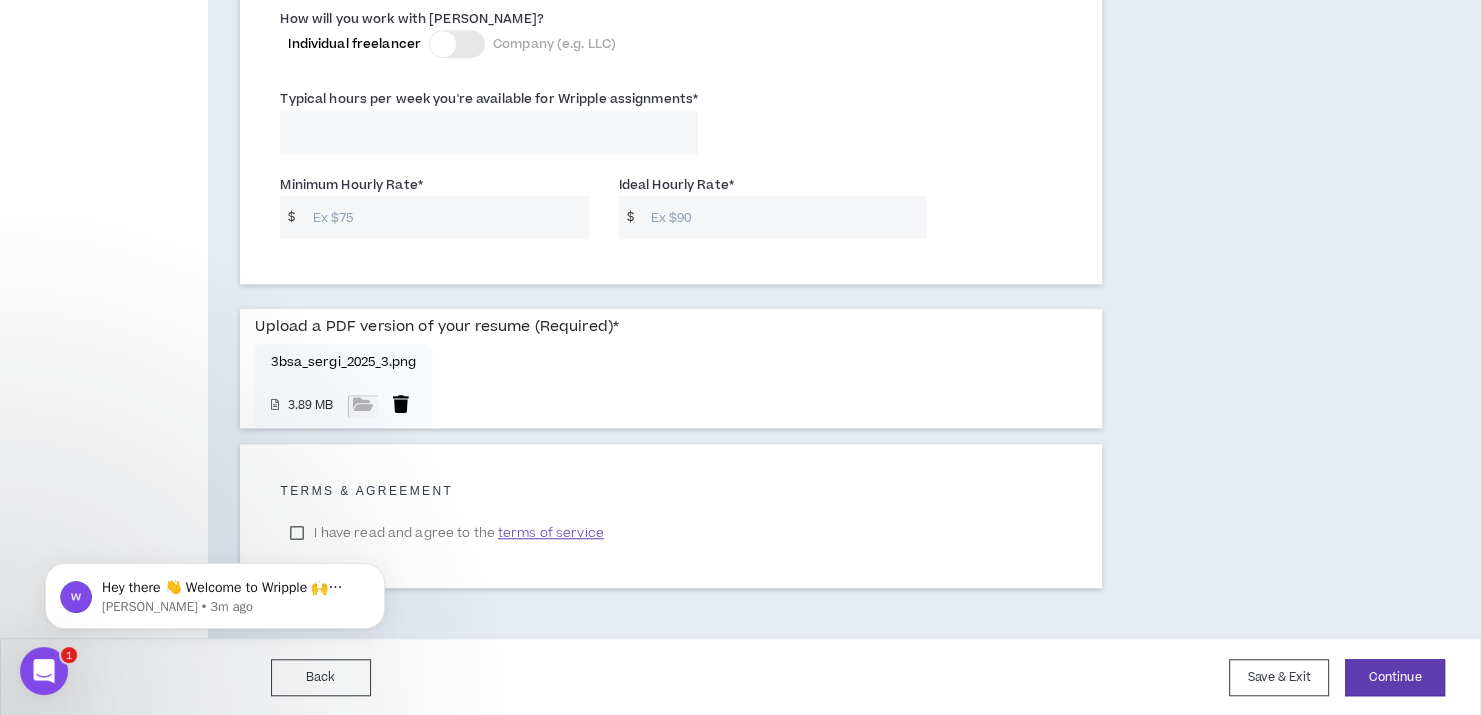 click at bounding box center [401, 406] 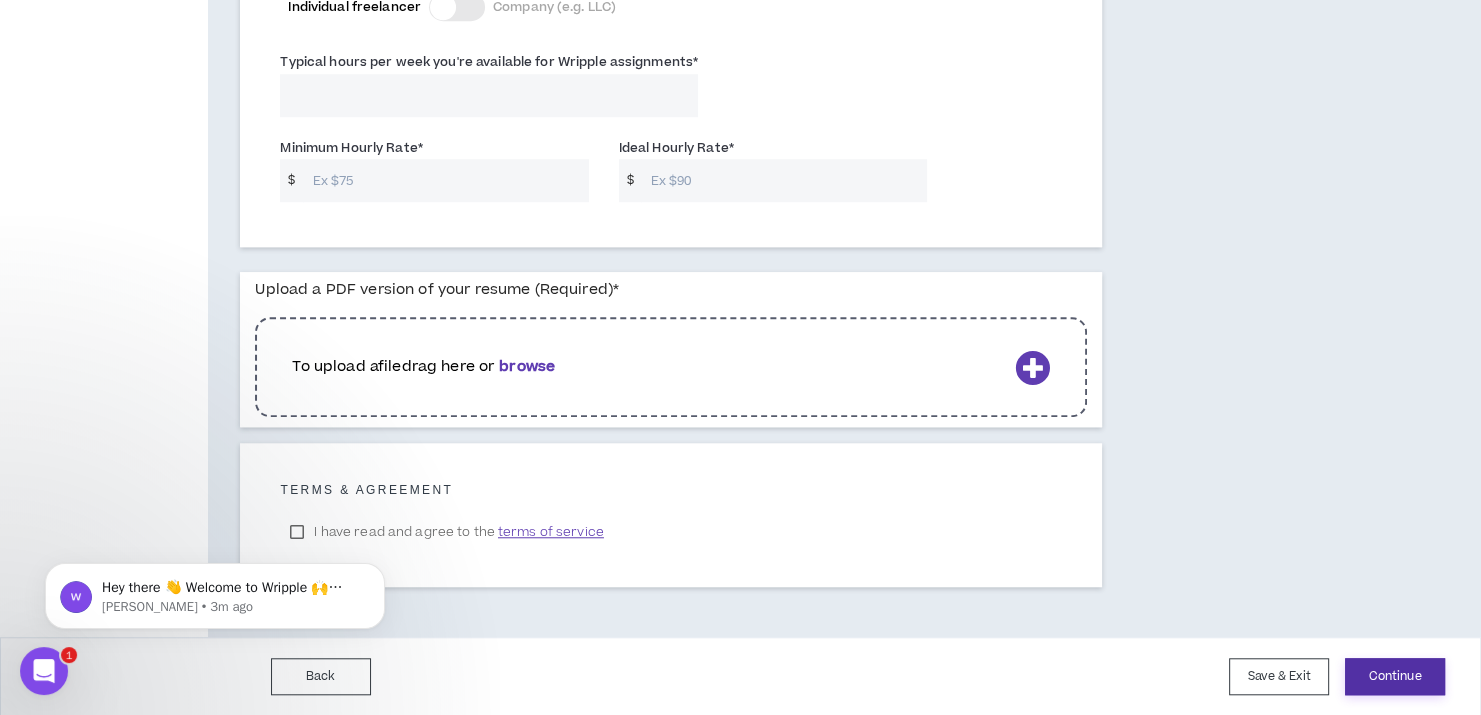 click on "Continue" at bounding box center (1395, 676) 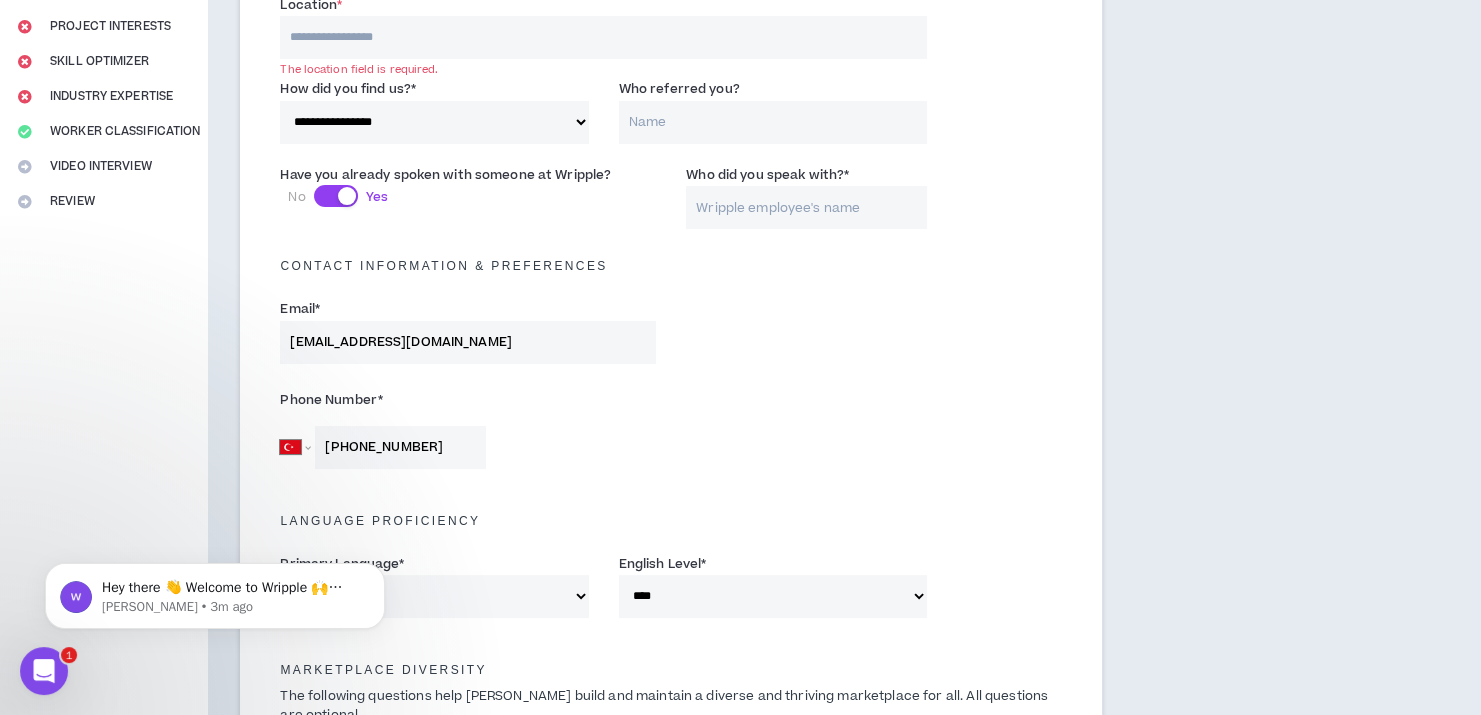 scroll, scrollTop: 331, scrollLeft: 0, axis: vertical 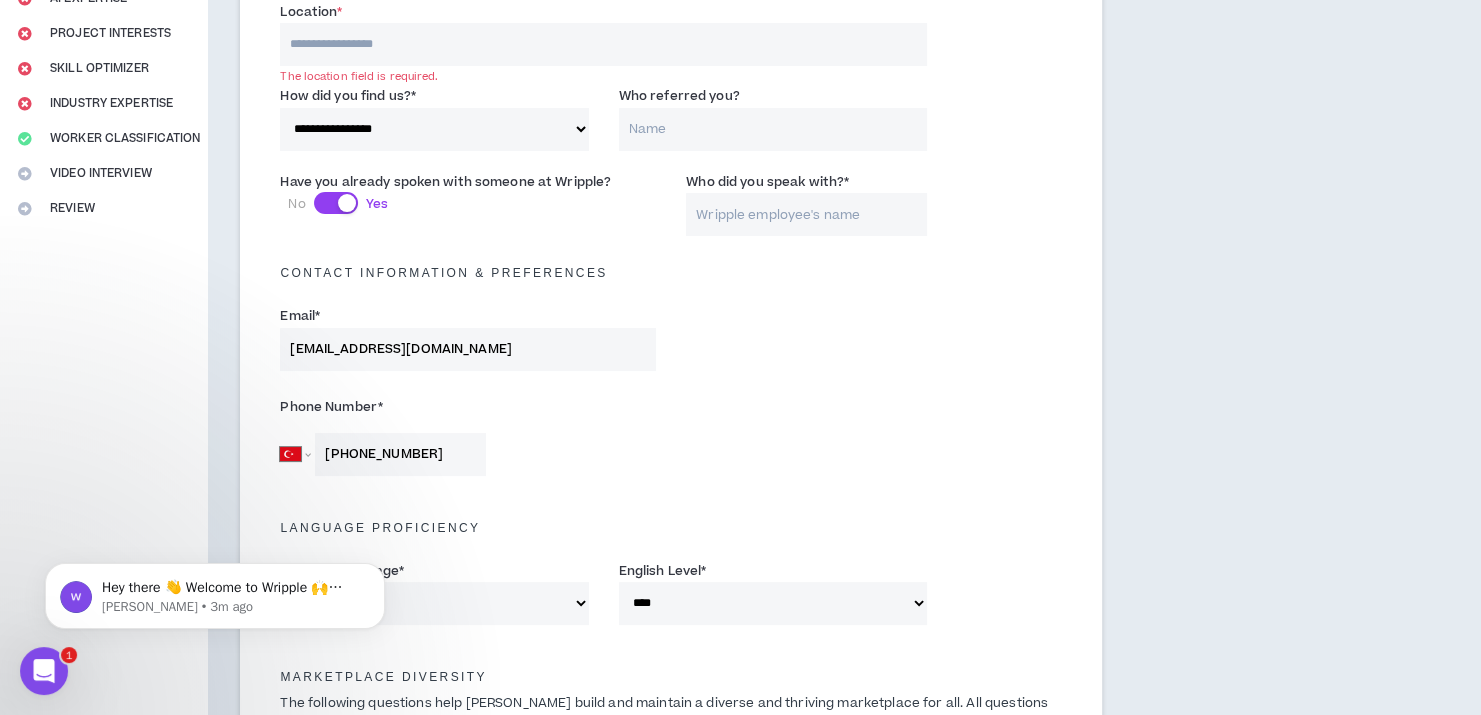 click at bounding box center [603, 44] 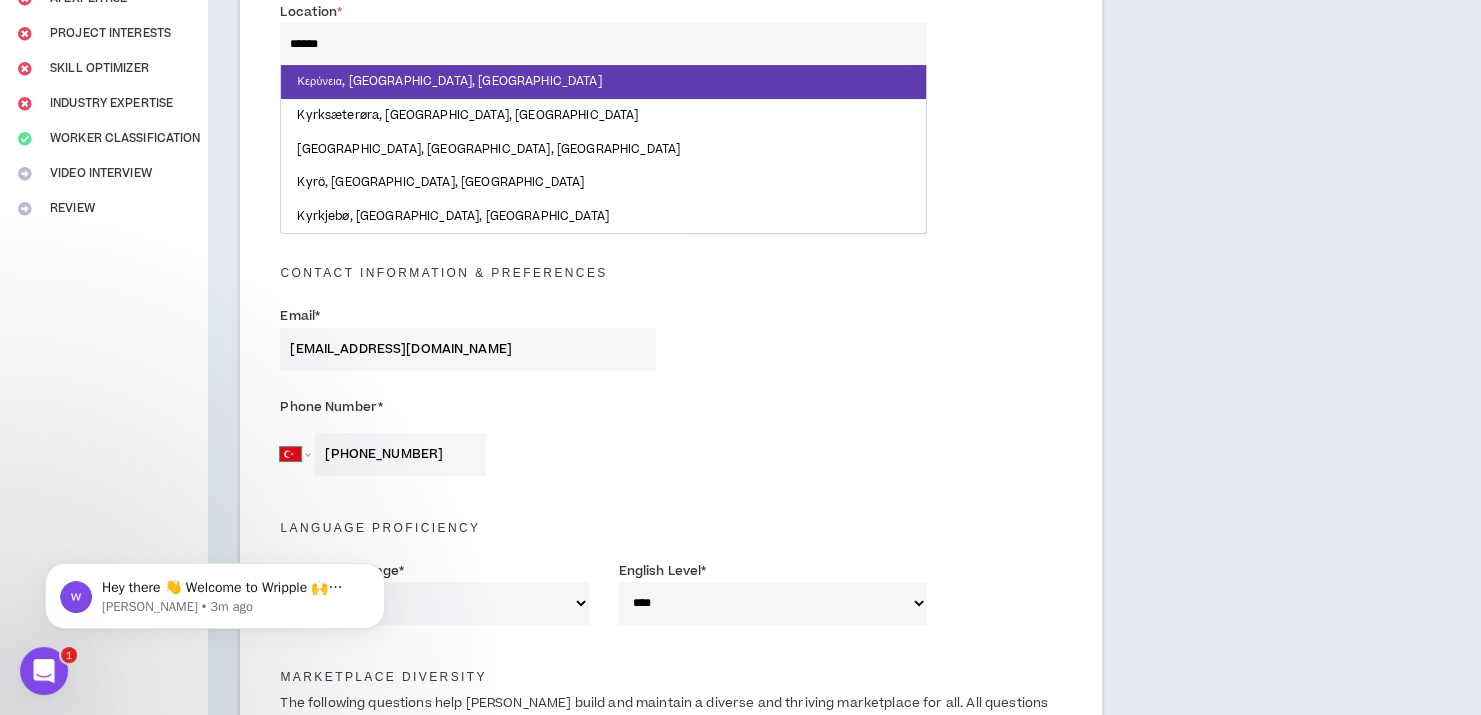 type on "*******" 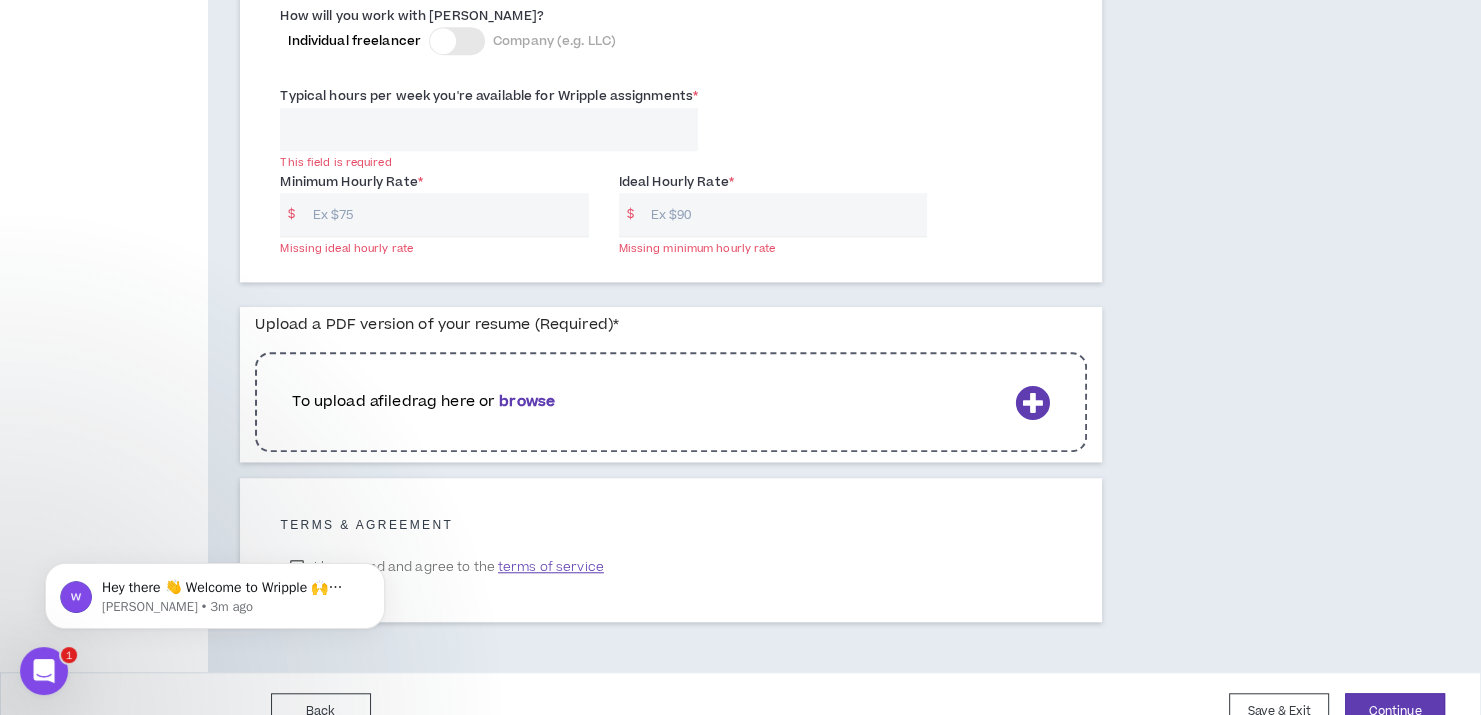 scroll, scrollTop: 1530, scrollLeft: 0, axis: vertical 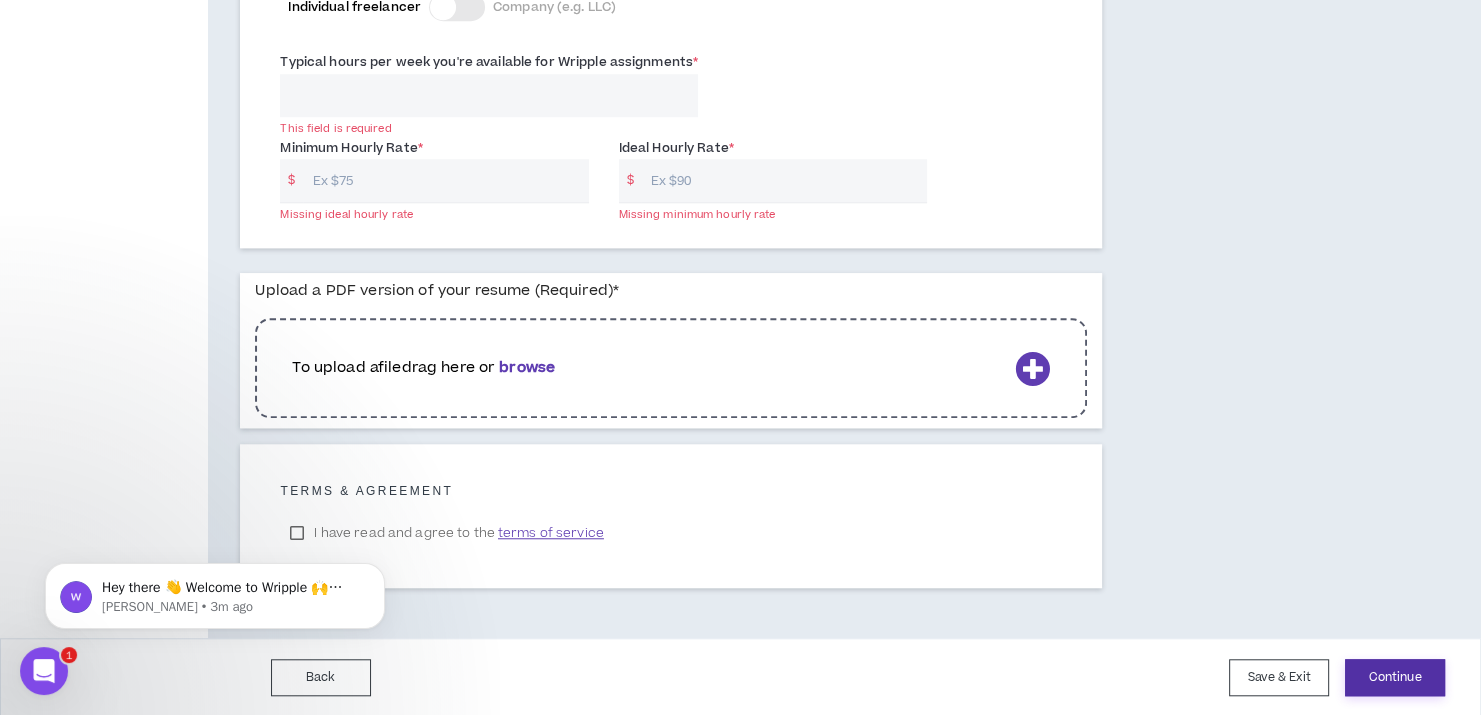 click on "Continue" at bounding box center [1395, 677] 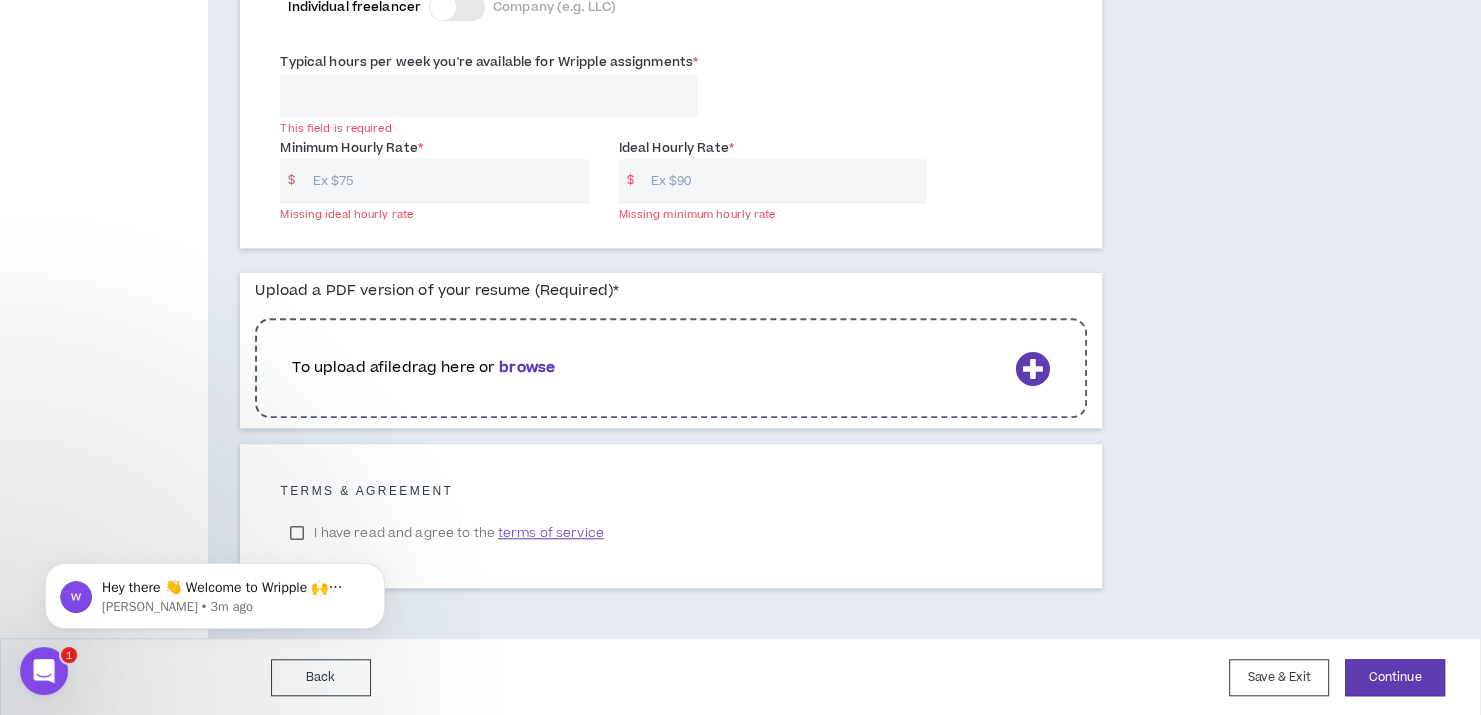 click on "Typical hours per week you're available for Wripple assignments  *" at bounding box center (489, 95) 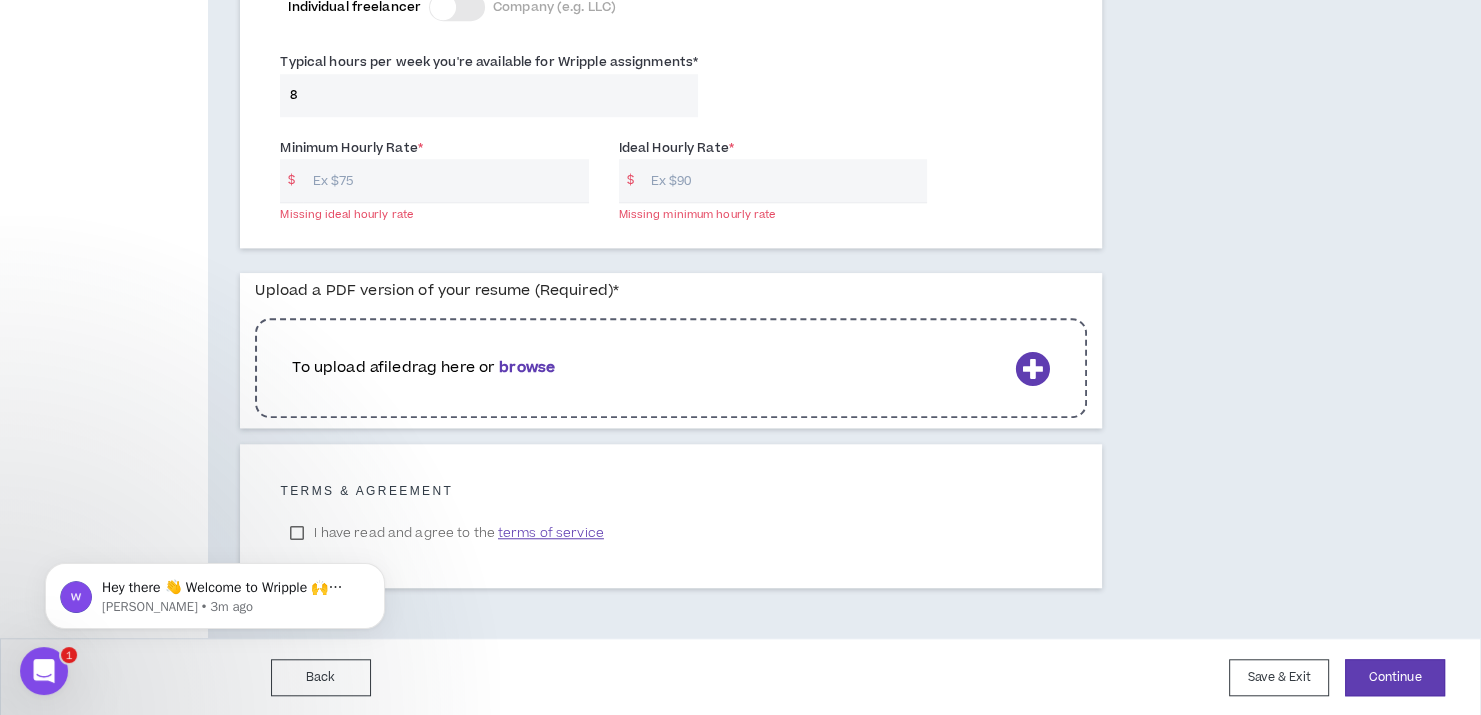 type on "8" 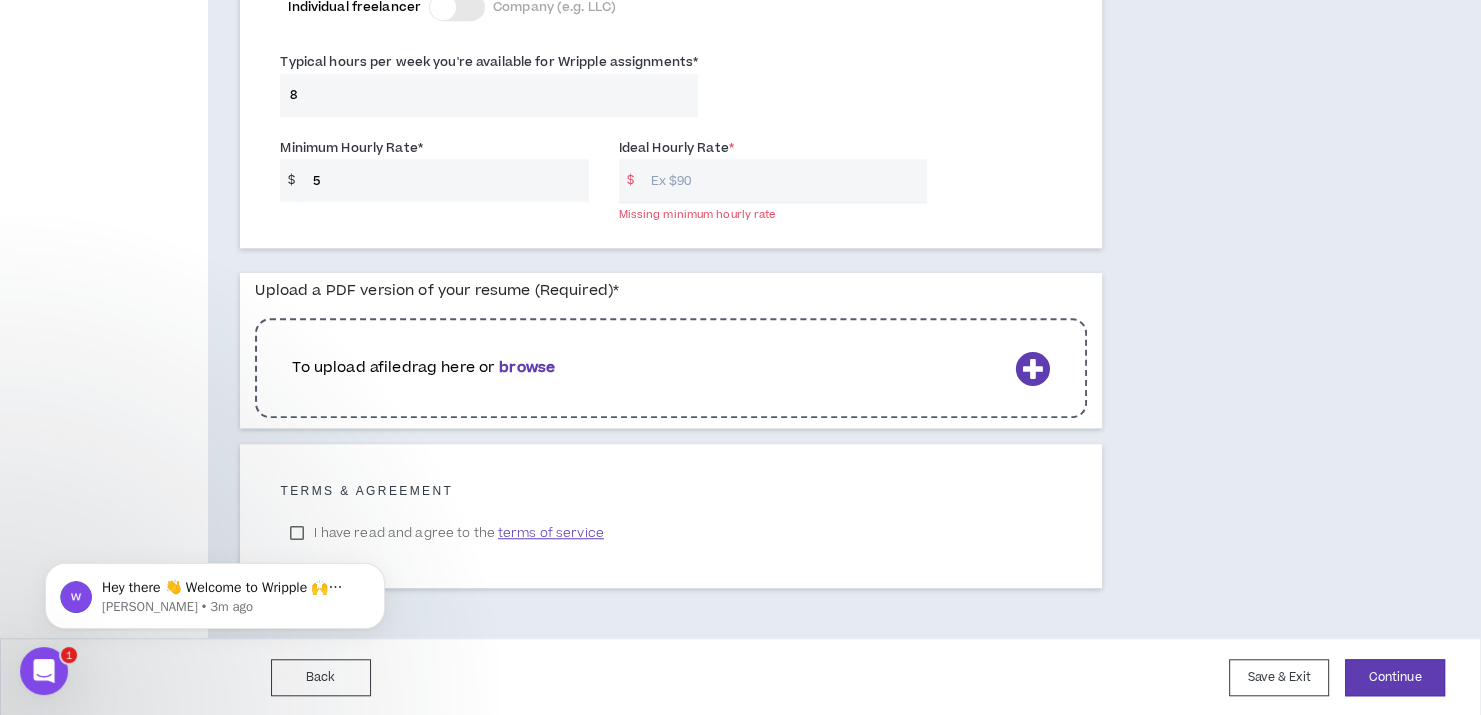type on "5" 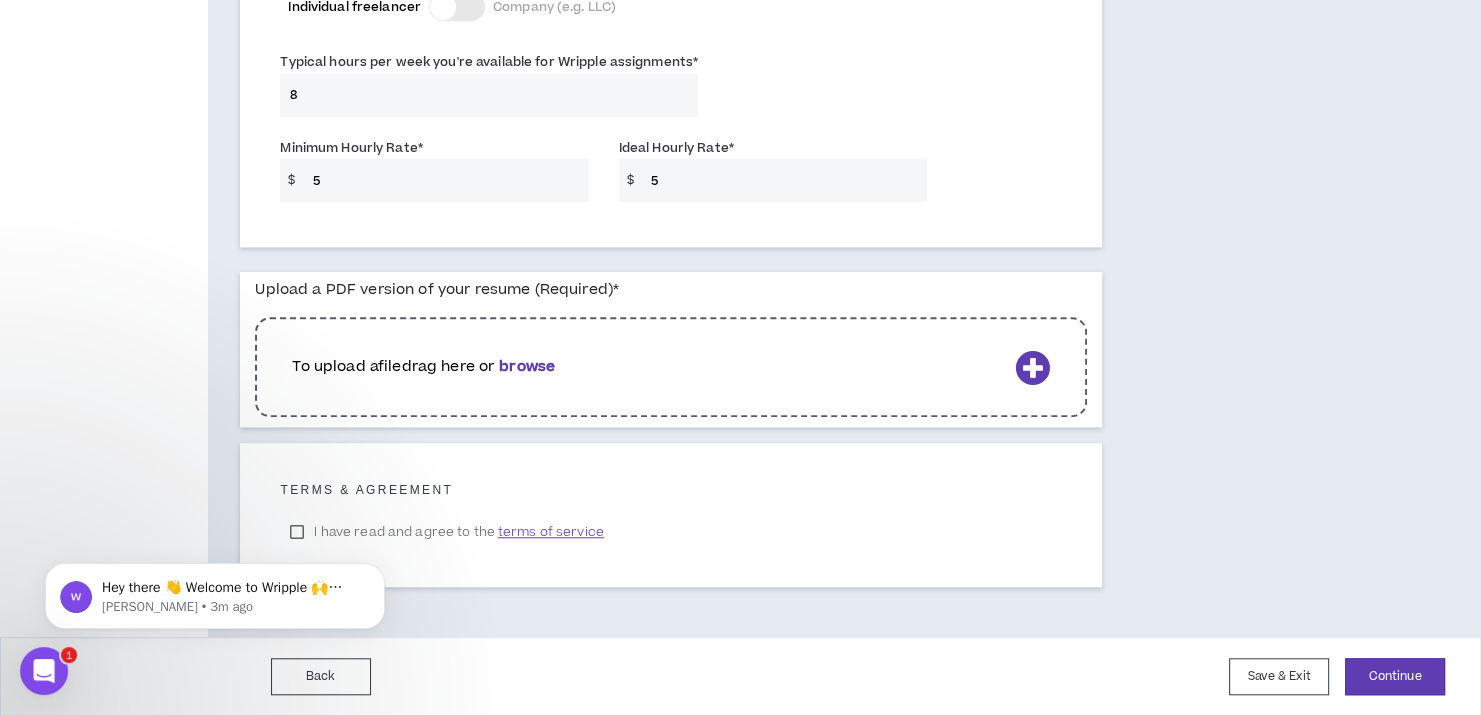 scroll, scrollTop: 1529, scrollLeft: 0, axis: vertical 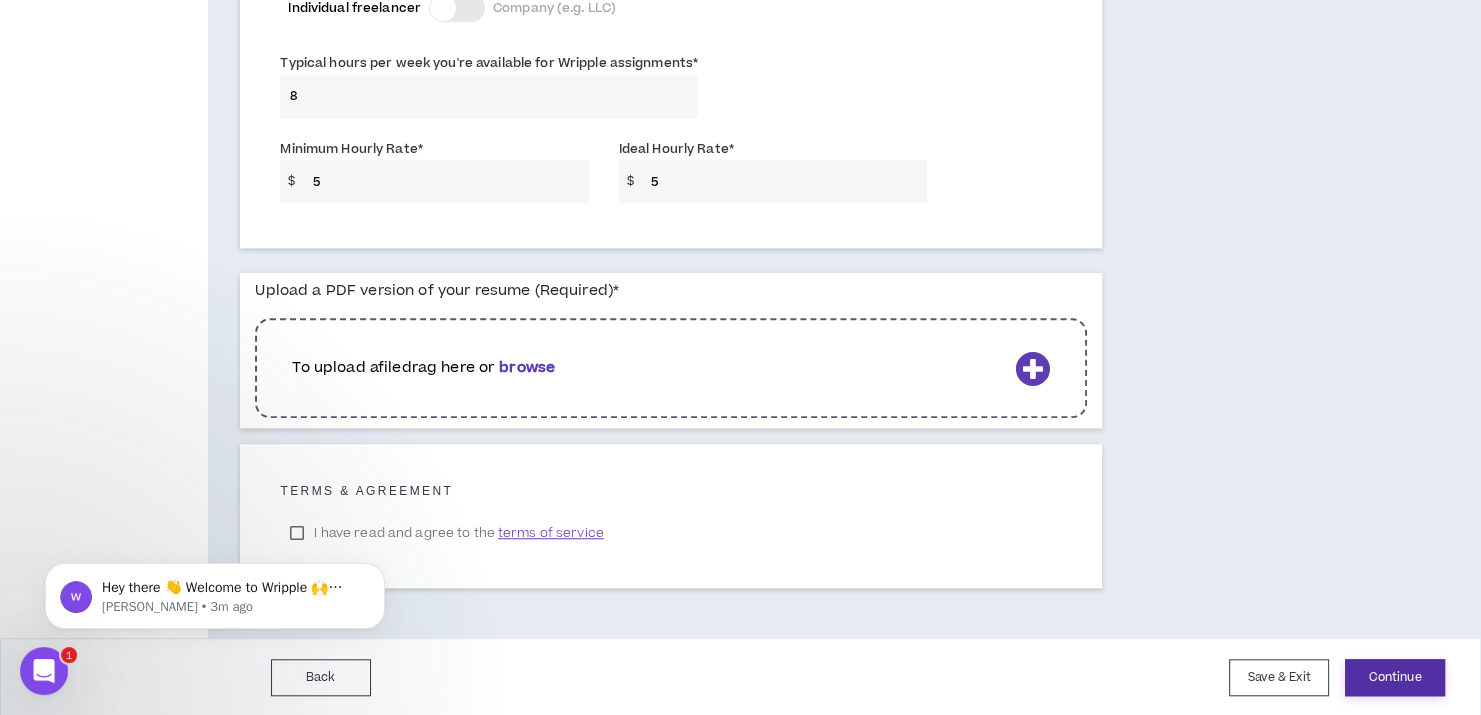 type on "5" 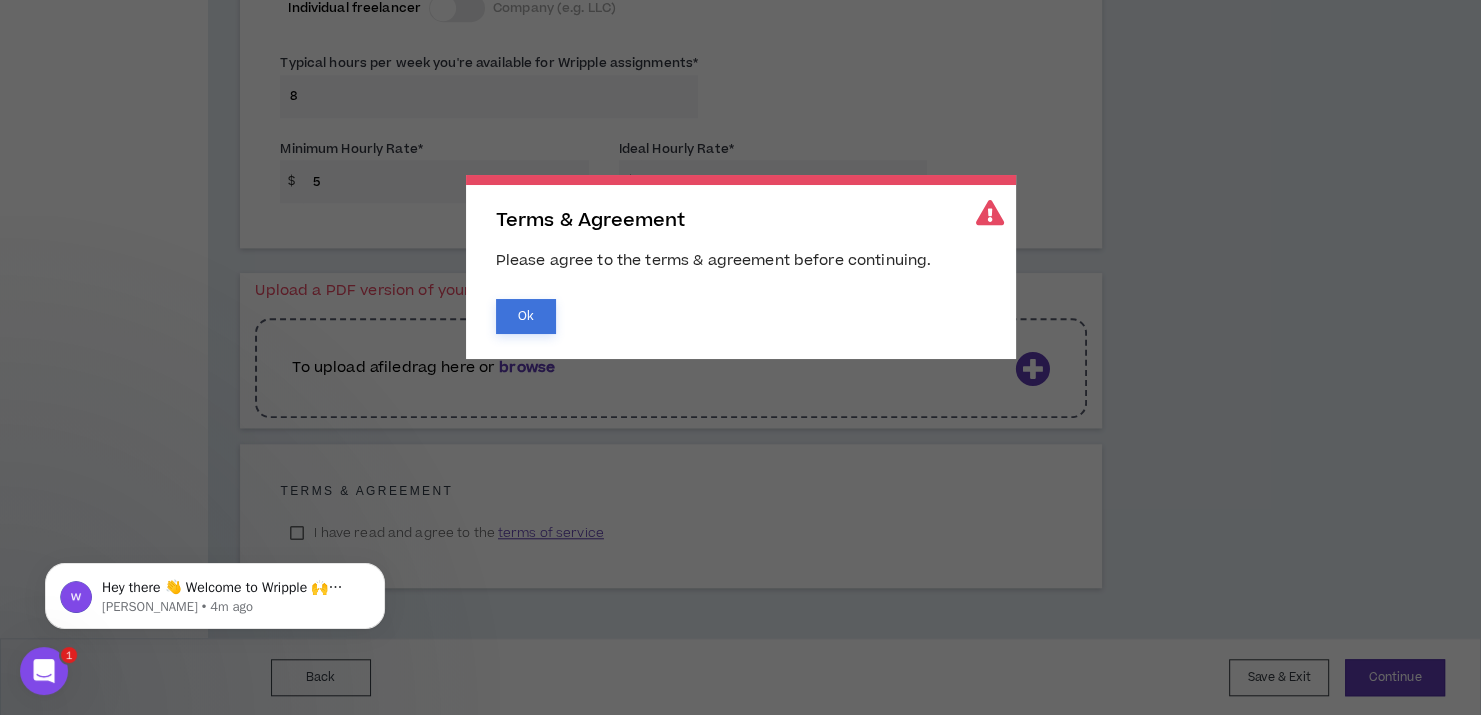click on "Ok" at bounding box center (526, 316) 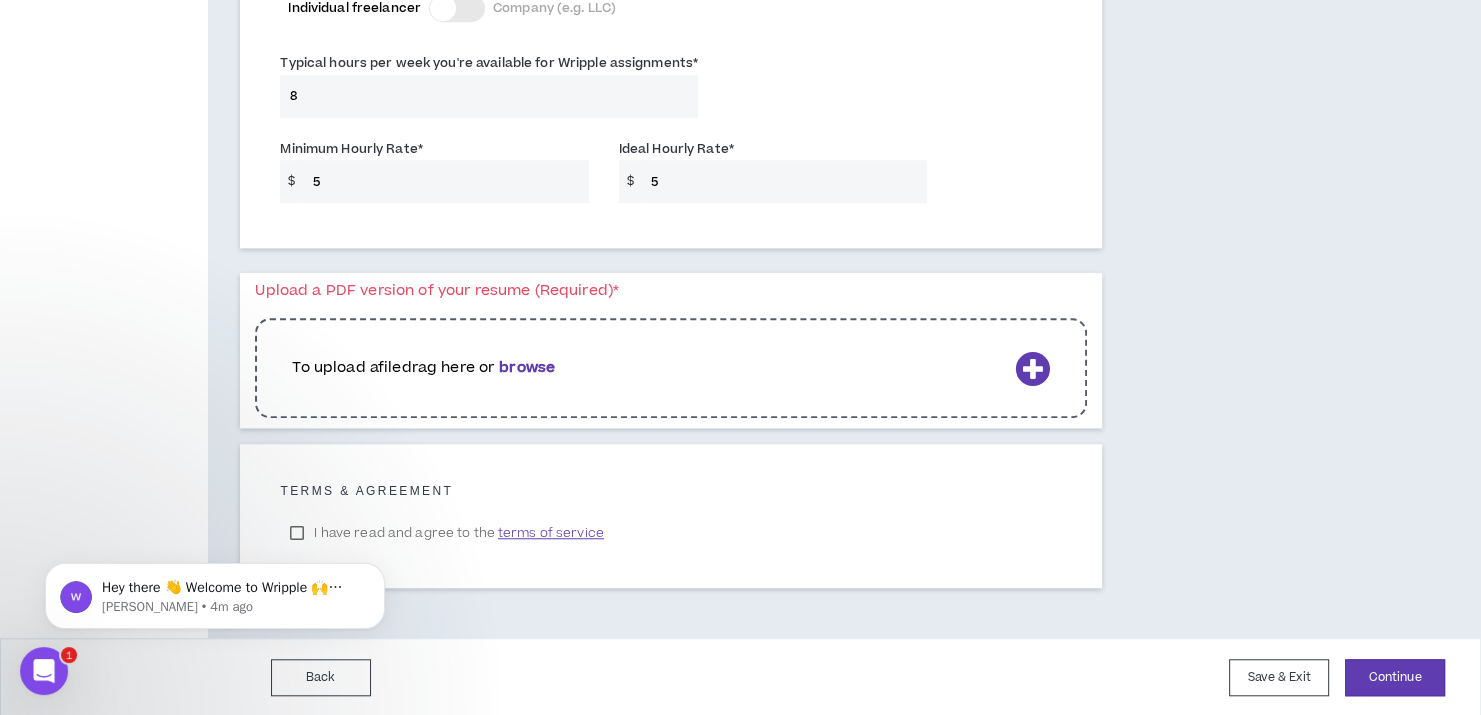 click on "Hey there 👋 Welcome to Wripple 🙌 Take a look around! If you have any questions, just reply to this message. Morgan Morgan • 4m ago" at bounding box center (215, 591) 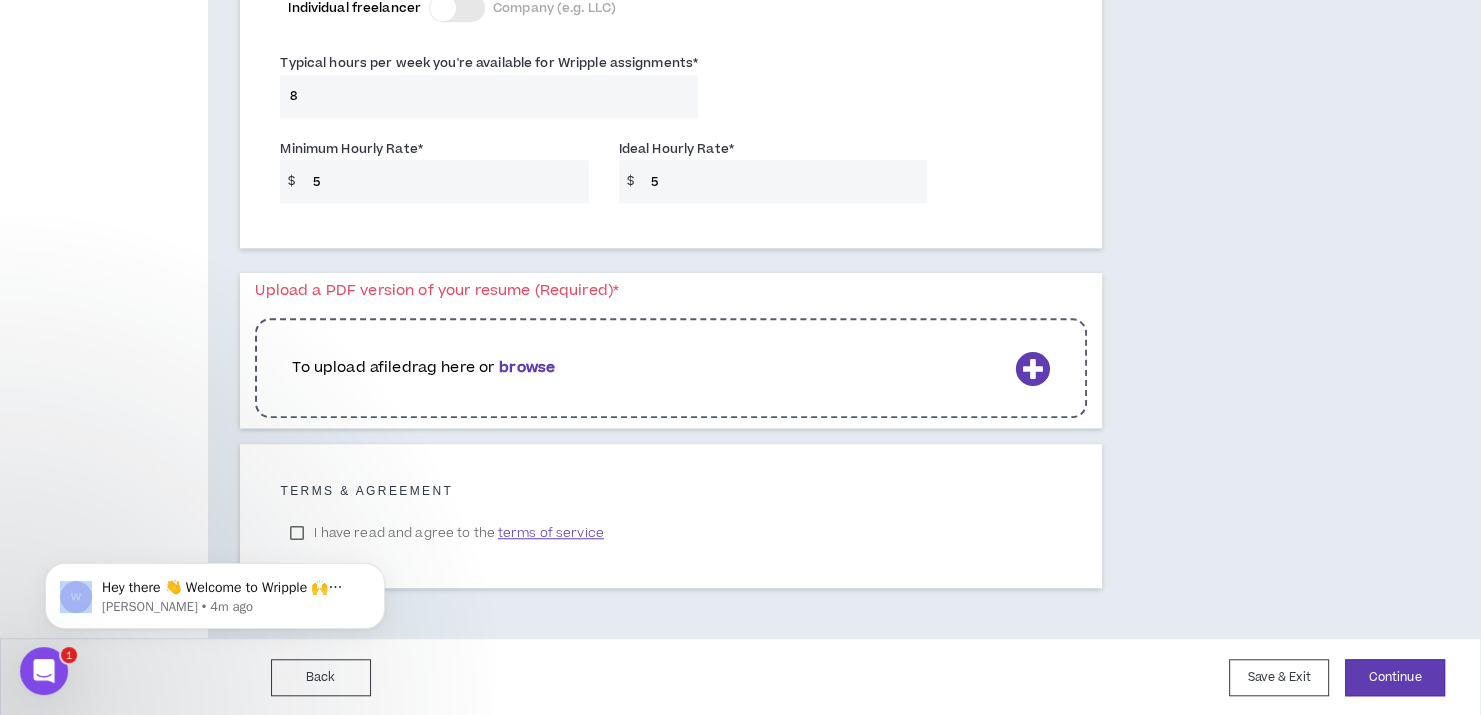 click on "Hey there 👋 Welcome to Wripple 🙌 Take a look around! If you have any questions, just reply to this message. Morgan Morgan • 4m ago" at bounding box center [215, 591] 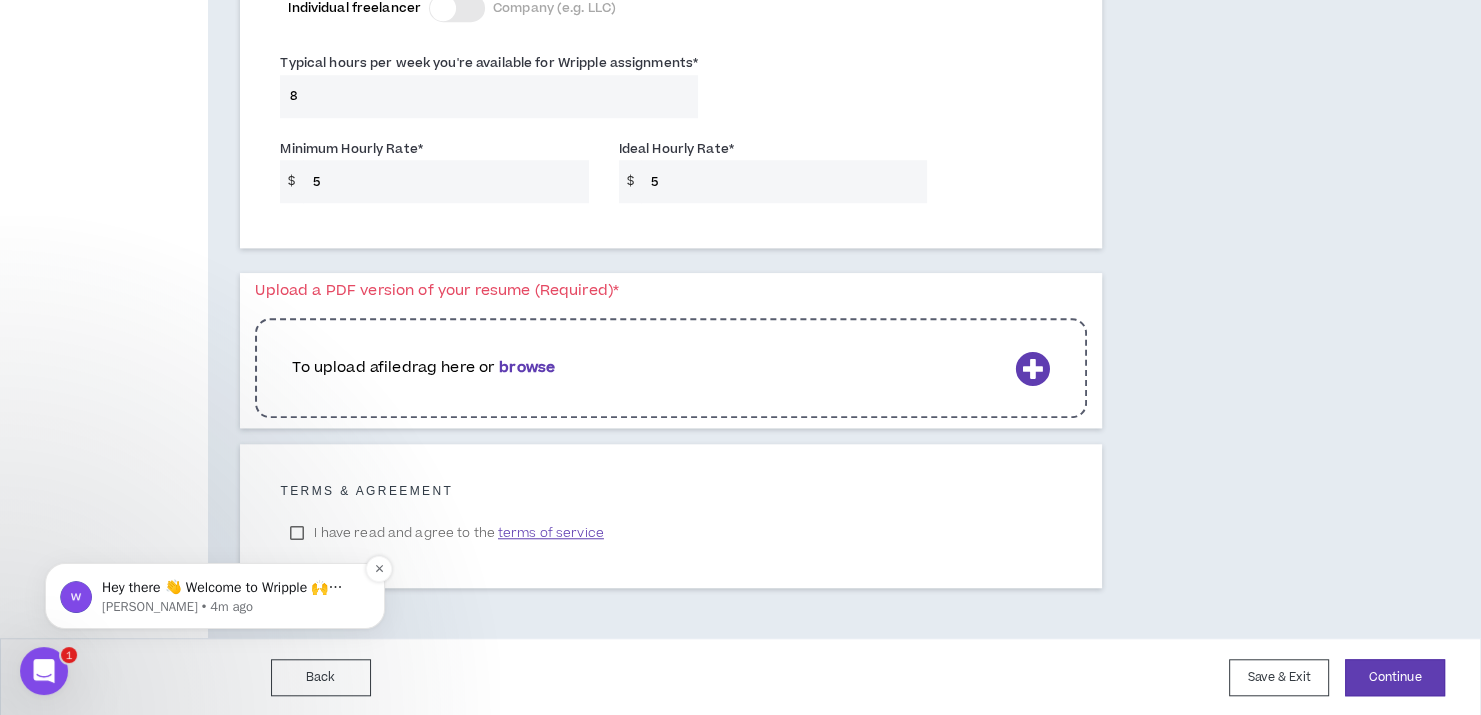 click on "Morgan • 4m ago" at bounding box center (231, 607) 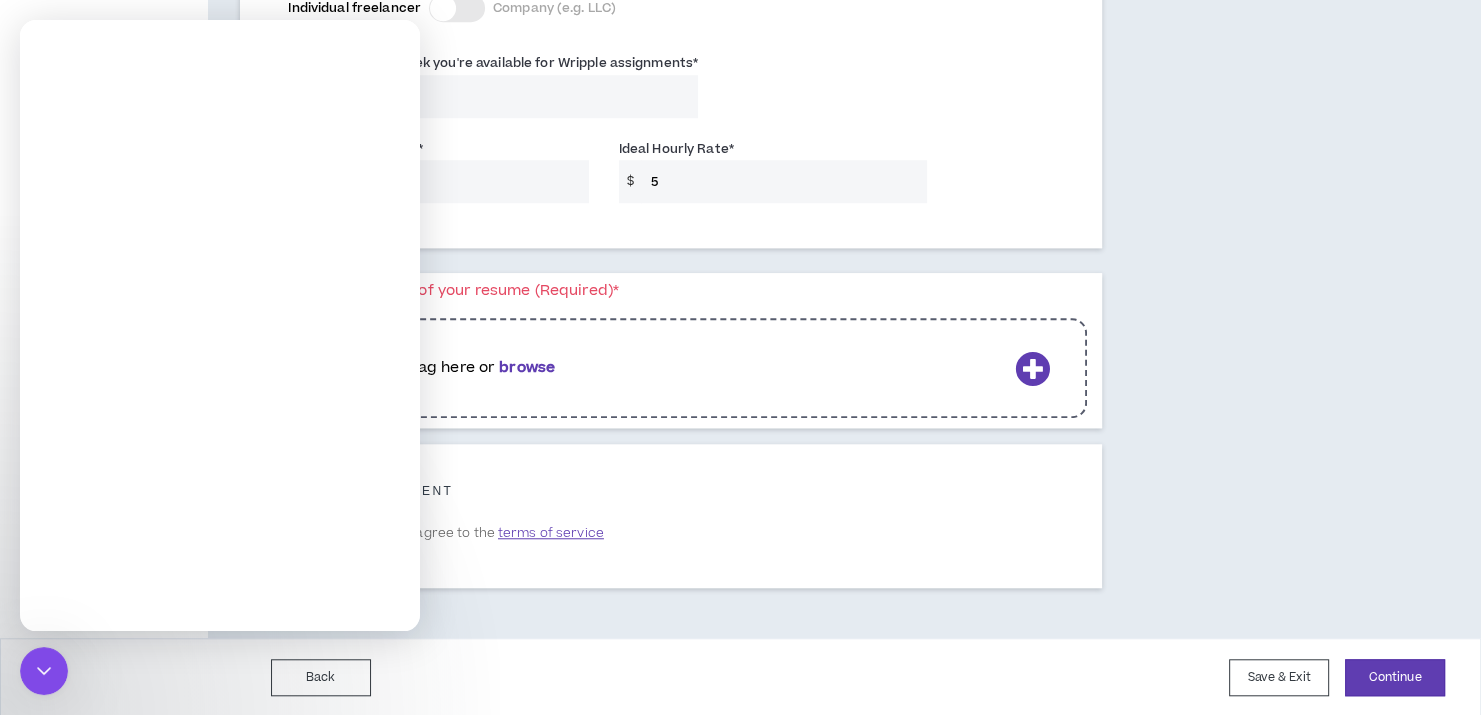scroll, scrollTop: 0, scrollLeft: 0, axis: both 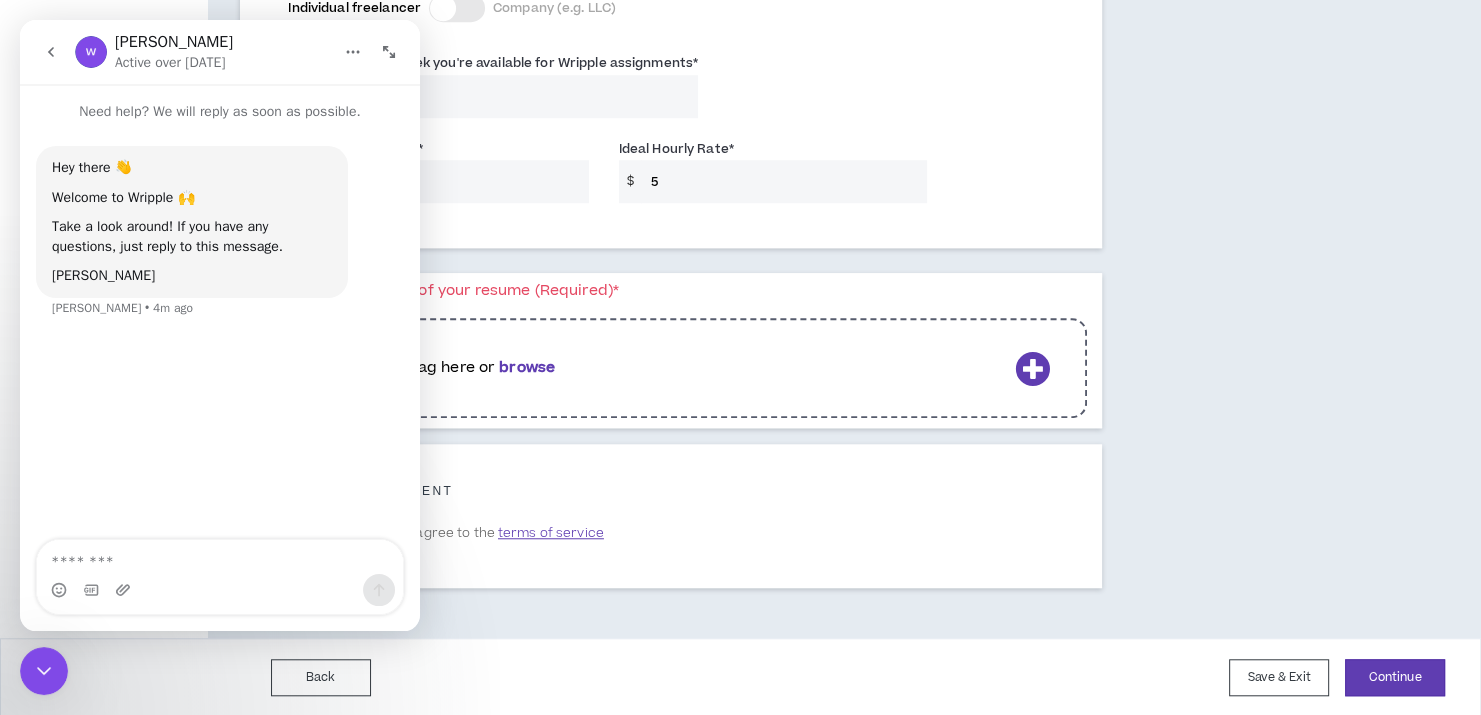 click on "I have read and agree to the    terms of service" at bounding box center (446, 533) 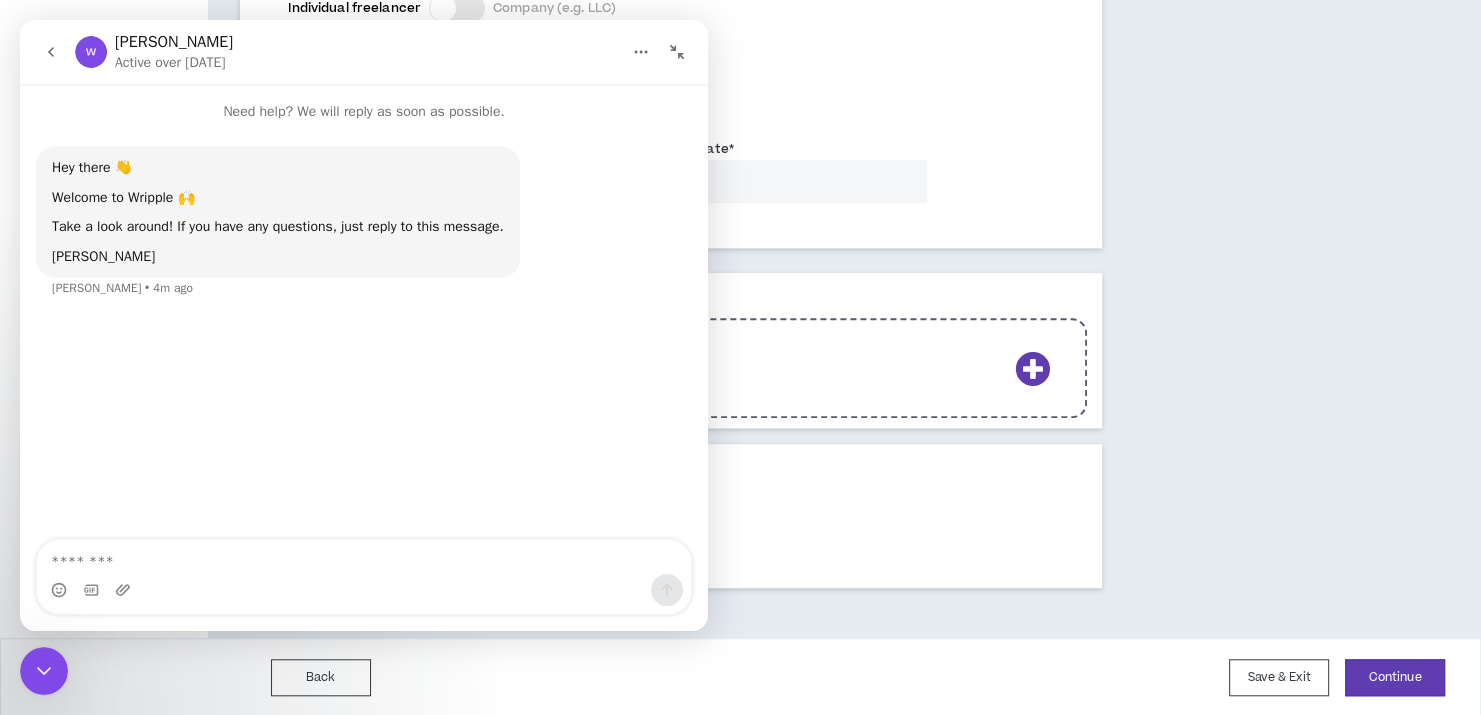 click 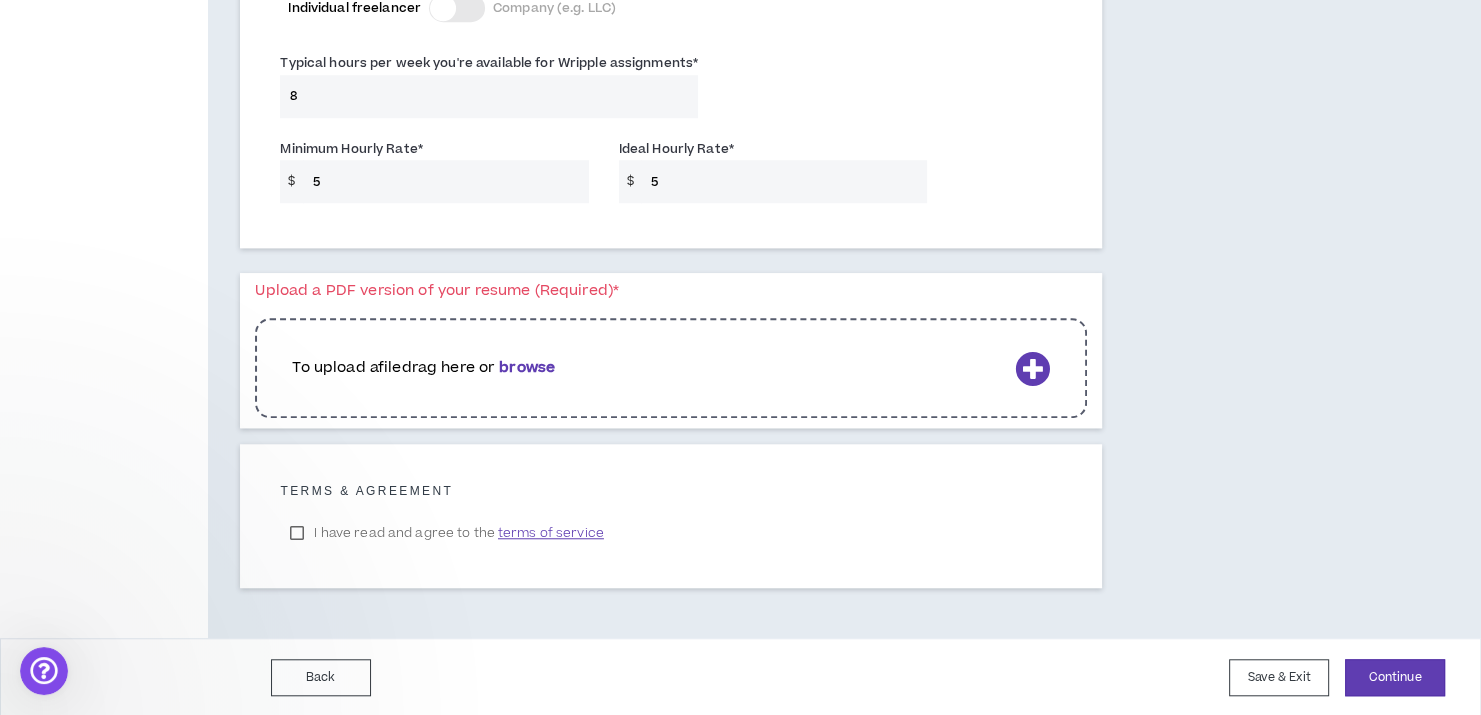 scroll, scrollTop: 0, scrollLeft: 0, axis: both 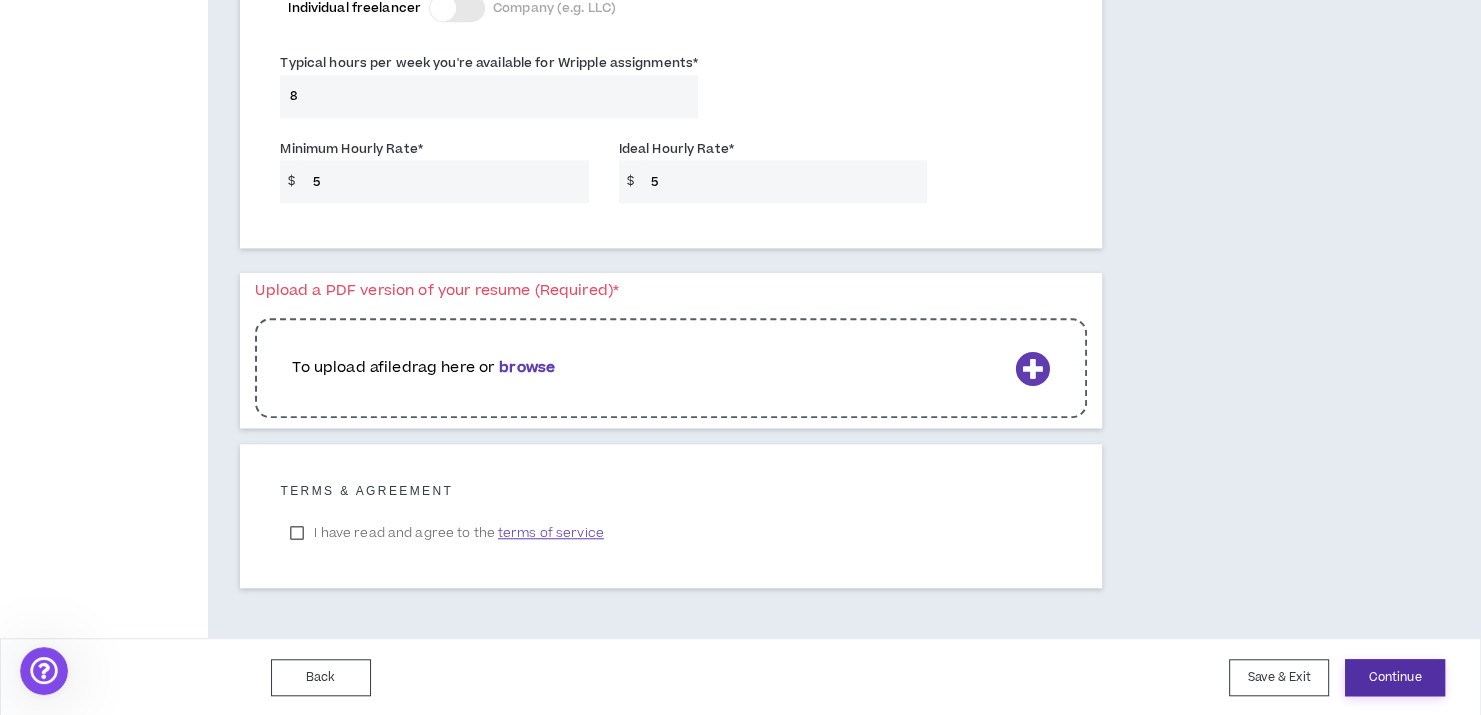 click on "Continue" at bounding box center [1395, 677] 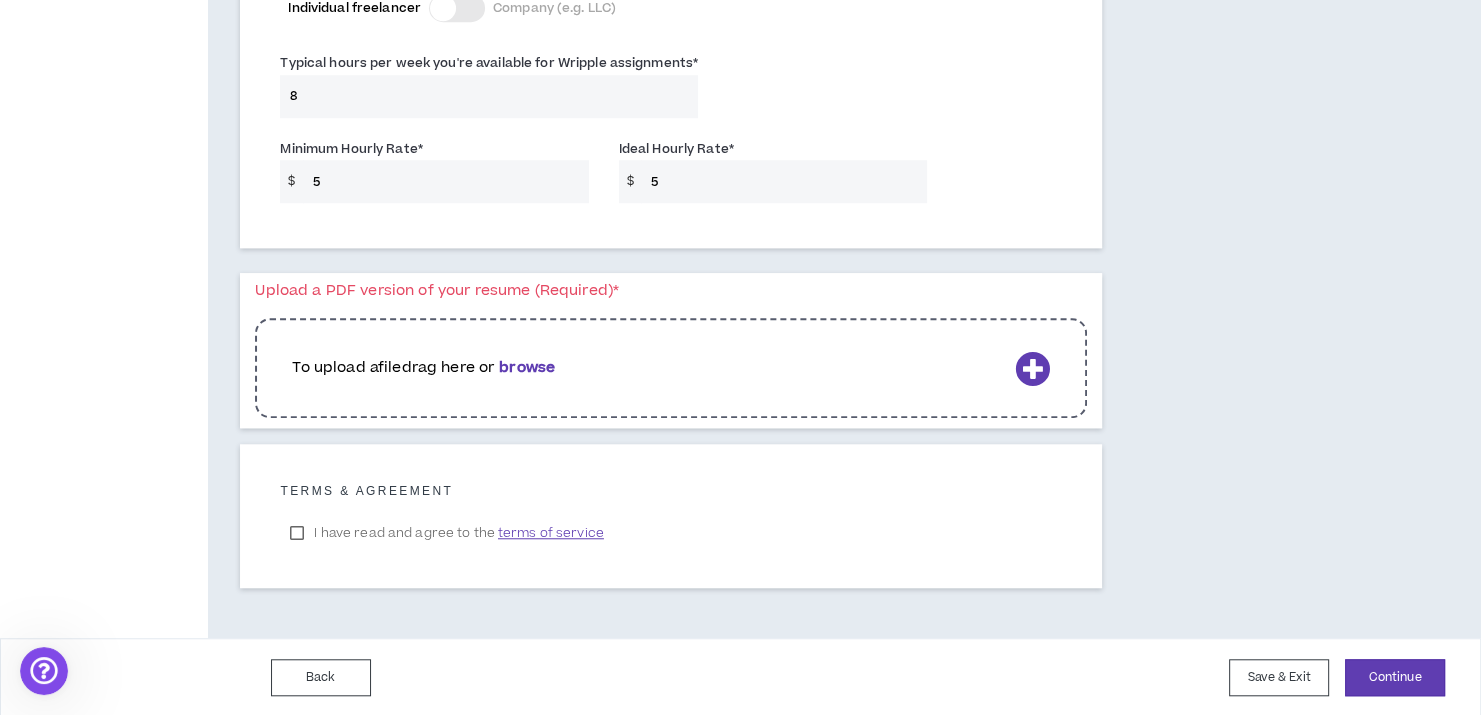 click on "To upload a  file  drag here or browse" at bounding box center (649, 368) 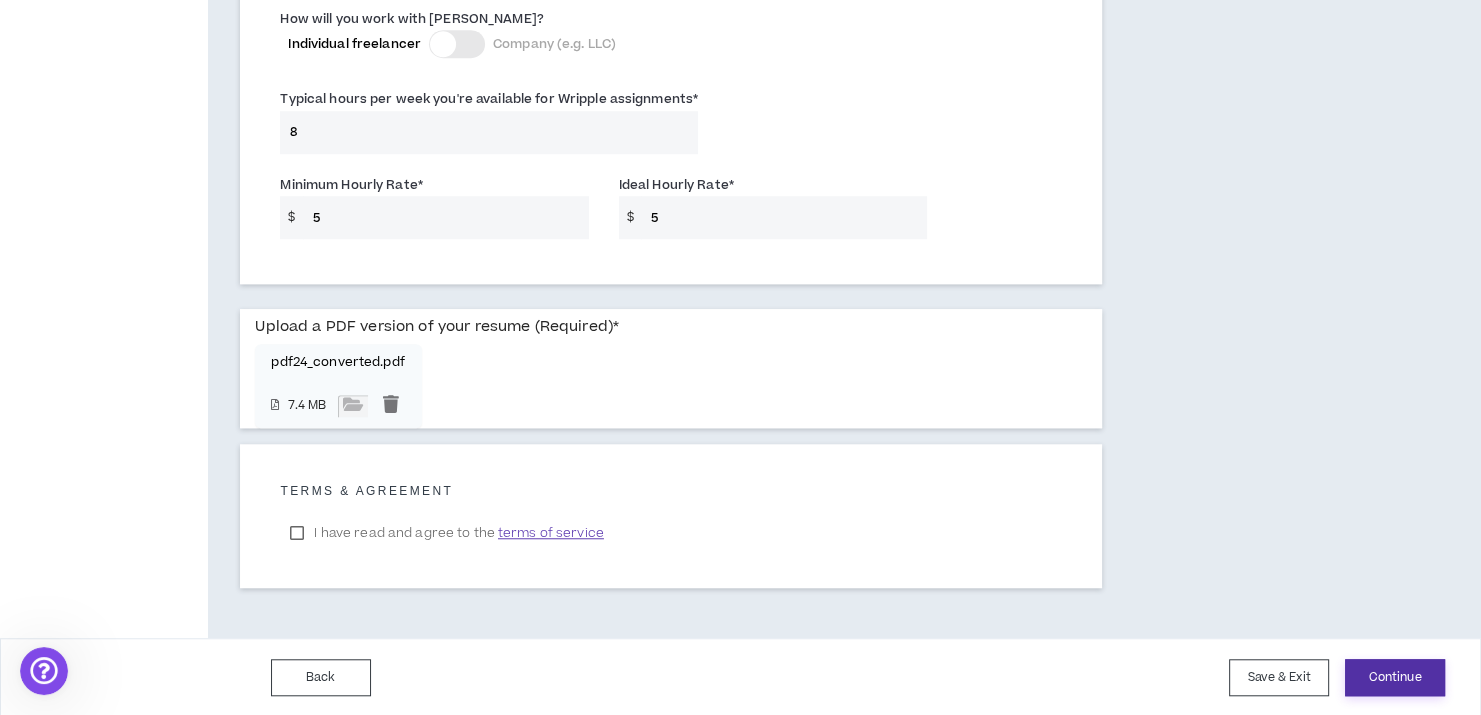 click on "Continue" at bounding box center (1395, 677) 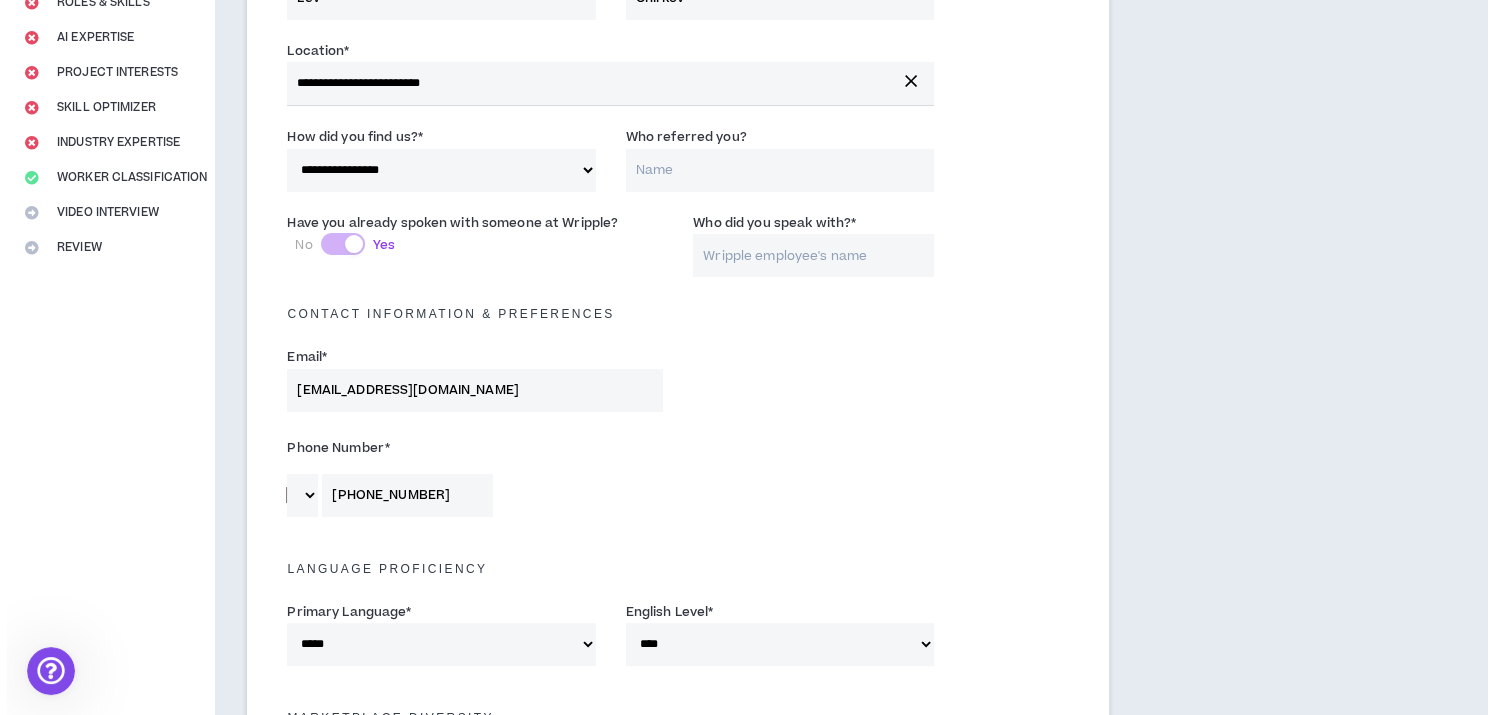 scroll, scrollTop: 193, scrollLeft: 0, axis: vertical 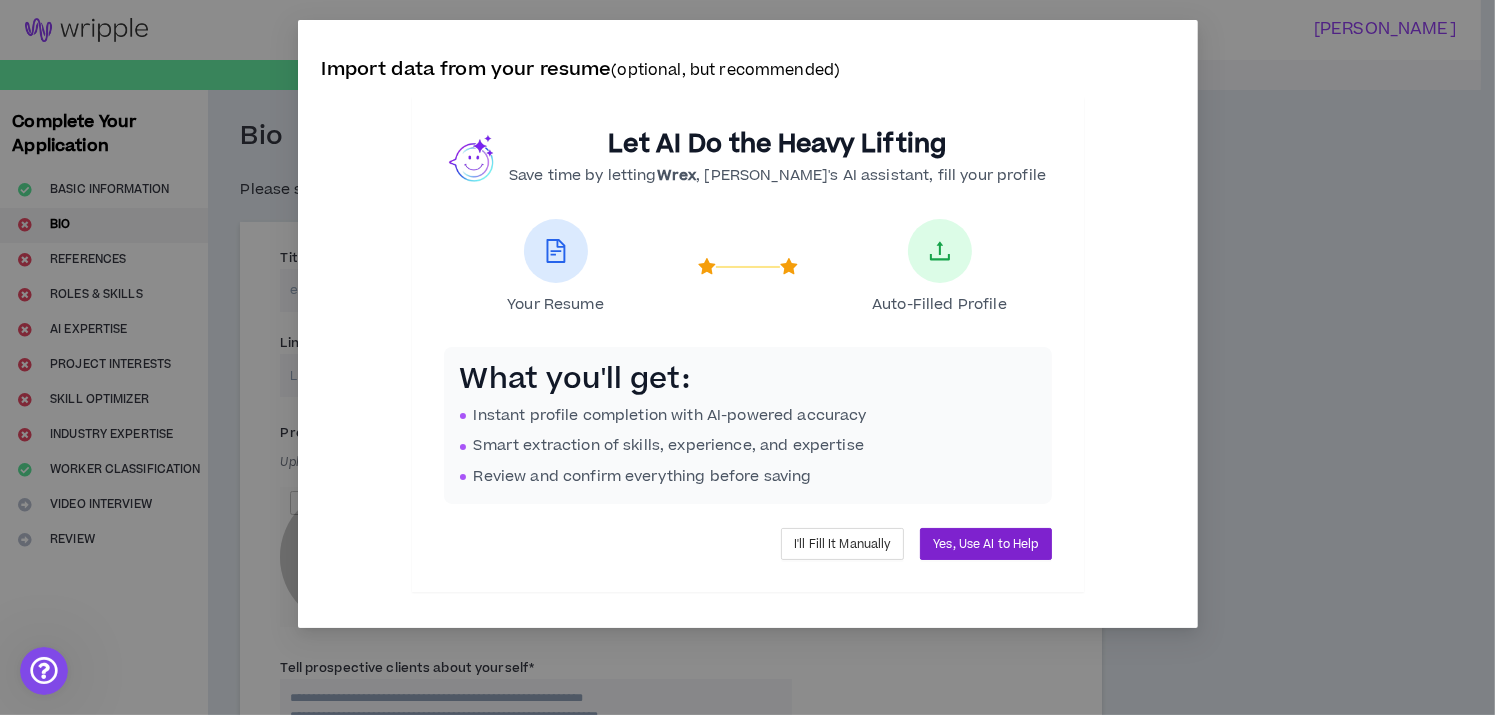 click on "Yes, Use AI to Help" at bounding box center [985, 544] 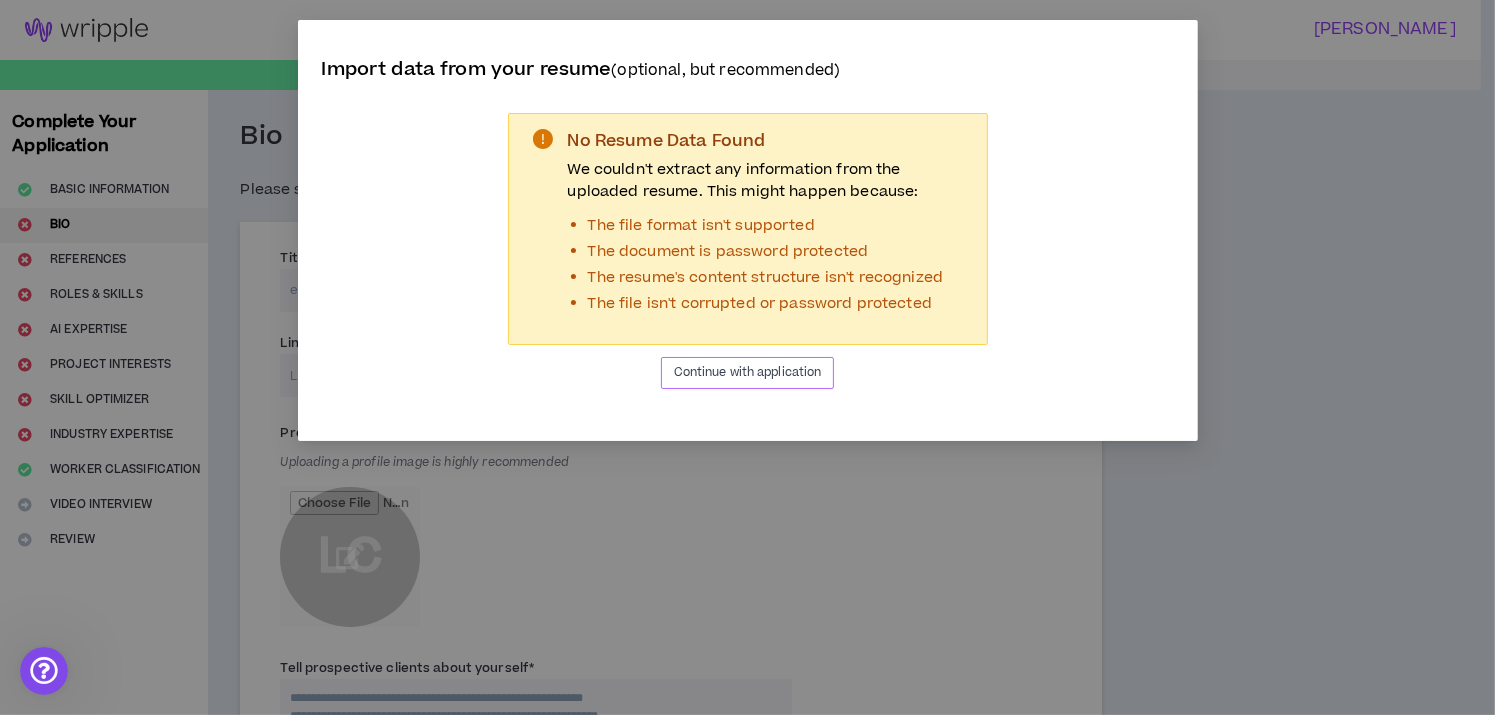 click on "Continue with application" at bounding box center (748, 372) 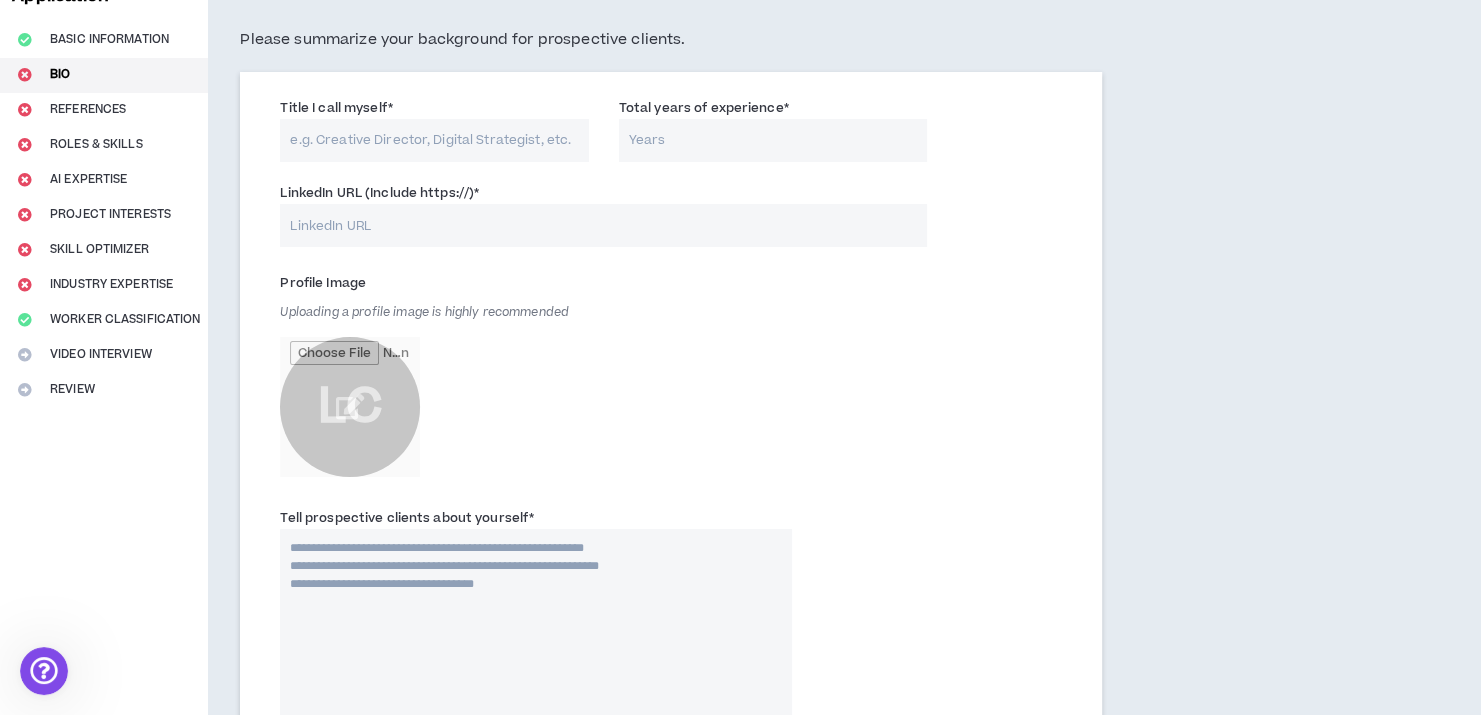 scroll, scrollTop: 0, scrollLeft: 0, axis: both 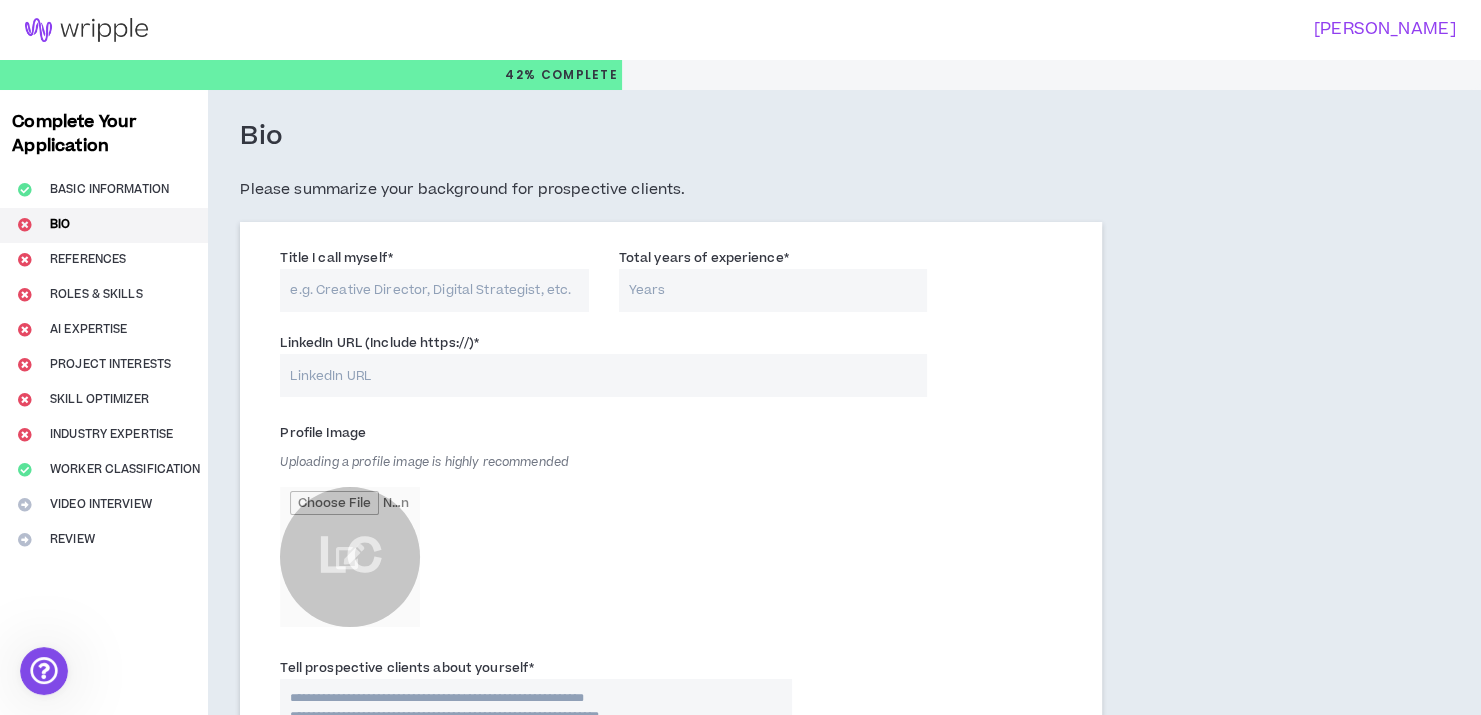 click on "Title I call myself  *" at bounding box center [434, 290] 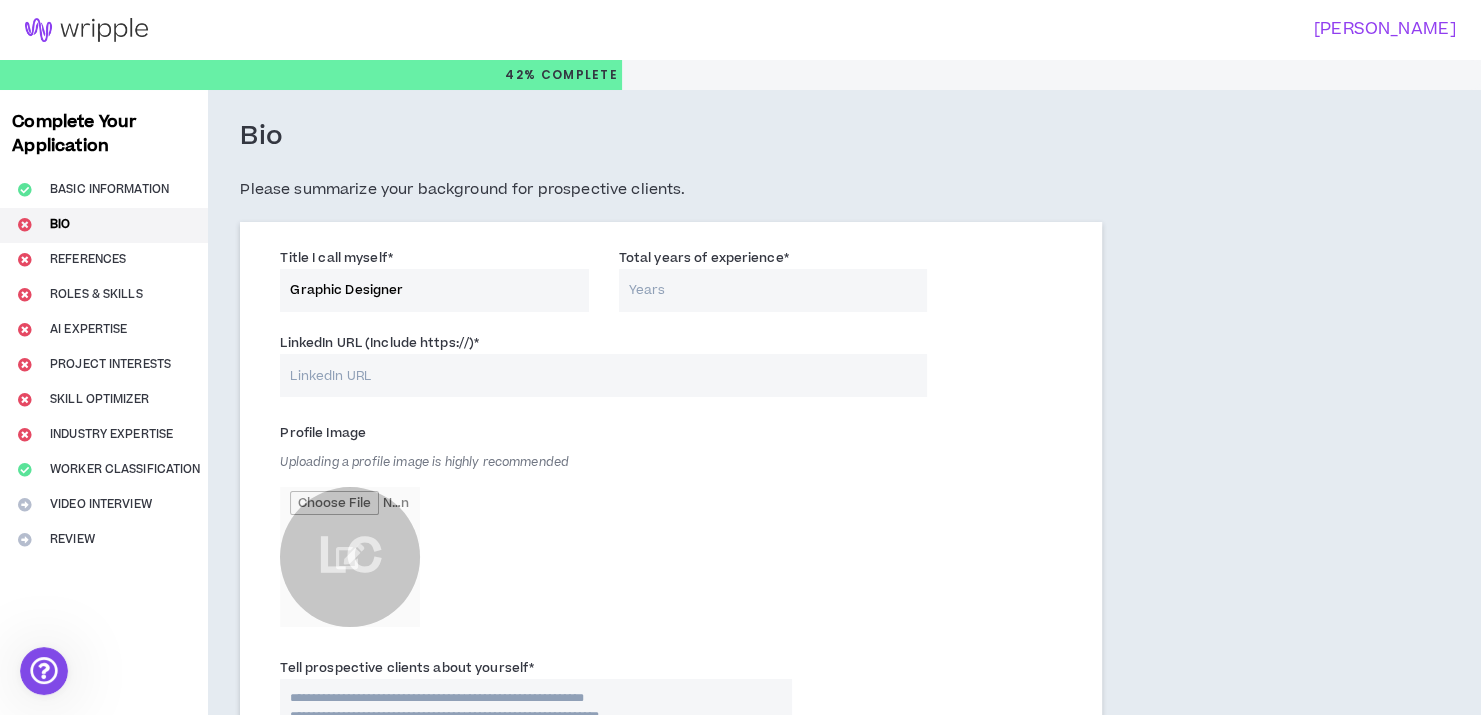 type on "Graphic Designer" 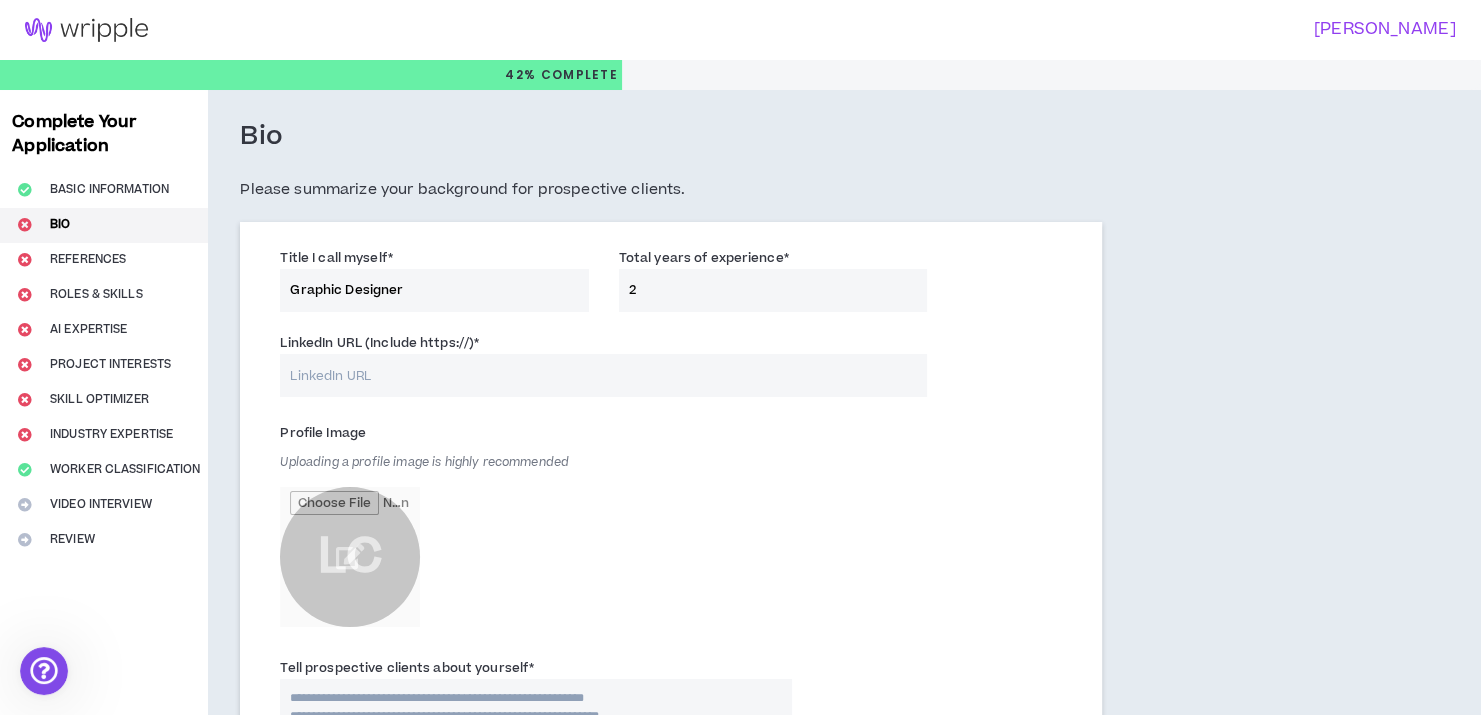 type on "2" 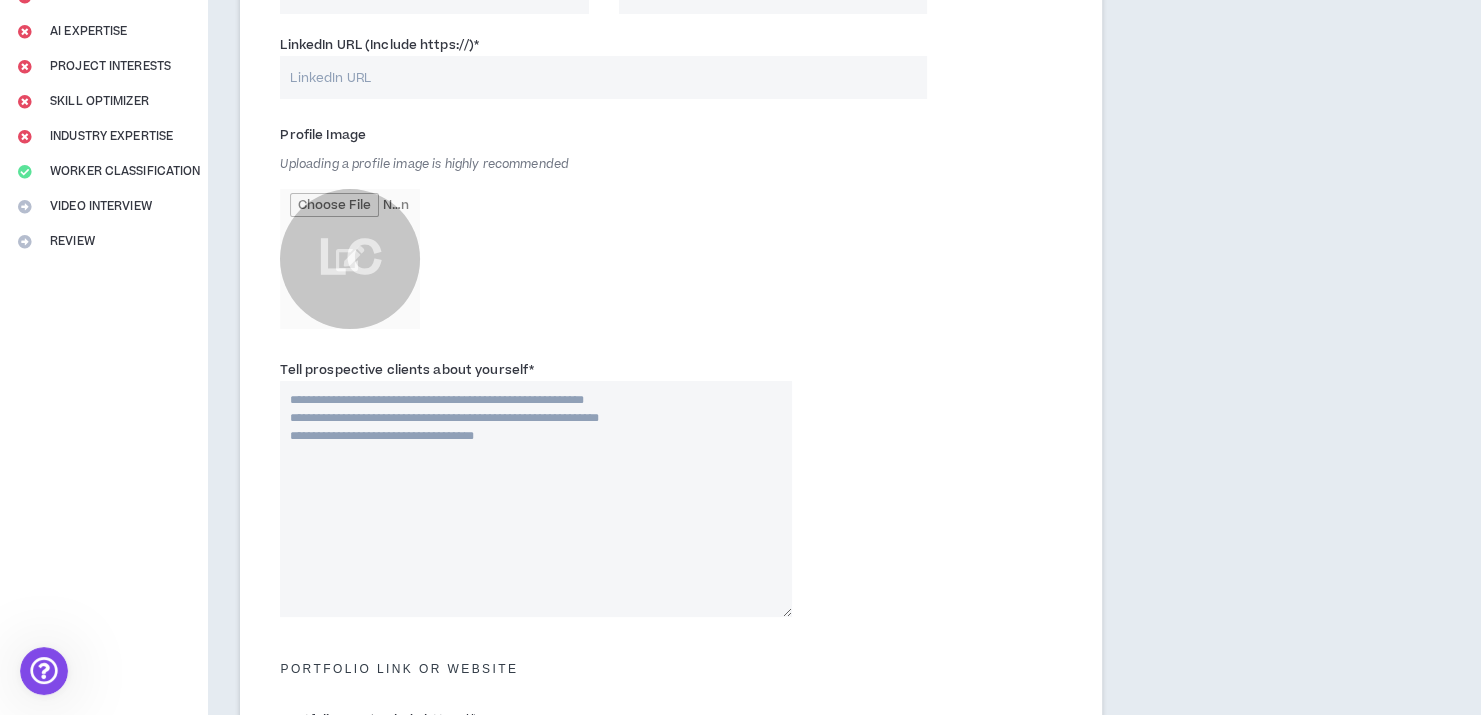 scroll, scrollTop: 300, scrollLeft: 0, axis: vertical 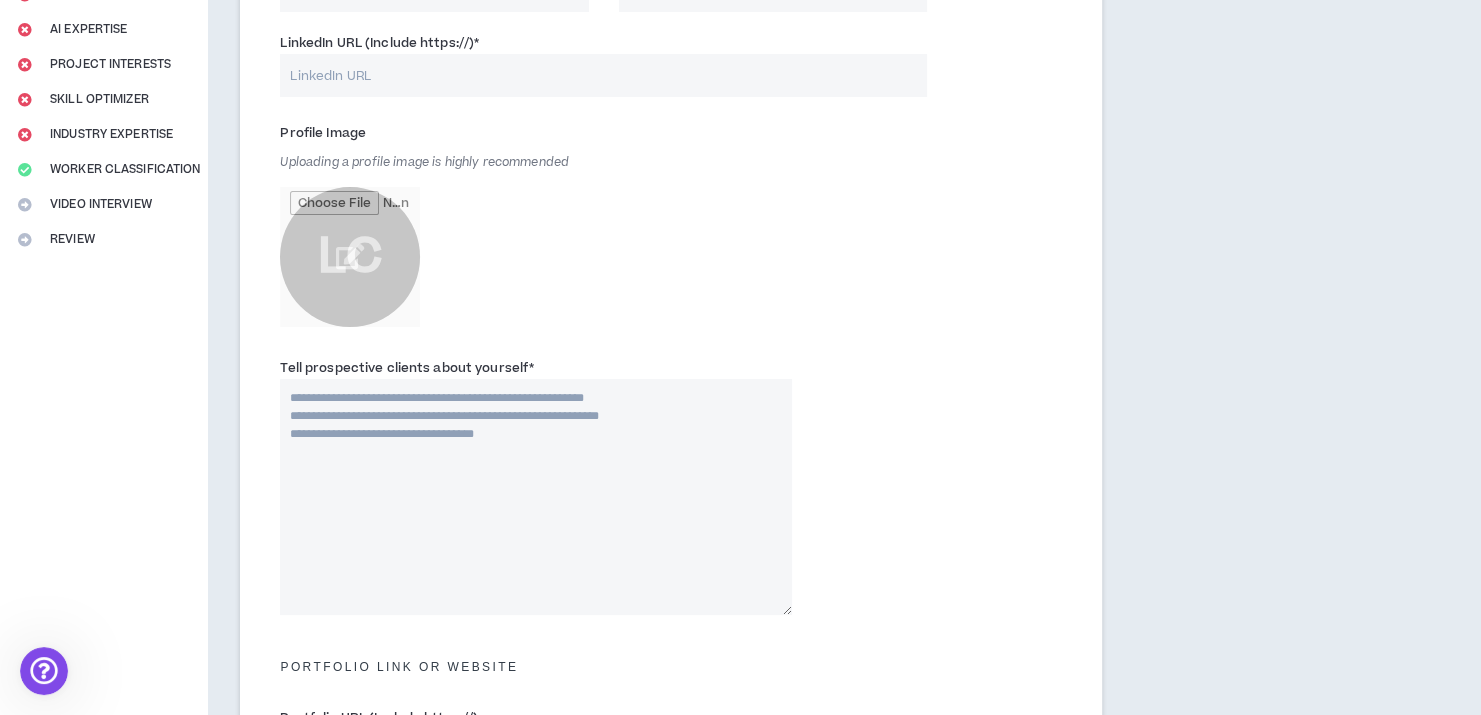 click on "Tell prospective clients about yourself  *" at bounding box center [535, 497] 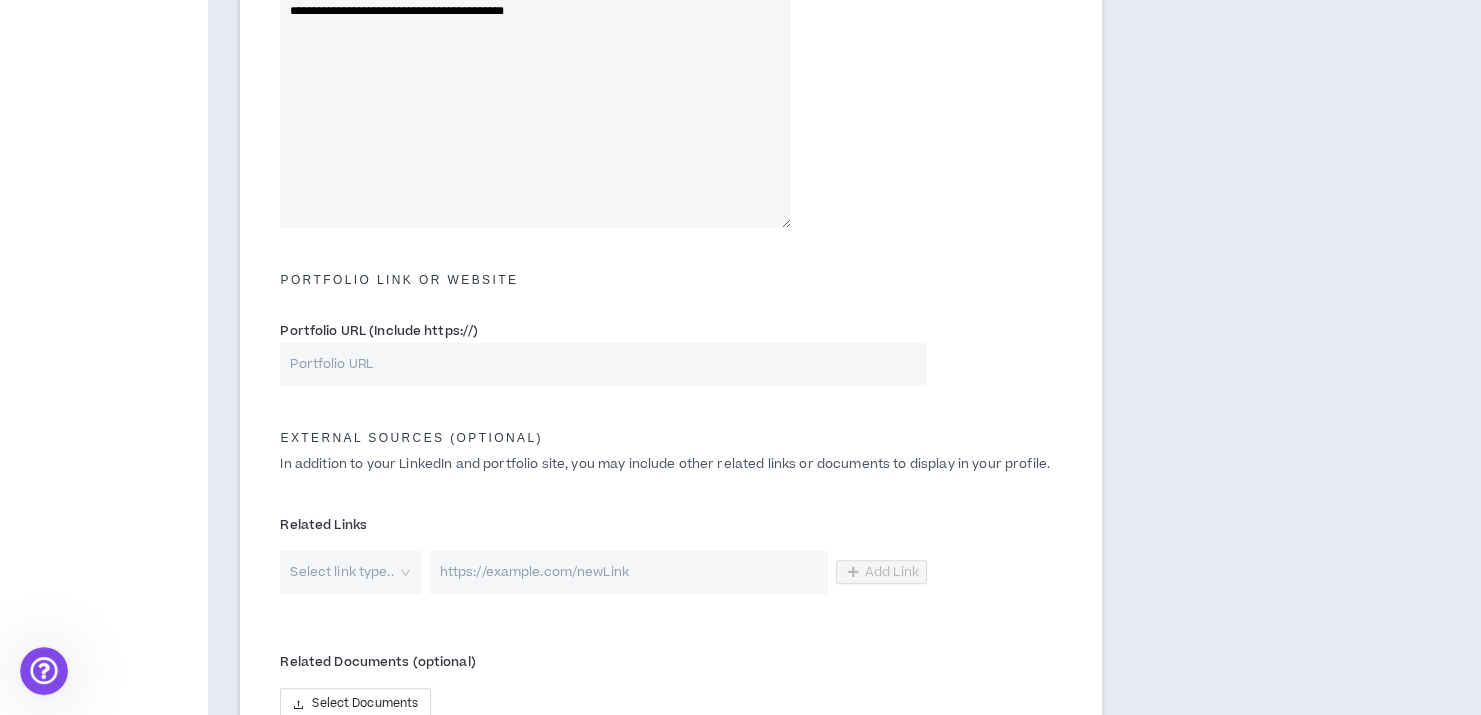 scroll, scrollTop: 700, scrollLeft: 0, axis: vertical 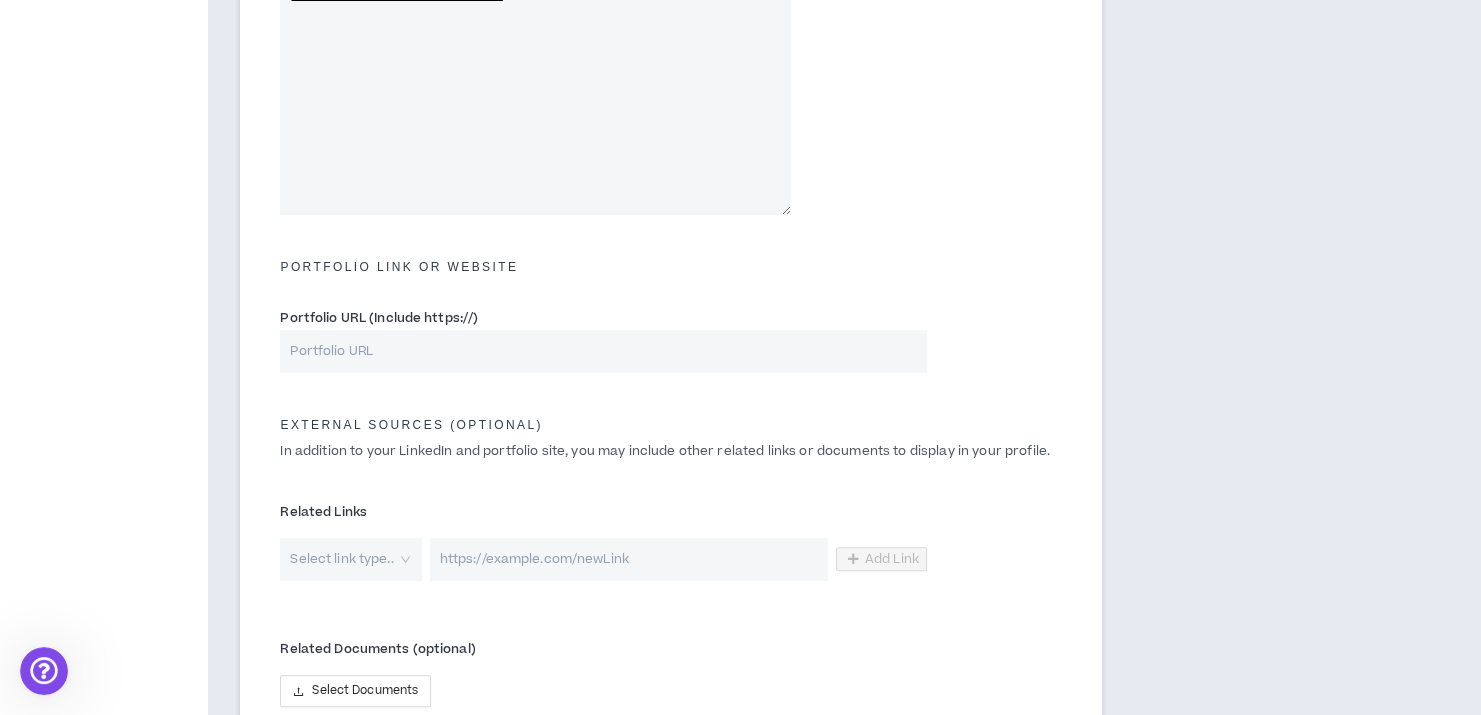type on "**********" 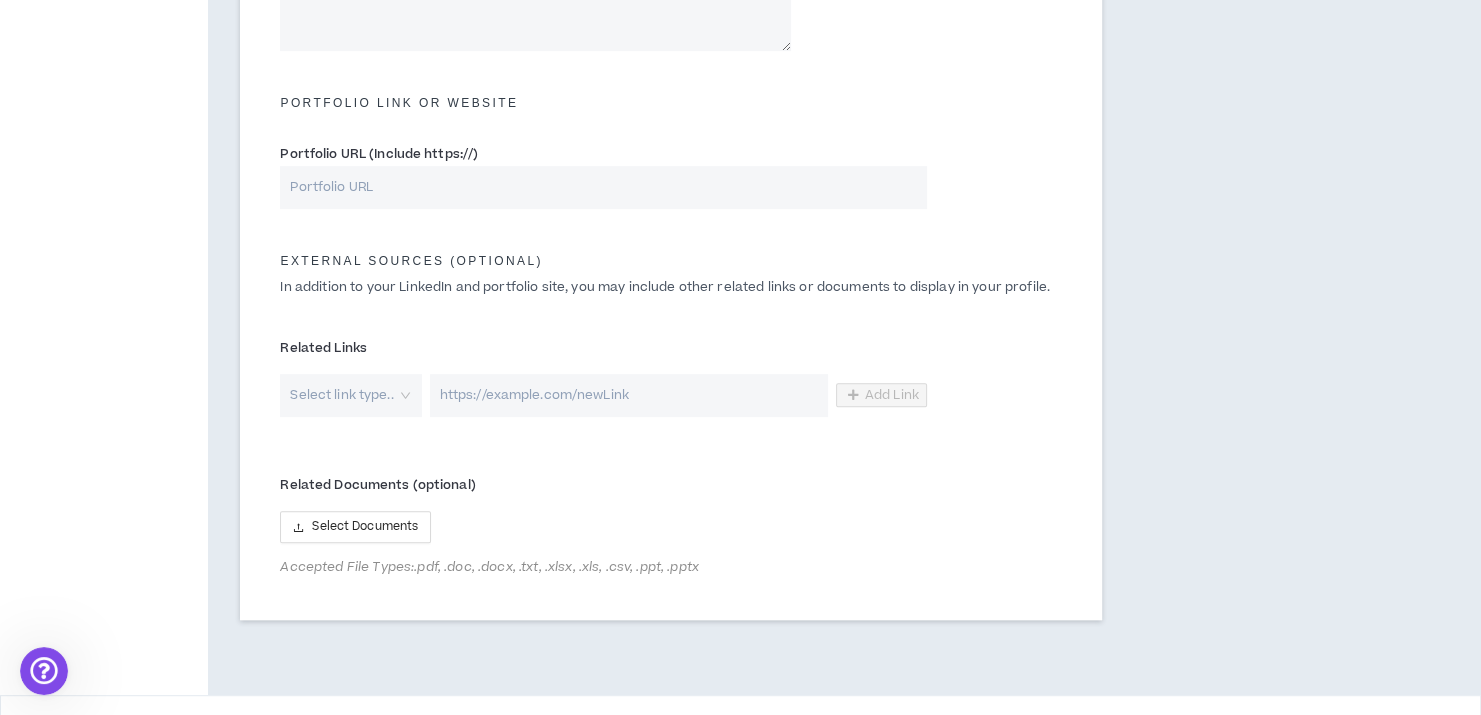 scroll, scrollTop: 900, scrollLeft: 0, axis: vertical 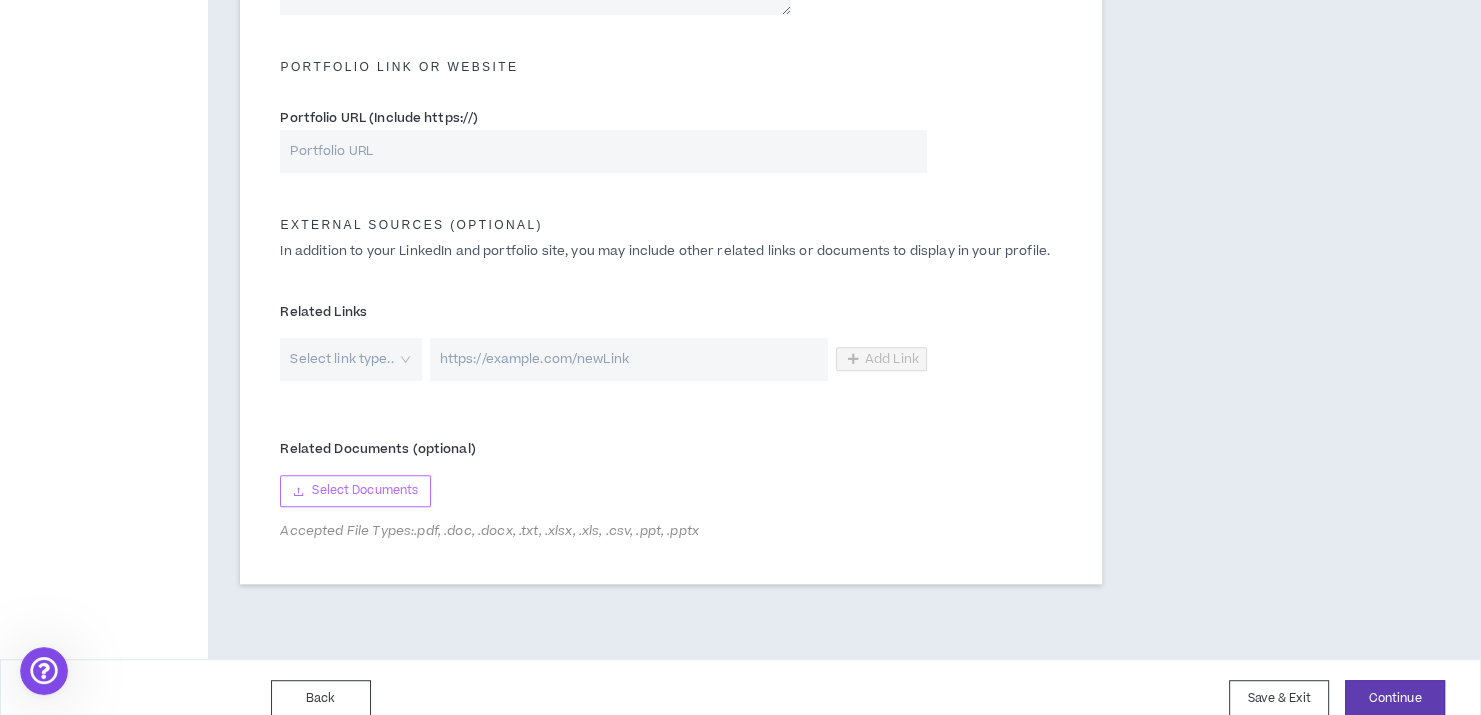 click on "Select Documents" at bounding box center [365, 490] 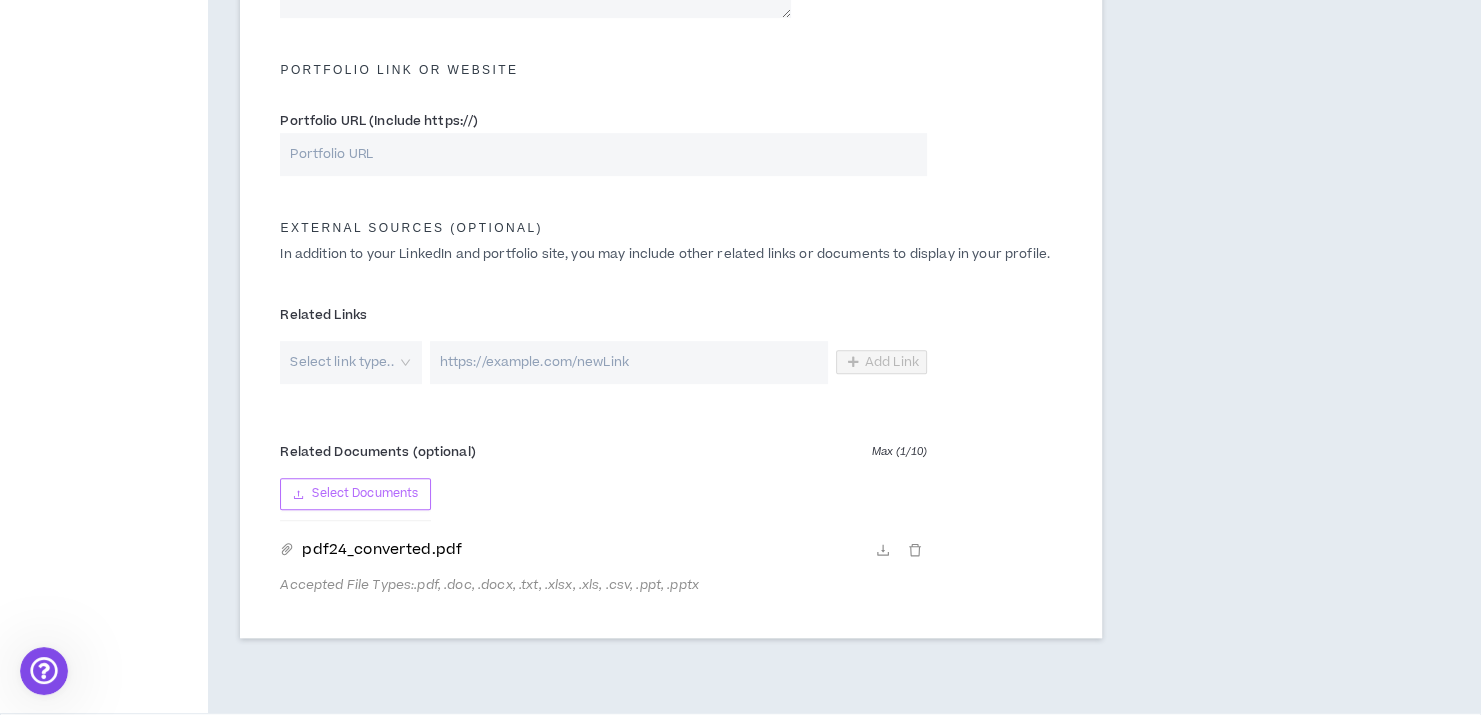 scroll, scrollTop: 900, scrollLeft: 0, axis: vertical 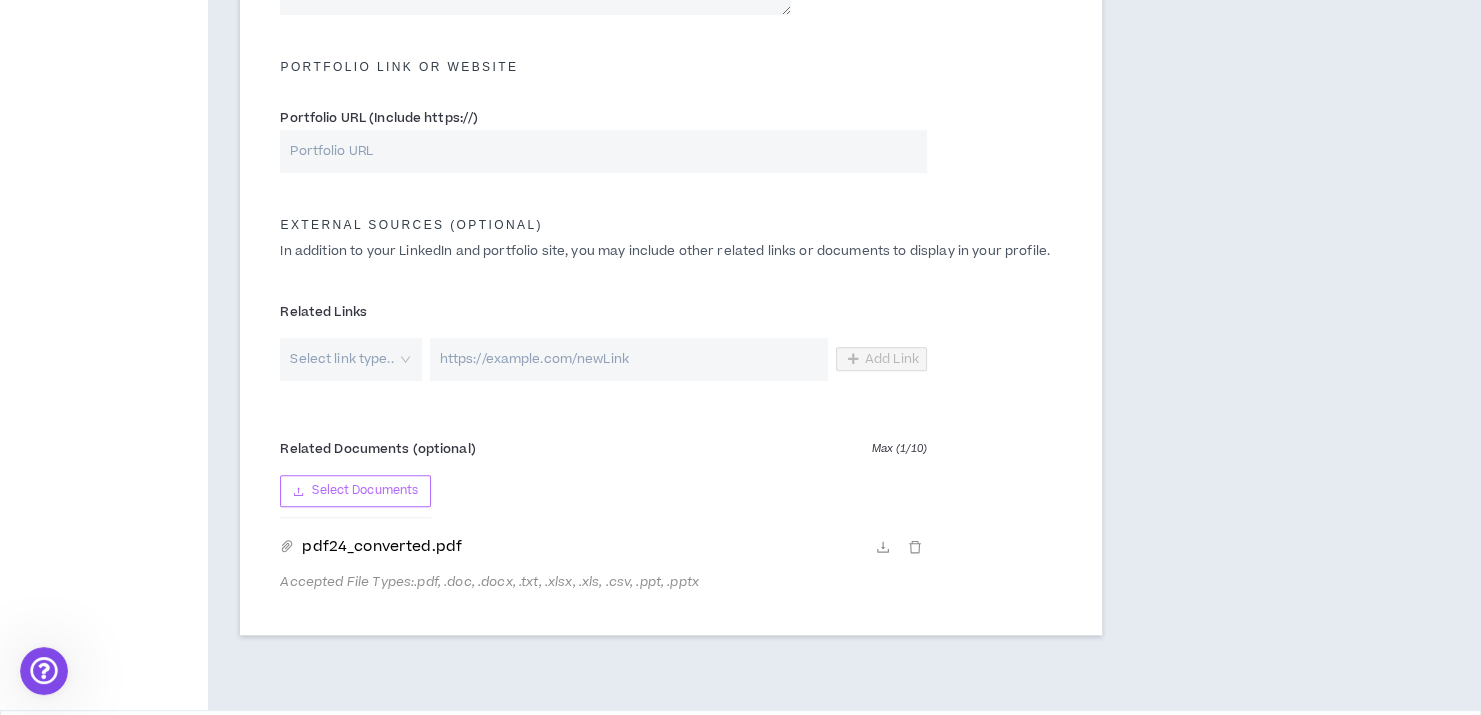 click on "Select Documents" at bounding box center (365, 490) 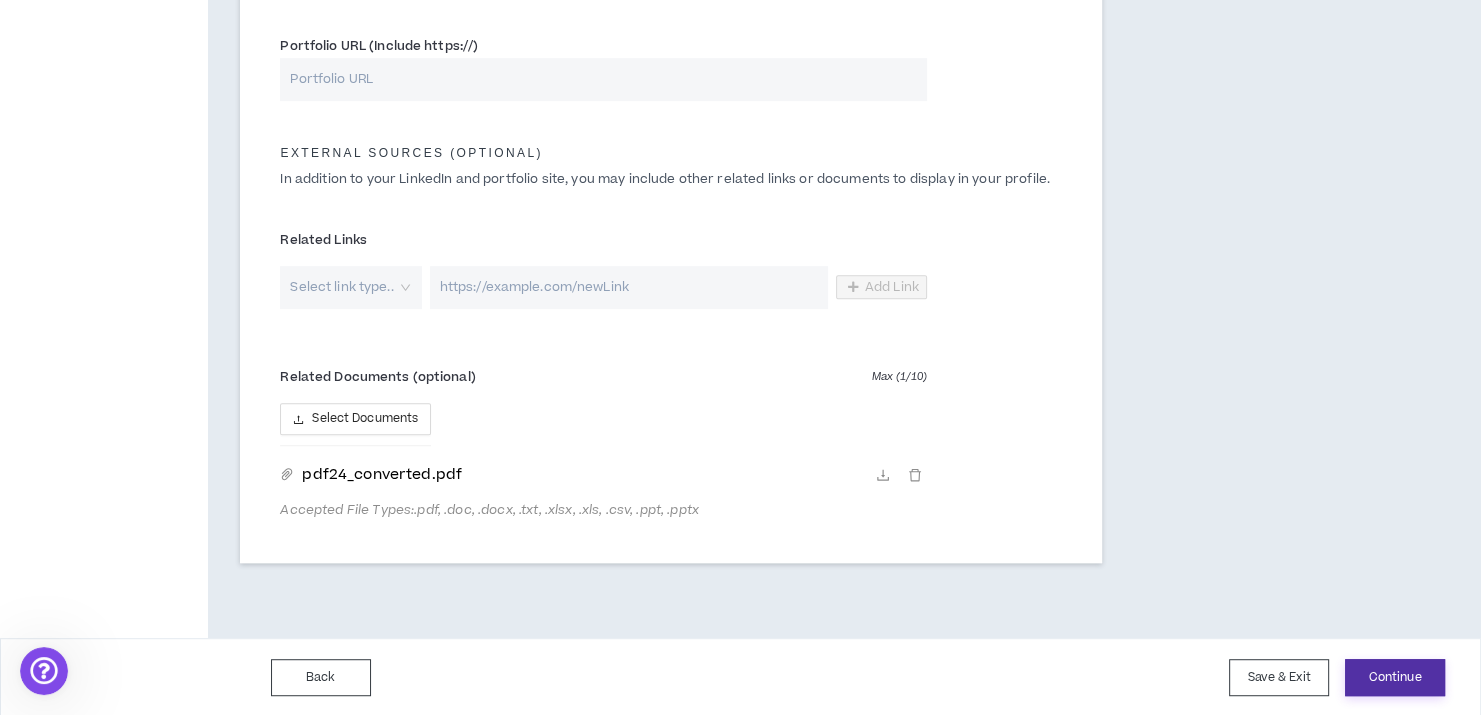 click on "Continue" at bounding box center (1395, 677) 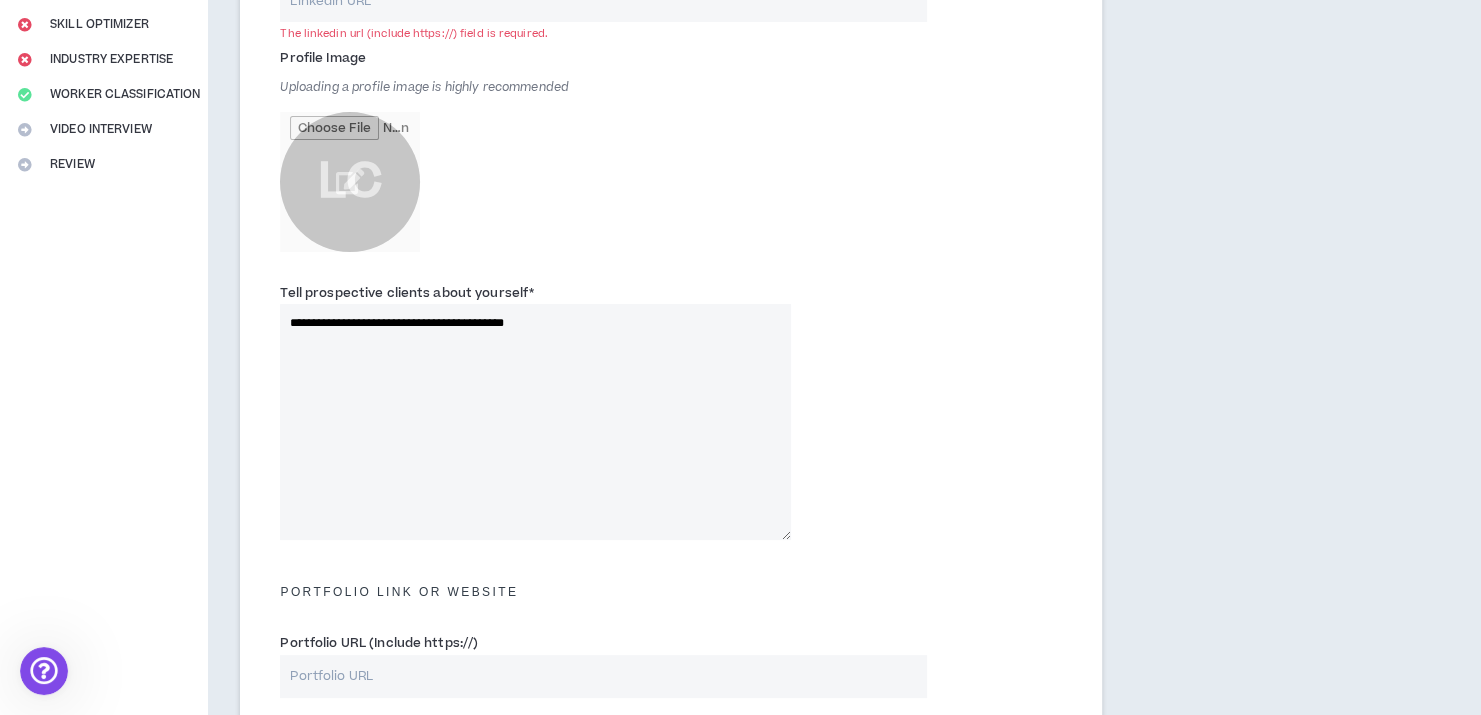 scroll, scrollTop: 331, scrollLeft: 0, axis: vertical 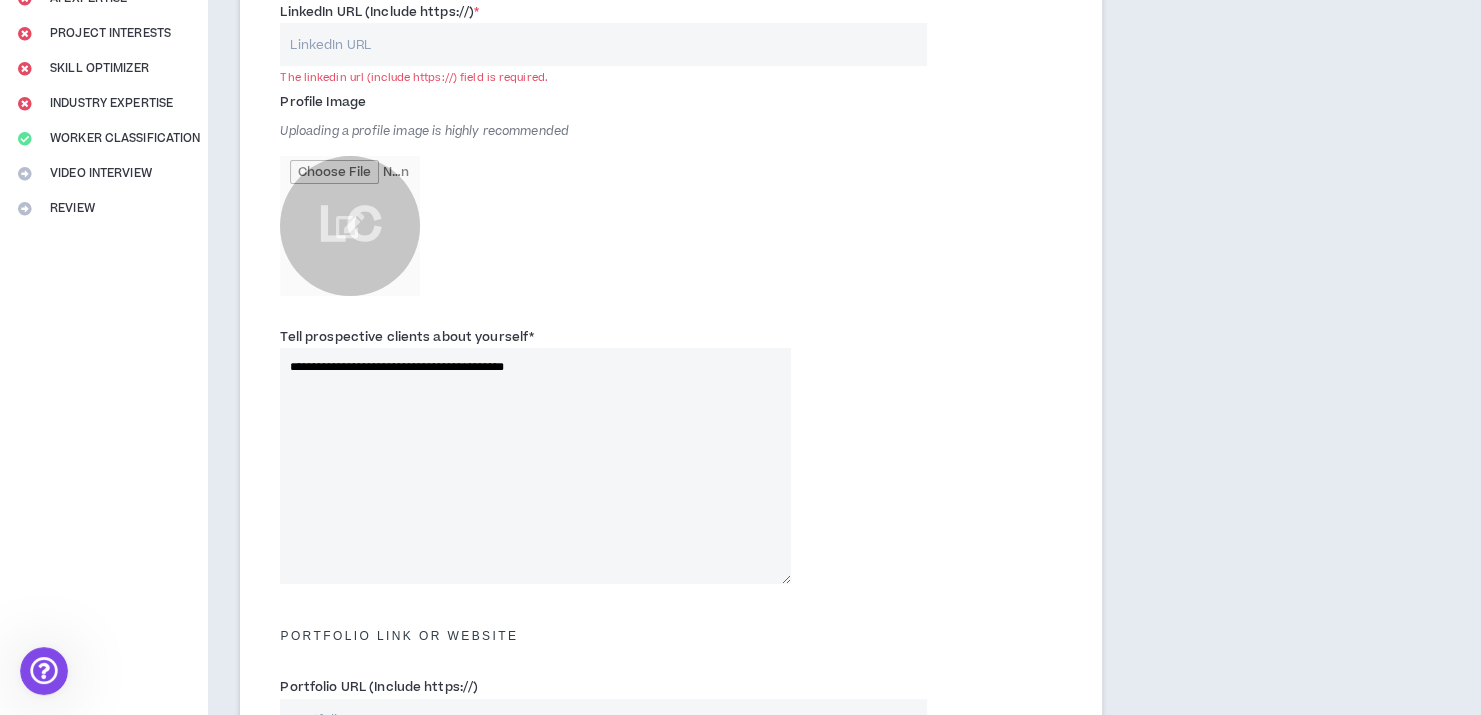 click on "LinkedIn URL (Include https://)  *" at bounding box center (603, 44) 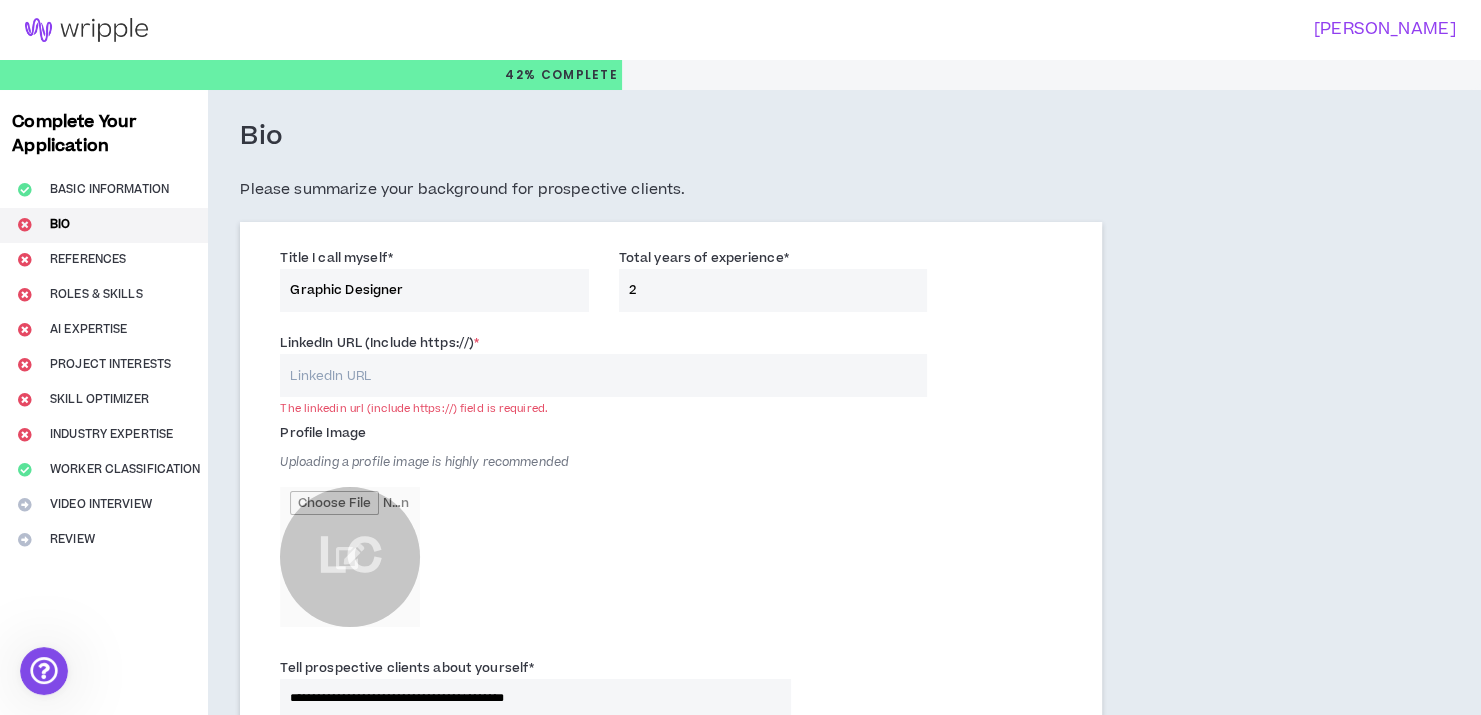 paste on "https://www.linkedin.com/in/fare-randevu-953b80209" 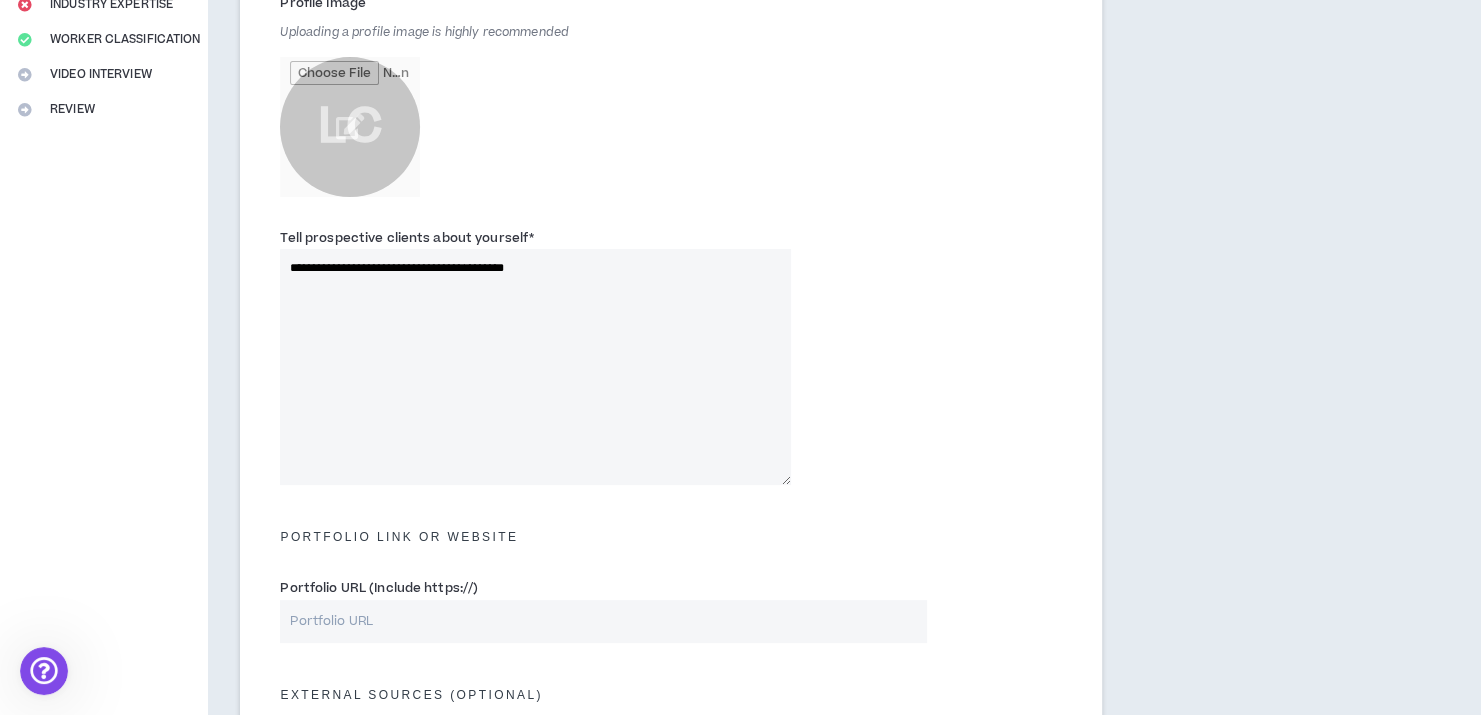 scroll, scrollTop: 900, scrollLeft: 0, axis: vertical 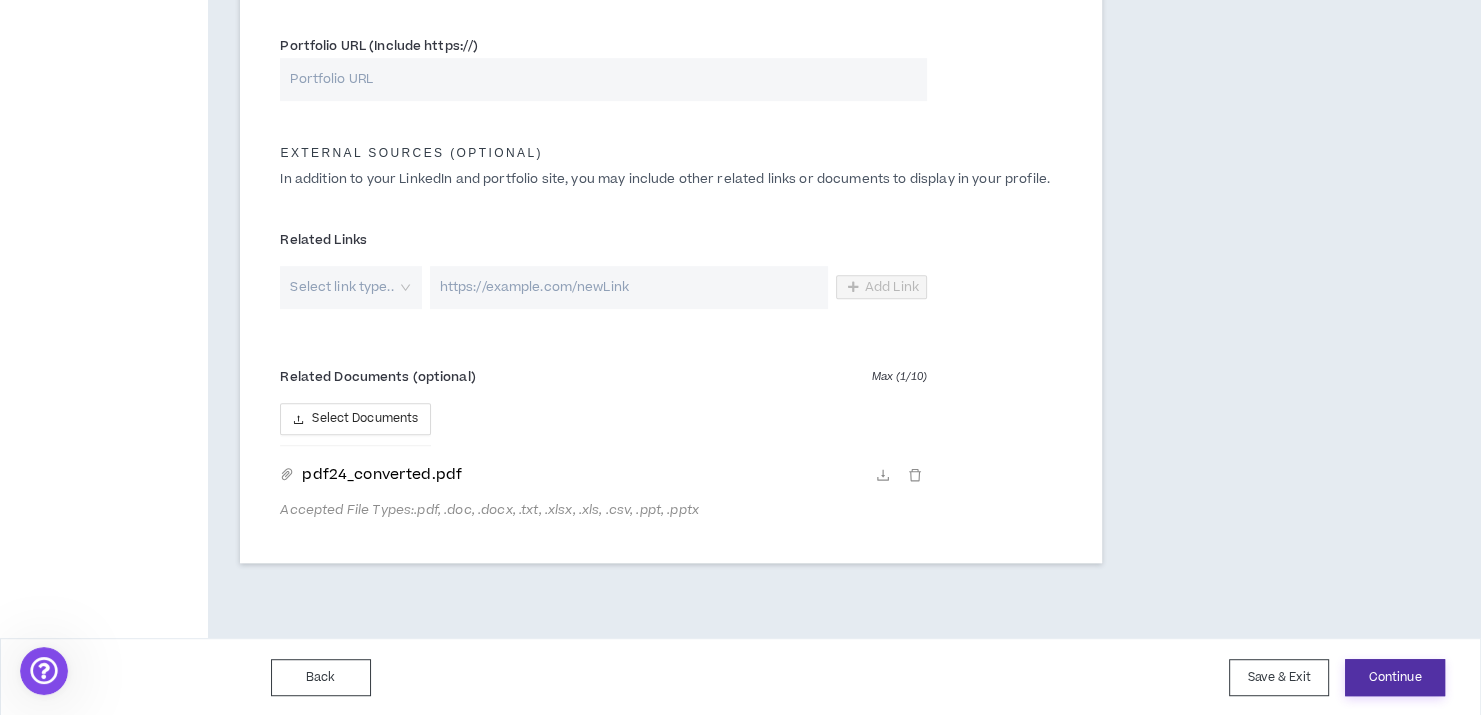 type on "https://www.linkedin.com/in/fare-randevu-953b80209" 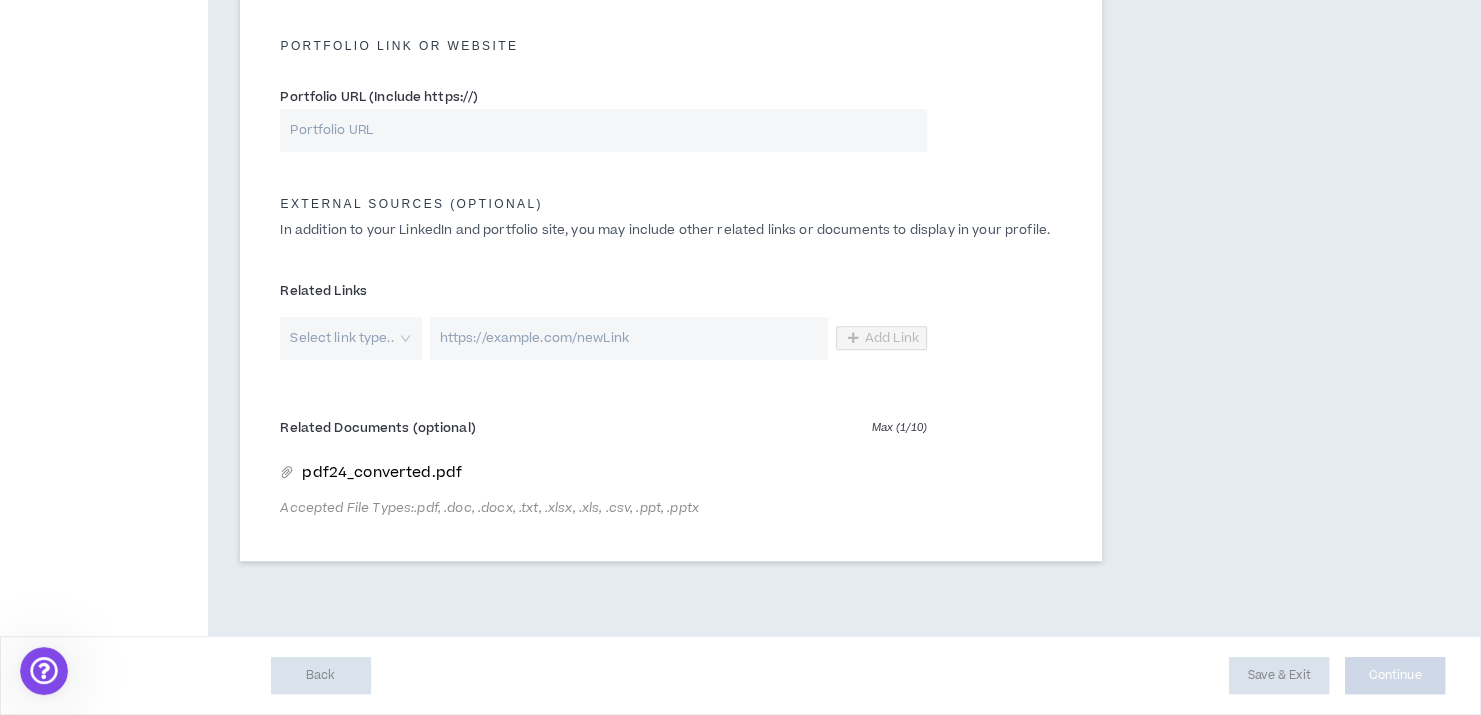 scroll, scrollTop: 920, scrollLeft: 0, axis: vertical 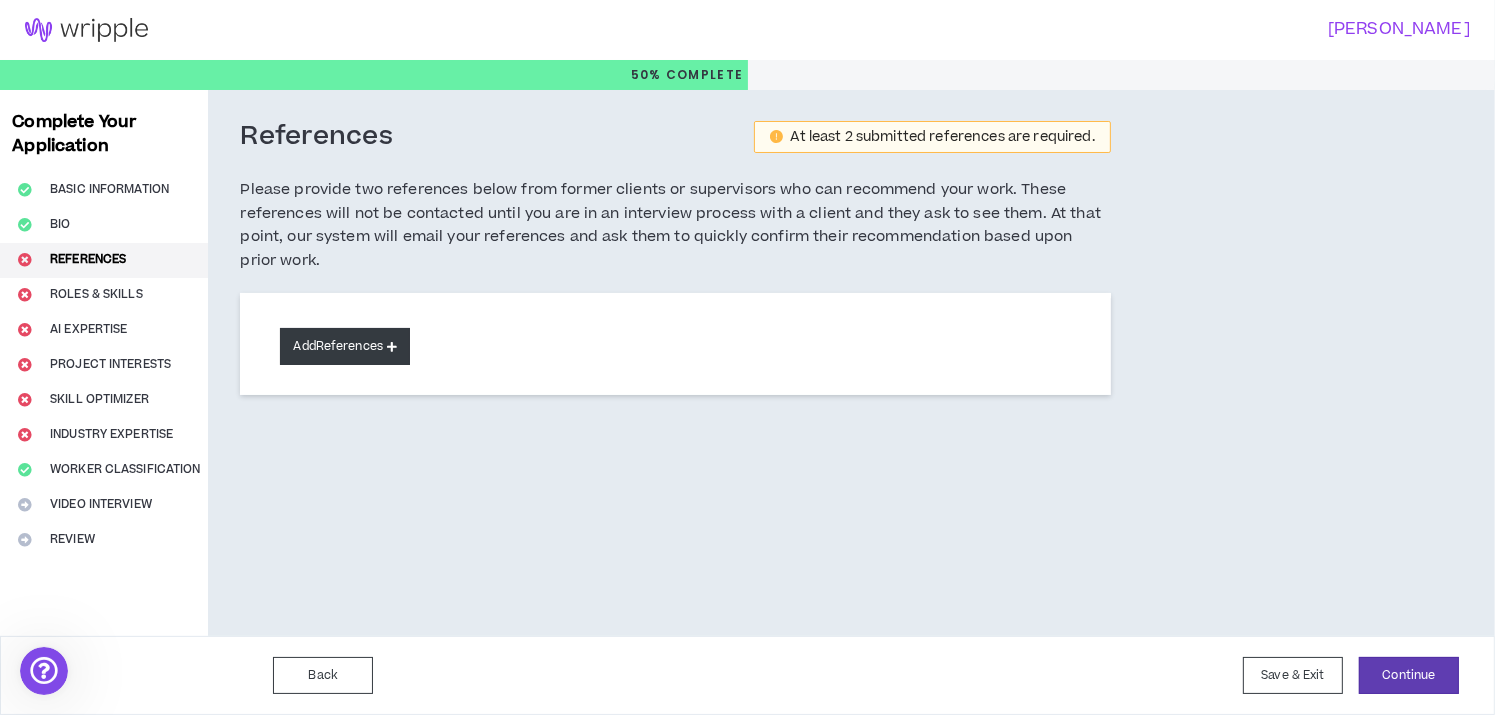 click on "Add  References" at bounding box center (345, 346) 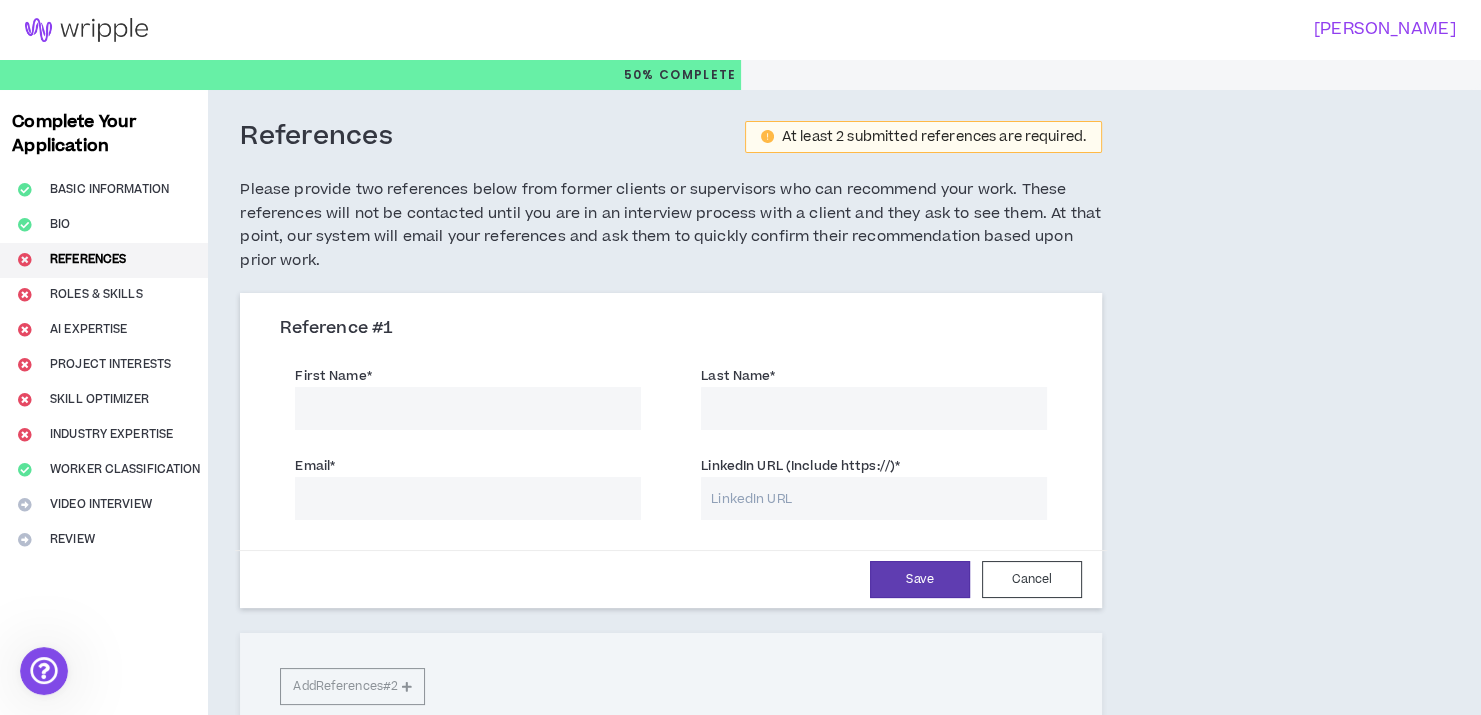 scroll, scrollTop: 196, scrollLeft: 0, axis: vertical 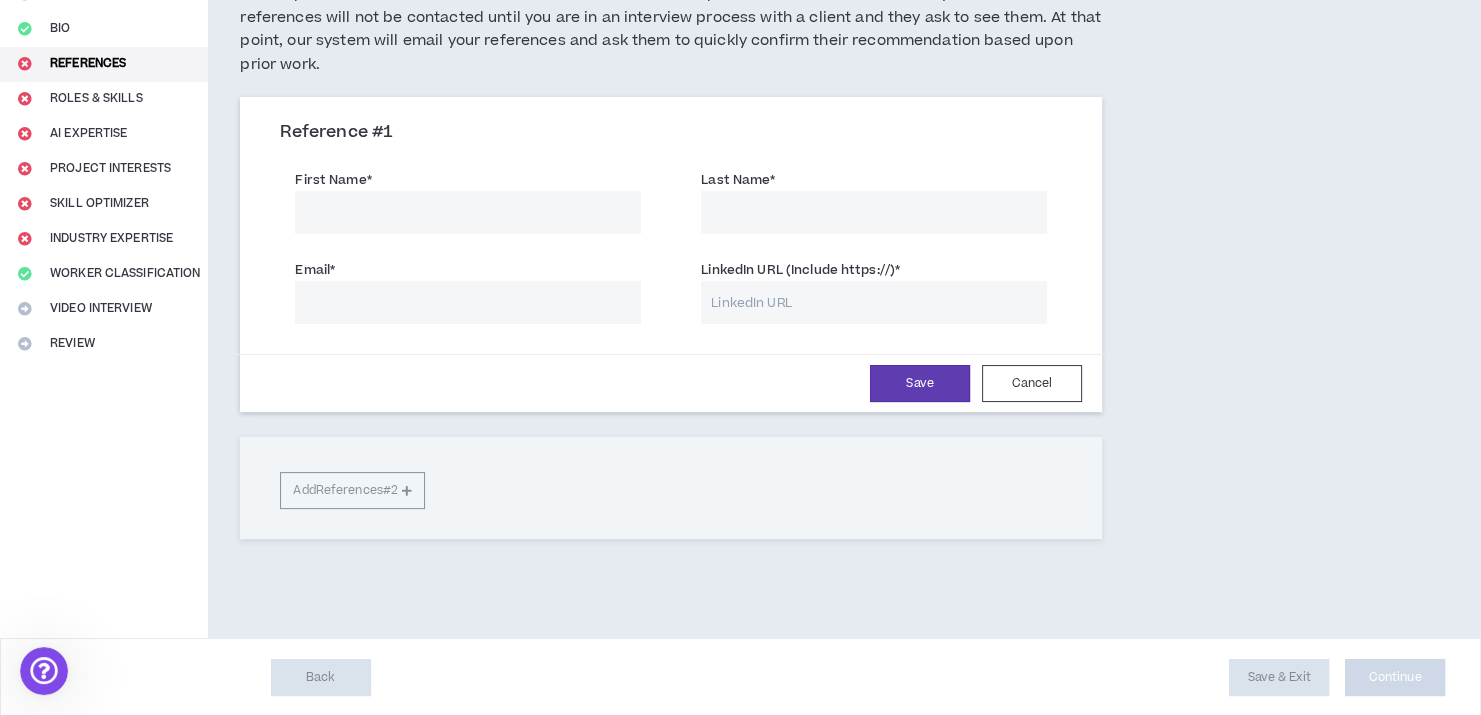click on "First Name  *" at bounding box center (468, 212) 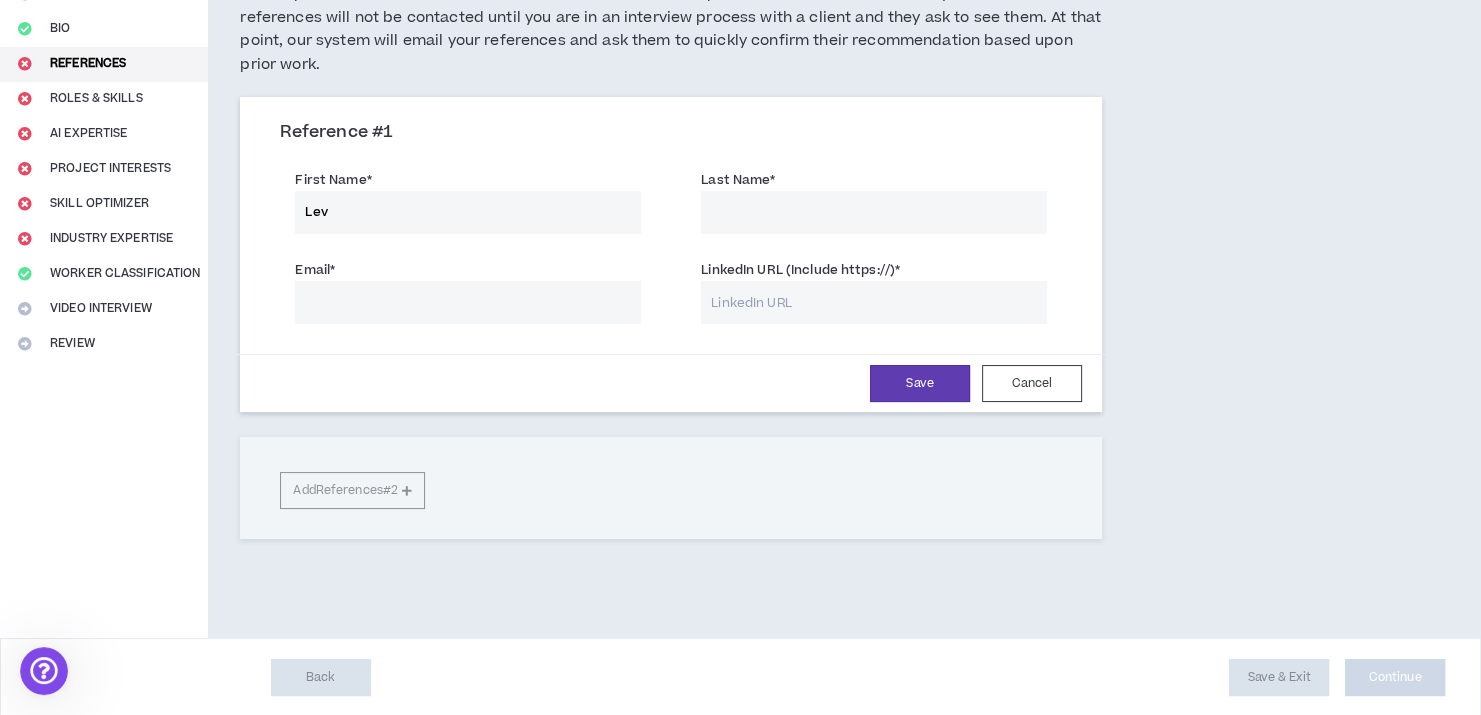 click on "Email  *" at bounding box center [468, 302] 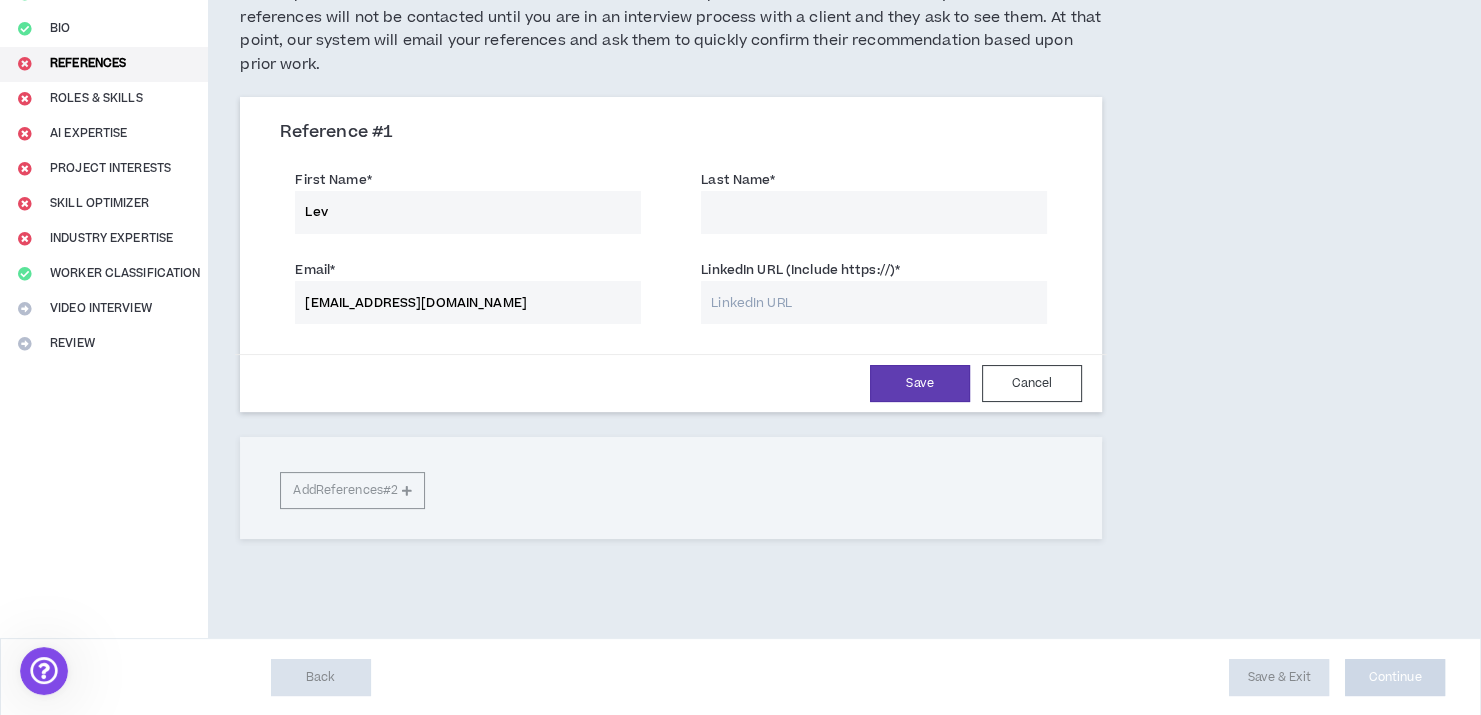 click on "Last Name  *" at bounding box center (874, 212) 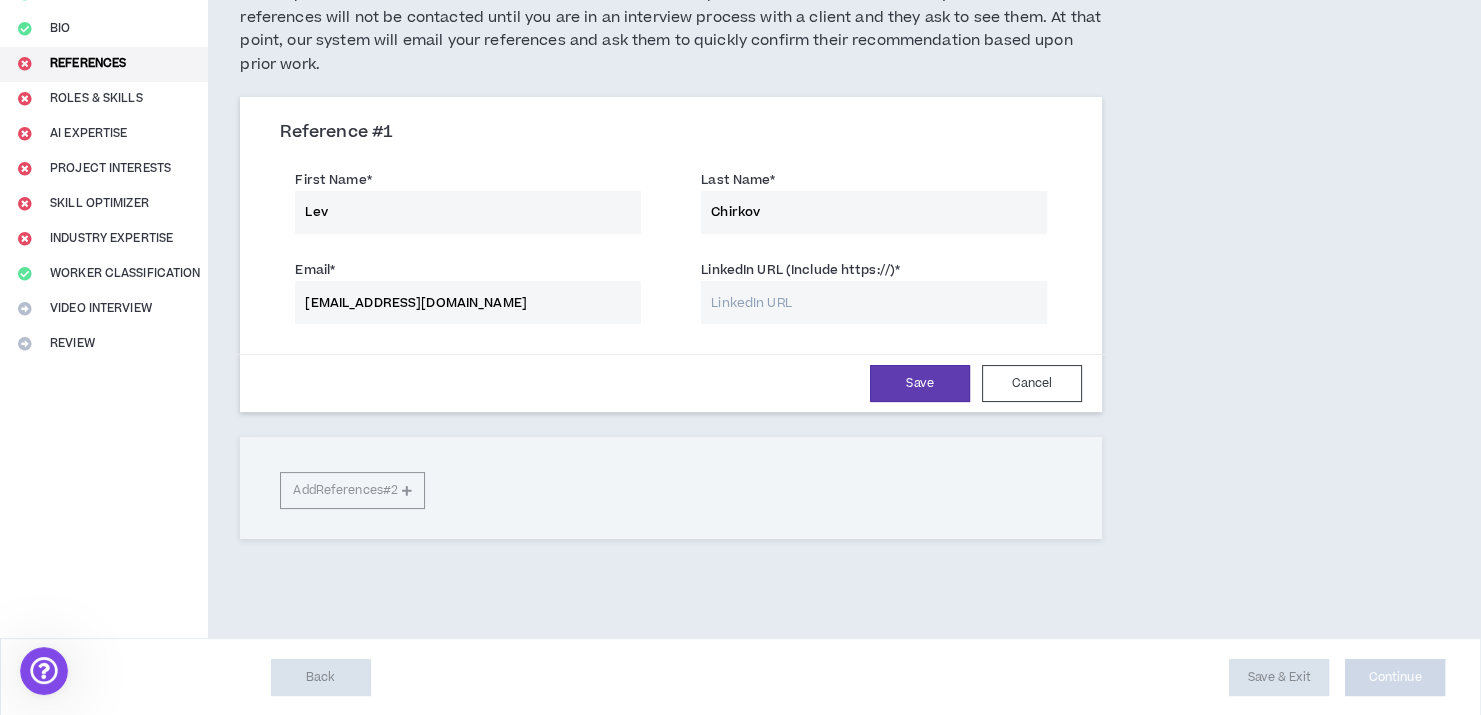 click on "LinkedIn URL (Include https://)  *" at bounding box center (874, 302) 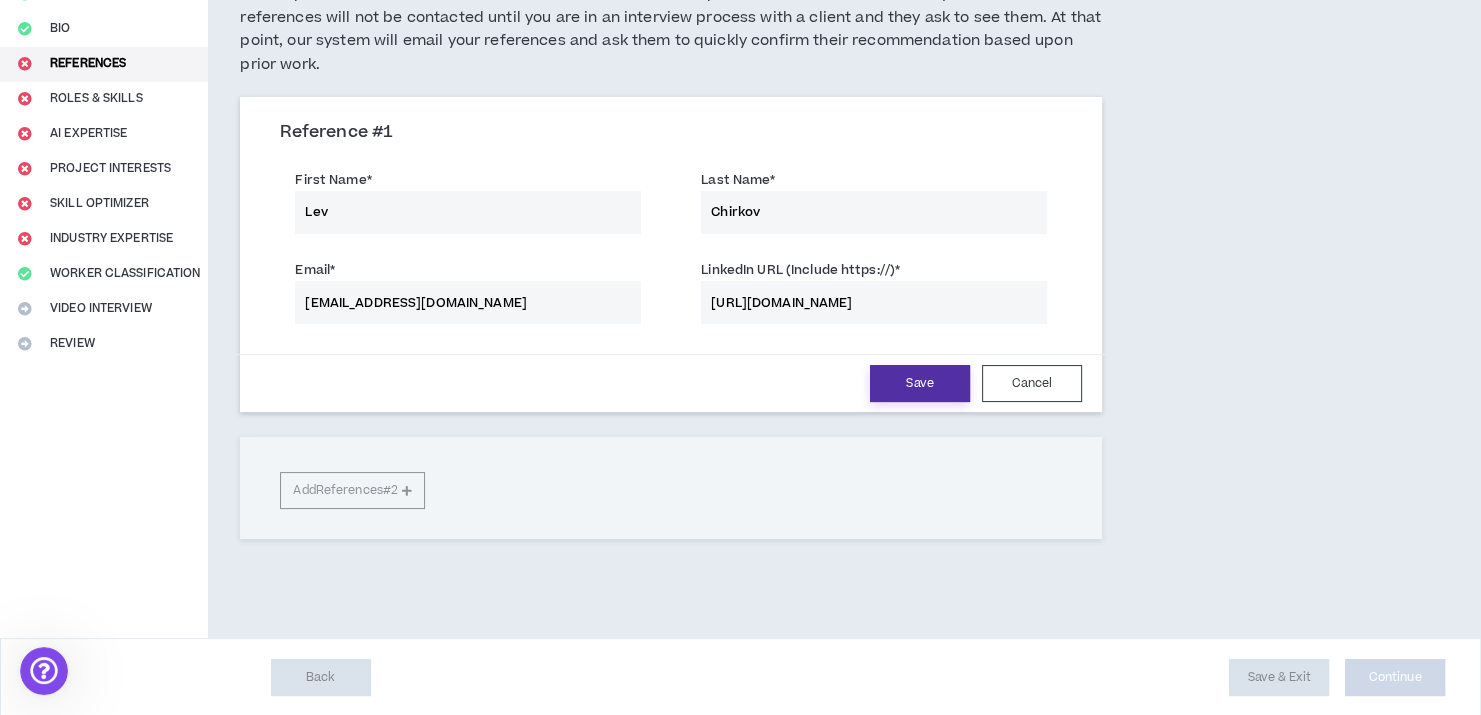 click on "Save" at bounding box center (920, 383) 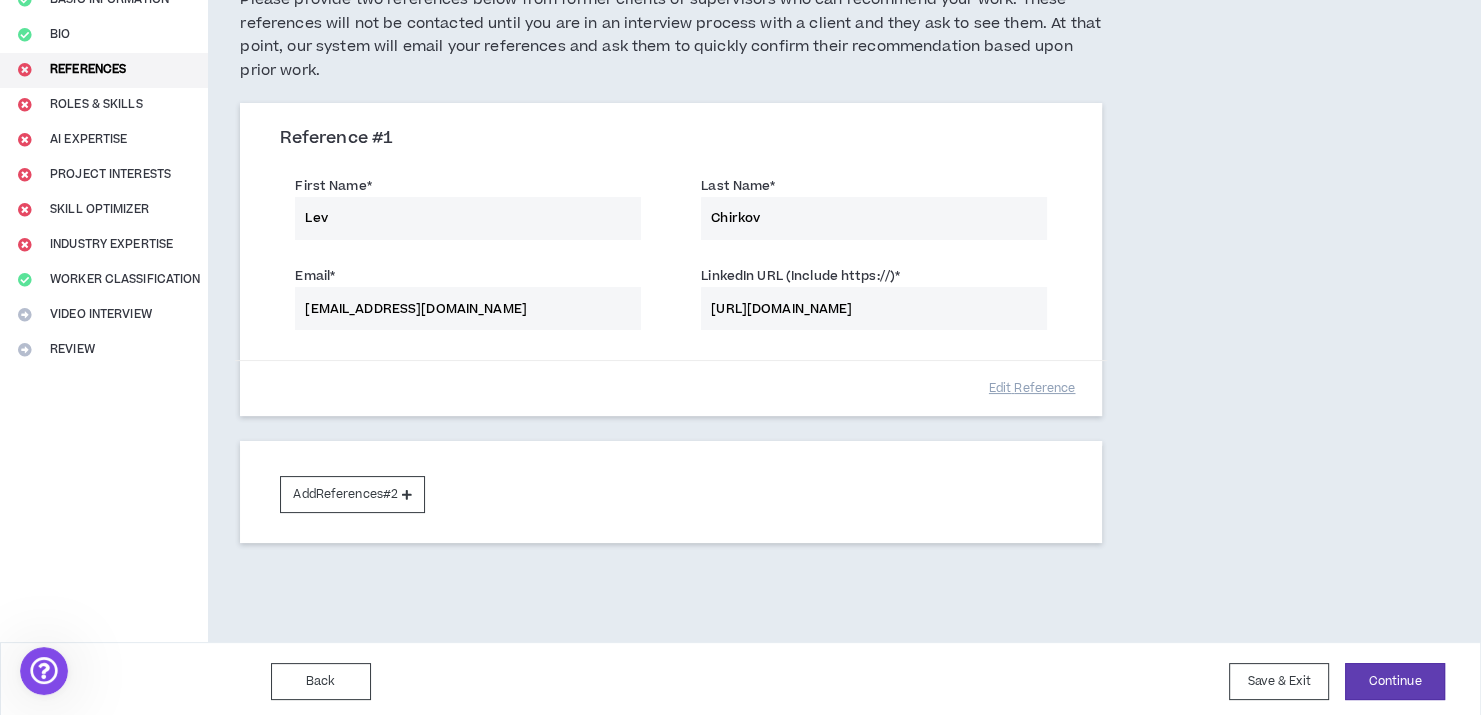 scroll, scrollTop: 194, scrollLeft: 0, axis: vertical 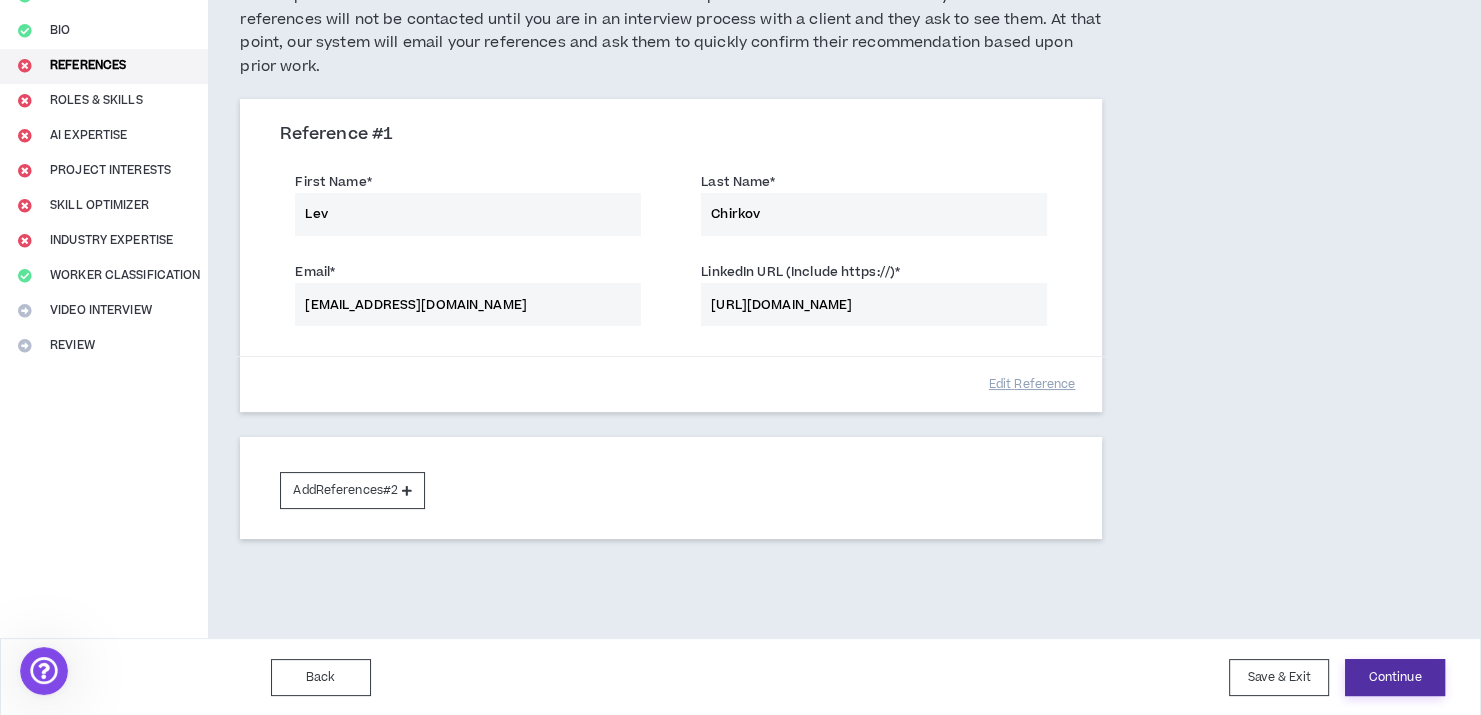 click on "Continue" at bounding box center (1395, 677) 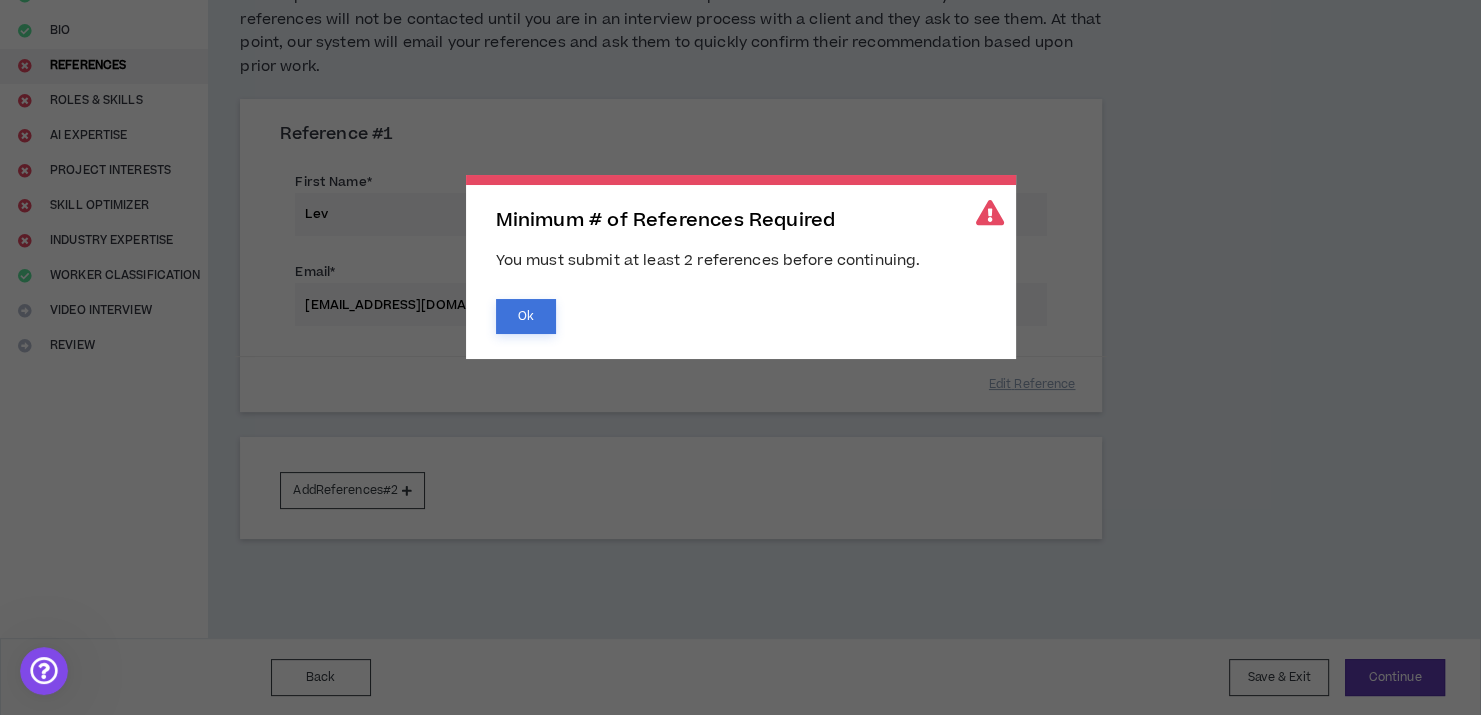 click on "Ok" at bounding box center (526, 316) 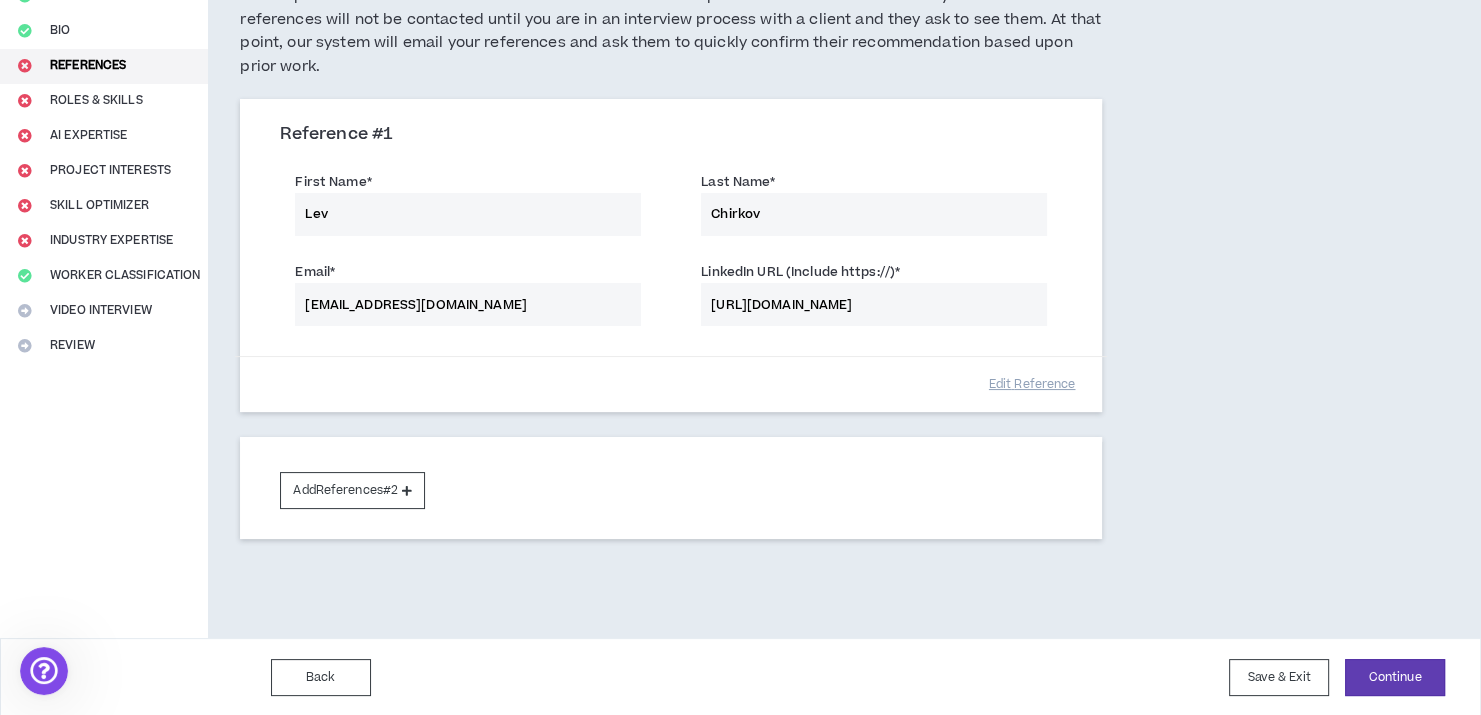 click on "Lev Chirkov 50%   Complete Complete Your Application Basic Information Bio References Roles & Skills AI Expertise Project Interests Skill Optimizer Industry Expertise Worker Classification Video Interview Review References At least 2 submitted references are required. Please provide two references below from former clients or supervisors who can recommend your work. These references will not be contacted until you are in an interview process with a client and they ask to see them. At that point, our system will email your references and ask them to quickly confirm their recommendation based upon prior work. Reference # 1 First Name  * Lev Last Name  * Chirkov Email  * lionchirkov@gmail.com LinkedIn URL (Include https://)  * https://www.linkedin.com/in/fare-randevu-953b80209 Edit   Reference Add  References  #2   Back Save & Exit Continue Save & Exit
Minimum # of References Required You must submit at least 2 references before continuing. Ok" at bounding box center [740, 163] 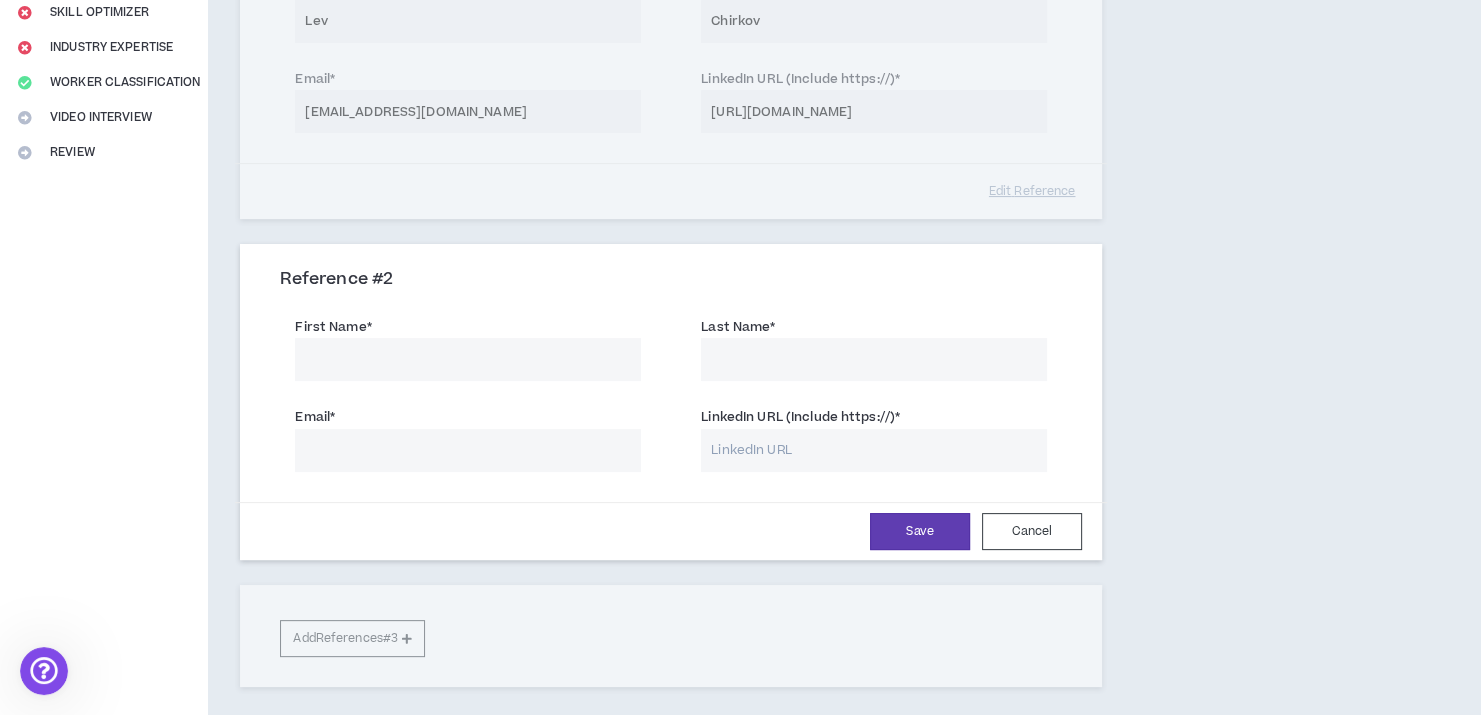scroll, scrollTop: 233, scrollLeft: 0, axis: vertical 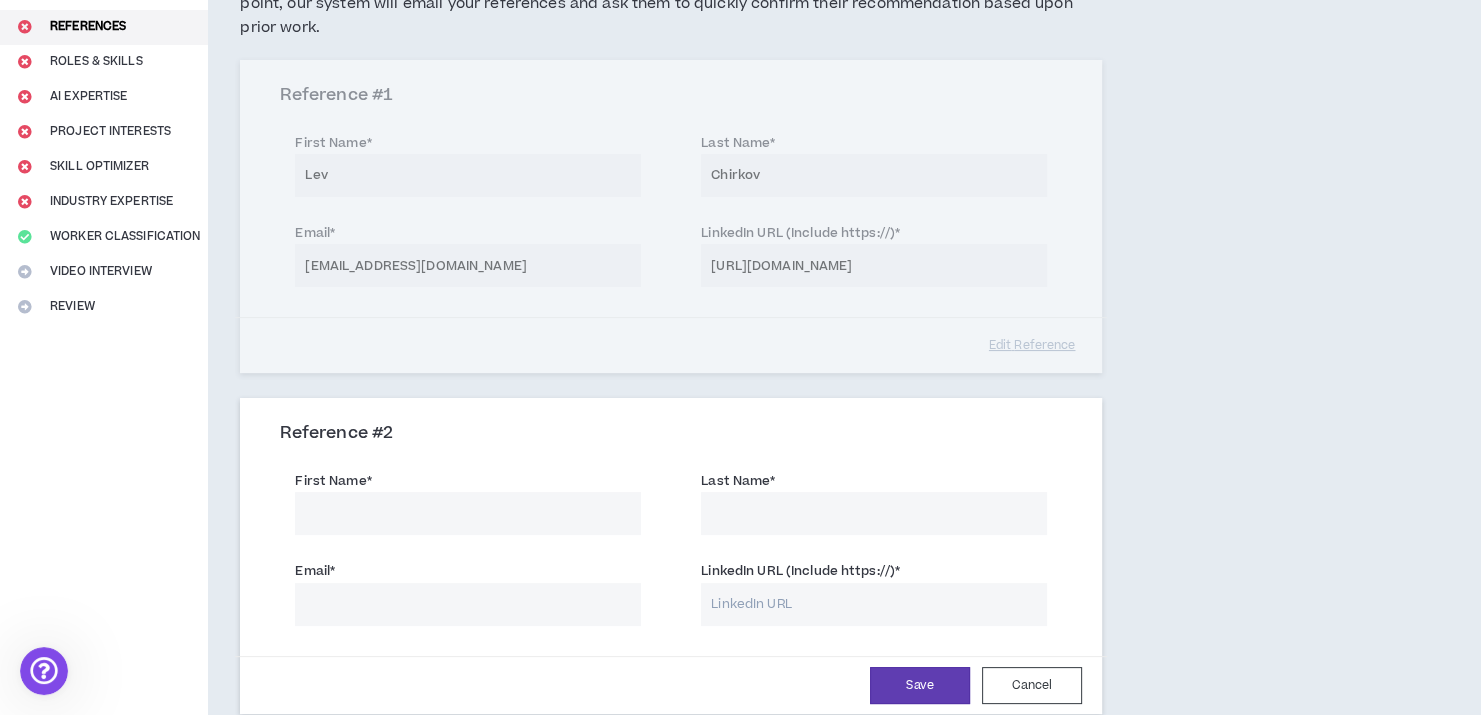 click on "First Name  *" at bounding box center [468, 513] 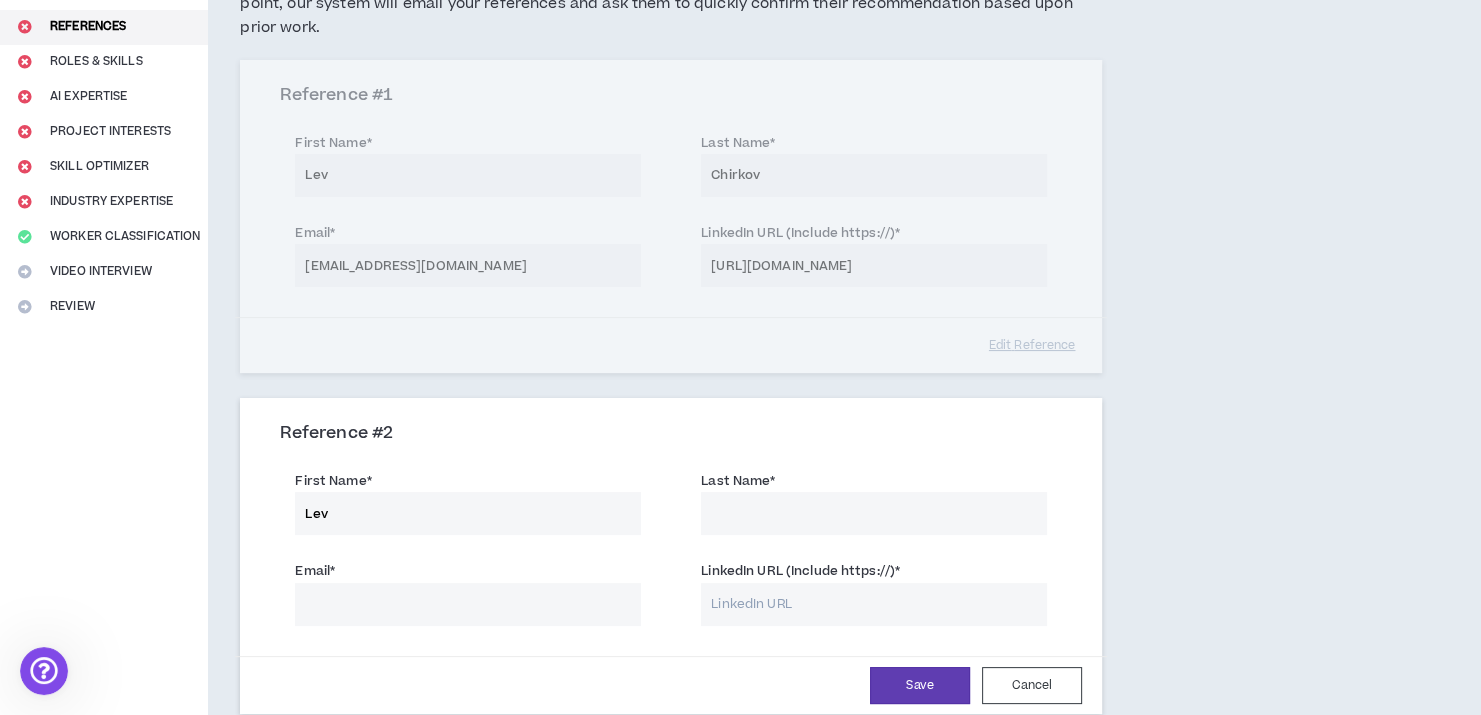 click on "Email  *" at bounding box center [468, 604] 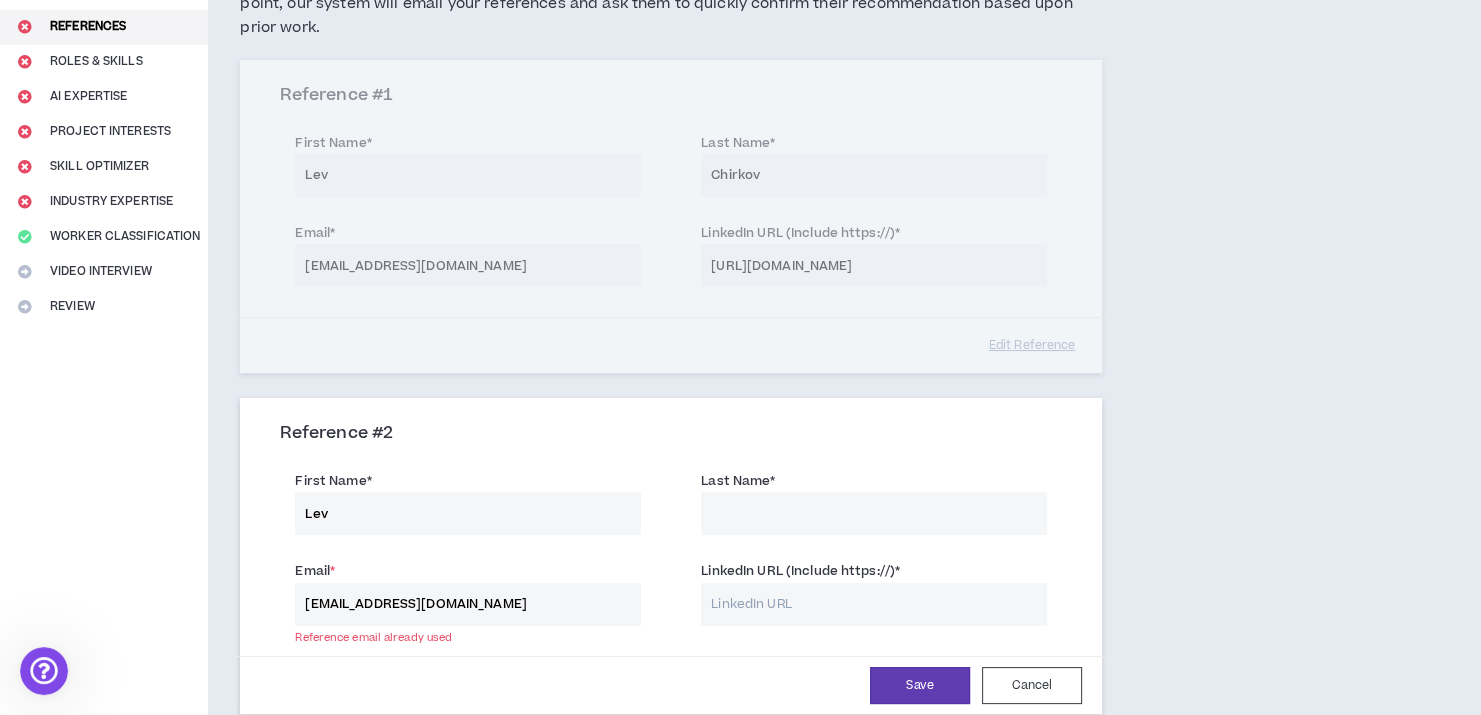 click on "Last Name  *" at bounding box center (874, 513) 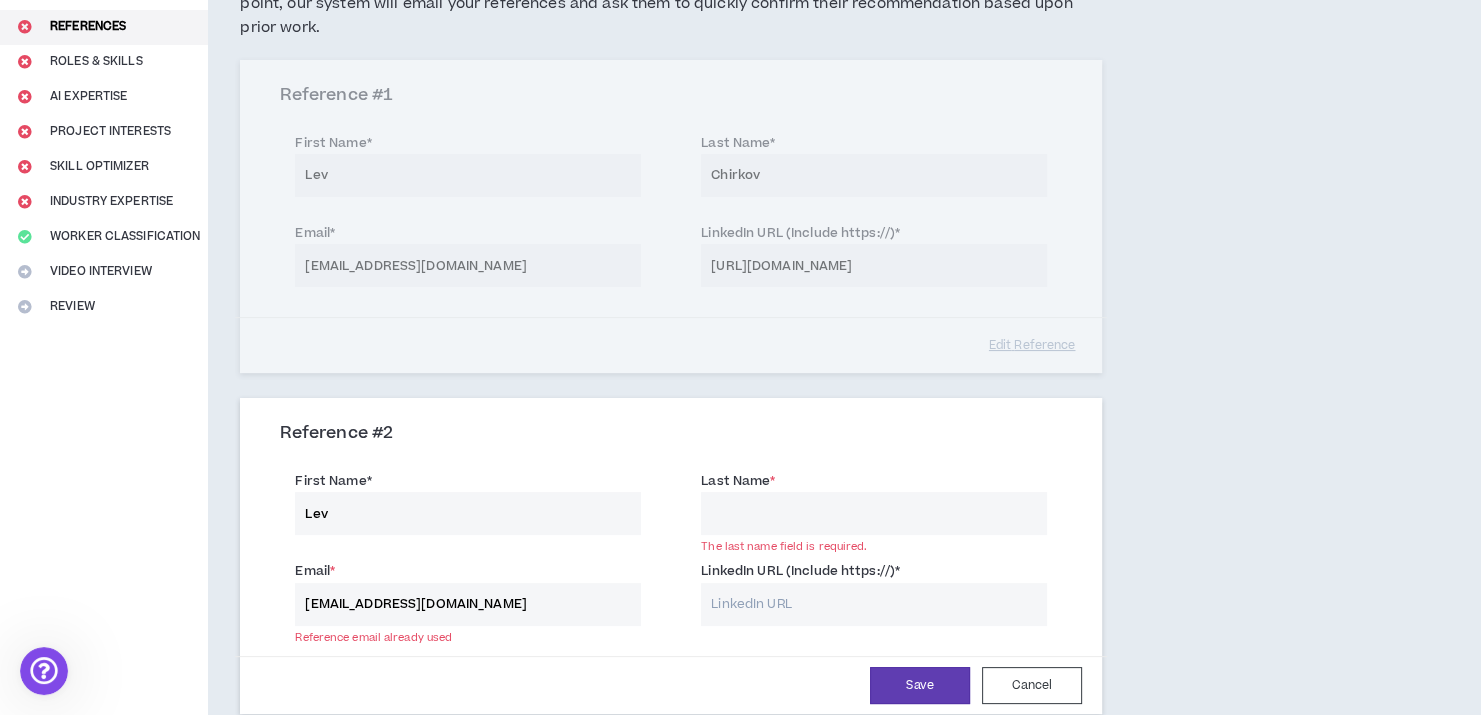 drag, startPoint x: 566, startPoint y: 601, endPoint x: 149, endPoint y: 605, distance: 417.0192 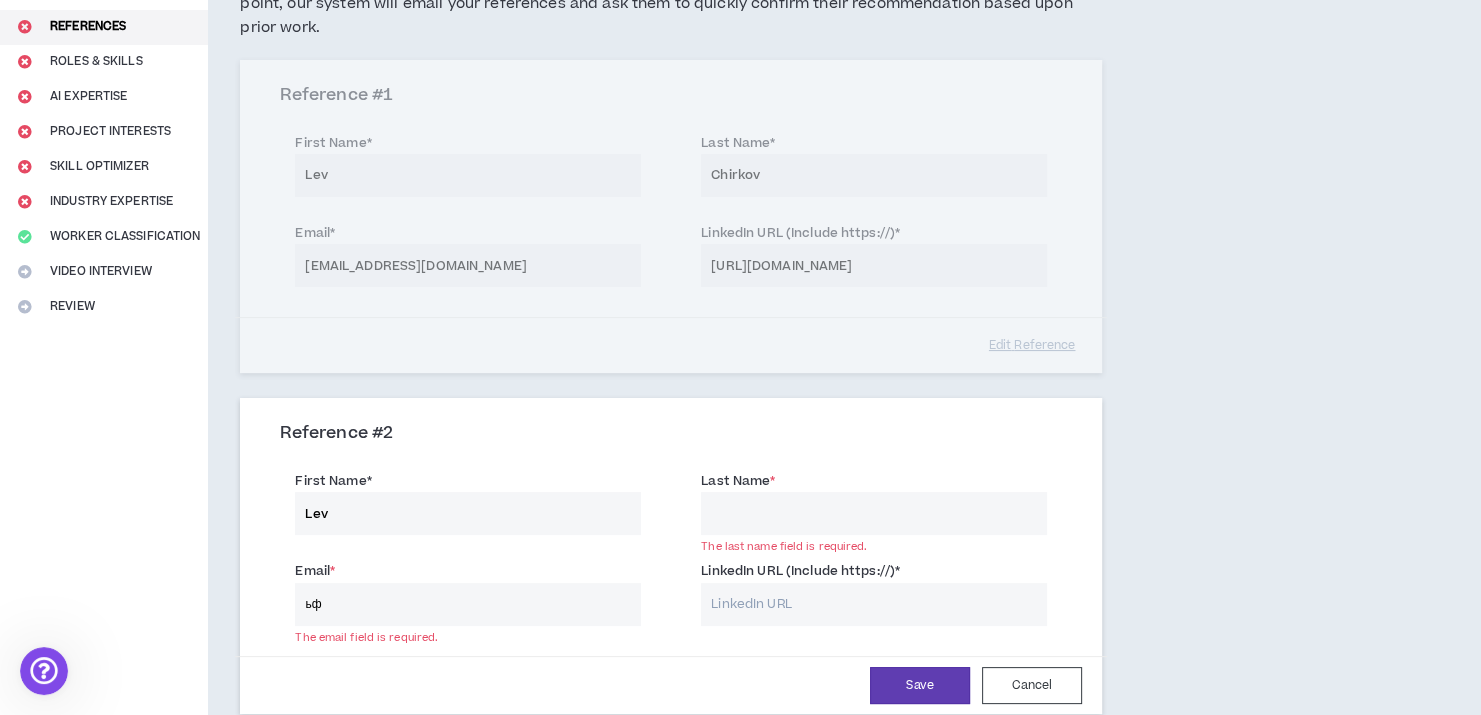 type on "ь" 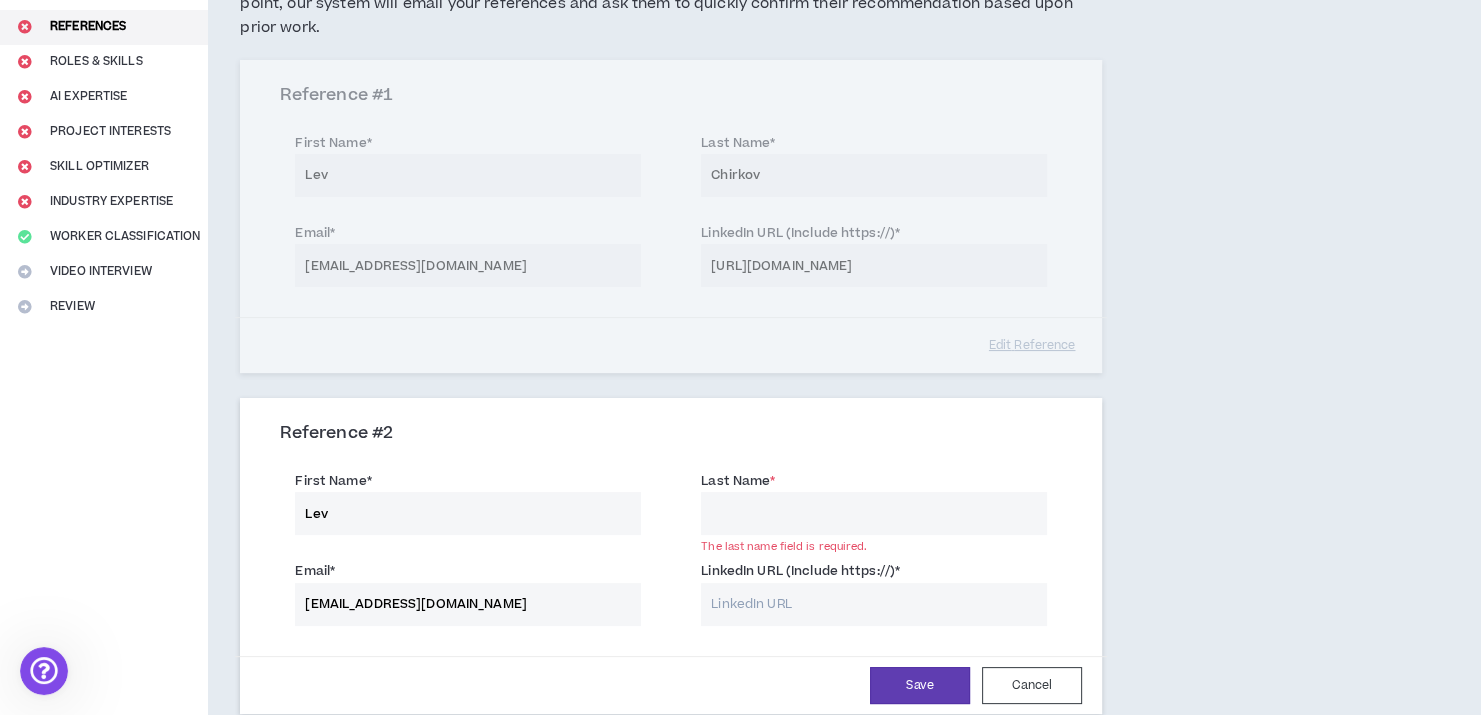 type on "makernoon95@gmail.com" 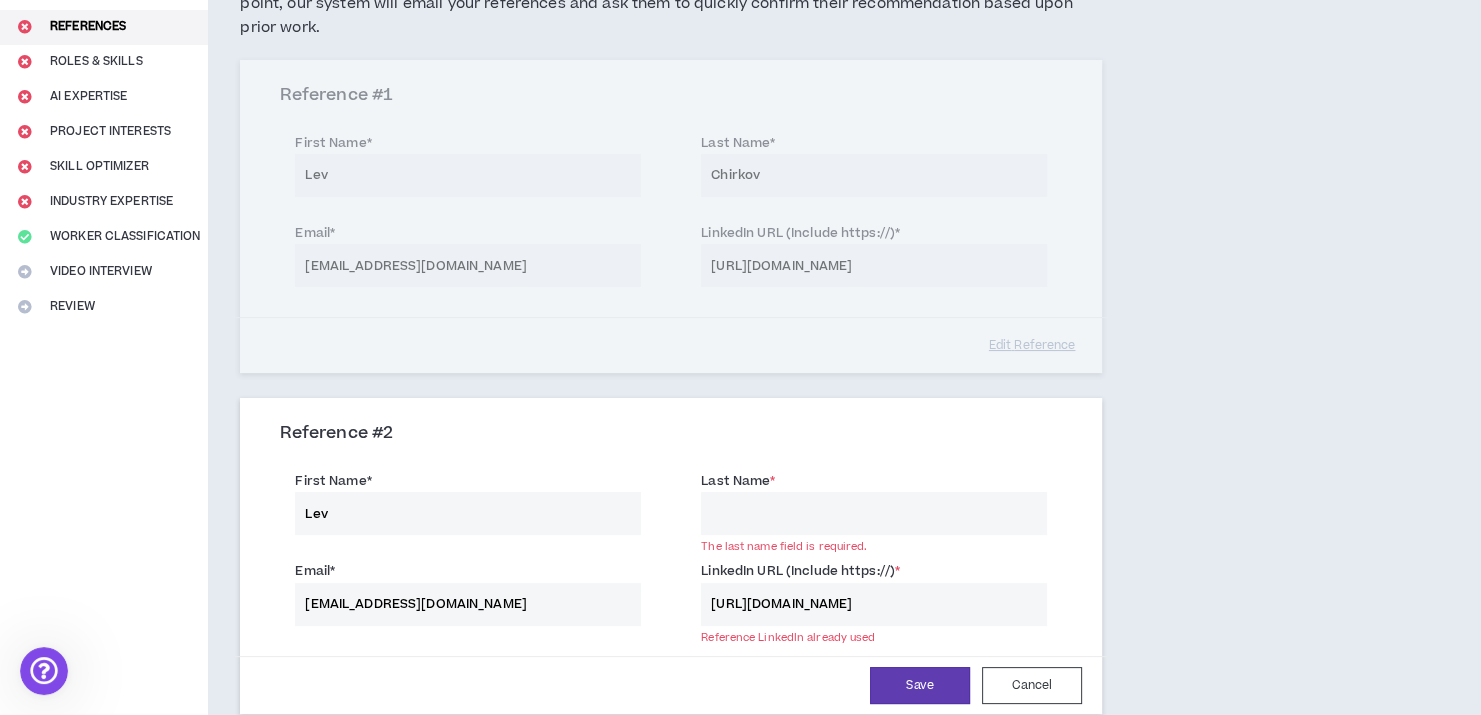 click on "Last Name  *" at bounding box center [874, 513] 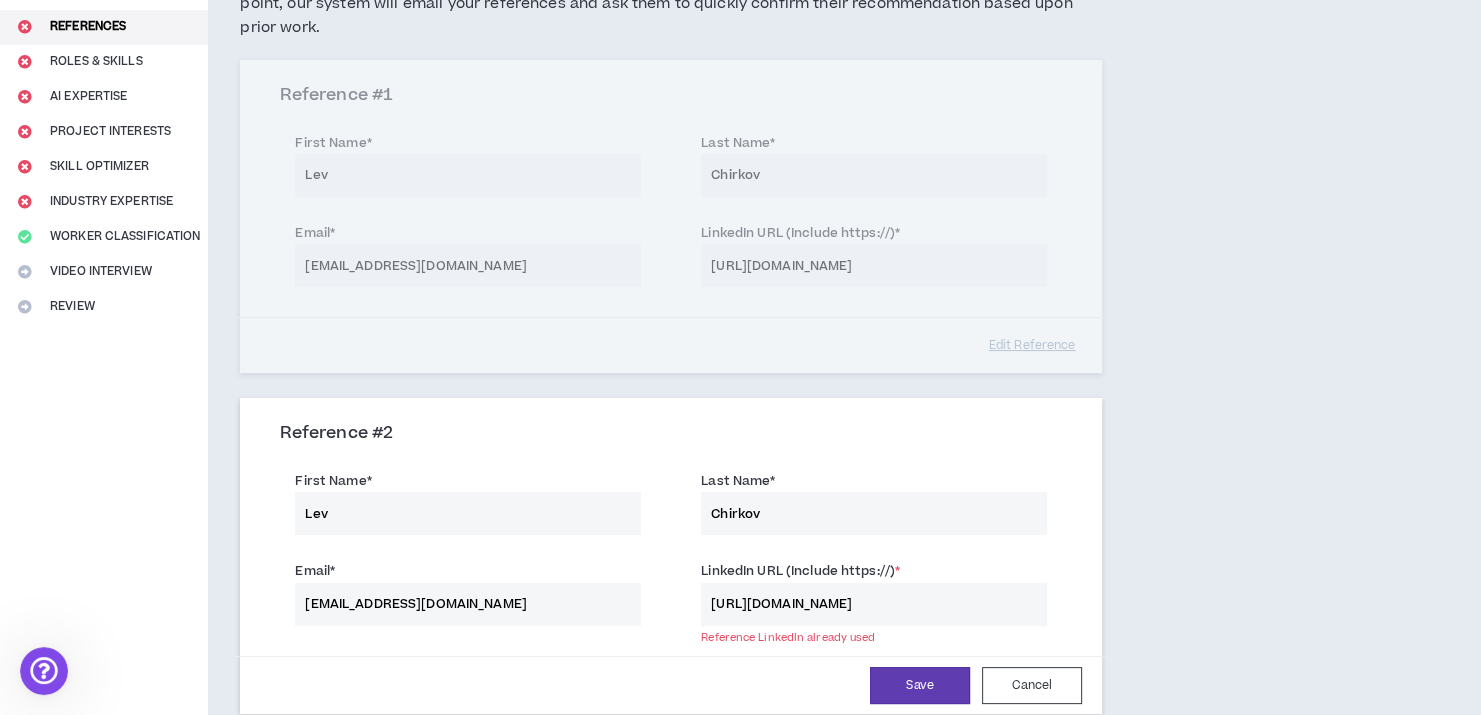 click on "https://www.linkedin.com/in/fare-randevu-953b80209" at bounding box center [874, 604] 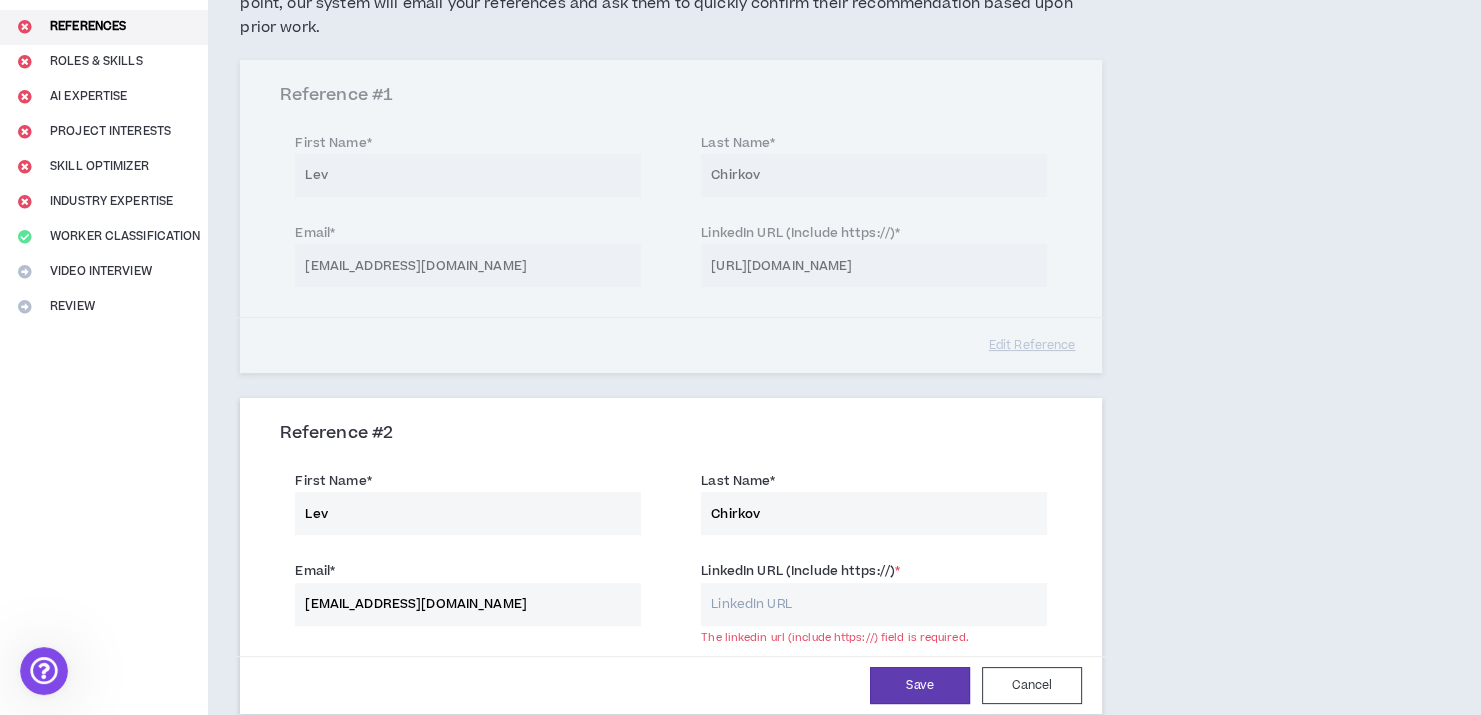 paste on "https://x.com/Lev_Randevu" 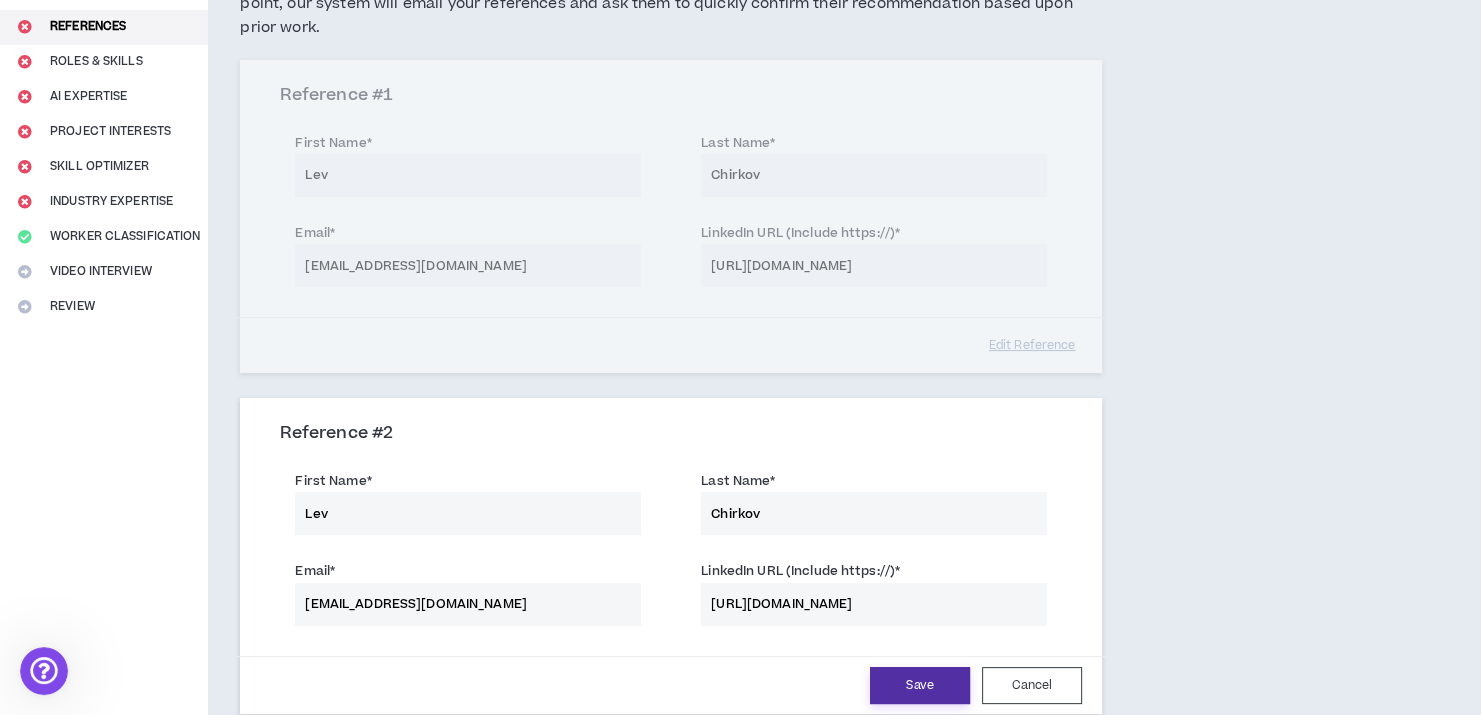 type on "https://x.com/Lev_Randevu" 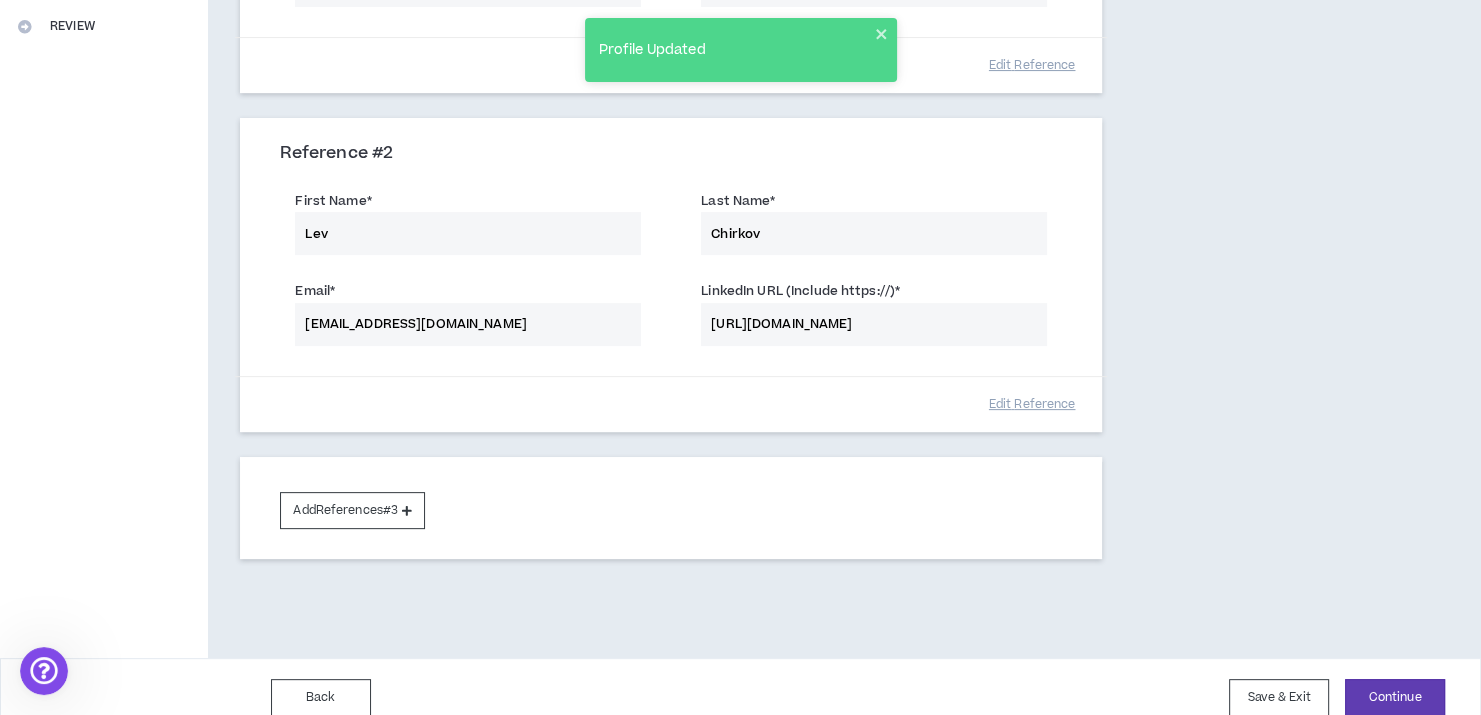scroll, scrollTop: 532, scrollLeft: 0, axis: vertical 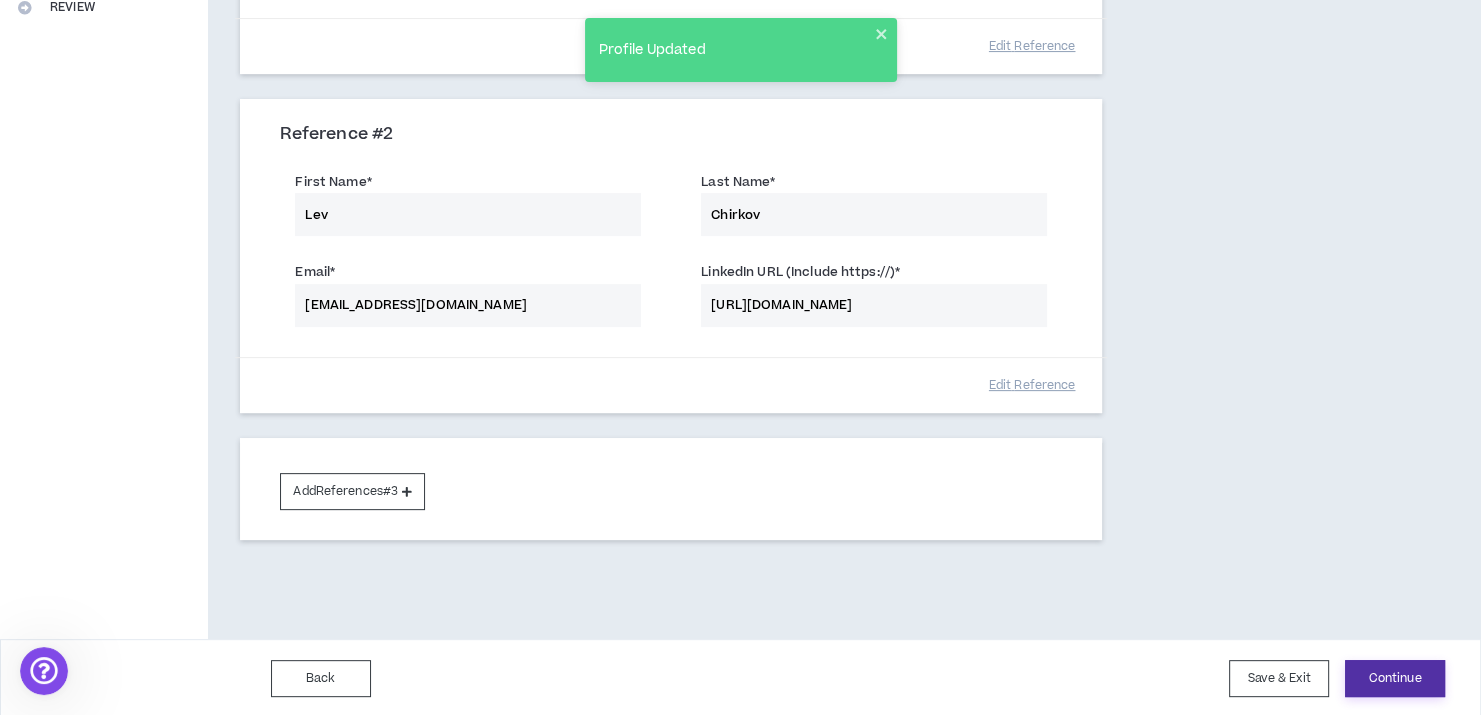 click on "Continue" at bounding box center [1395, 678] 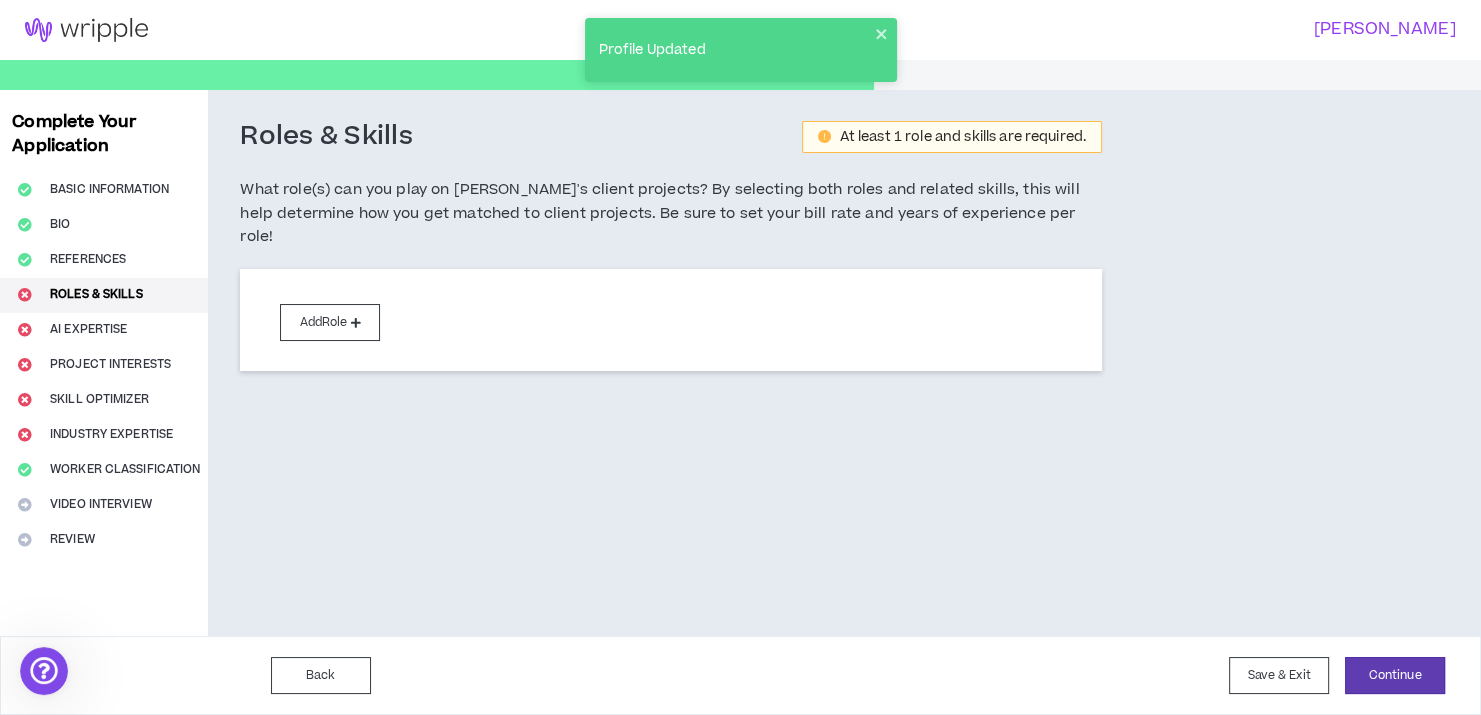 scroll, scrollTop: 0, scrollLeft: 0, axis: both 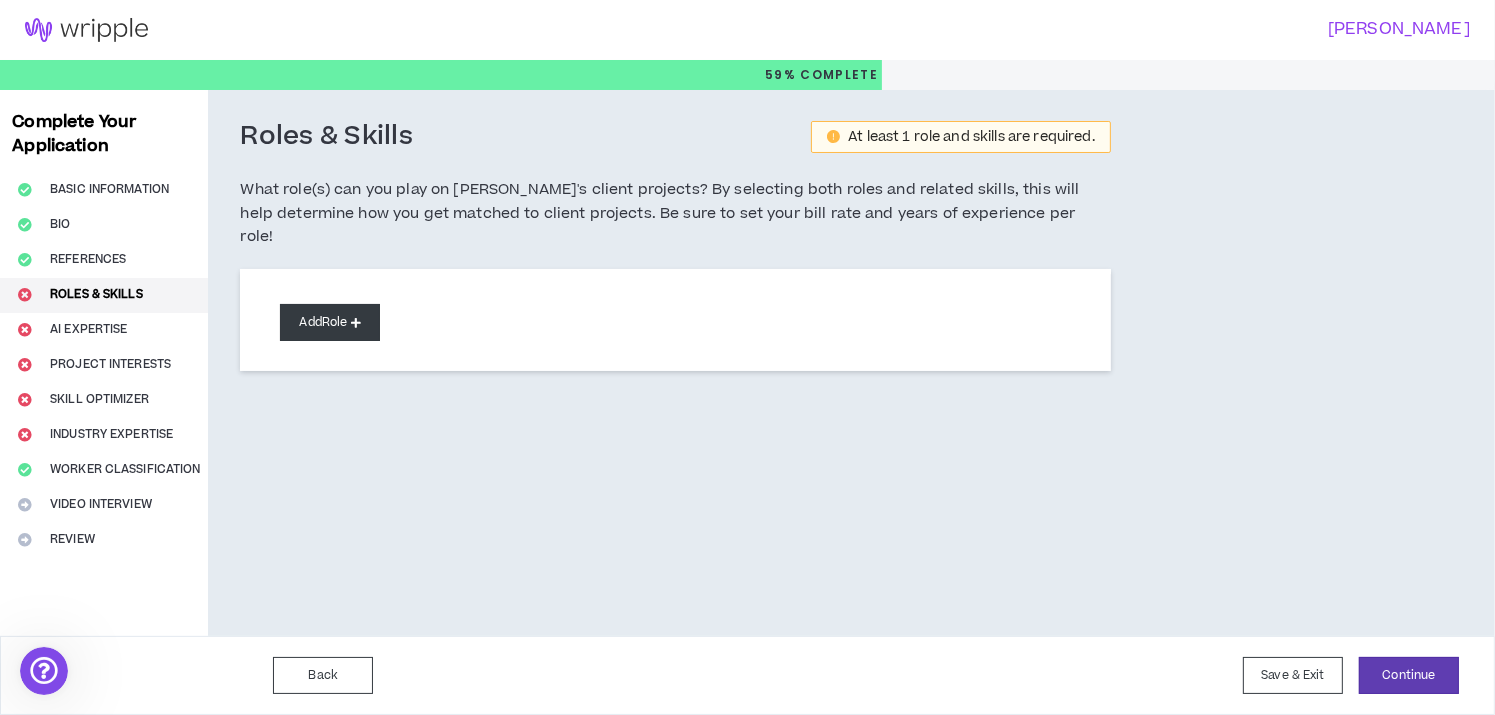 click on "Add  Role" at bounding box center [330, 322] 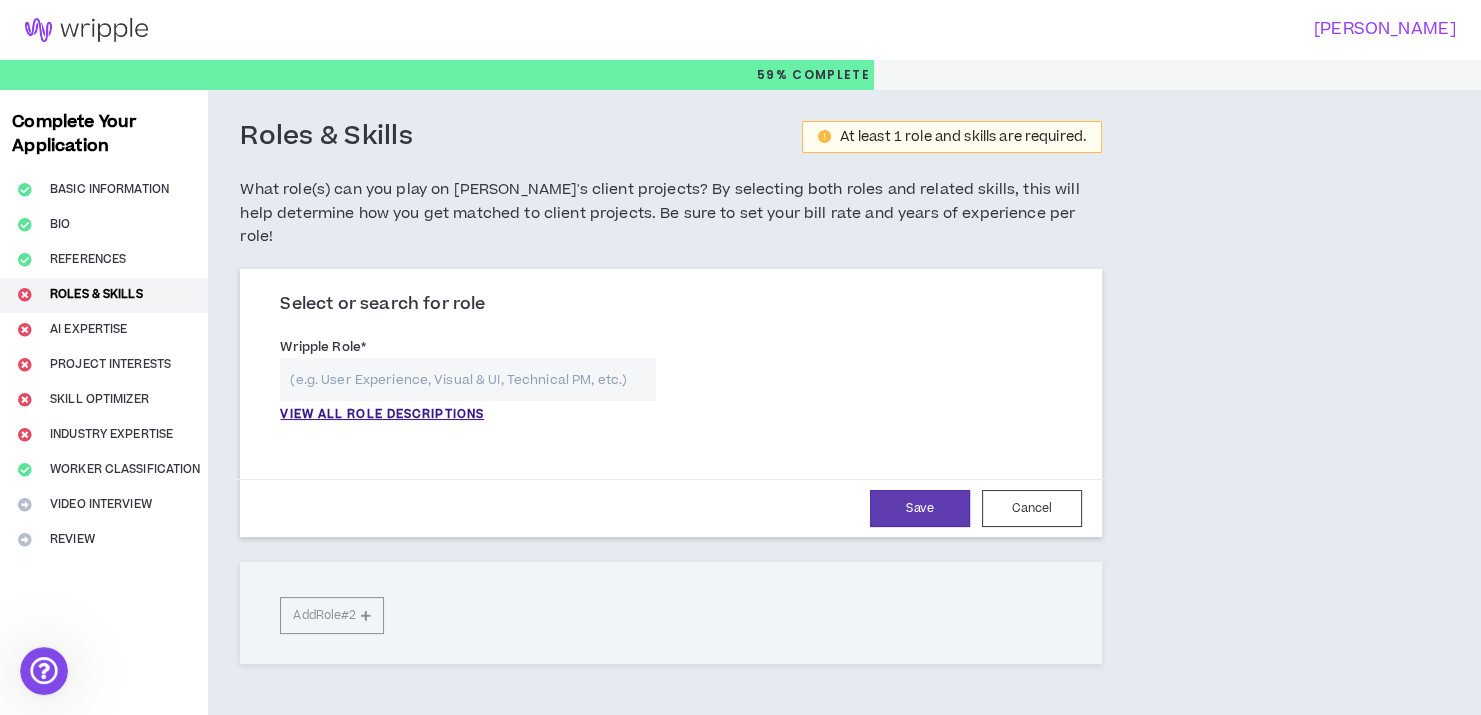 click at bounding box center (468, 379) 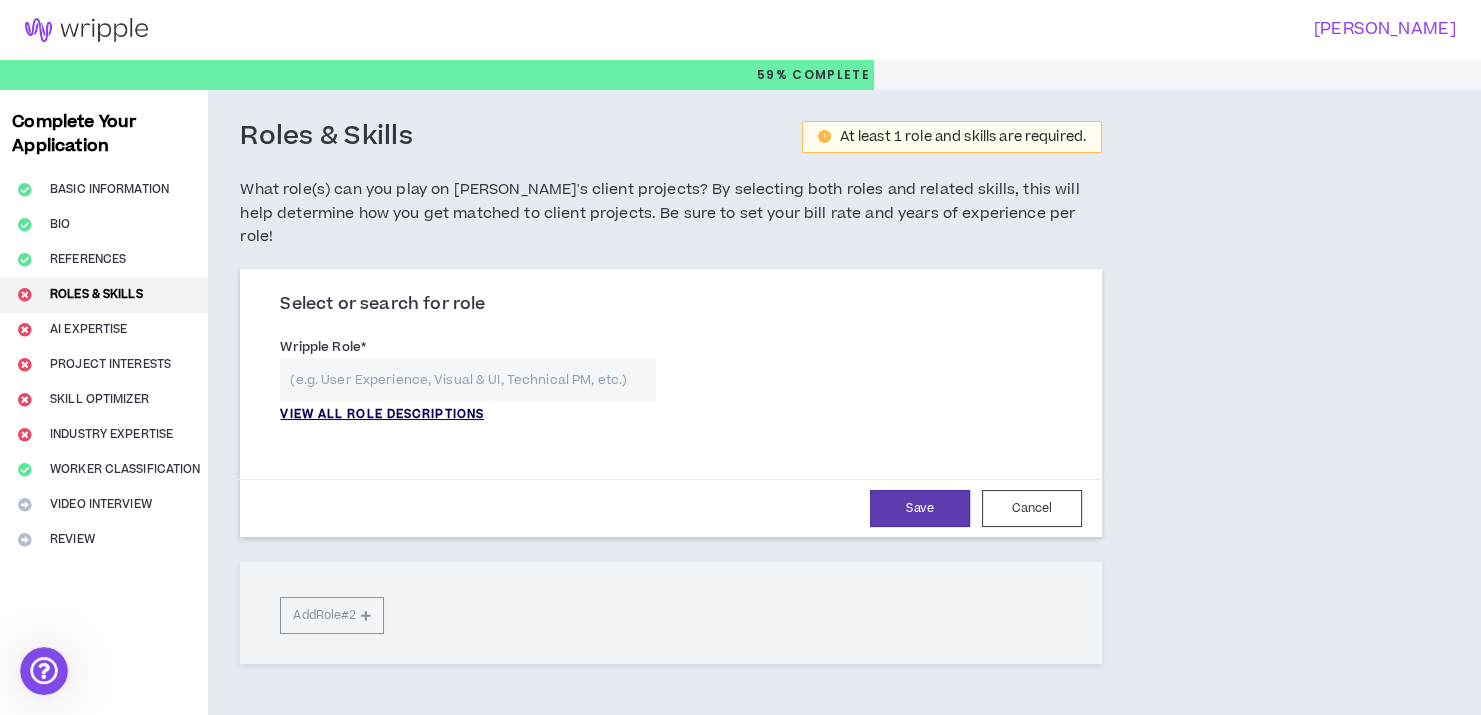 click on "VIEW ALL ROLE DESCRIPTIONS" at bounding box center [382, 415] 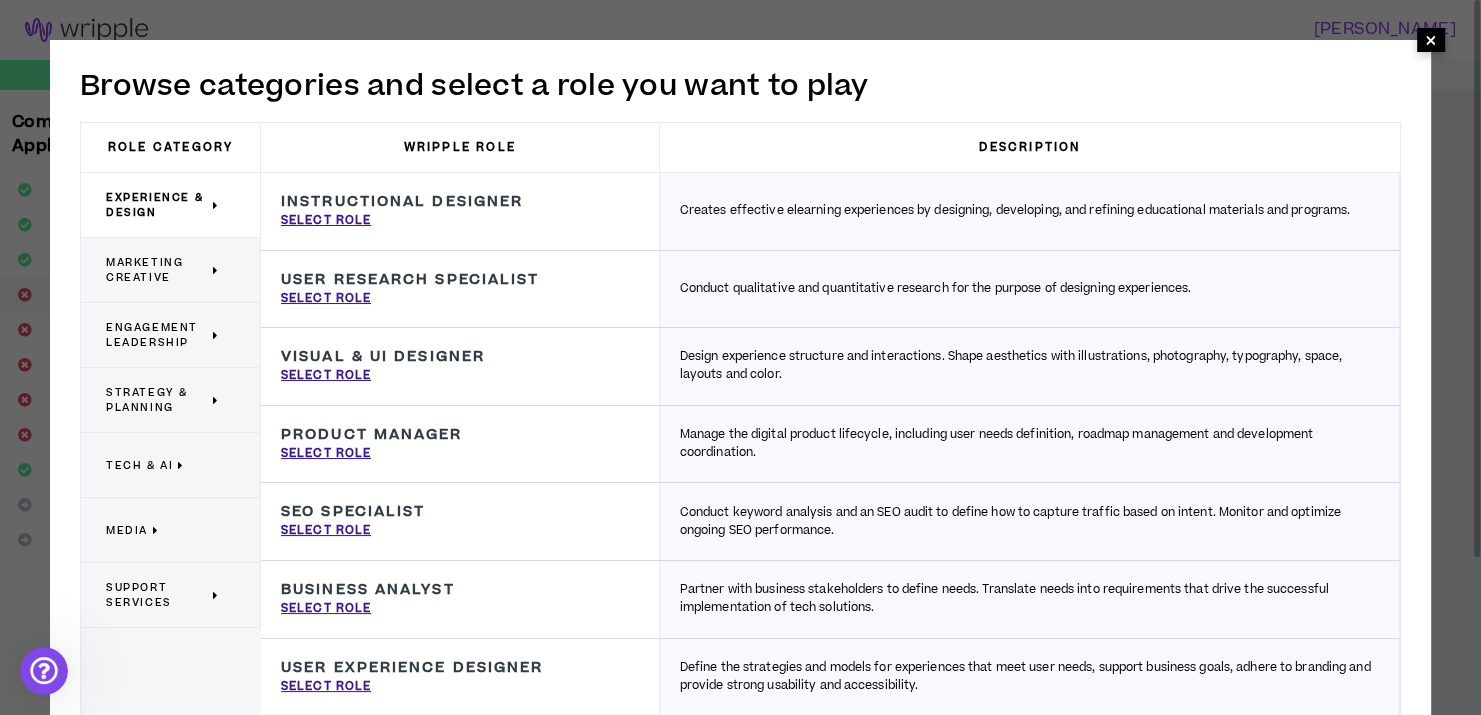 click on "×" at bounding box center [1431, 40] 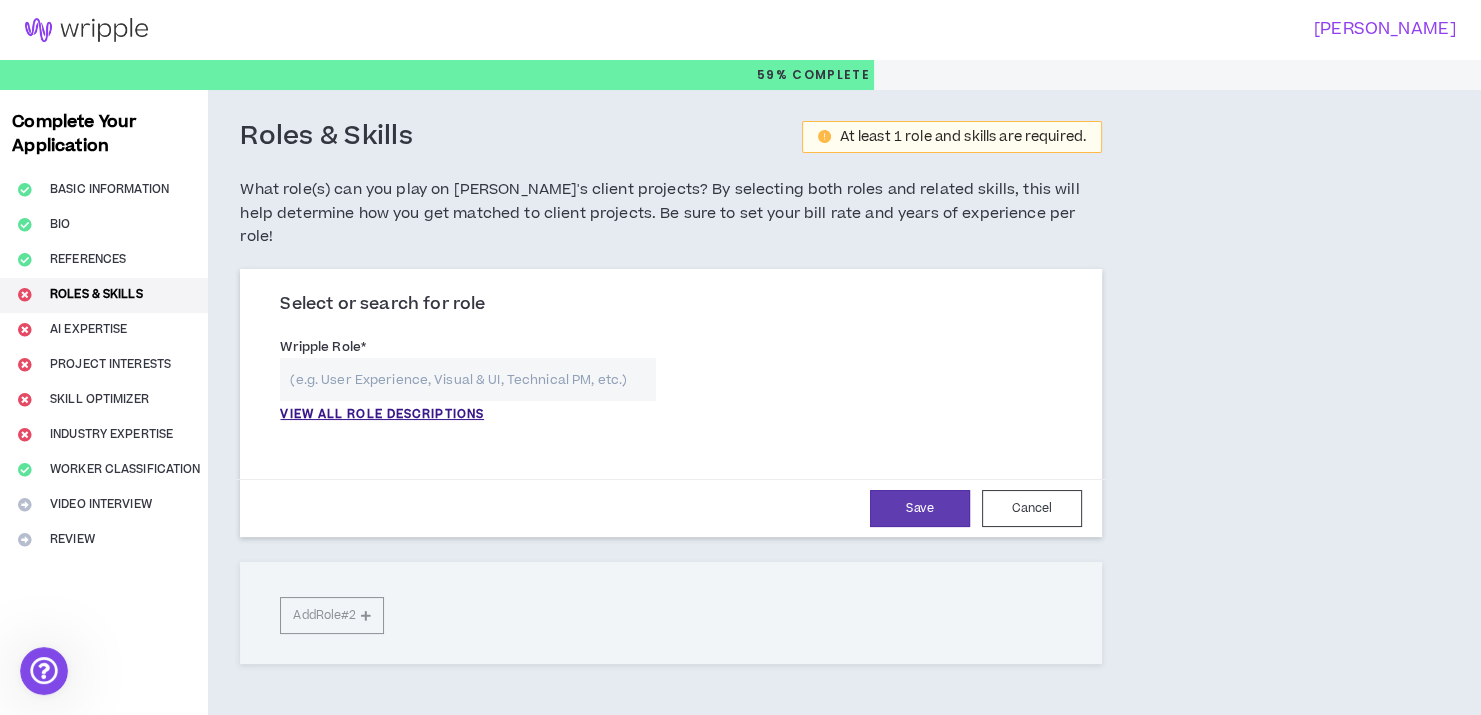 click at bounding box center [468, 379] 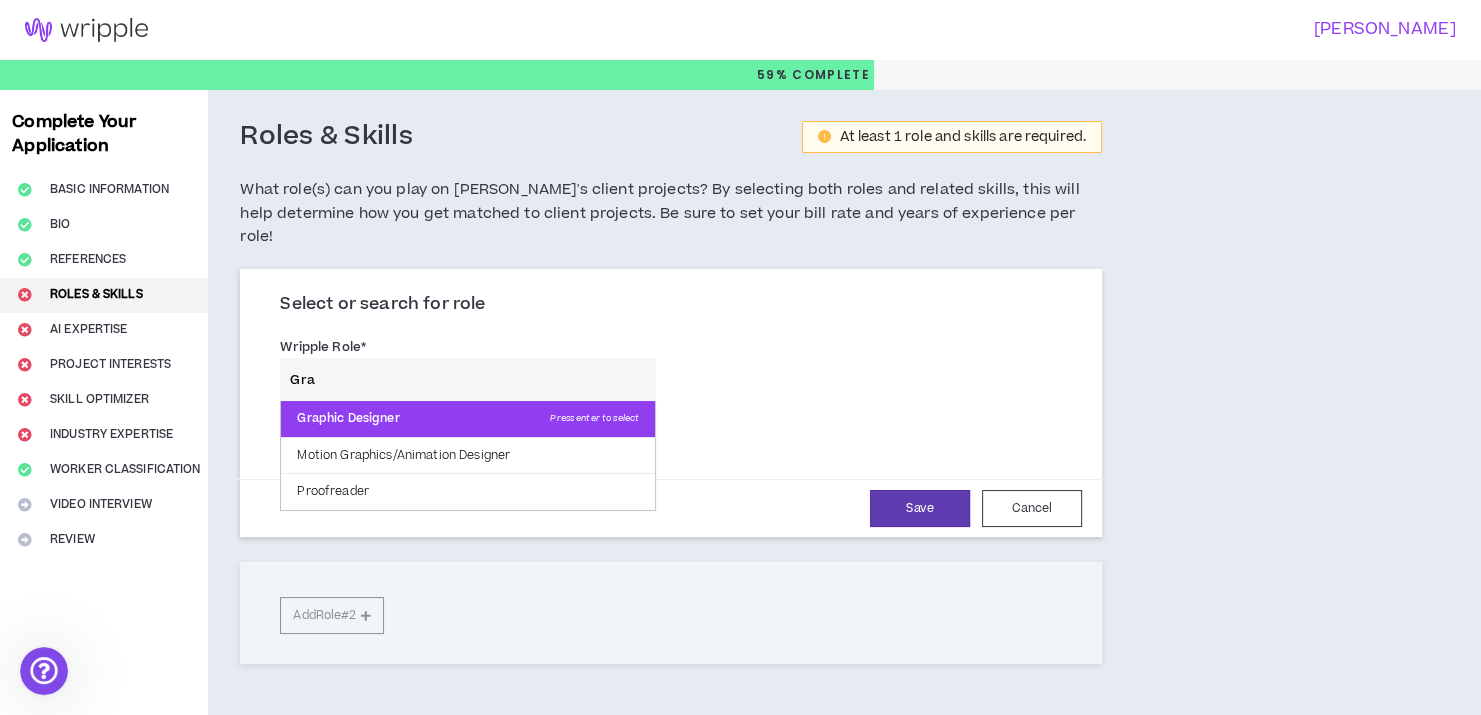 click on "Graphic Designer Press enter to select" at bounding box center (468, 419) 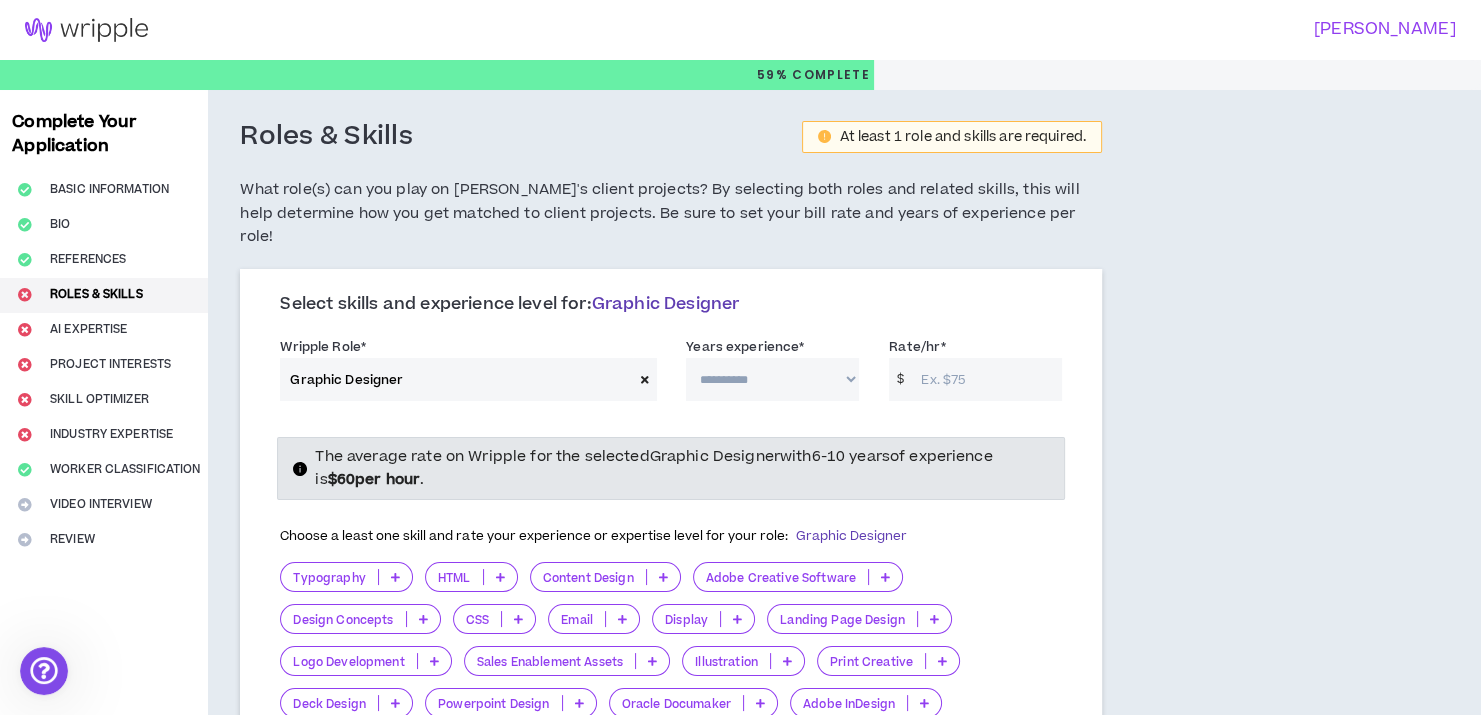 click on "**********" at bounding box center [772, 379] 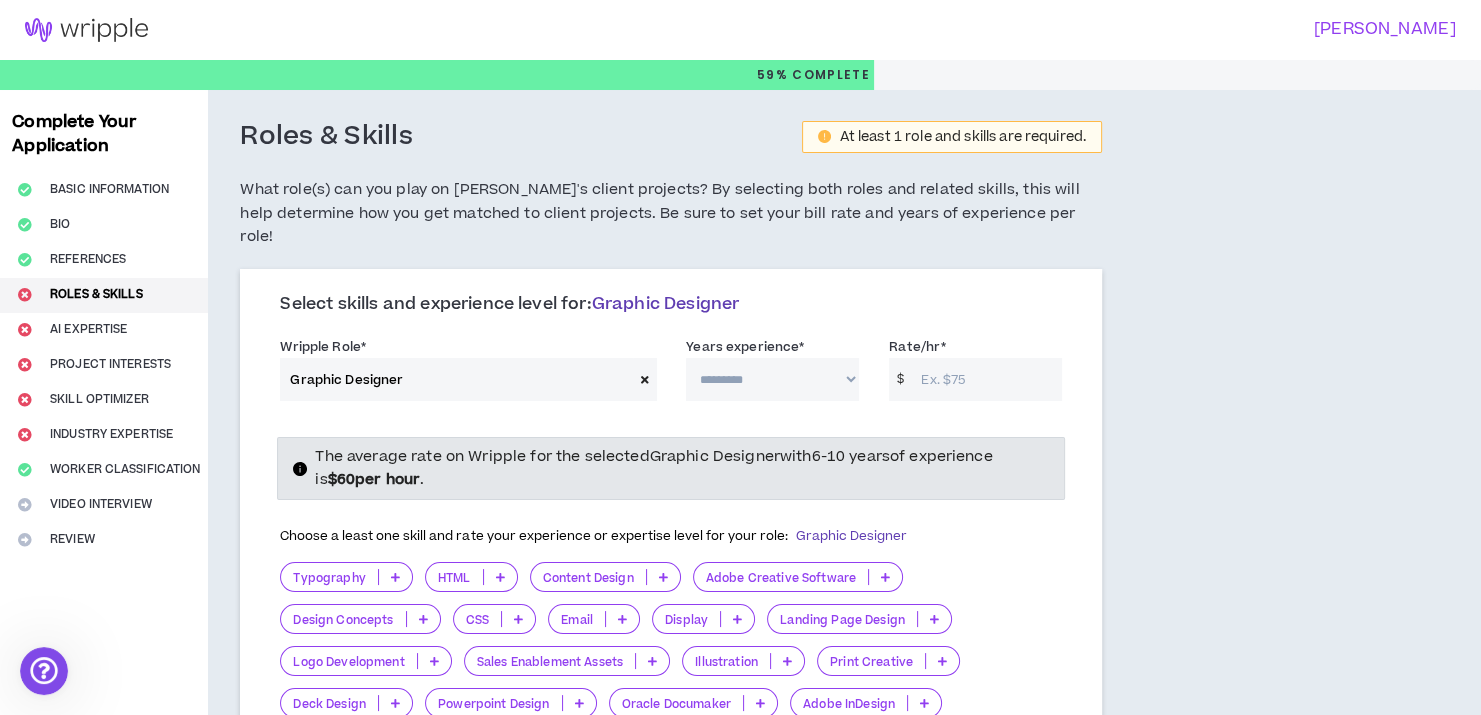 click on "**********" at bounding box center [772, 379] 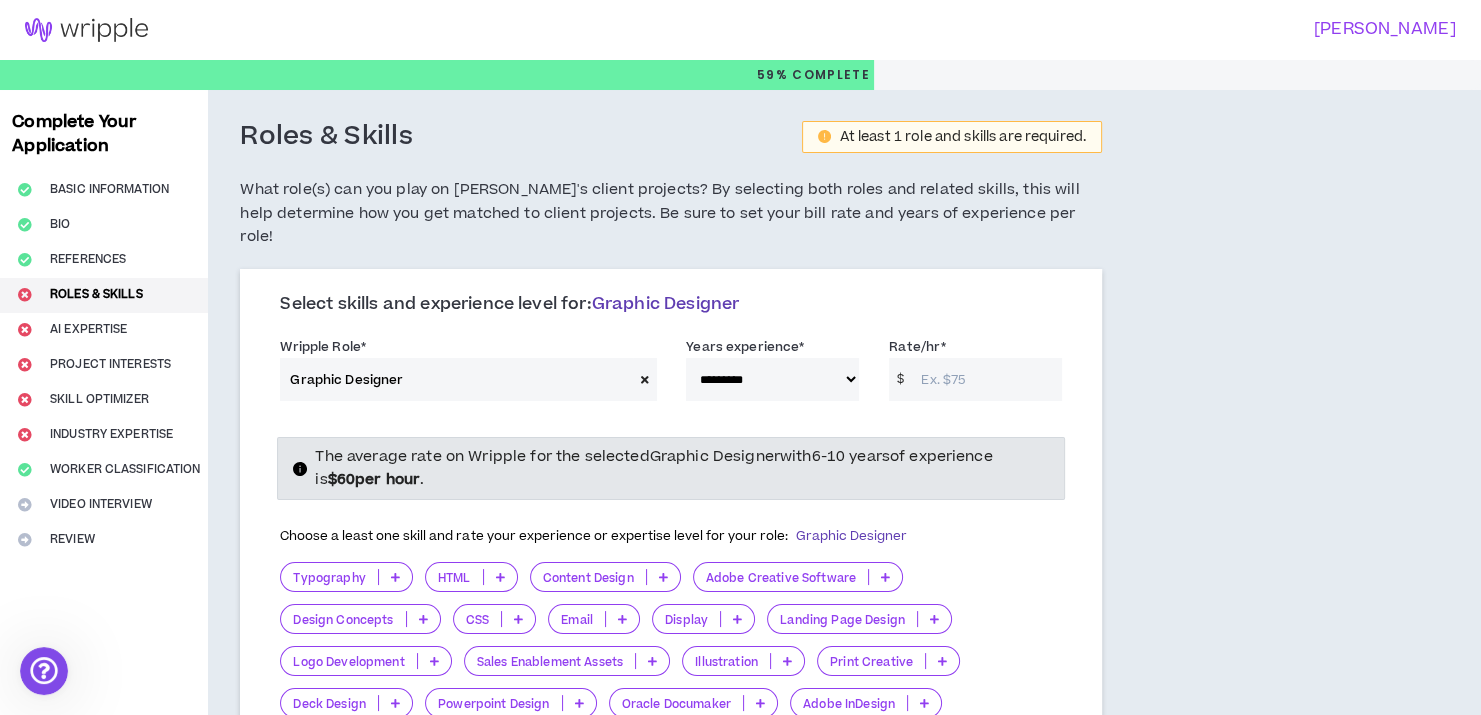click on "Rate/hr  *" at bounding box center (986, 379) 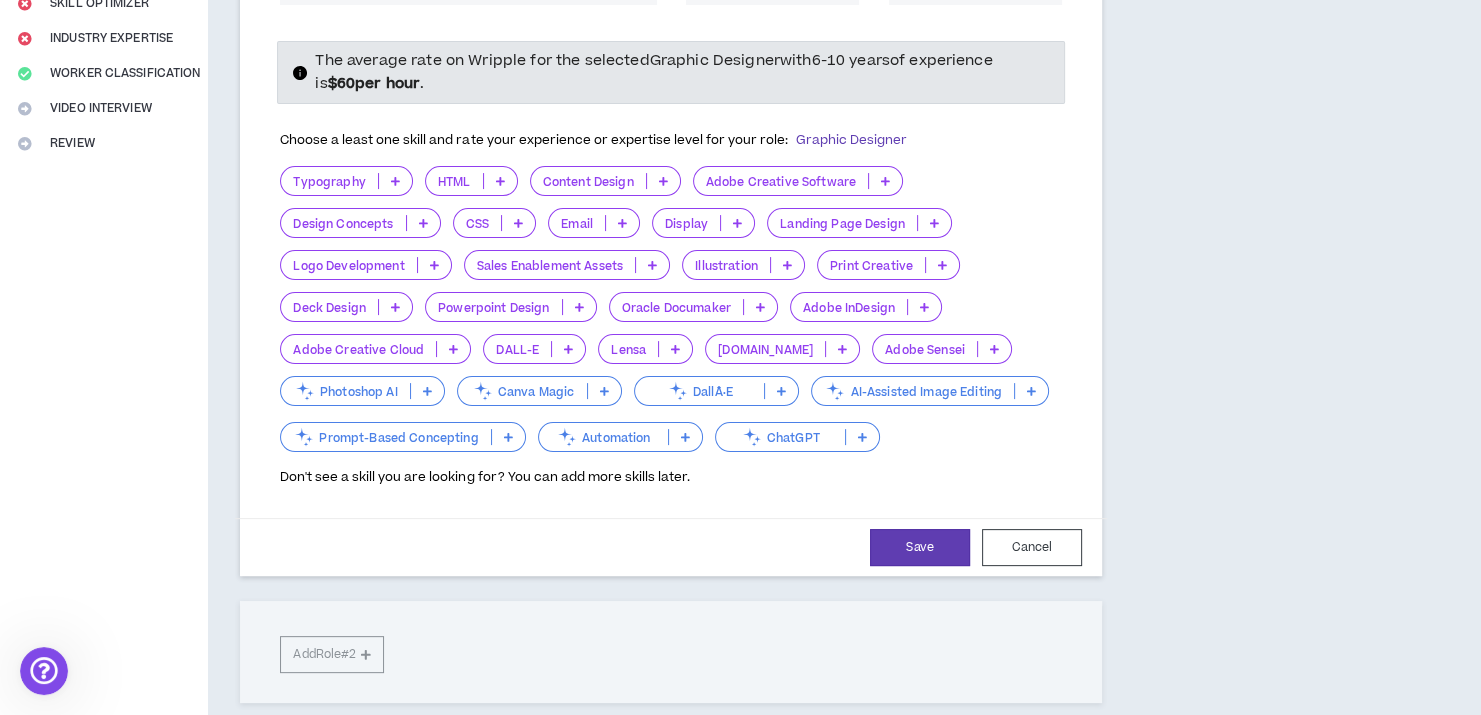 scroll, scrollTop: 400, scrollLeft: 0, axis: vertical 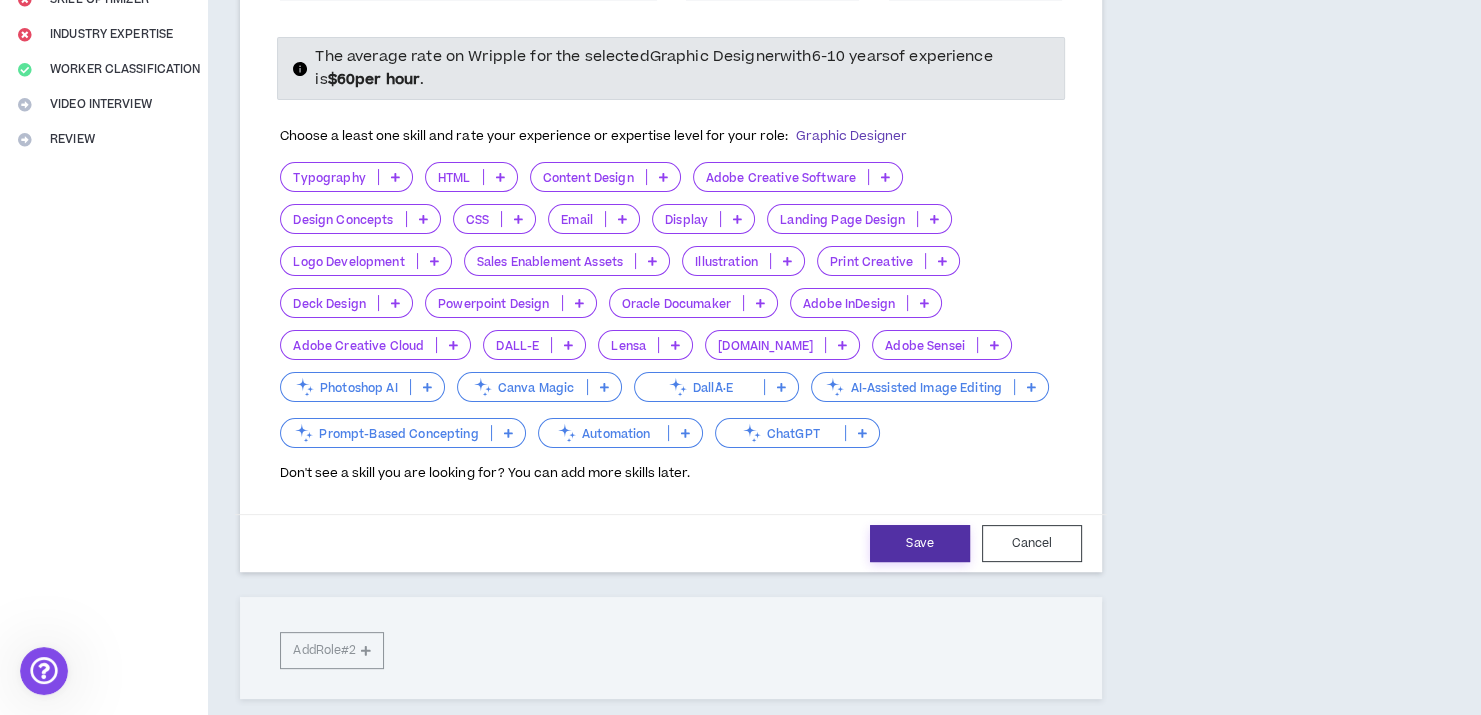type on "3" 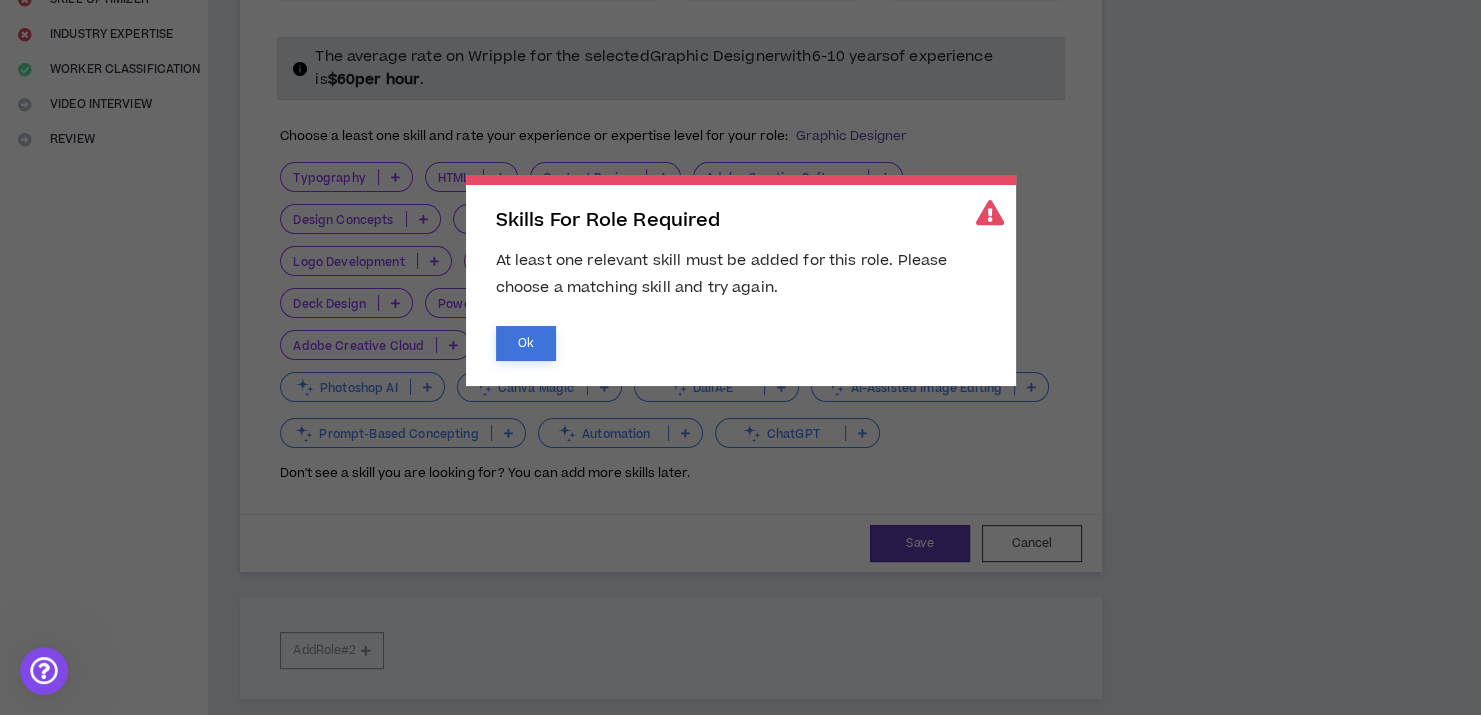 click on "Ok" at bounding box center (526, 343) 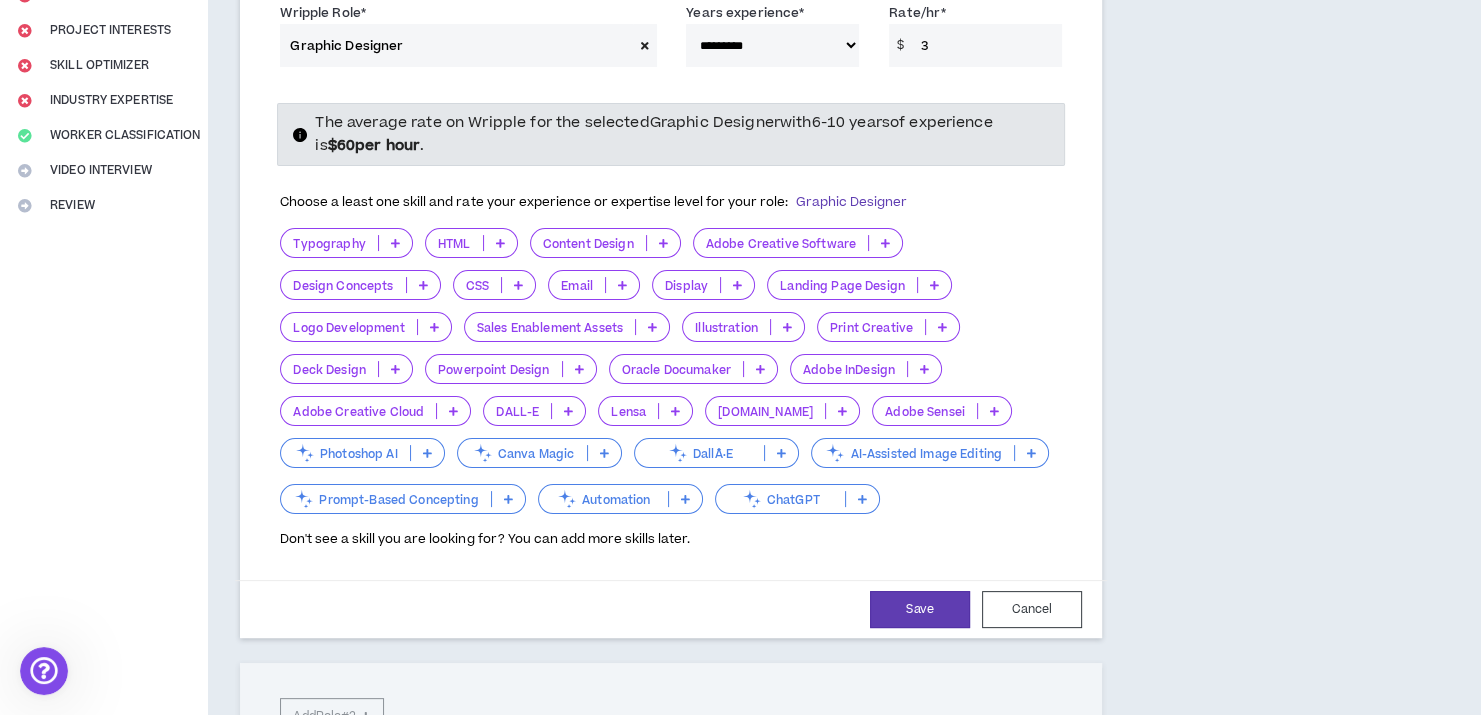 scroll, scrollTop: 300, scrollLeft: 0, axis: vertical 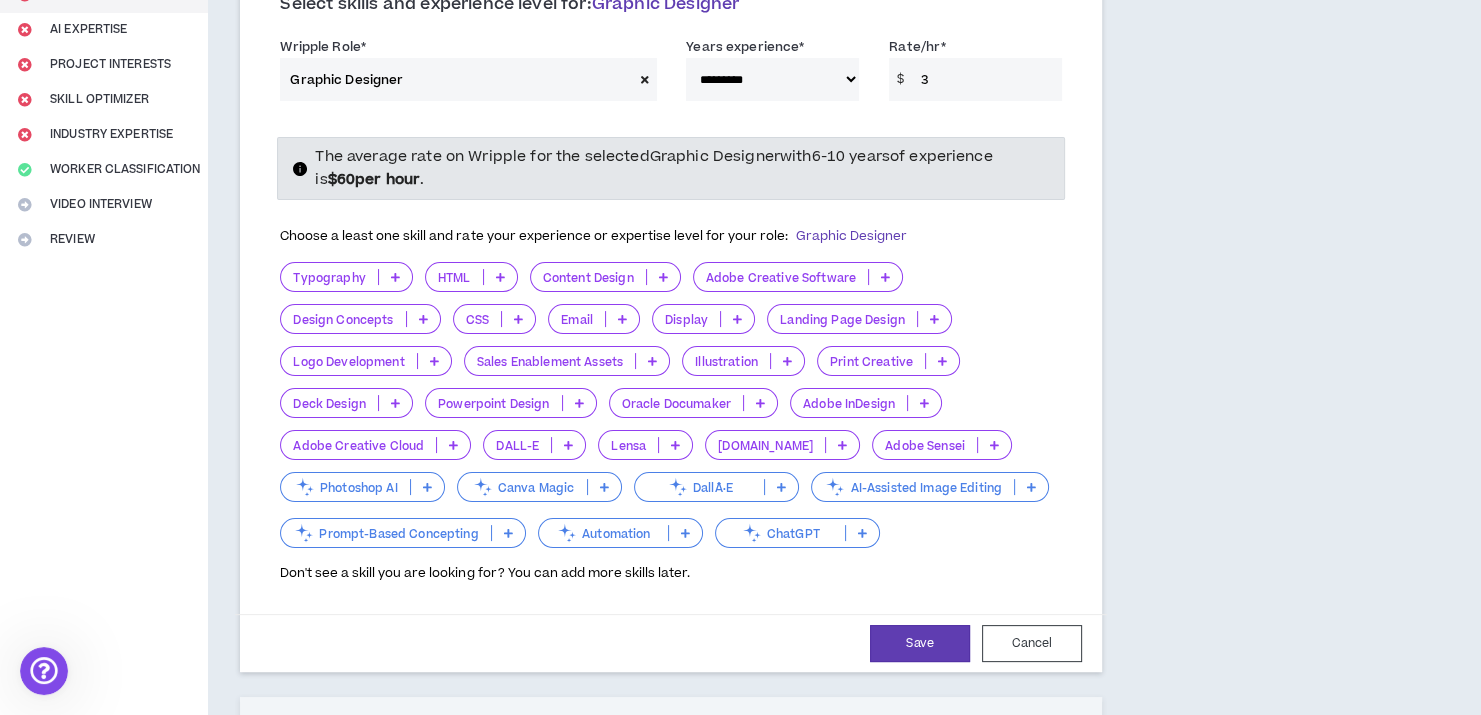 click on "Remove.bg" at bounding box center (765, 445) 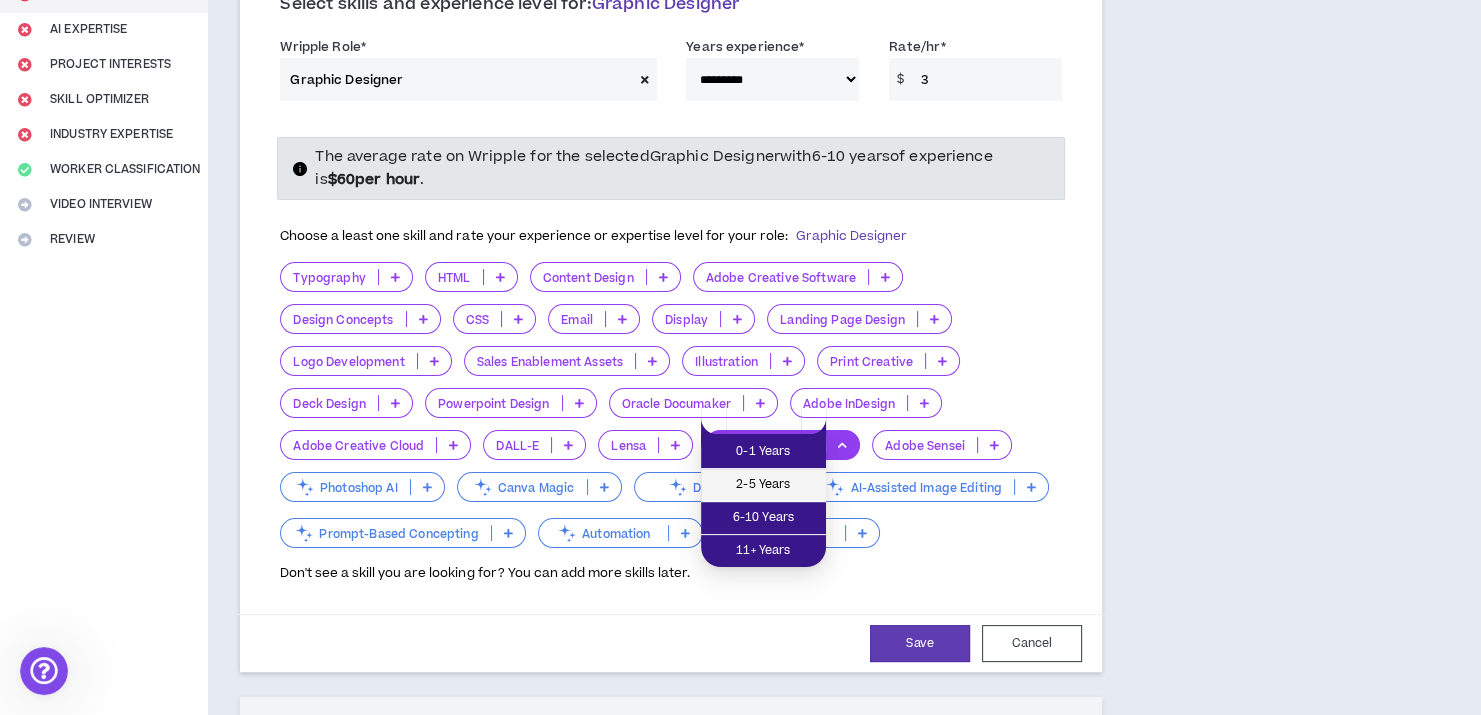 click on "2-5 Years" at bounding box center (763, 485) 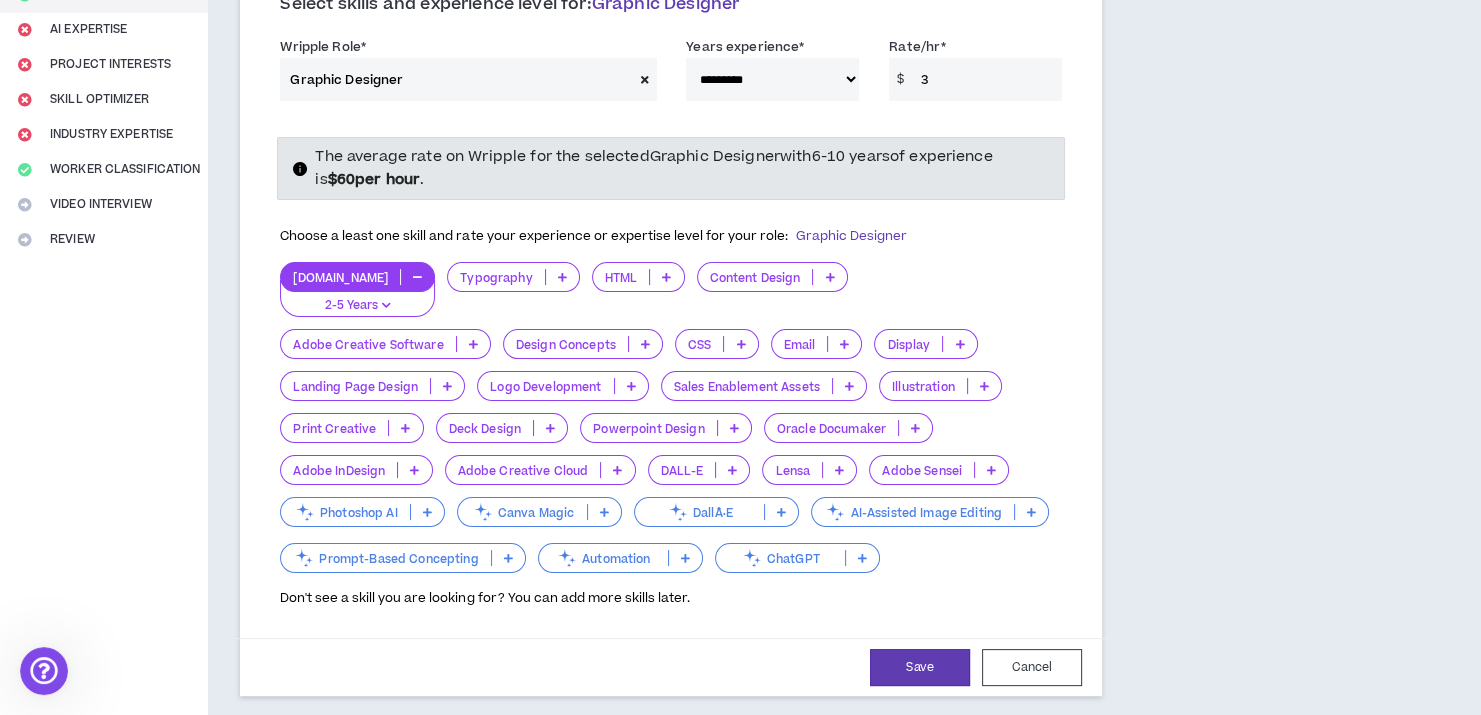 click at bounding box center [645, 344] 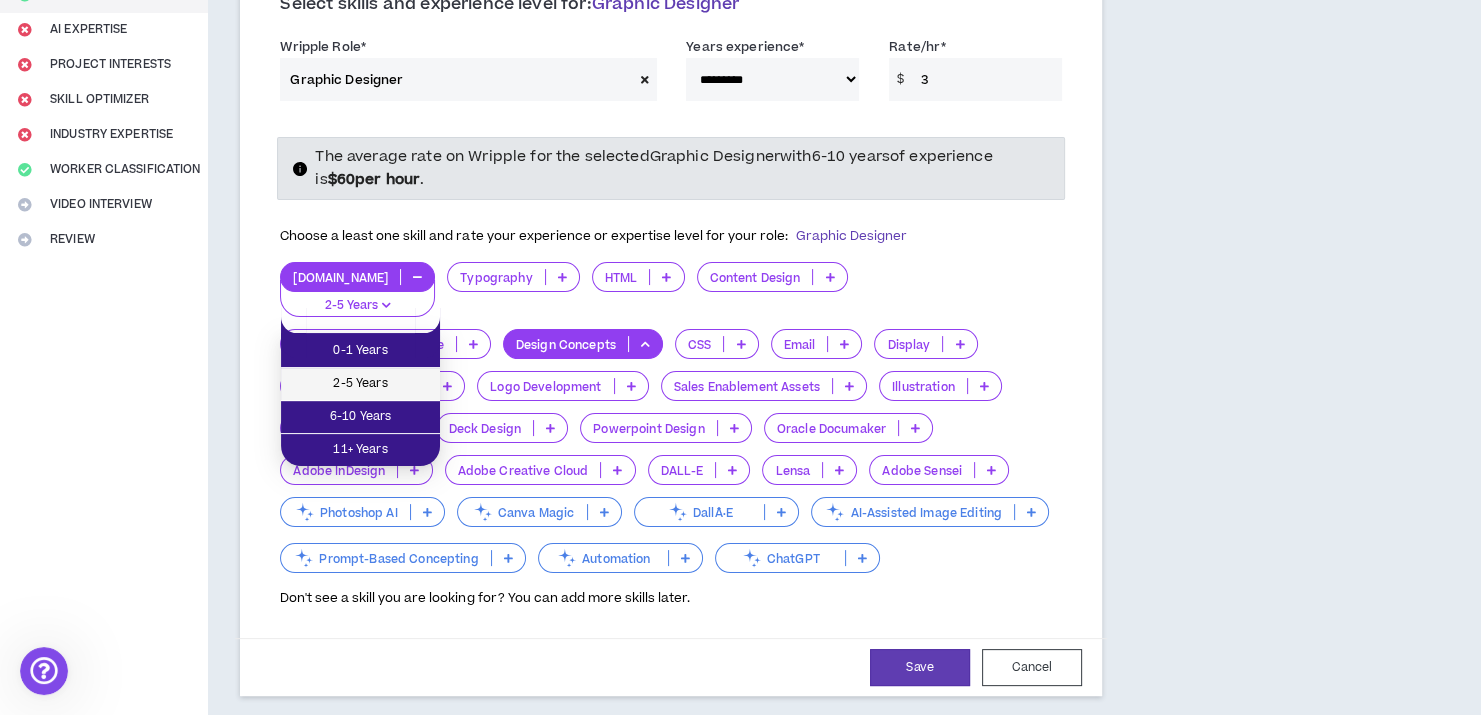 click on "2-5 Years" at bounding box center (360, 384) 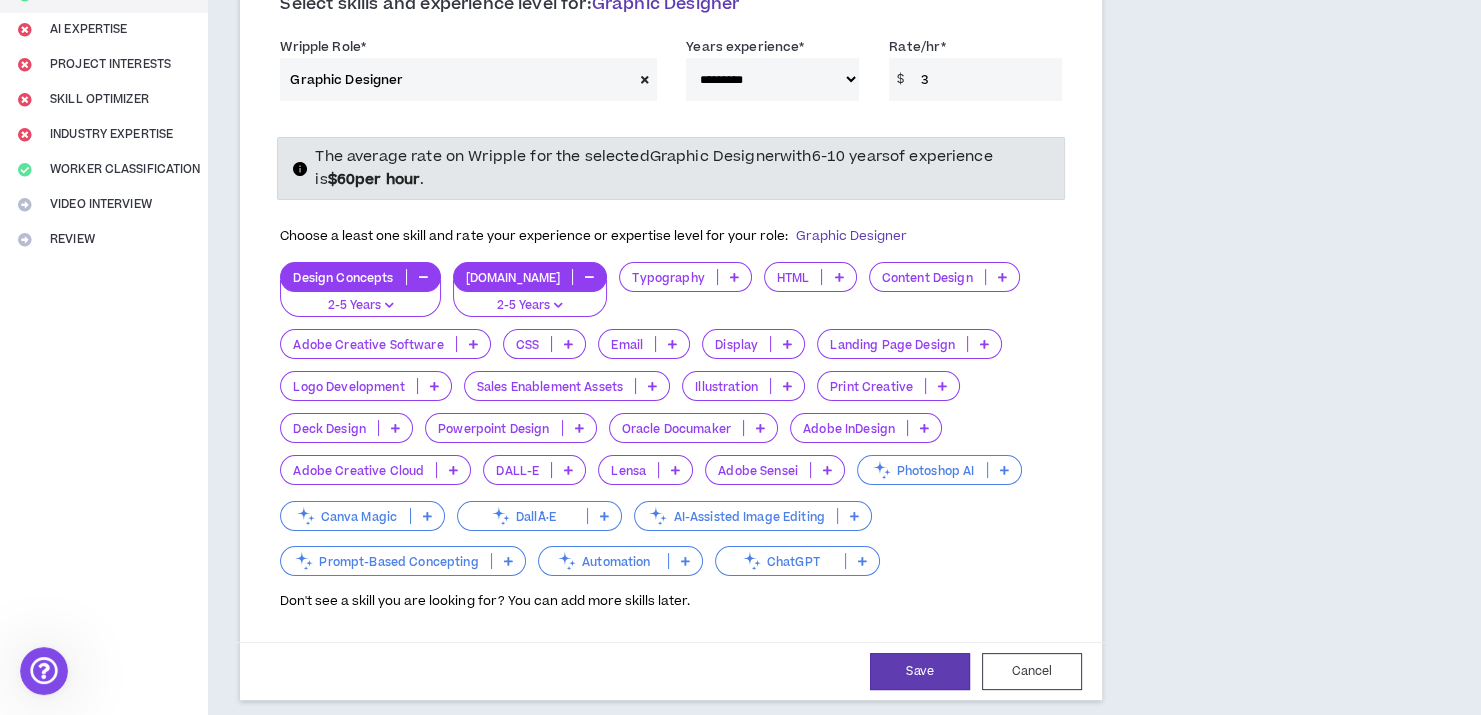 click at bounding box center [787, 386] 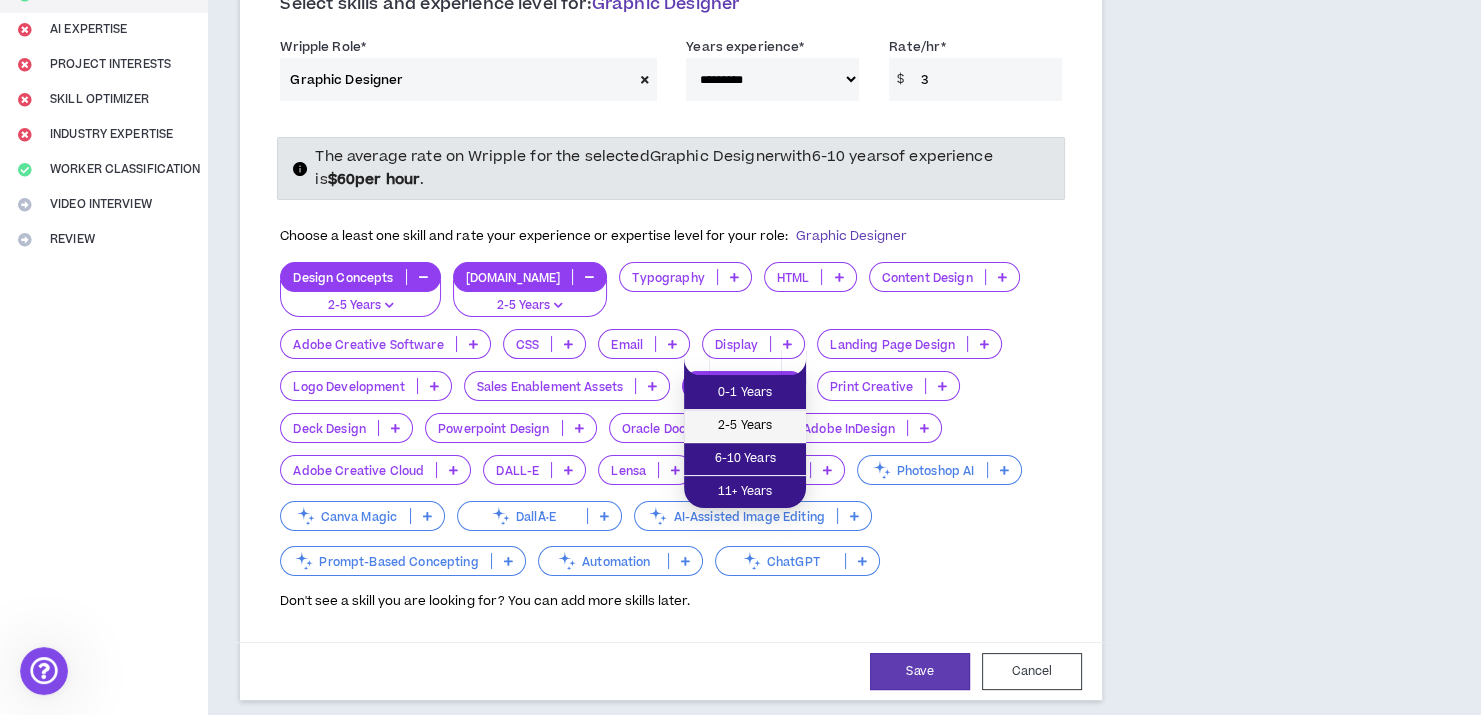 click on "2-5 Years" at bounding box center [745, 426] 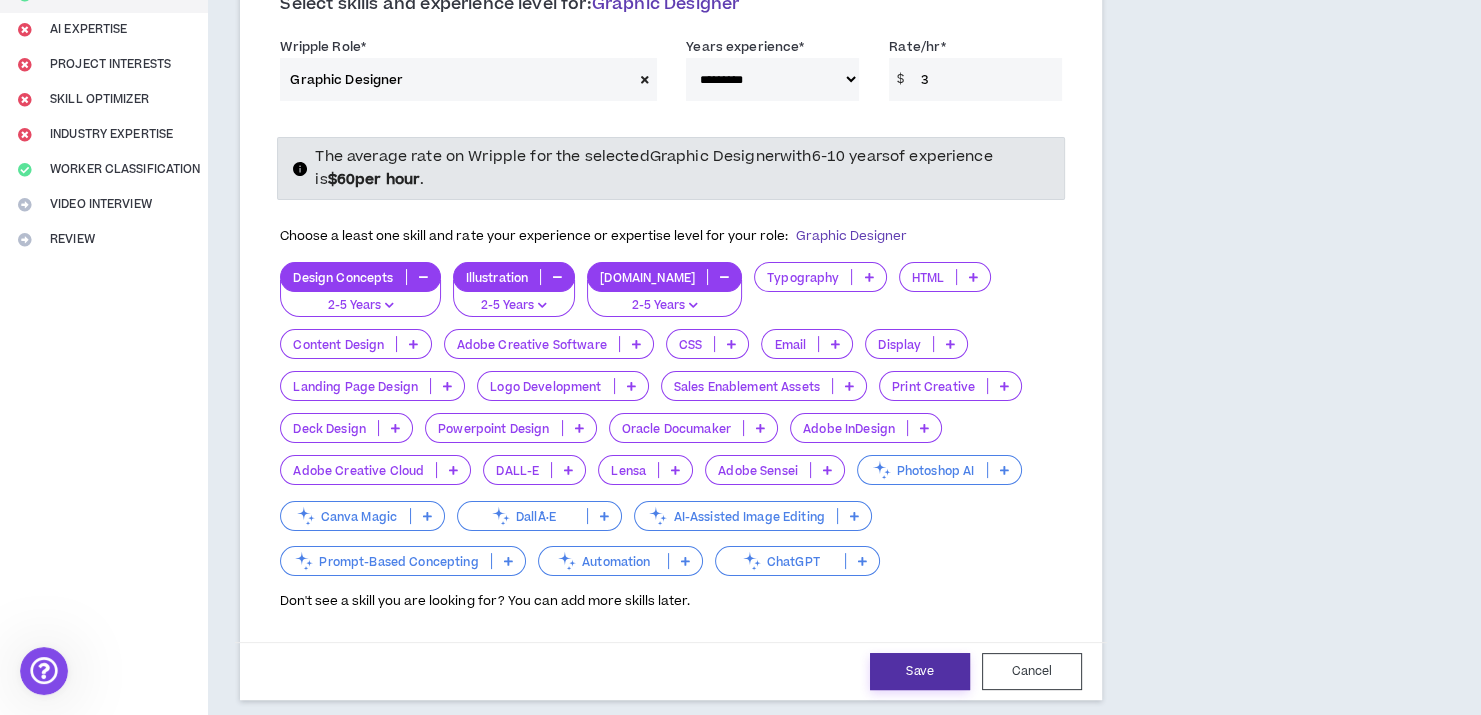 click on "Save" at bounding box center [920, 671] 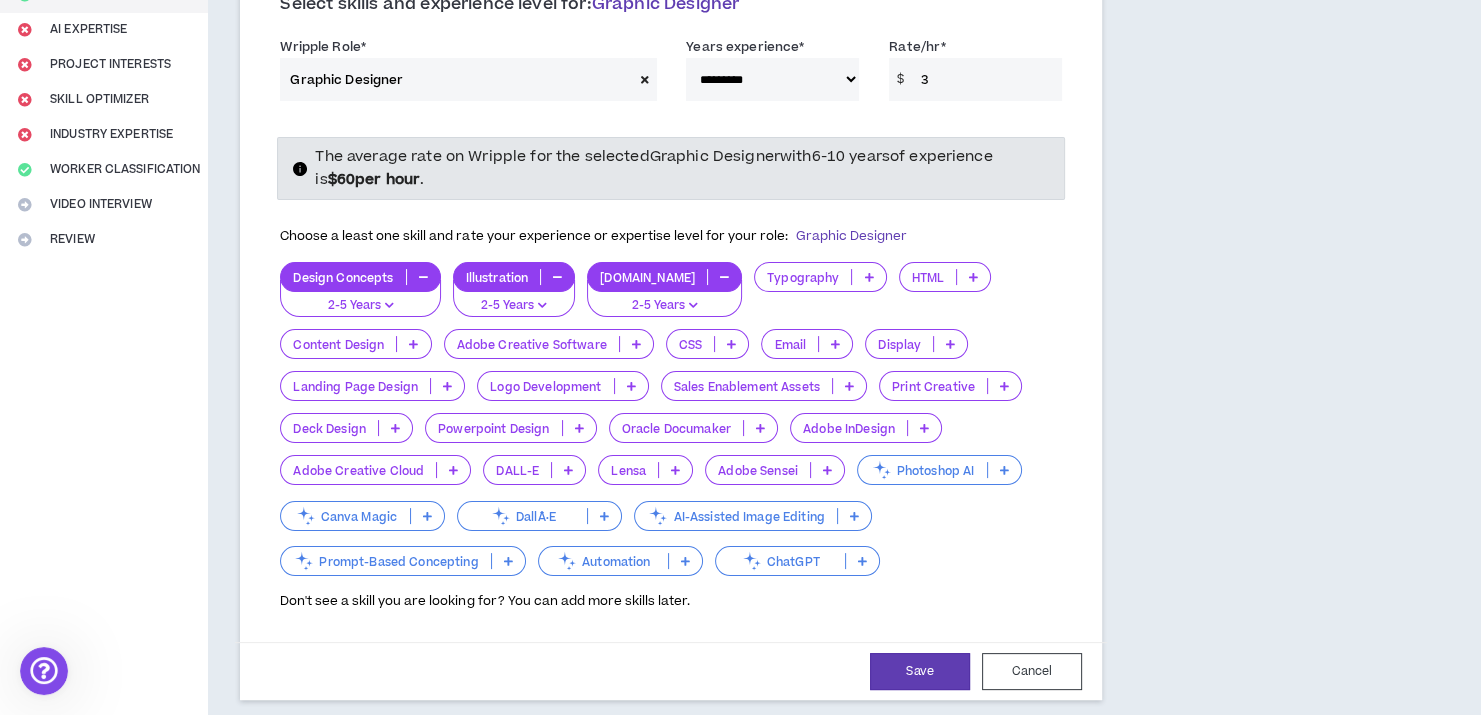 select on "**" 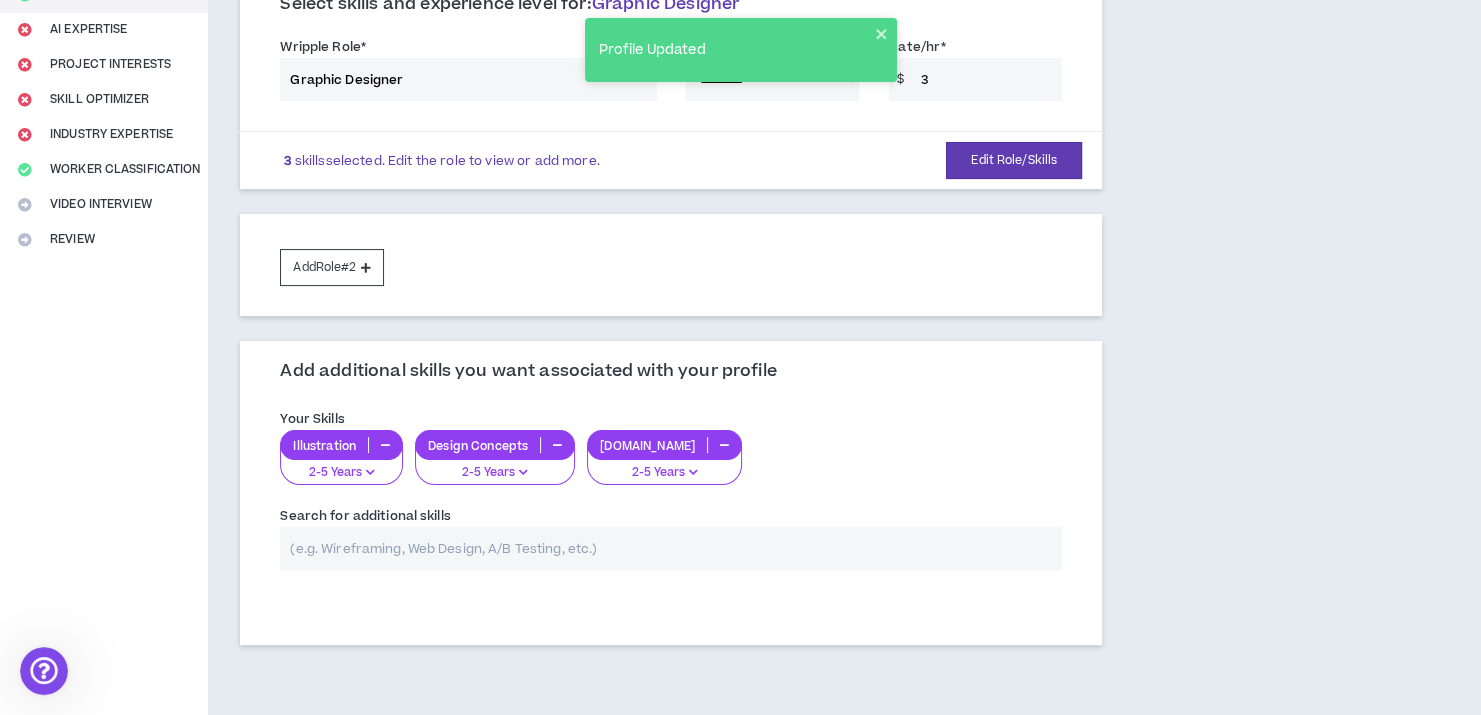 click at bounding box center (671, 600) 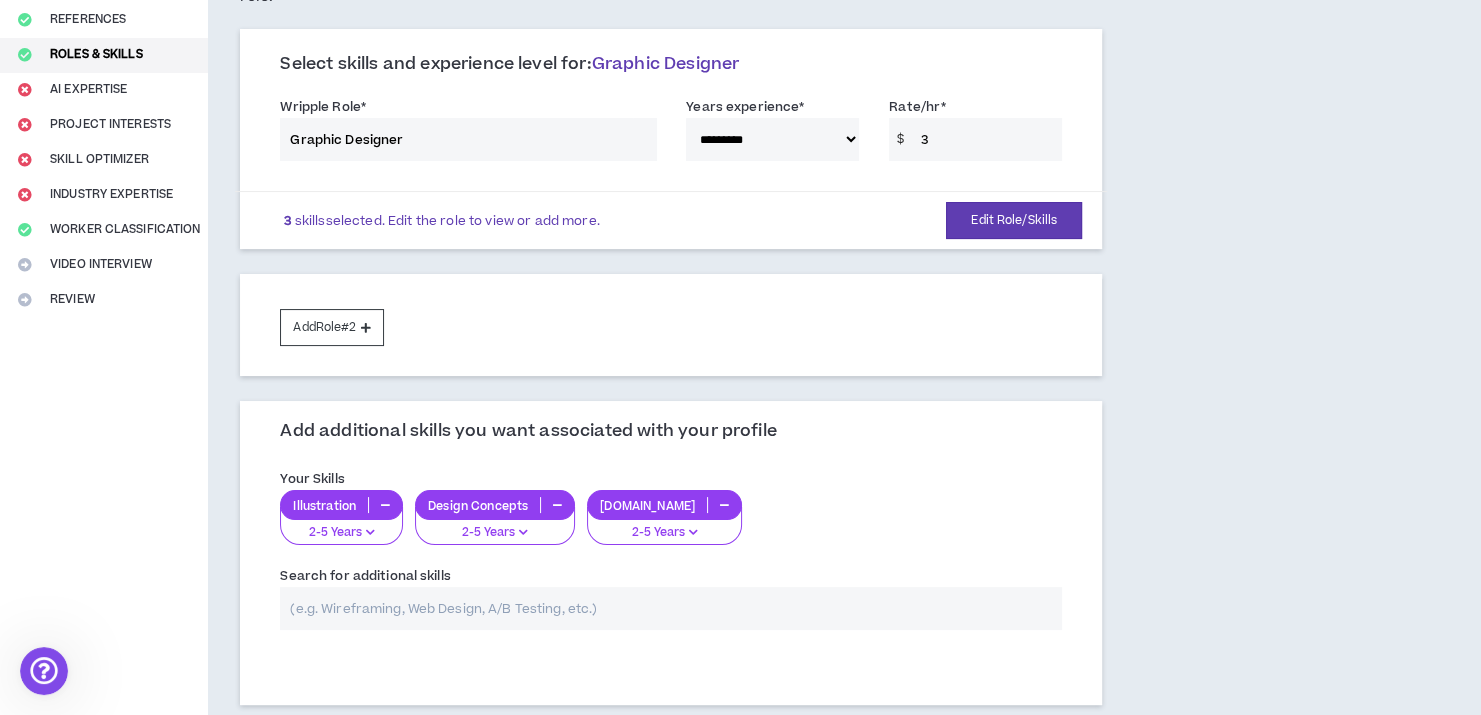 scroll, scrollTop: 381, scrollLeft: 0, axis: vertical 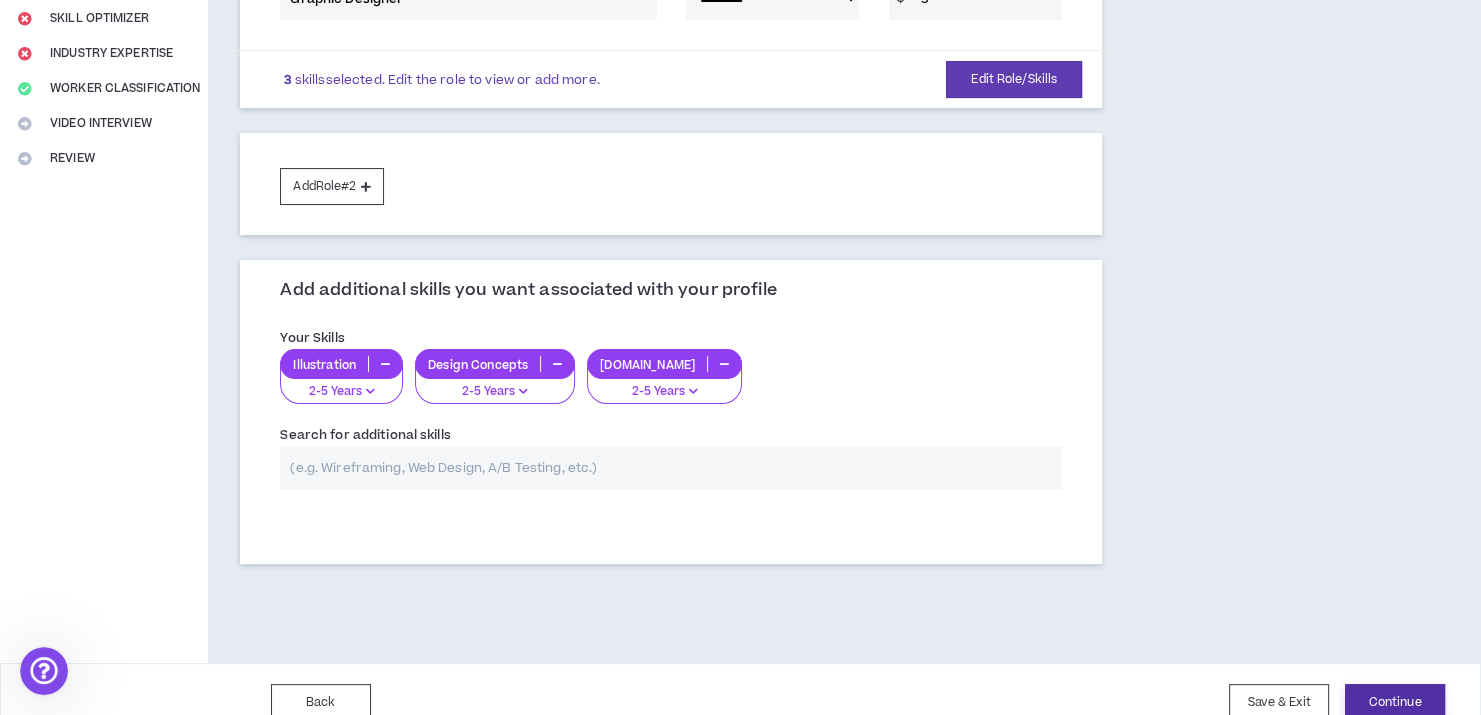 click on "Continue" at bounding box center [1395, 702] 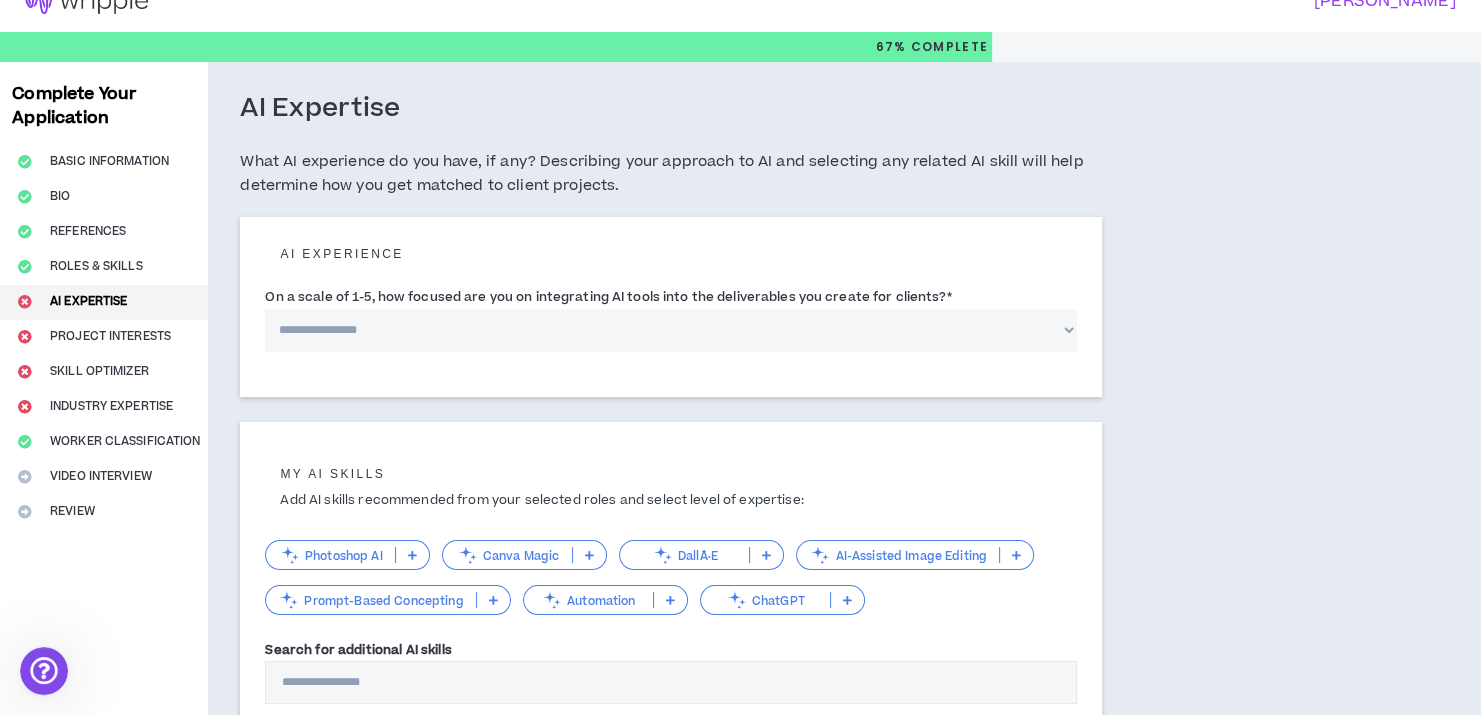 scroll, scrollTop: 0, scrollLeft: 0, axis: both 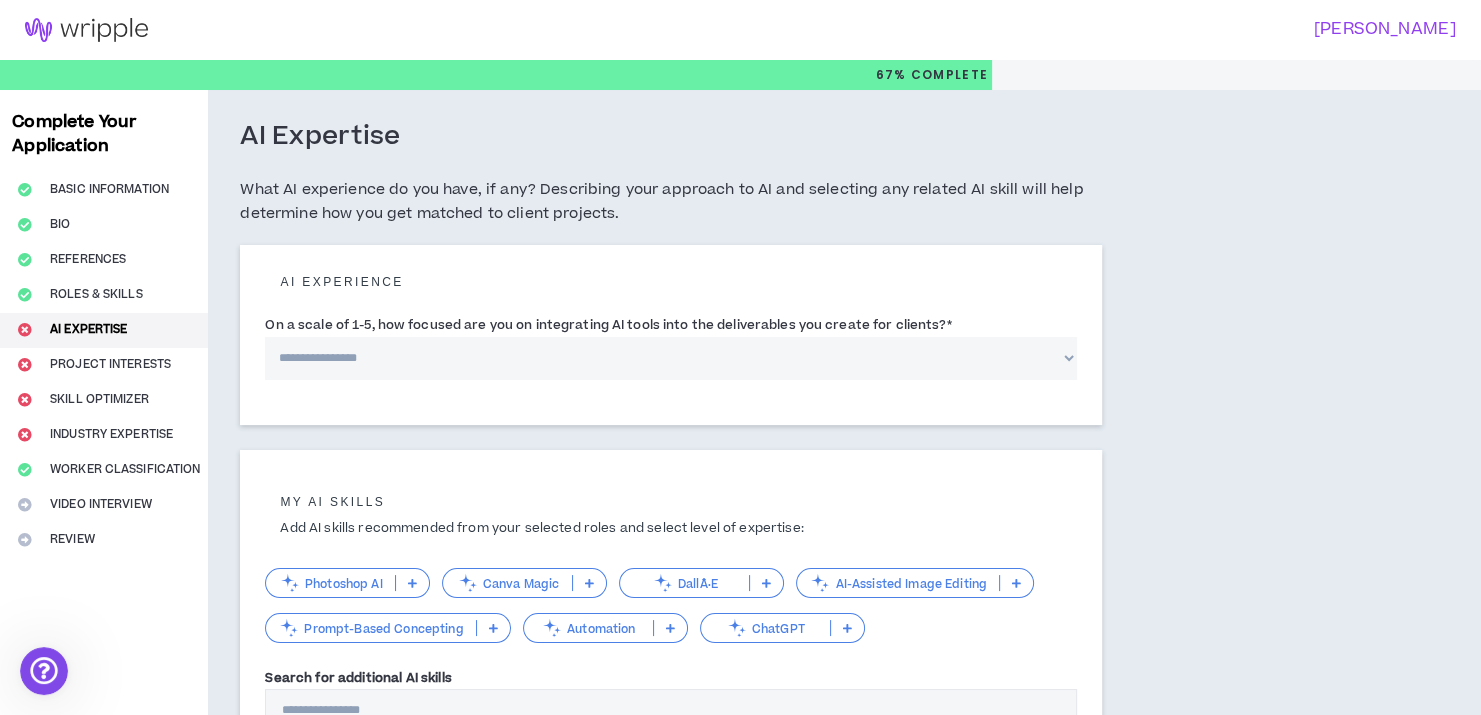 click on "**********" at bounding box center (671, 358) 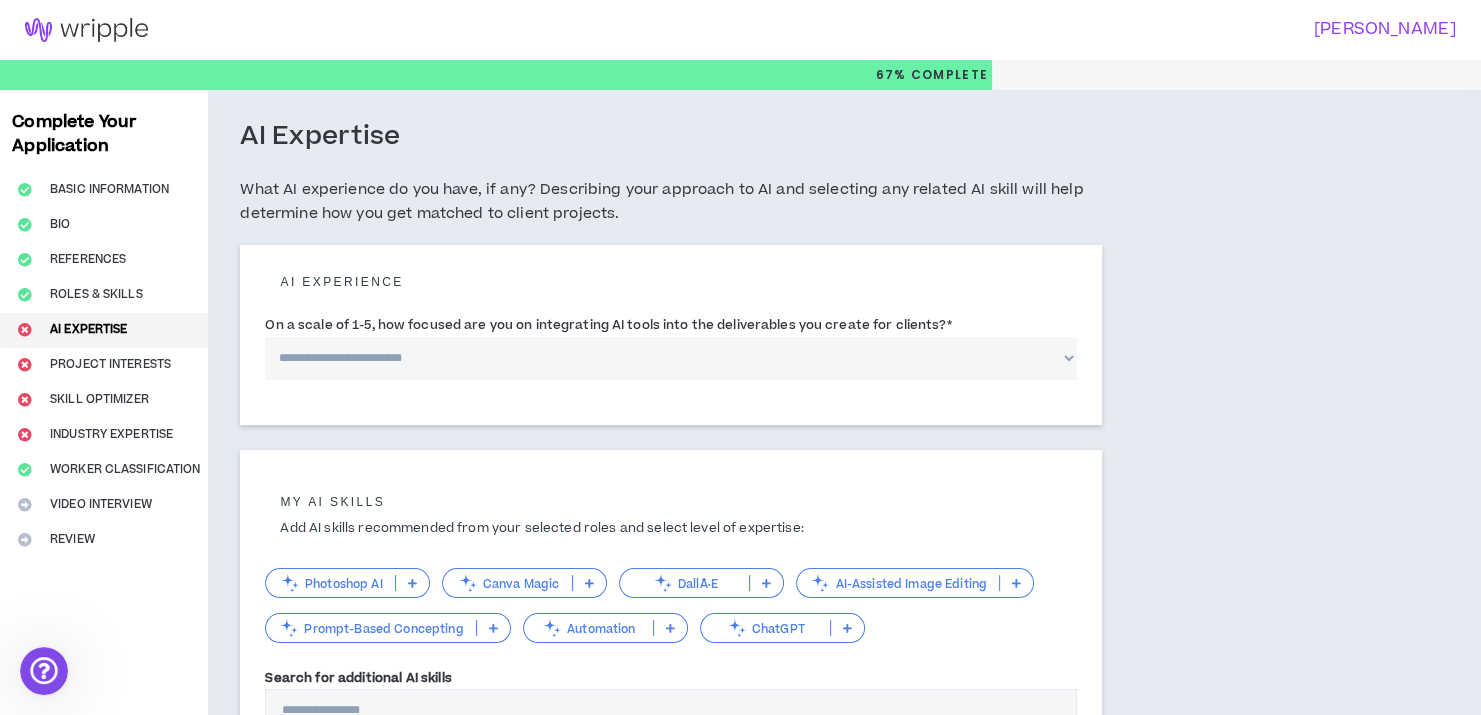 click on "**********" at bounding box center (671, 358) 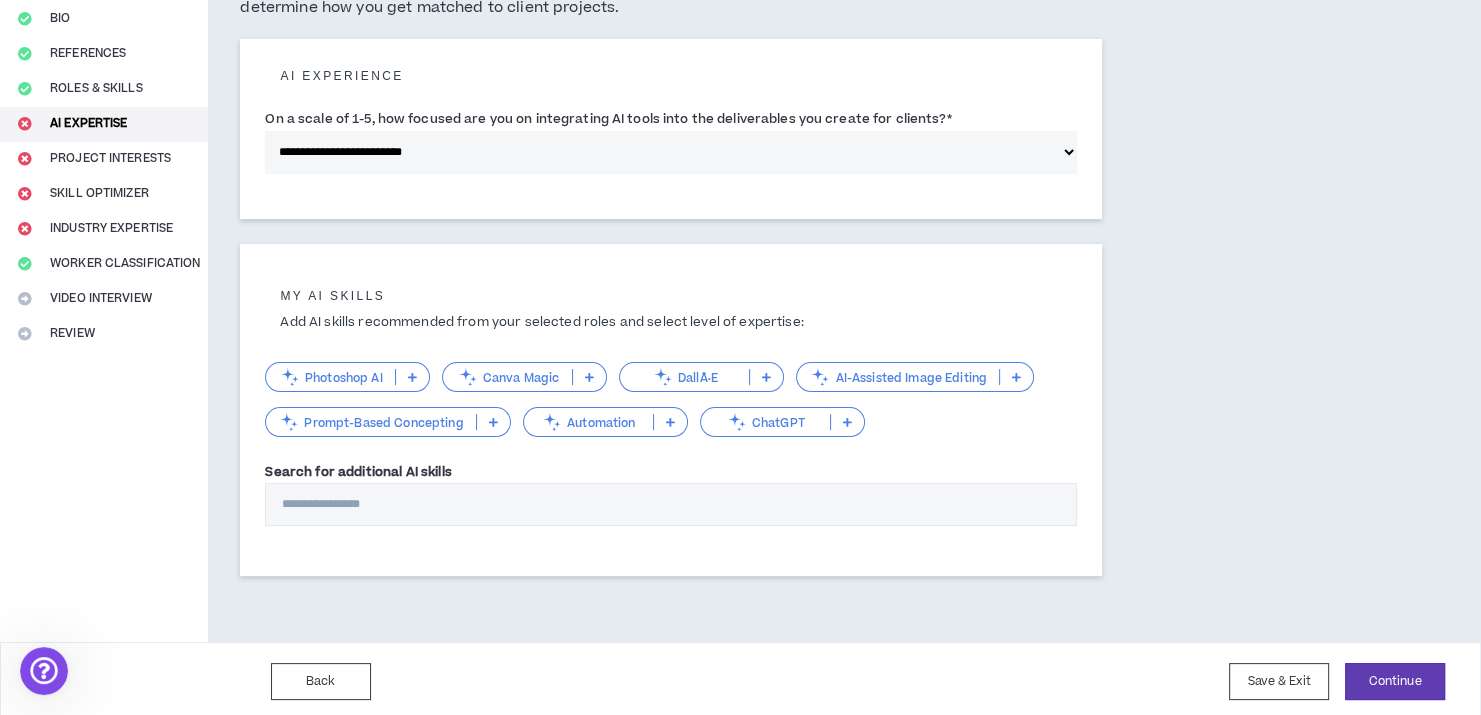scroll, scrollTop: 208, scrollLeft: 0, axis: vertical 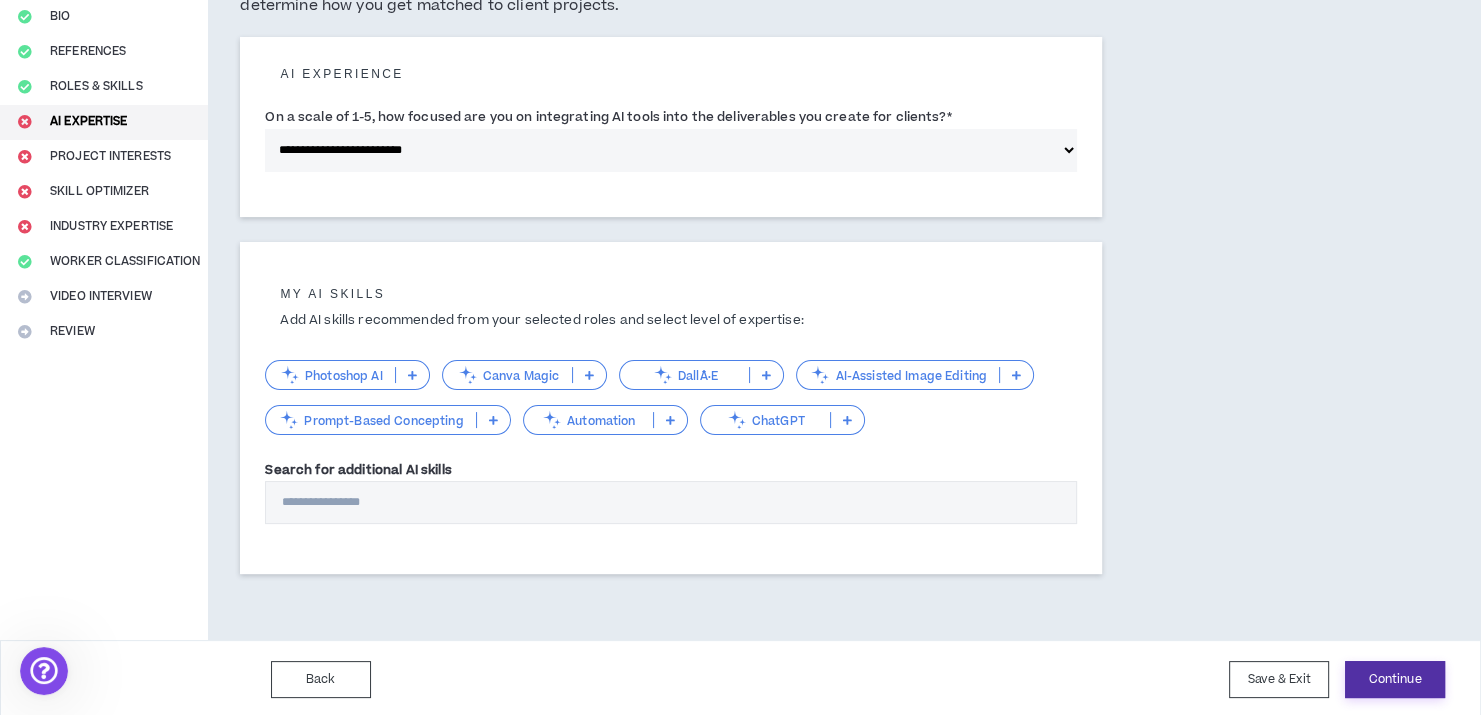 click on "Continue" at bounding box center (1395, 679) 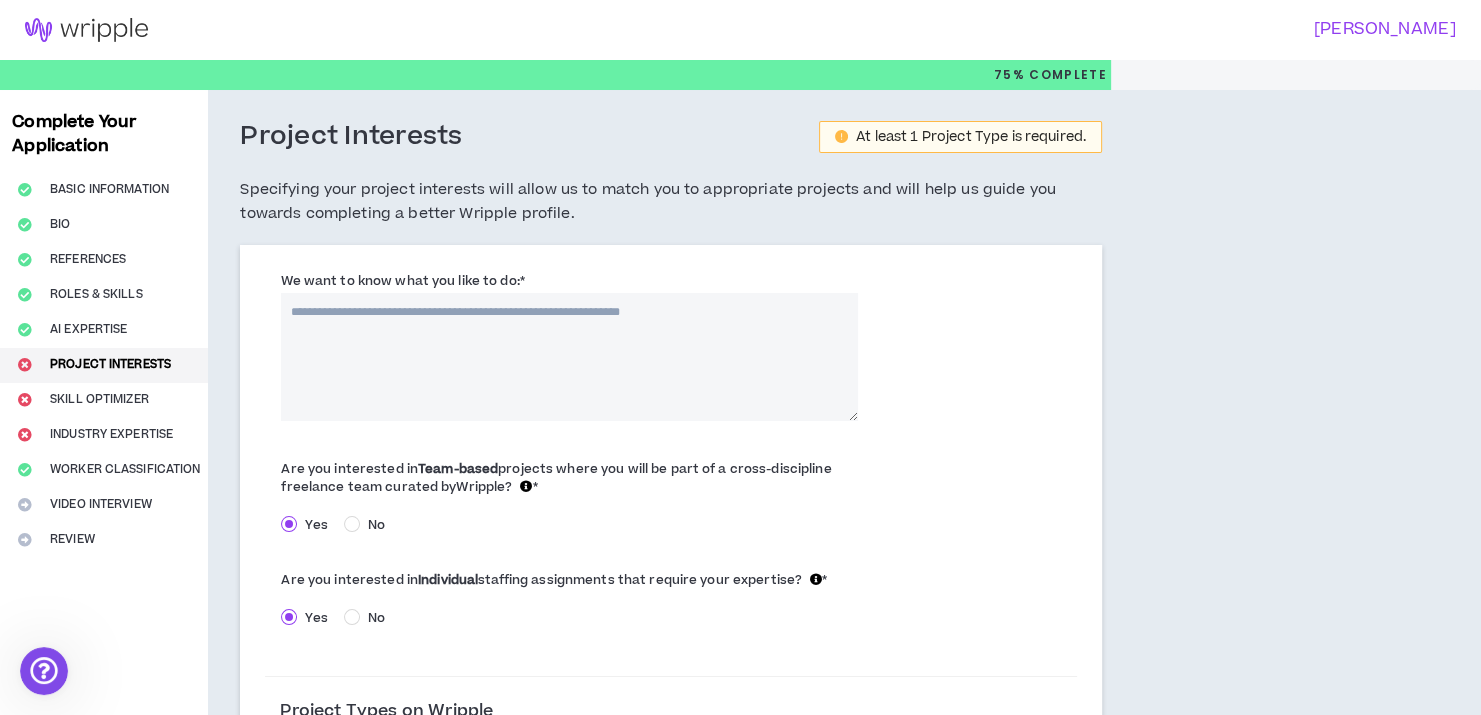 scroll, scrollTop: 100, scrollLeft: 0, axis: vertical 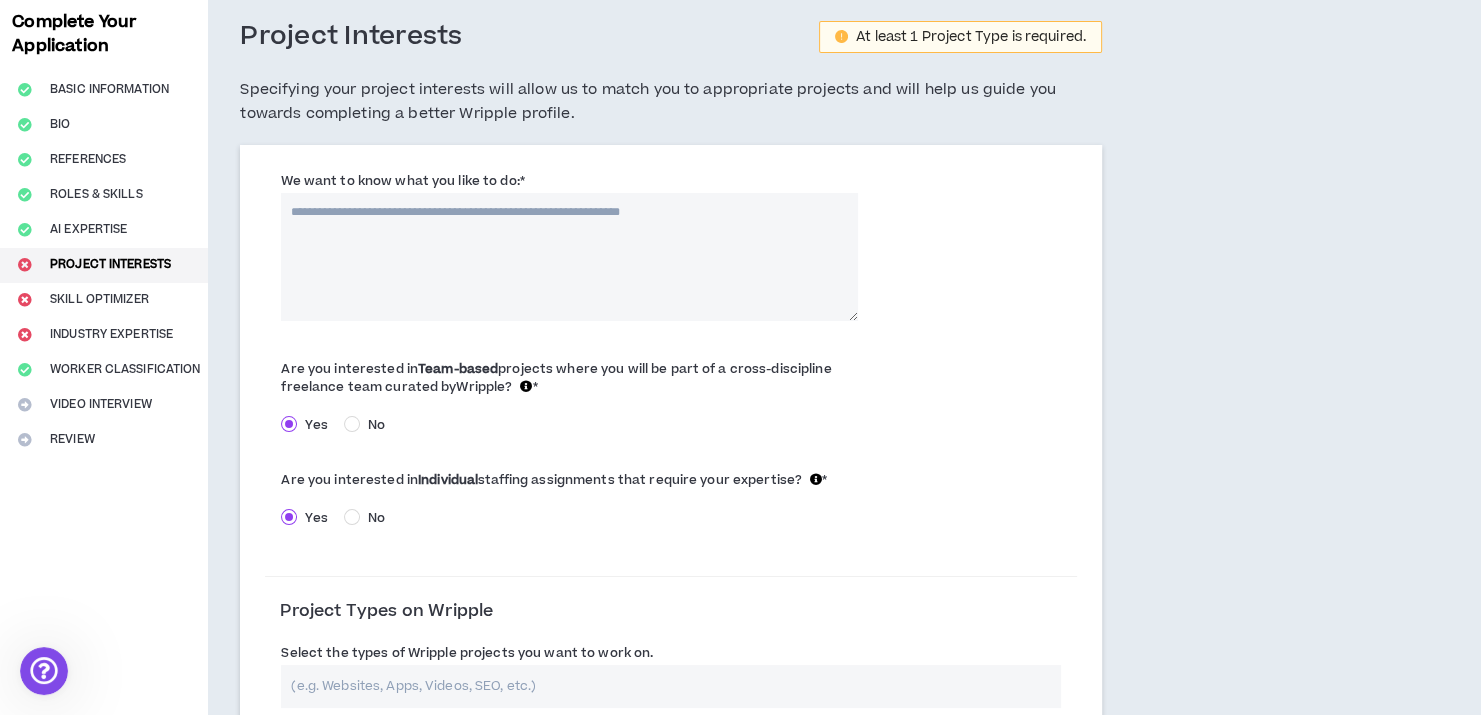click on "We want to know what you like to do:  *" at bounding box center [569, 257] 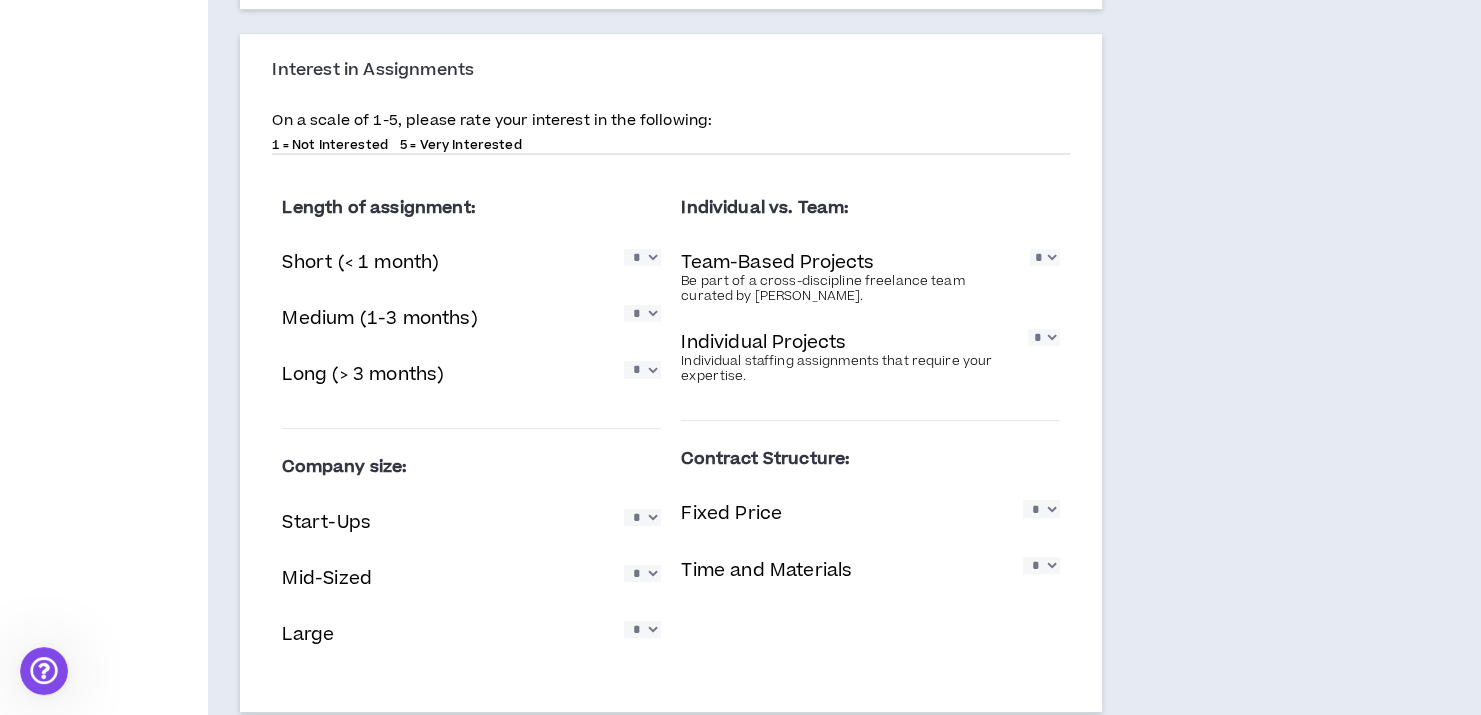 scroll, scrollTop: 991, scrollLeft: 0, axis: vertical 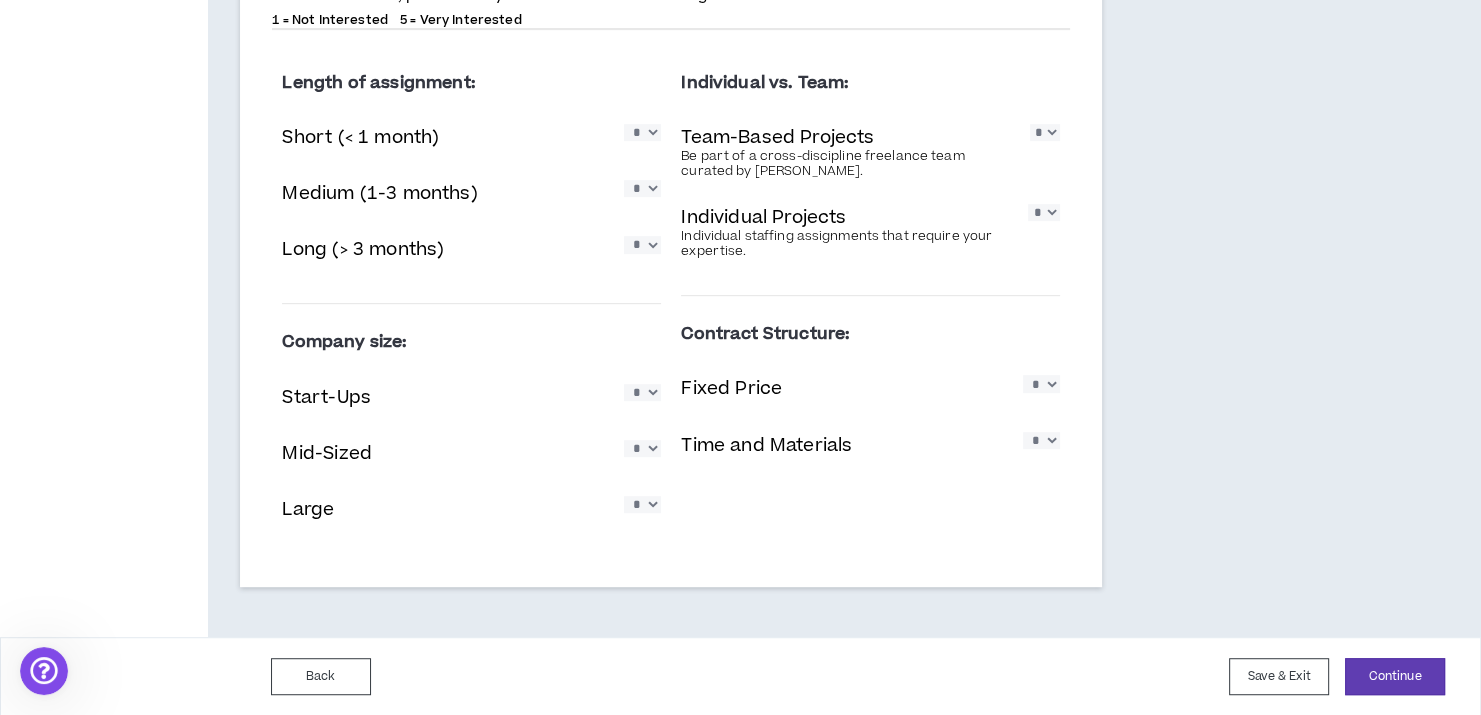 type on "******" 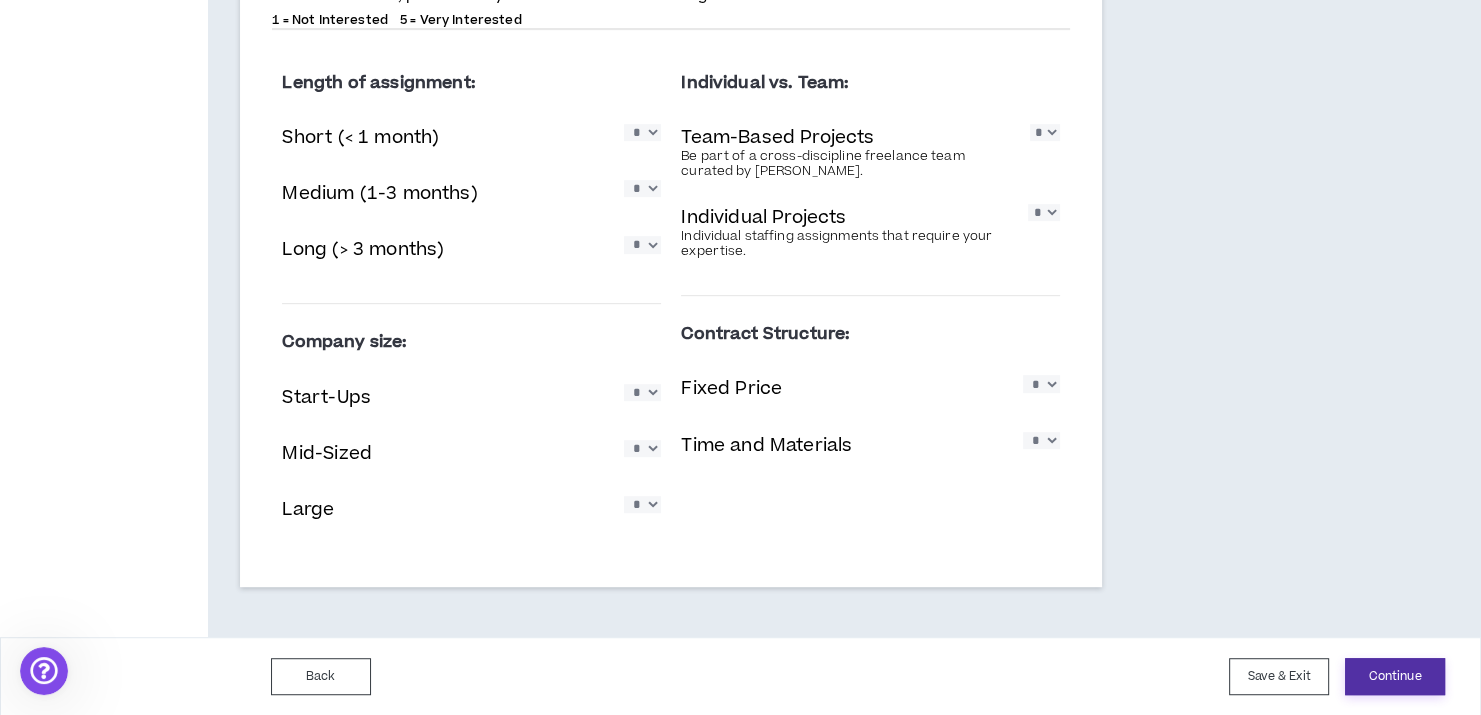 click on "Continue" at bounding box center (1395, 676) 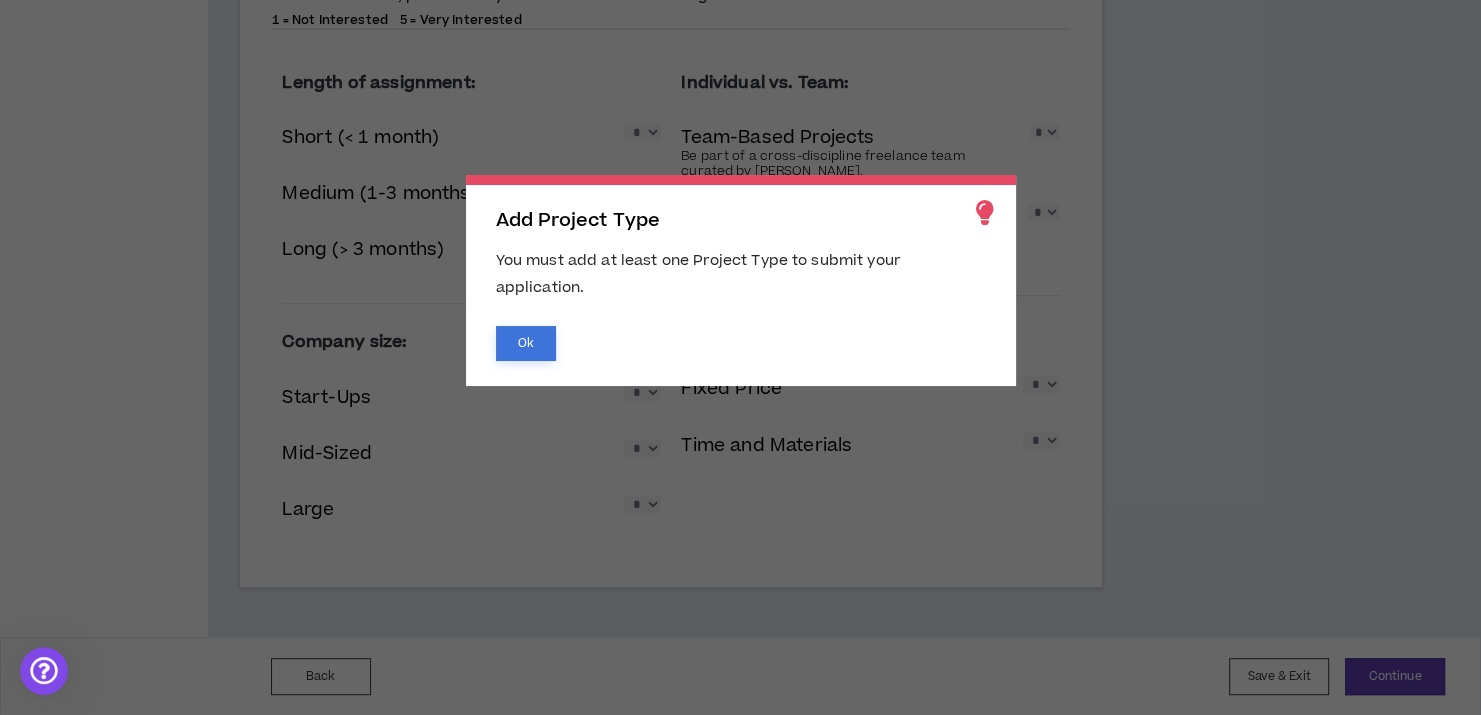 click on "Ok" at bounding box center [526, 343] 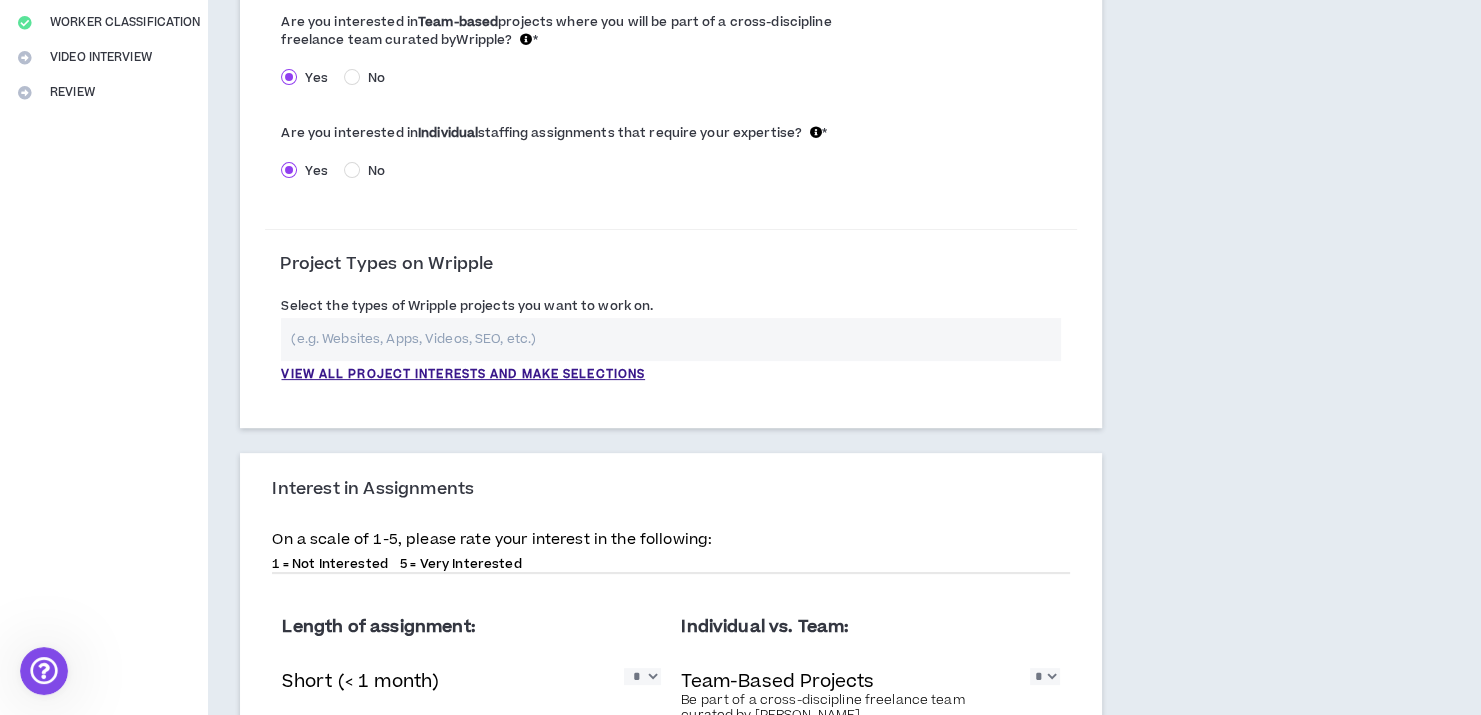 scroll, scrollTop: 391, scrollLeft: 0, axis: vertical 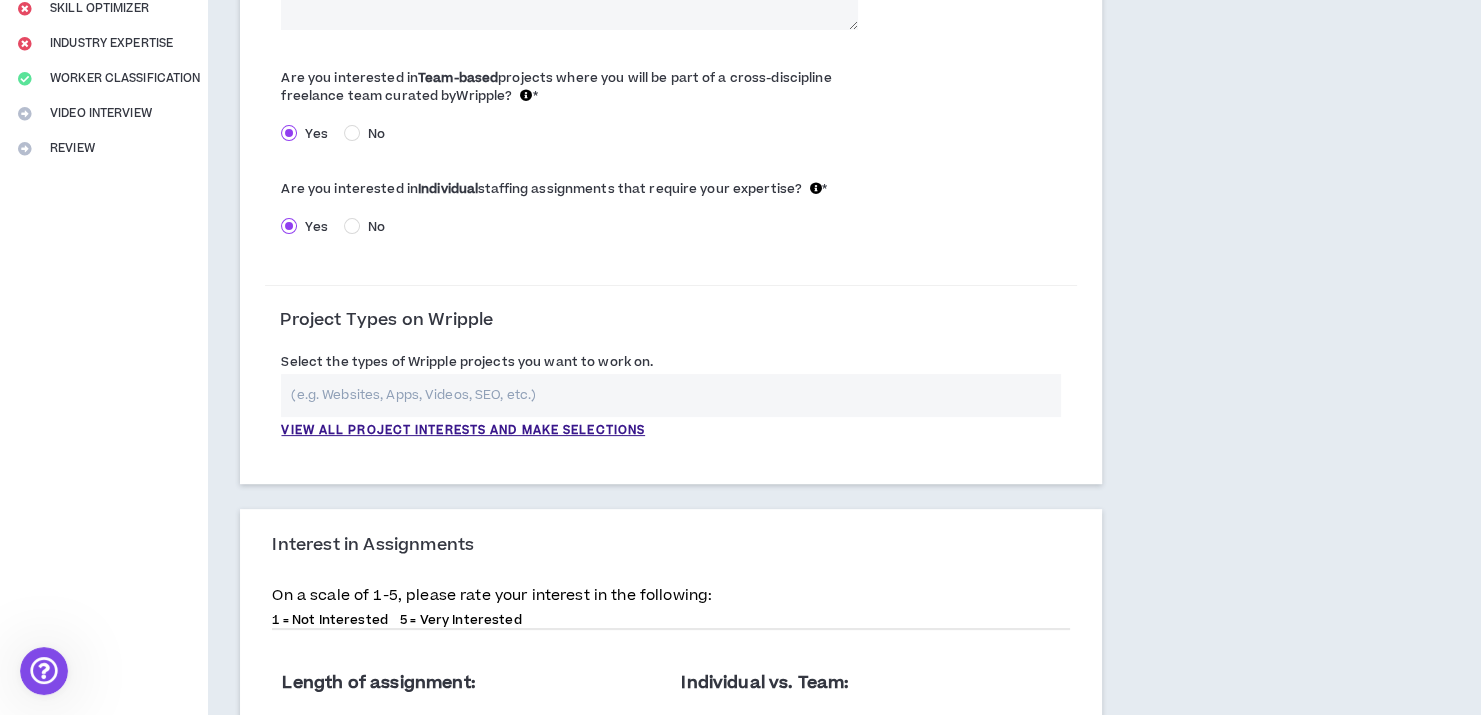 click at bounding box center (671, 395) 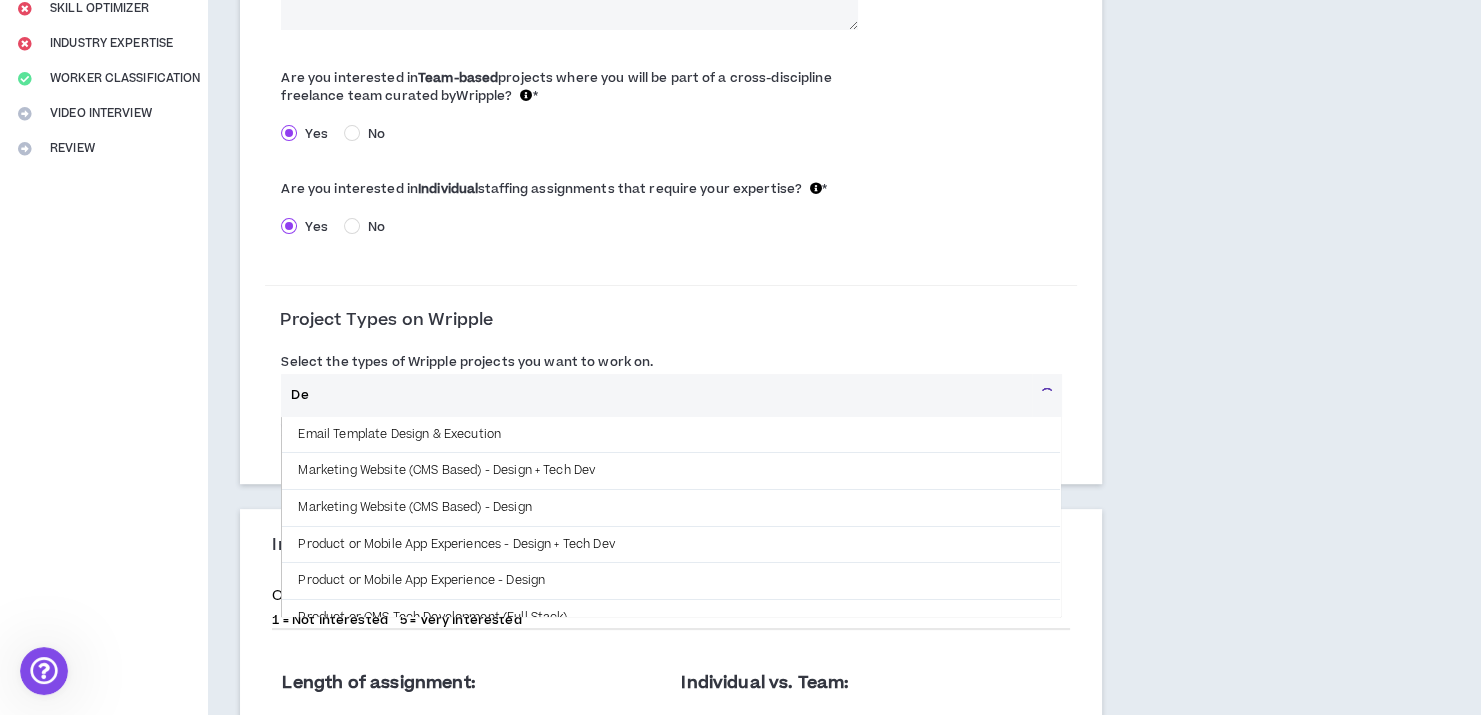 type on "D" 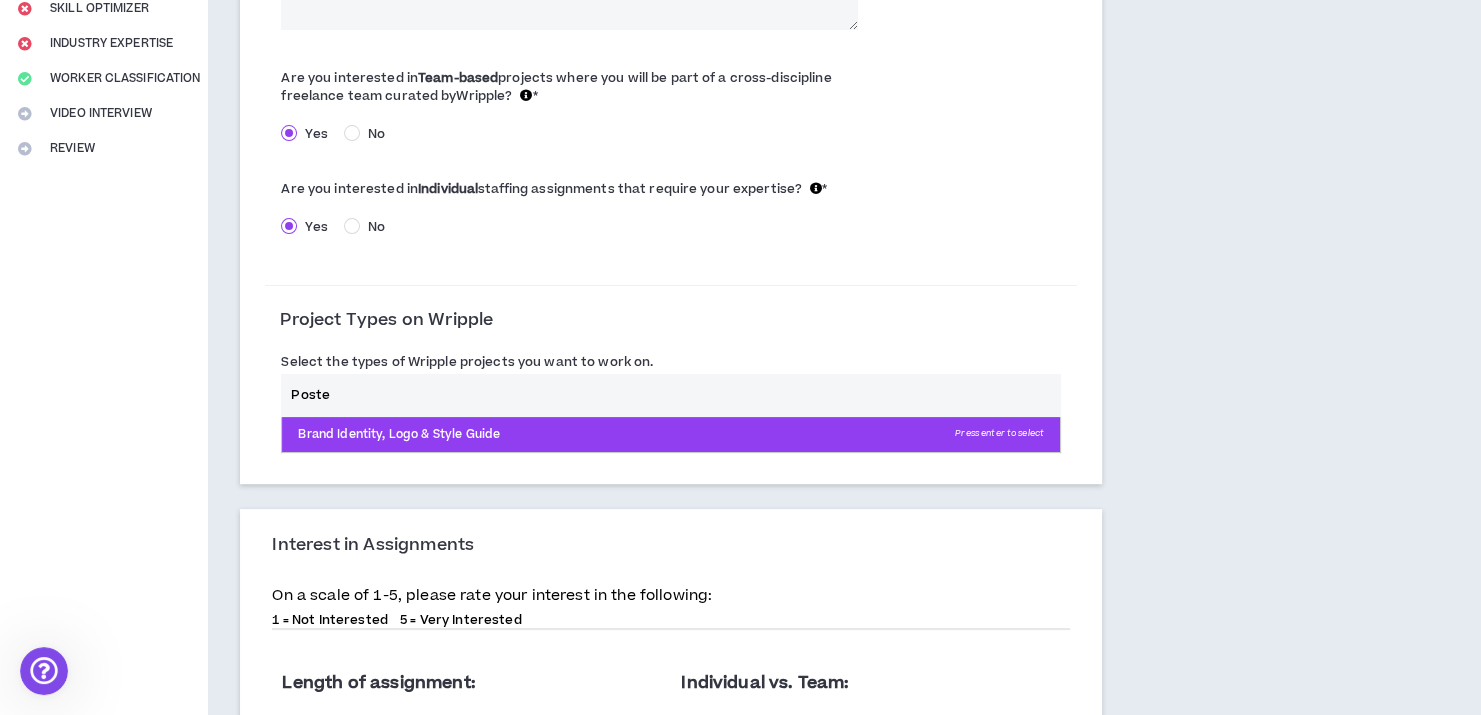 type on "Poste" 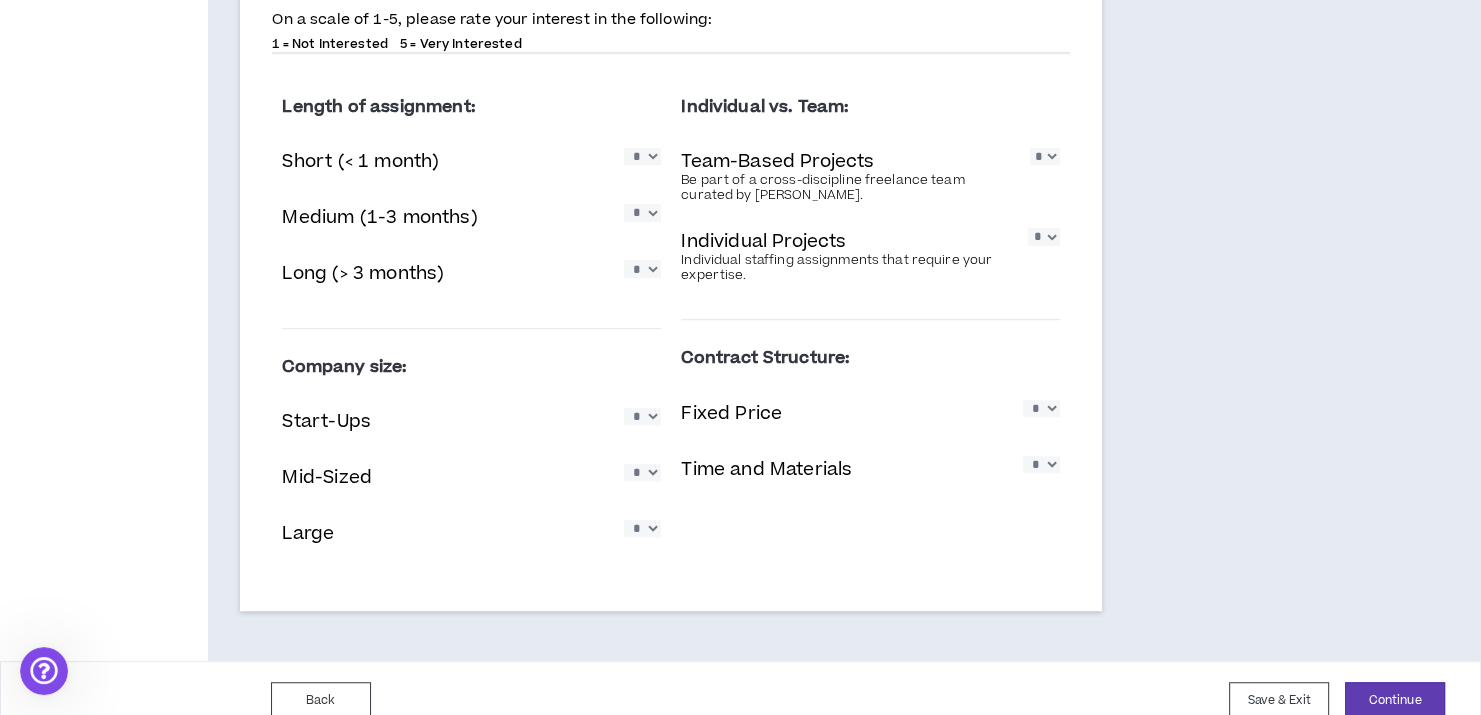 scroll, scrollTop: 1156, scrollLeft: 0, axis: vertical 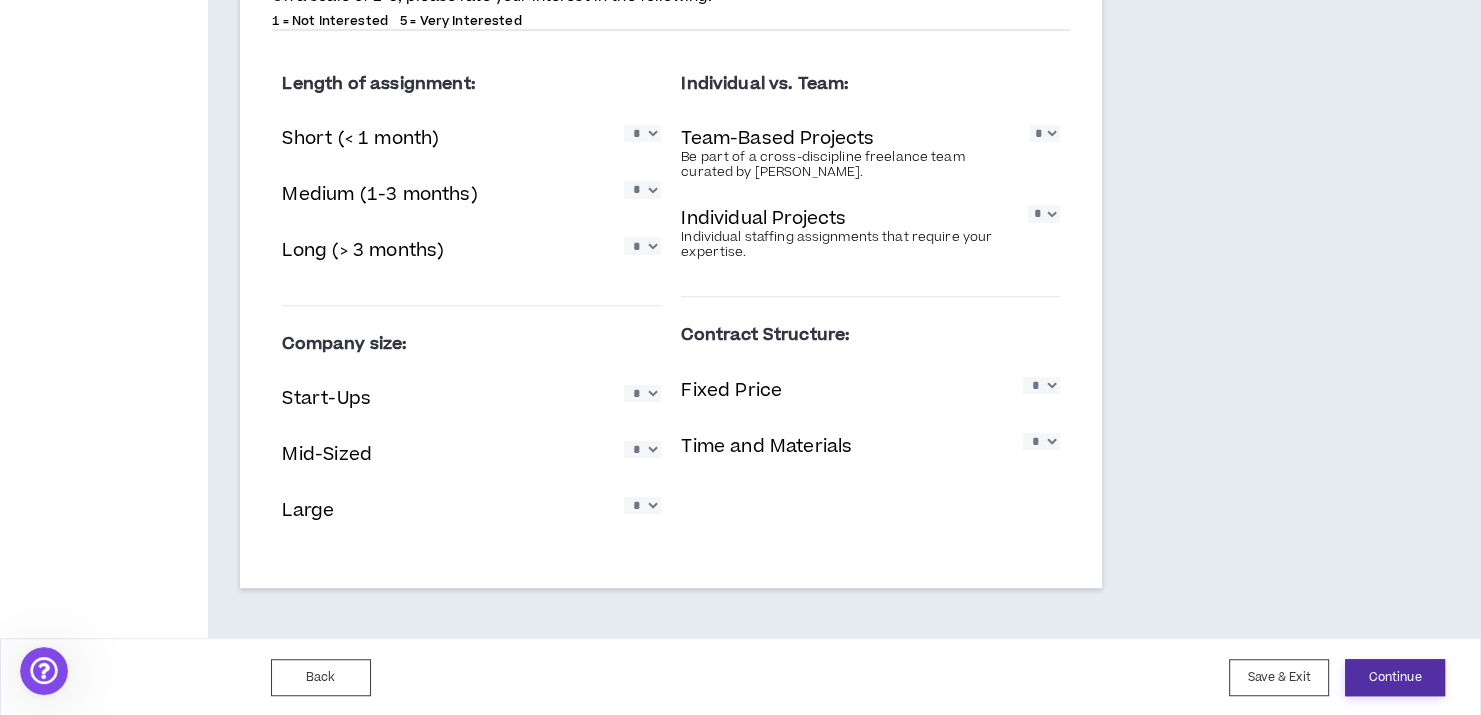 click on "Continue" at bounding box center (1395, 677) 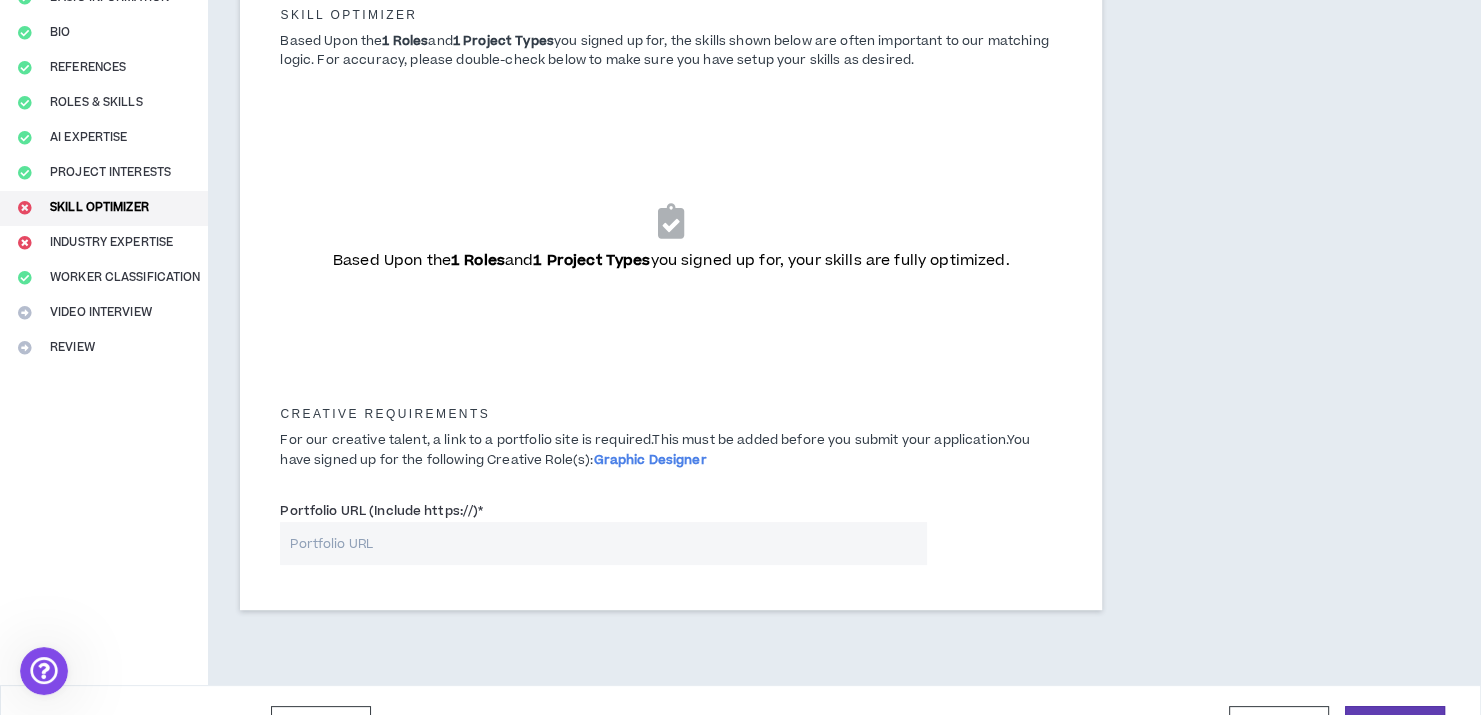 scroll, scrollTop: 200, scrollLeft: 0, axis: vertical 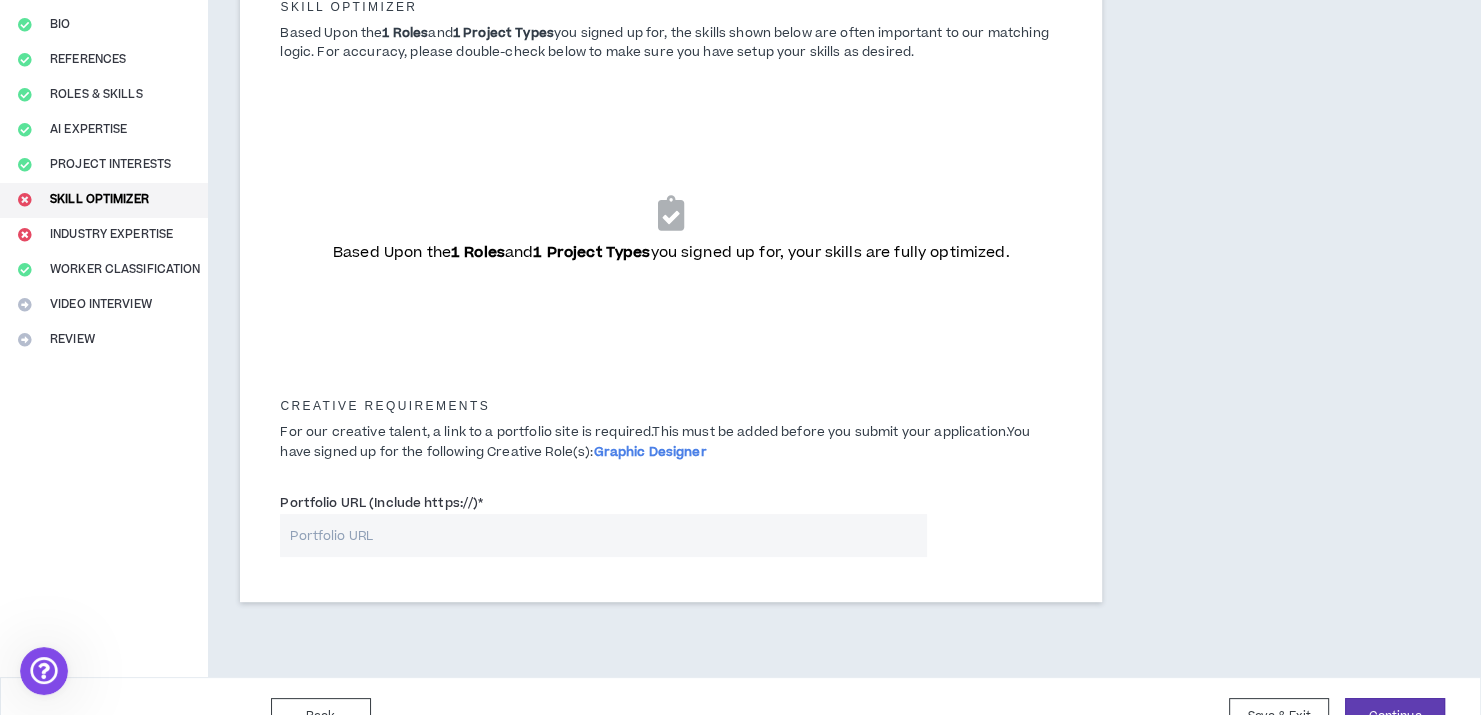 click on "Portfolio URL (Include https://)  *" at bounding box center (603, 535) 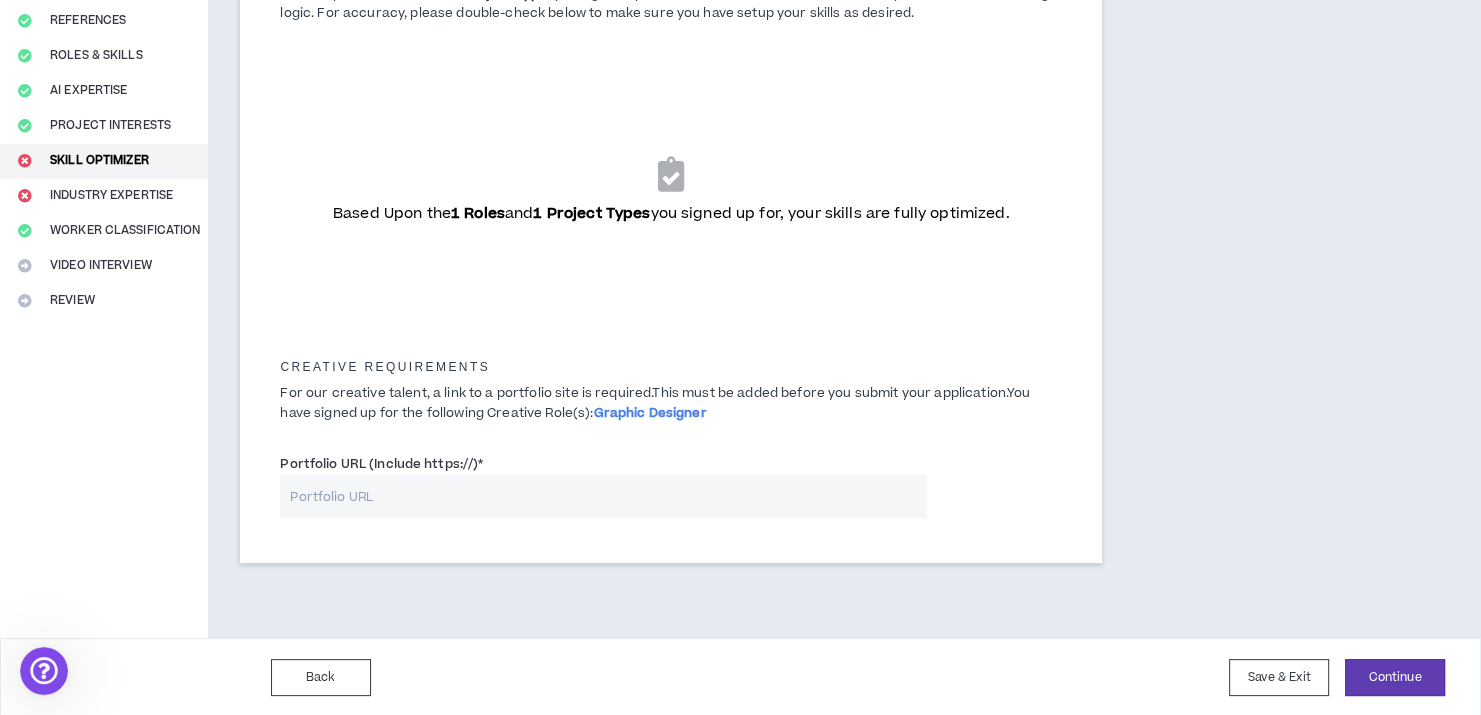 scroll, scrollTop: 240, scrollLeft: 0, axis: vertical 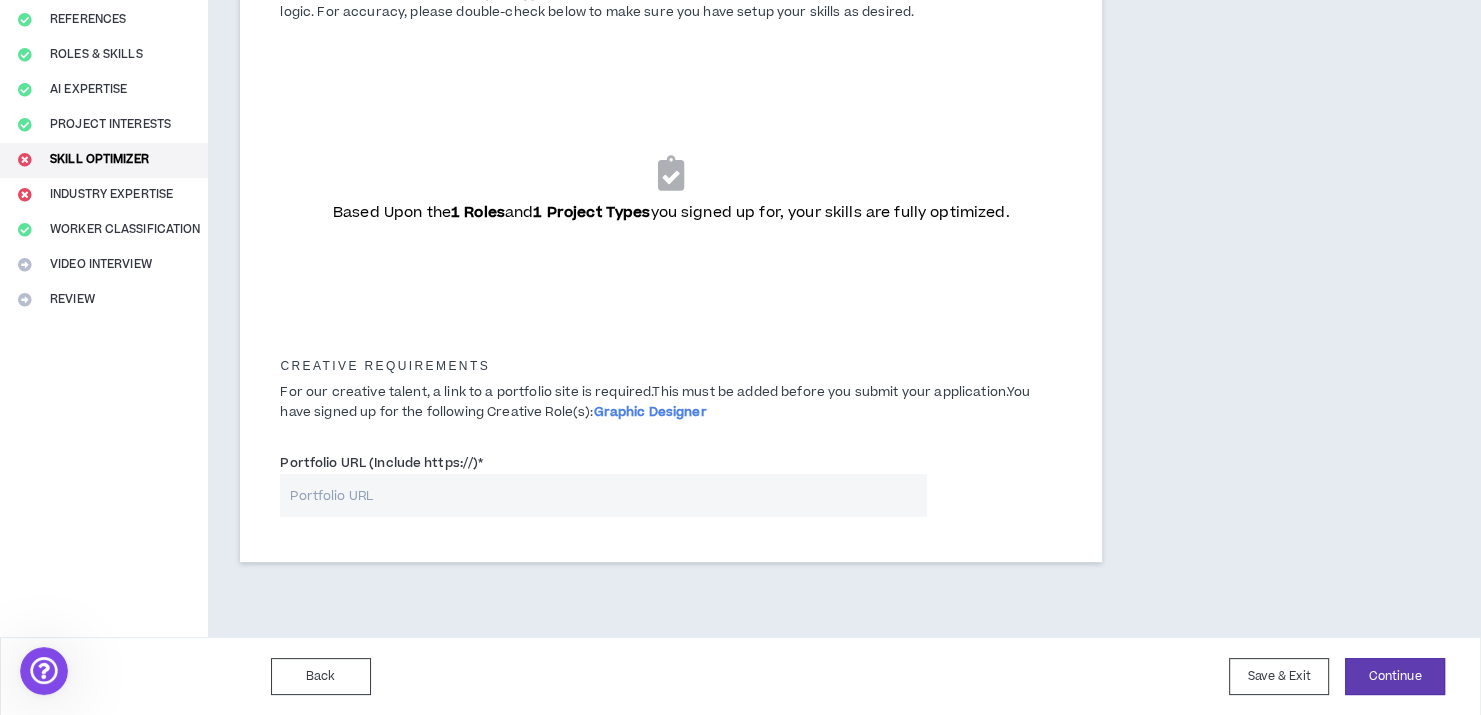 click on "Portfolio URL (Include https://)  *" at bounding box center [603, 495] 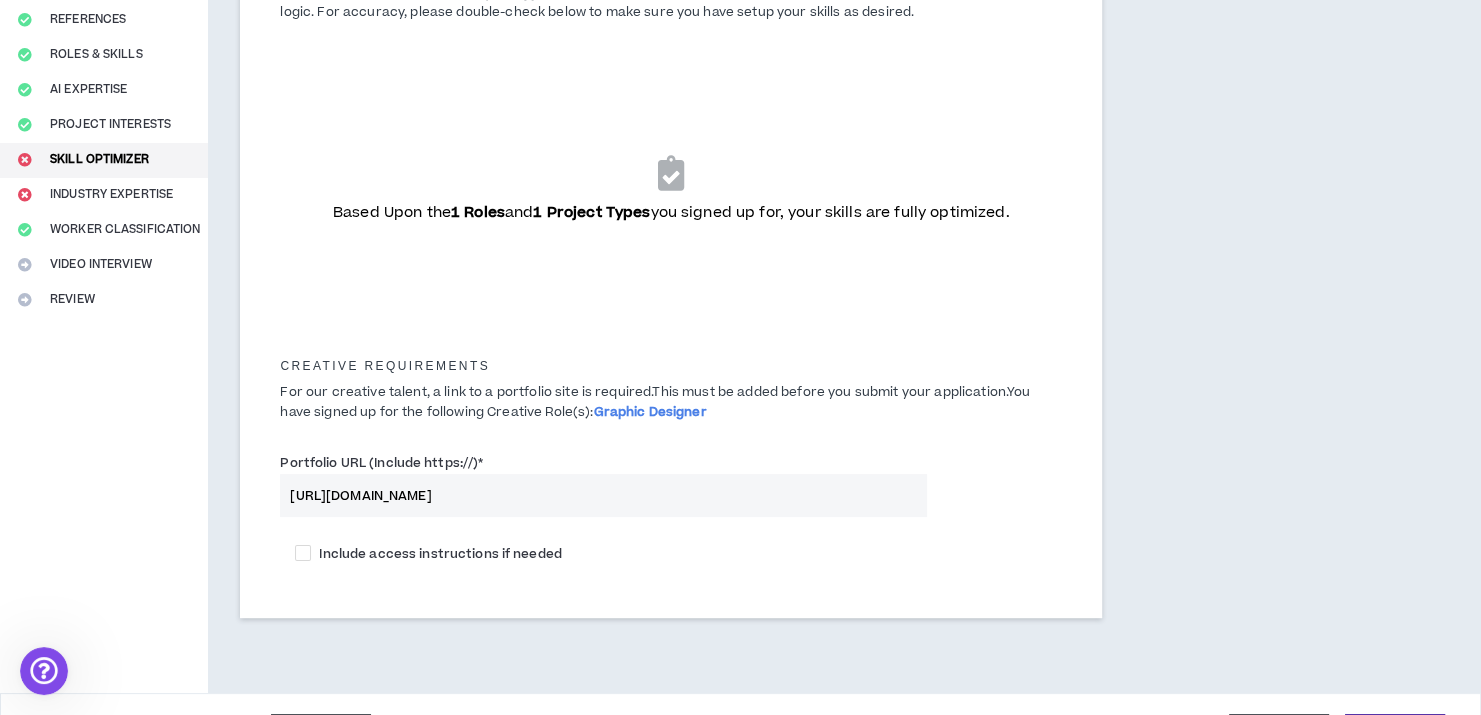 scroll, scrollTop: 296, scrollLeft: 0, axis: vertical 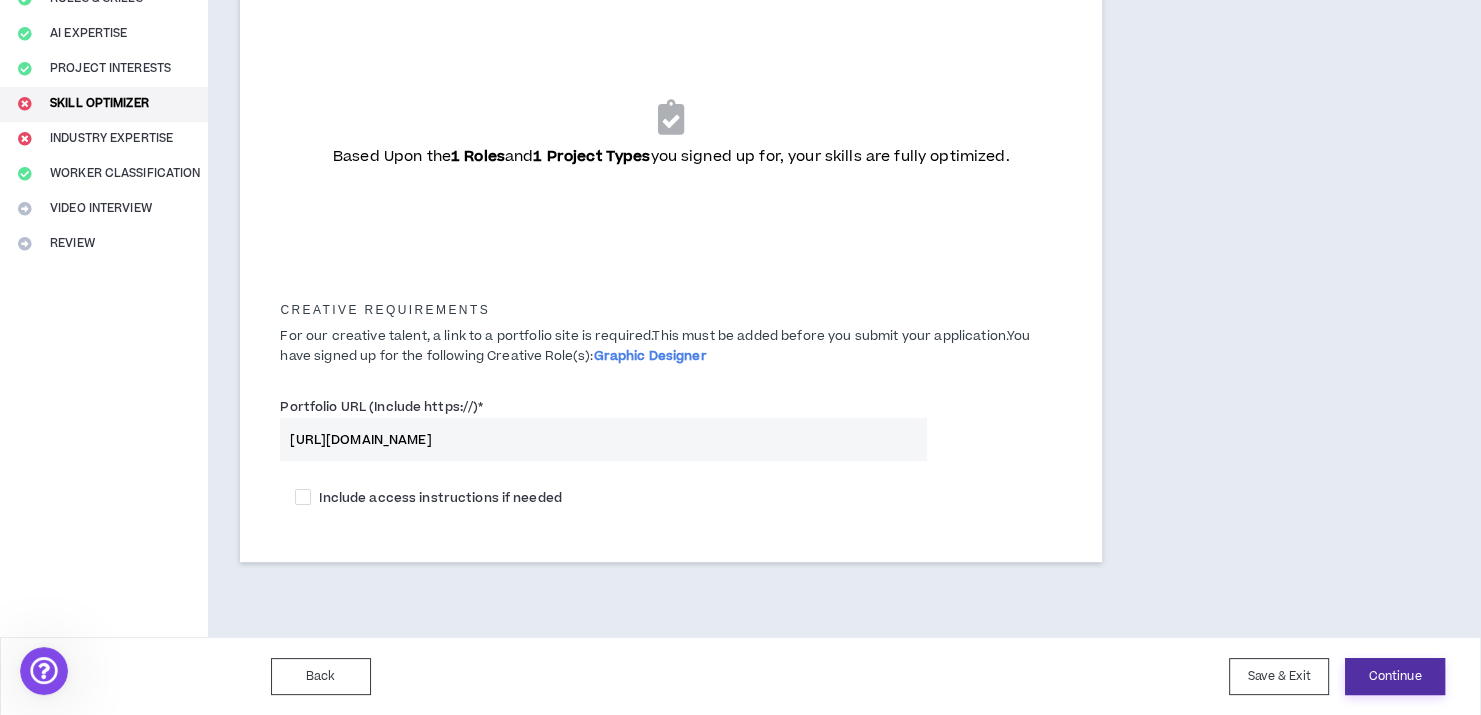 type on "https://x.com/Lev_Randevu" 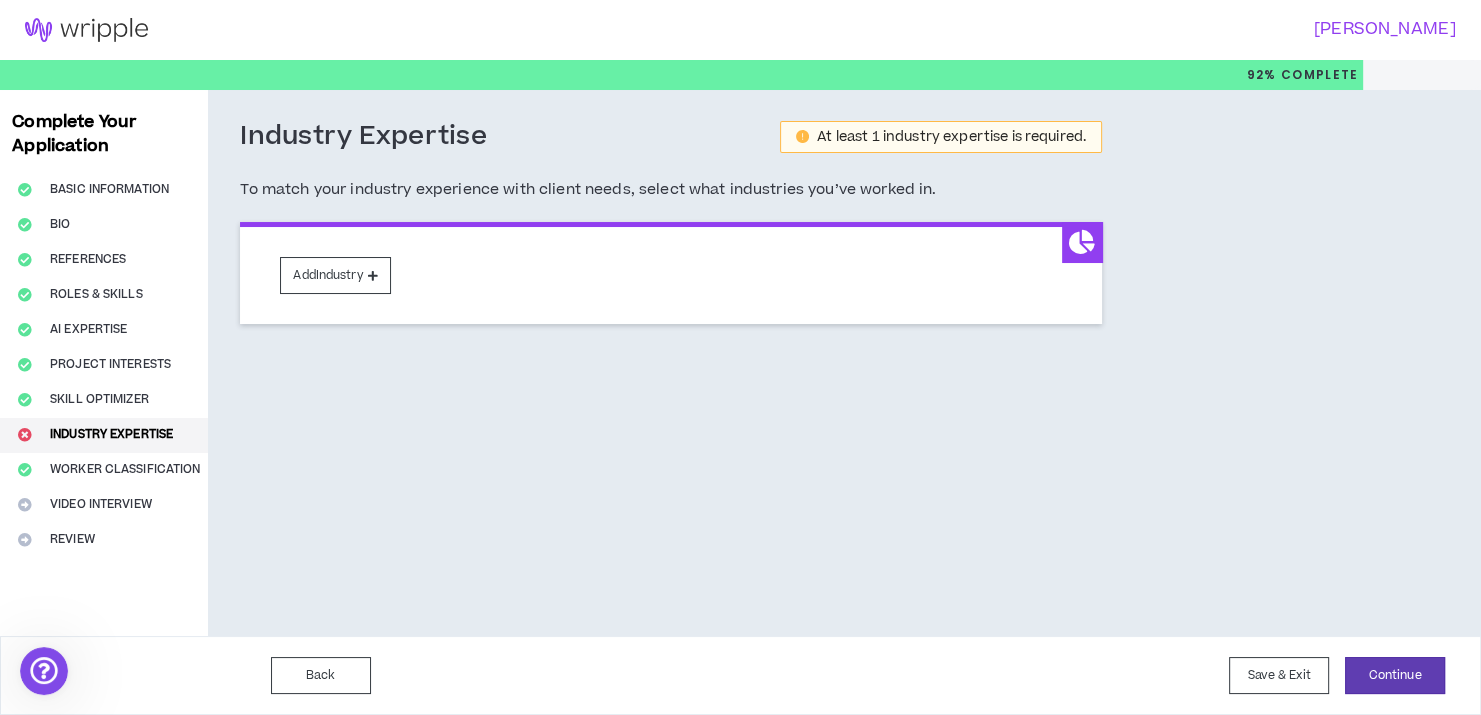 scroll, scrollTop: 0, scrollLeft: 0, axis: both 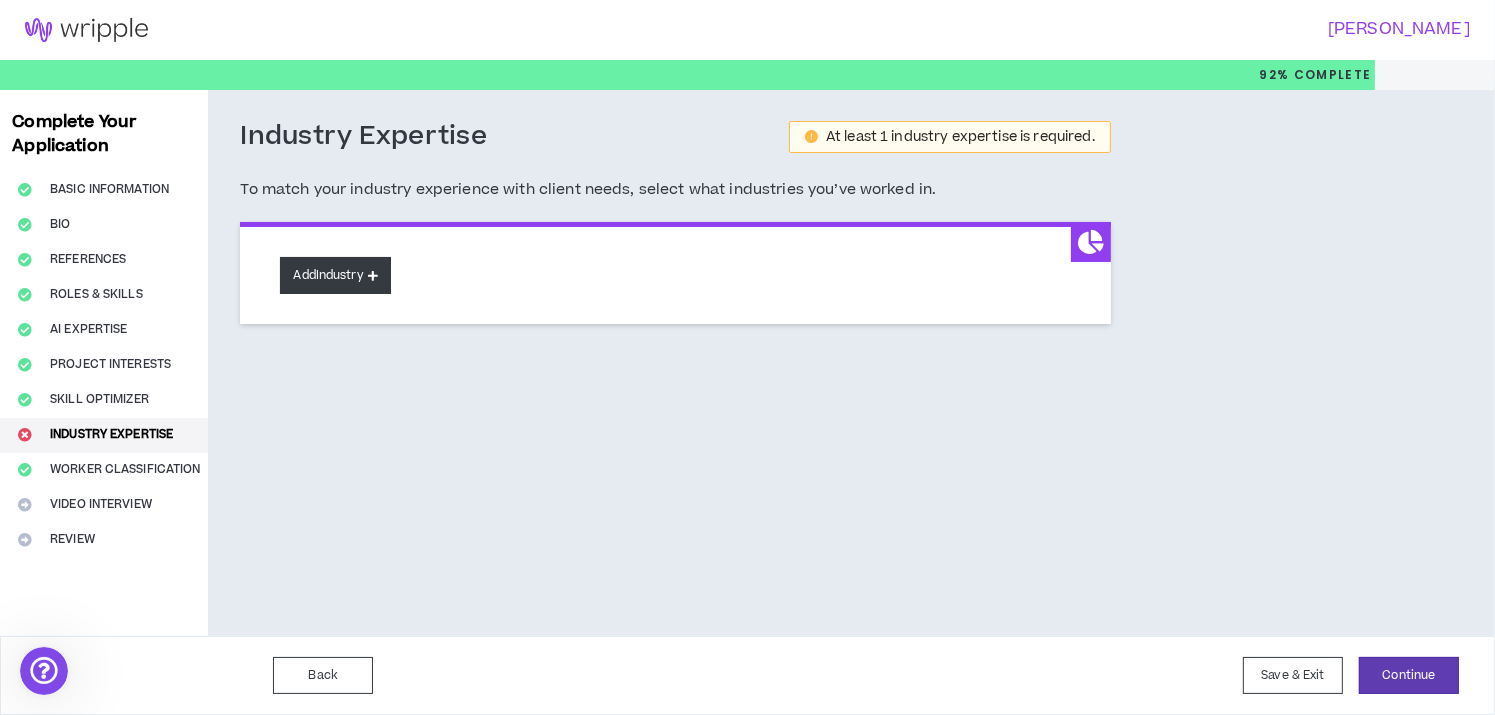 click on "Add  Industry" at bounding box center (335, 275) 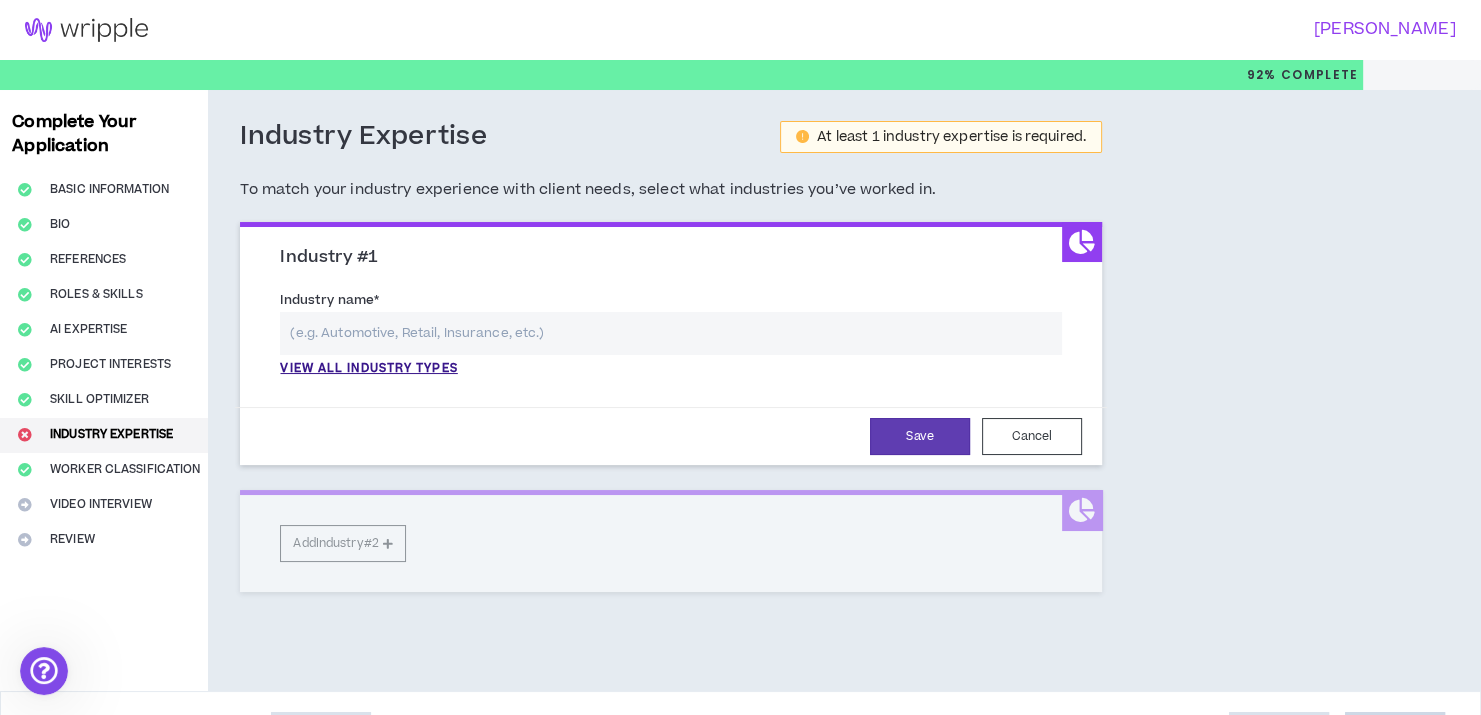 click at bounding box center (671, 333) 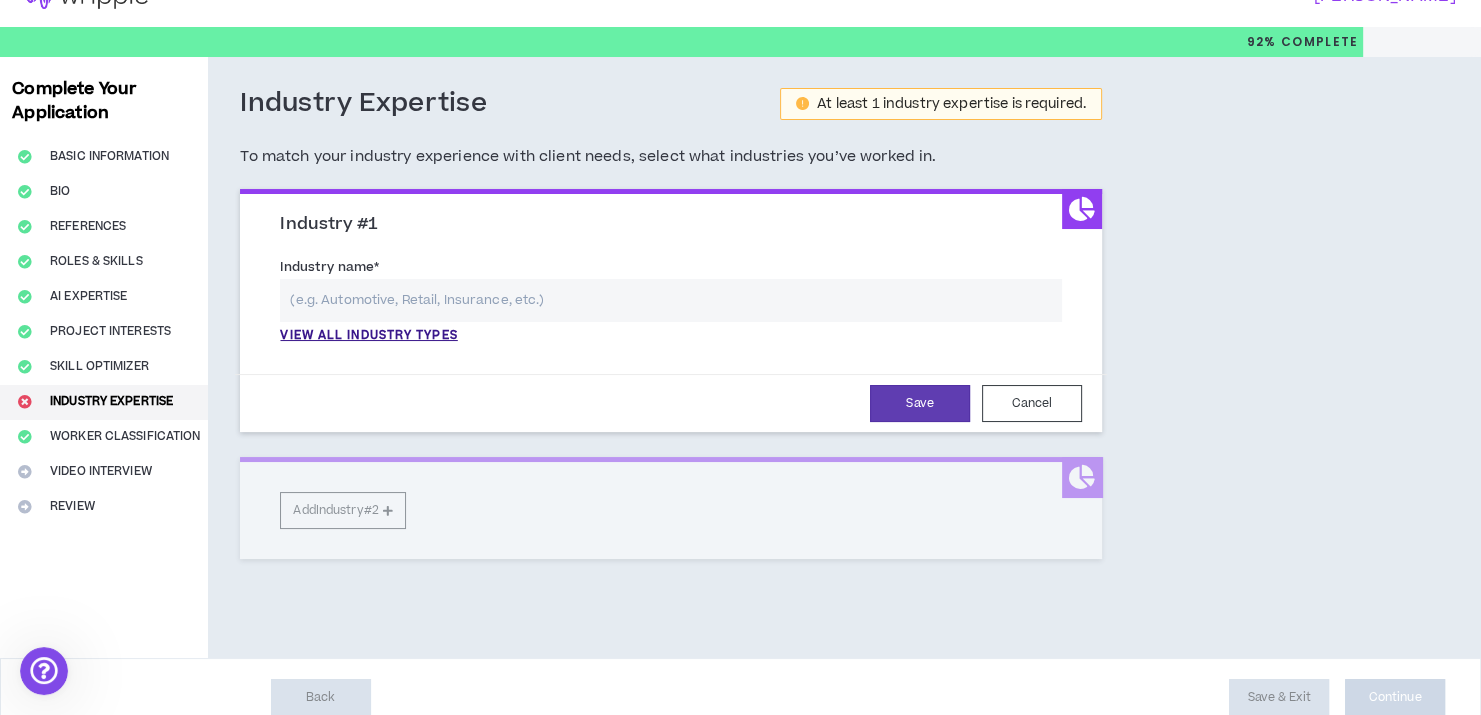 scroll, scrollTop: 52, scrollLeft: 0, axis: vertical 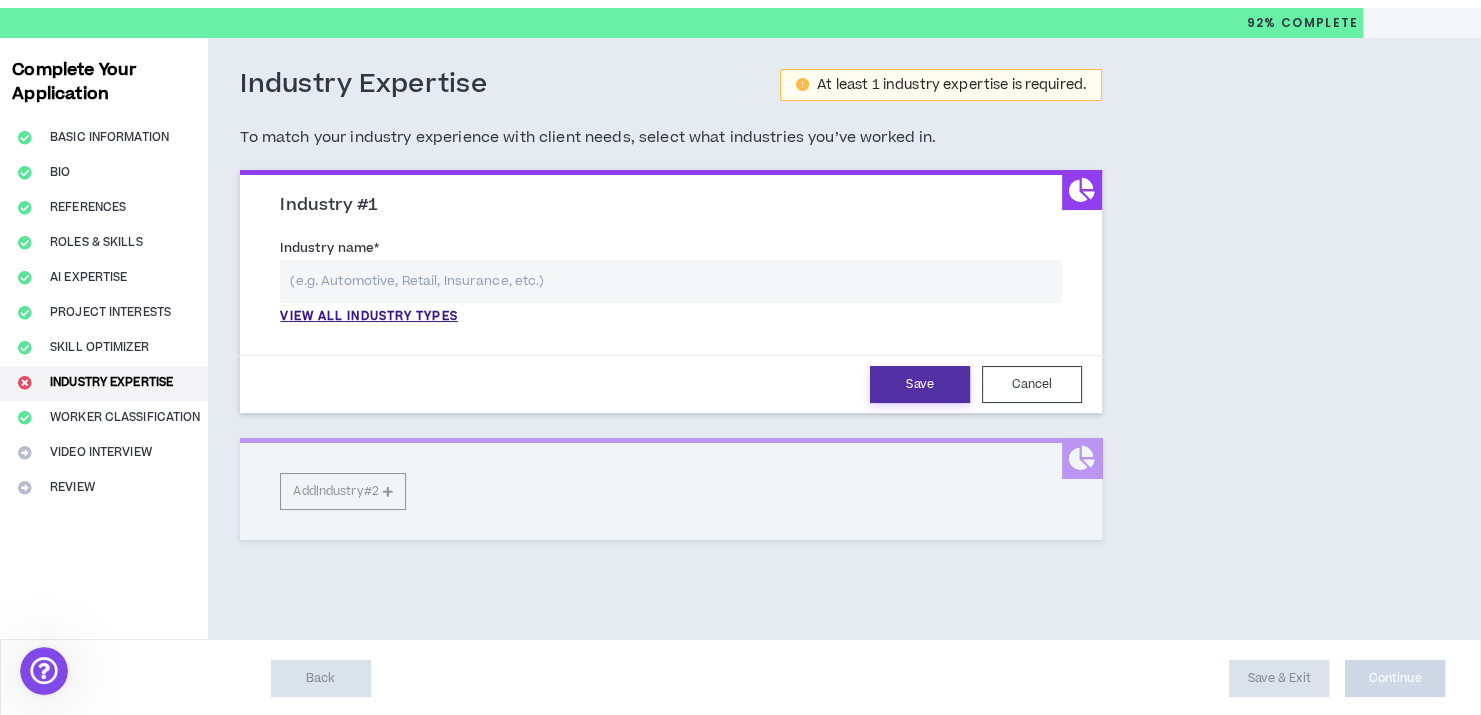 click on "Save" at bounding box center (920, 384) 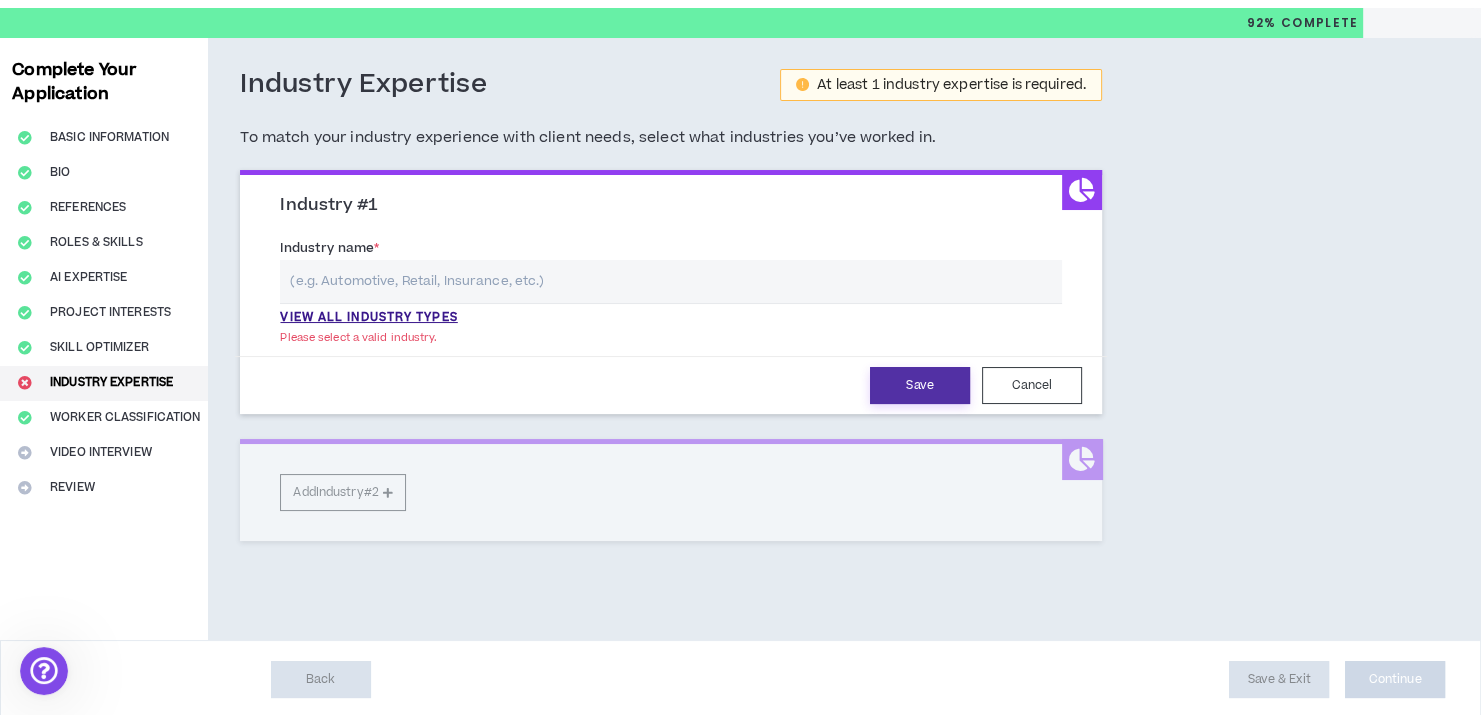 scroll, scrollTop: 53, scrollLeft: 0, axis: vertical 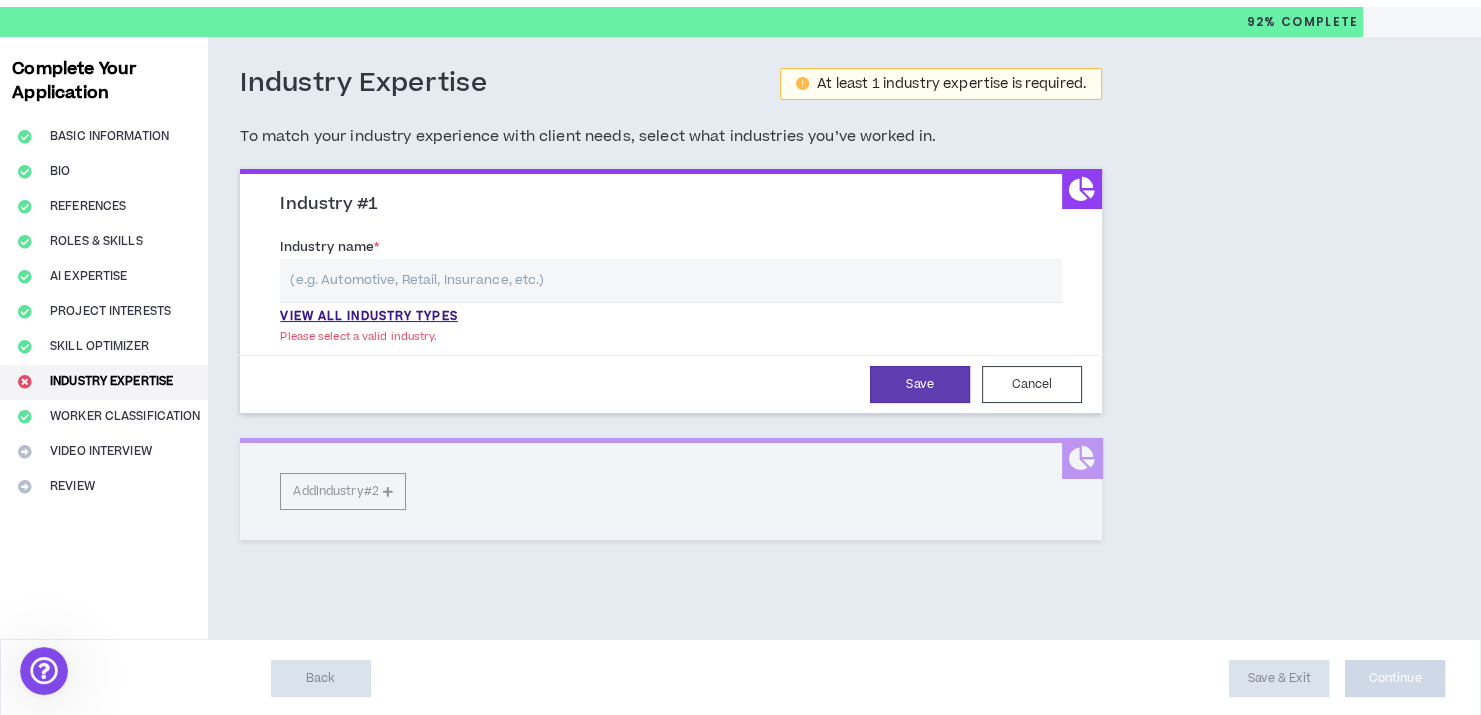 click on "View all industry types" at bounding box center (671, 292) 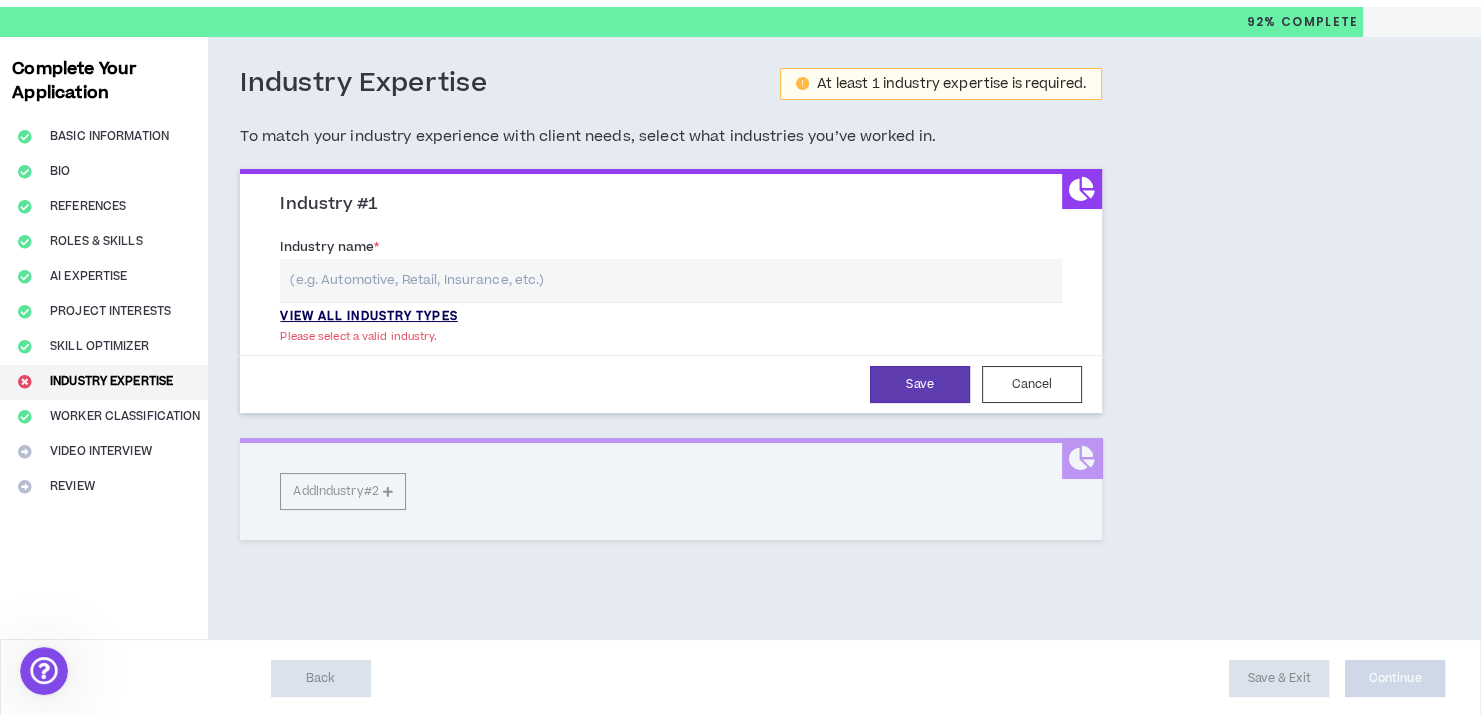 click on "View all industry types" at bounding box center [368, 317] 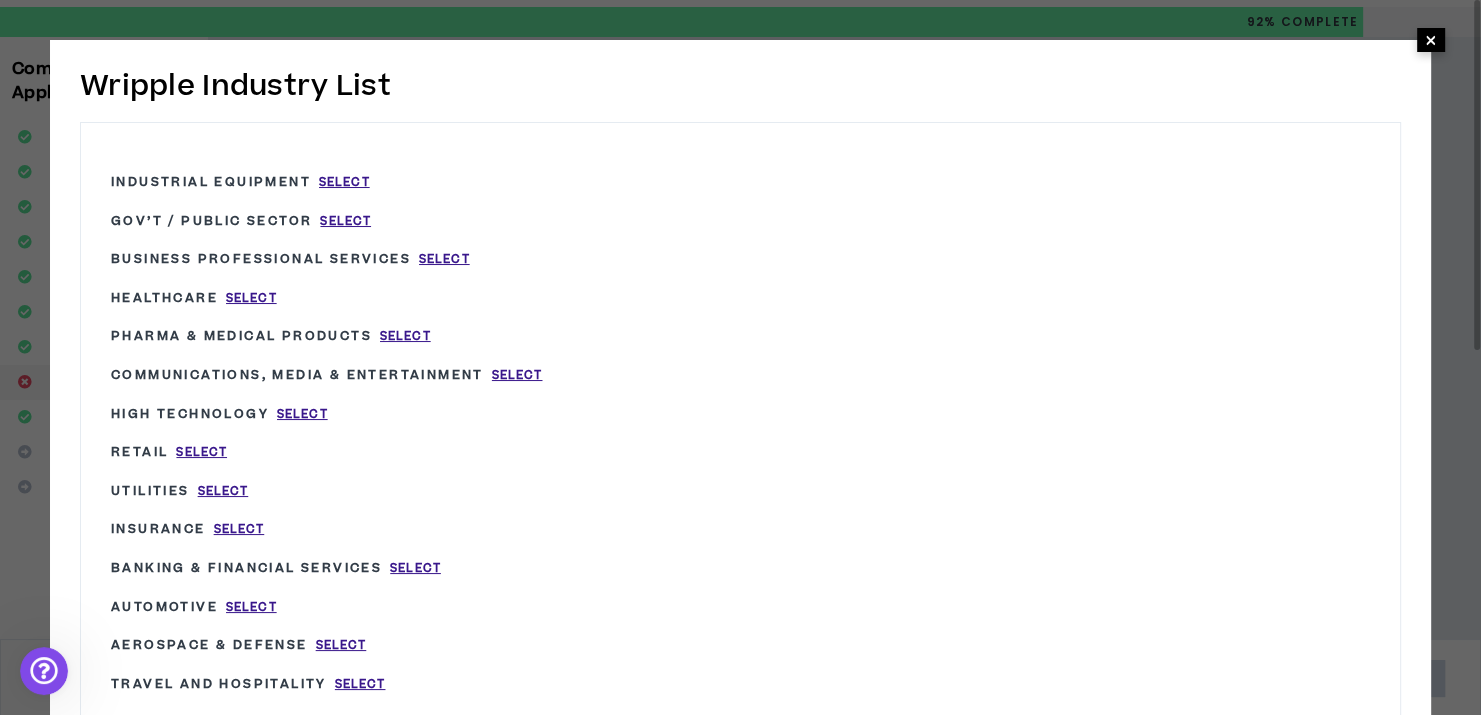click on "×" at bounding box center [1431, 40] 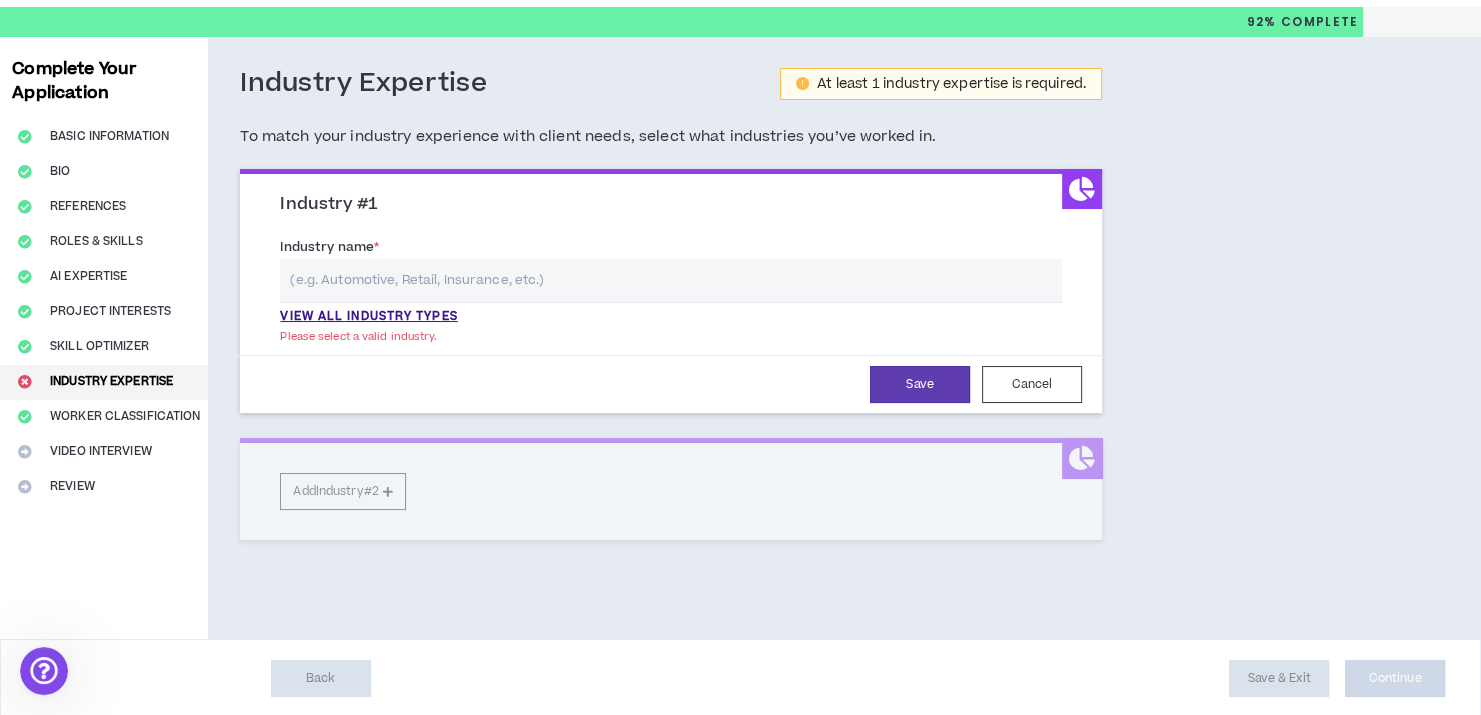 click at bounding box center (671, 280) 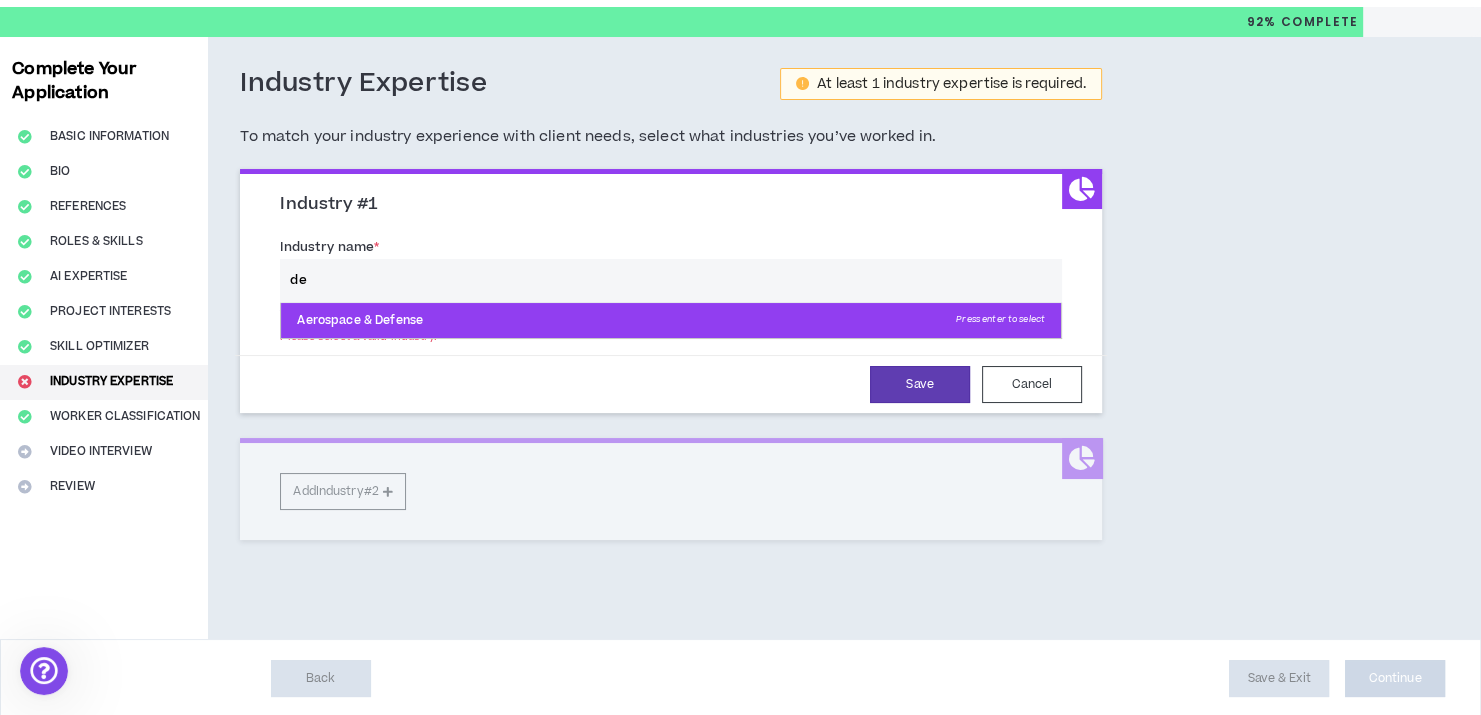 type on "d" 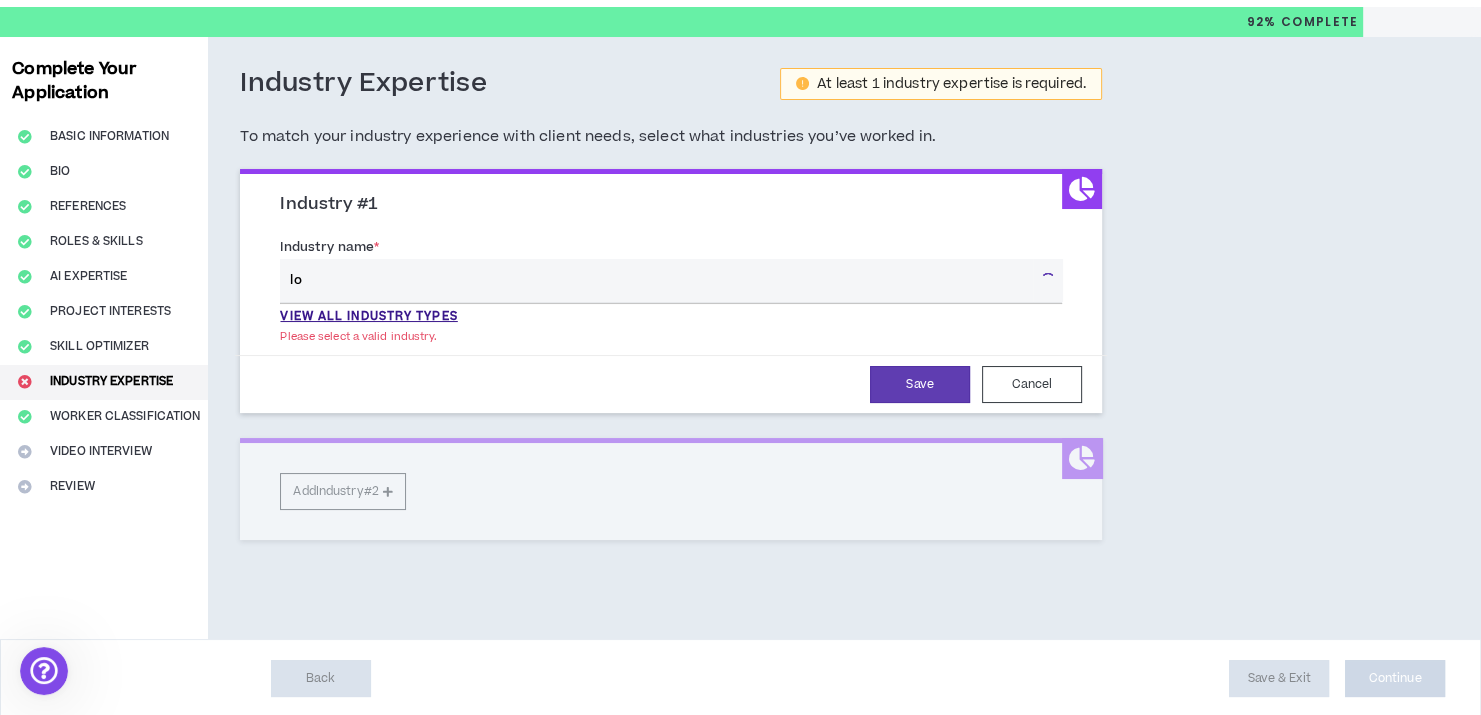 type on "l" 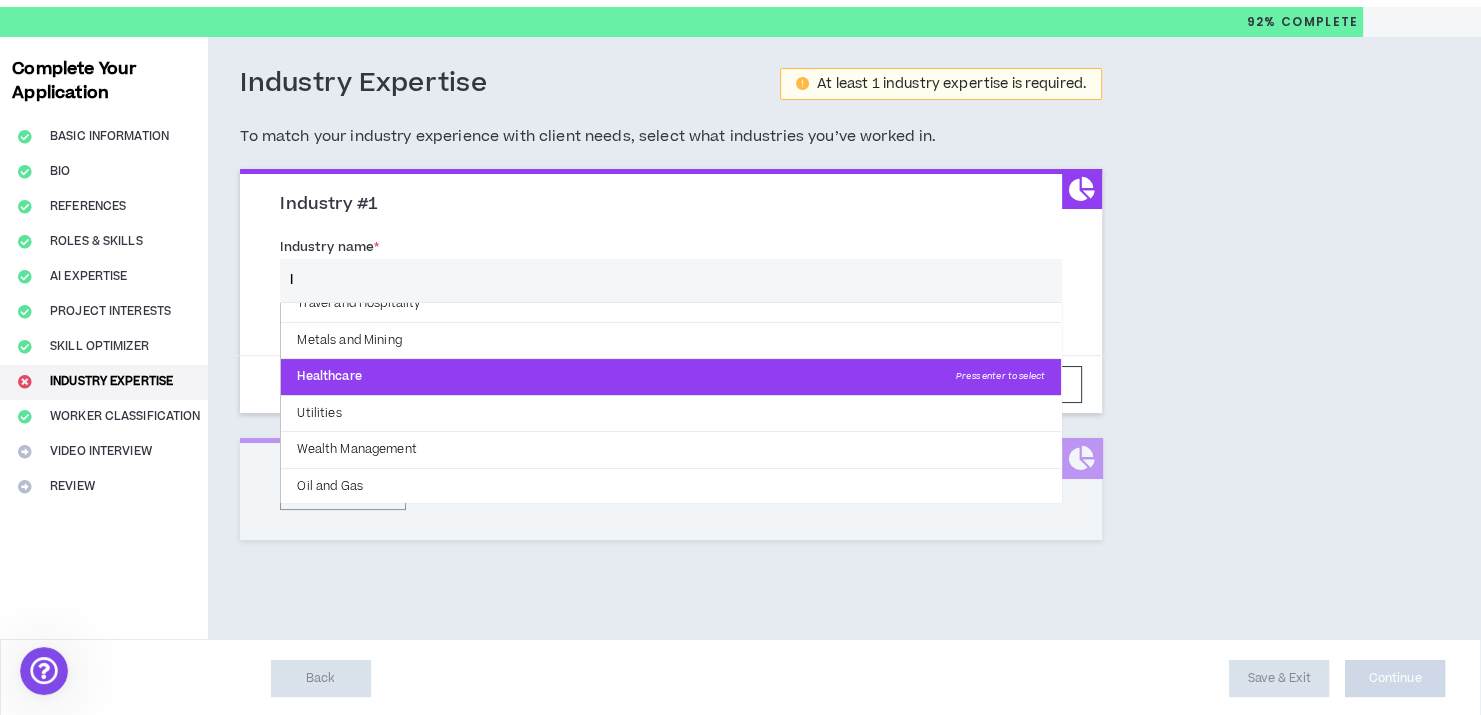 scroll, scrollTop: 0, scrollLeft: 0, axis: both 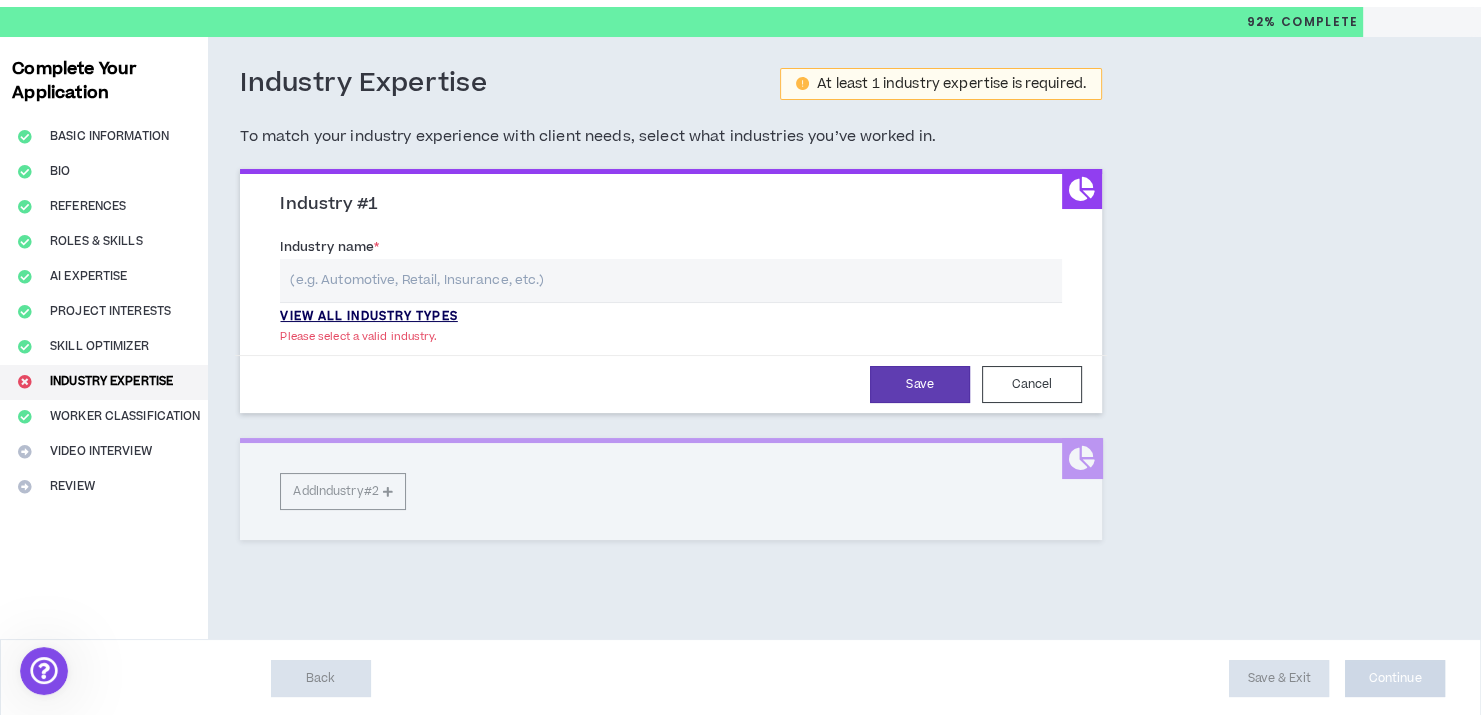 click on "View all industry types" at bounding box center (368, 317) 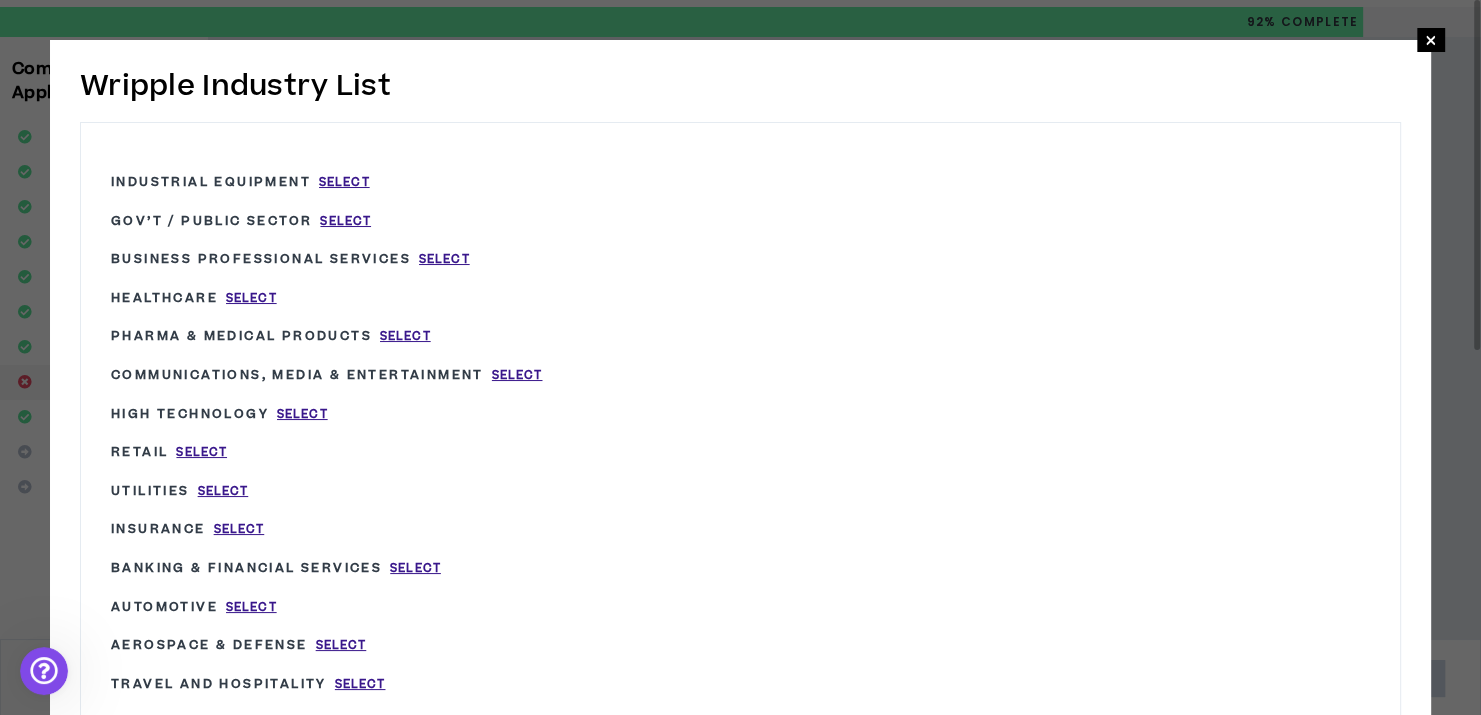 click on "Communications, Media & Entertainment" at bounding box center (297, 375) 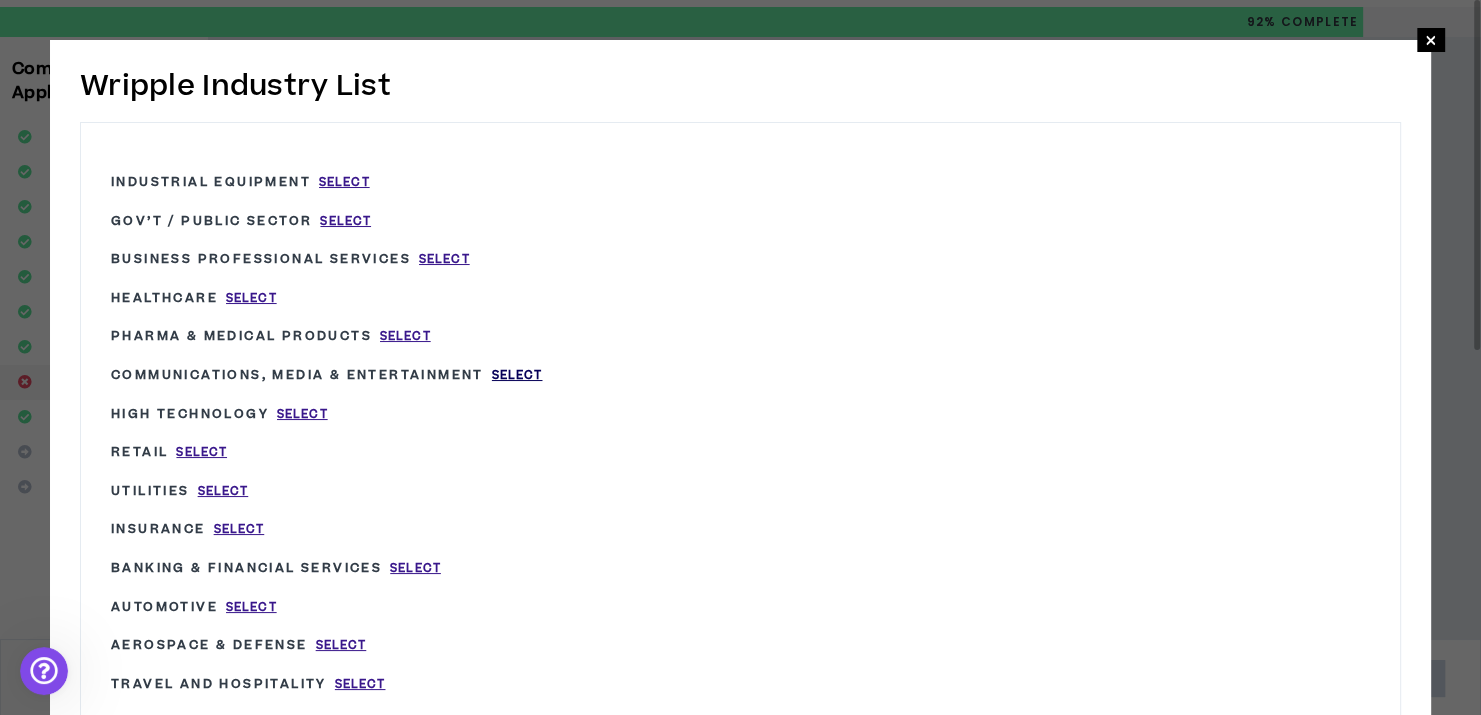 click on "Select" at bounding box center [517, 375] 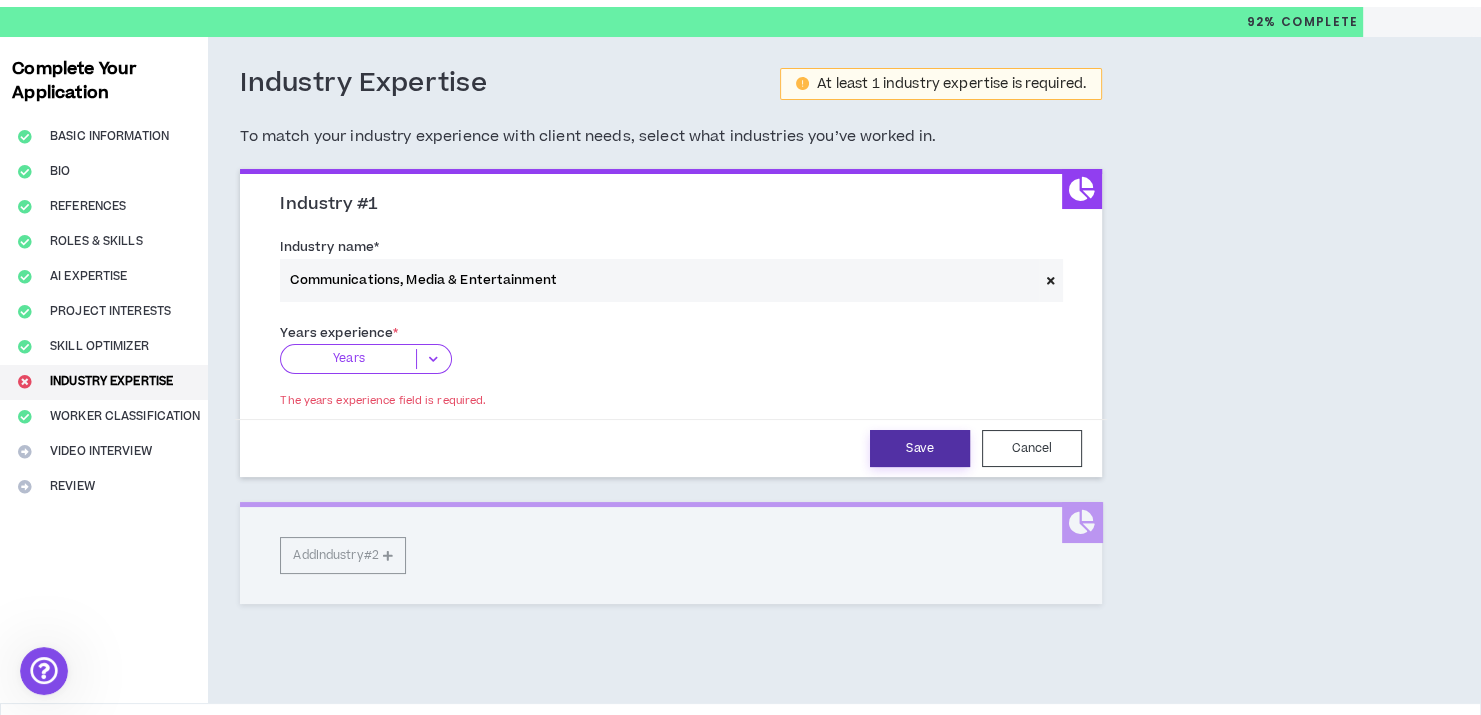 click on "Save" at bounding box center (920, 448) 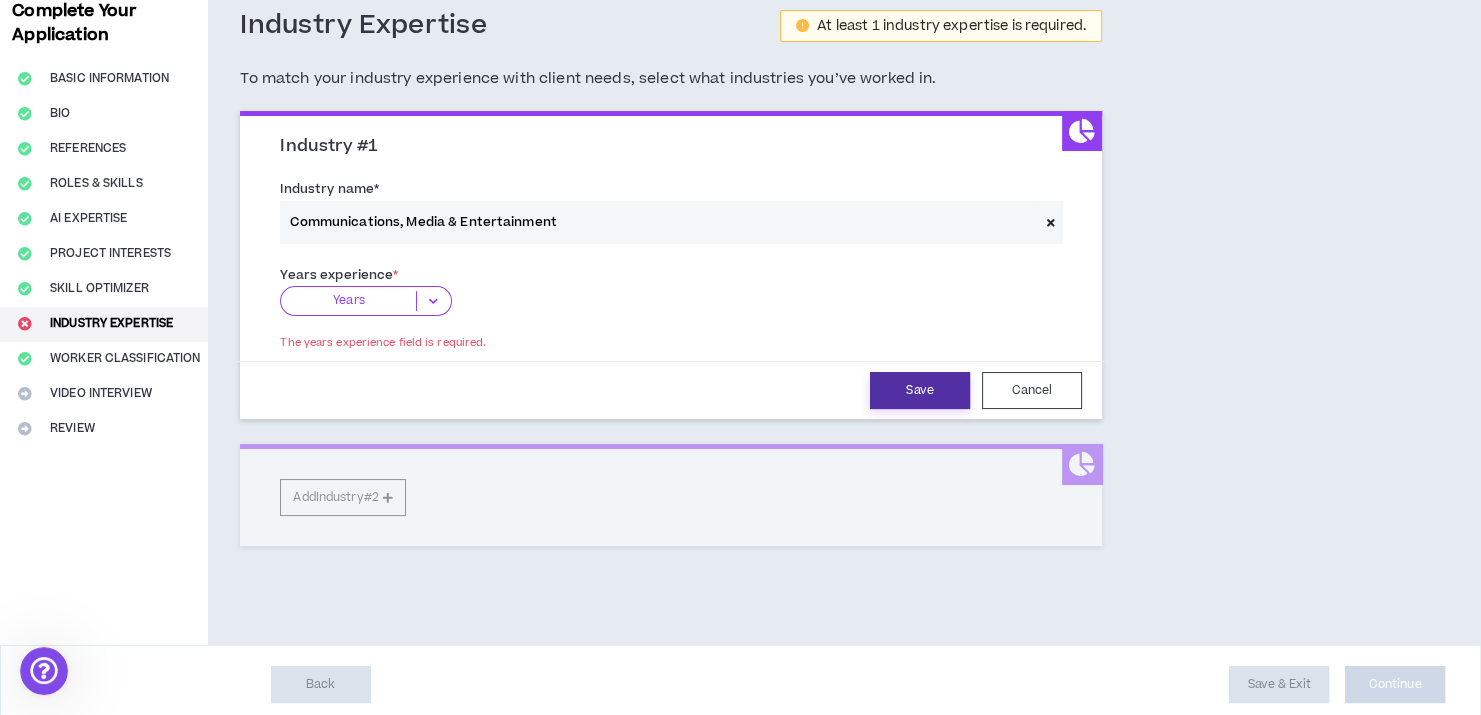 scroll, scrollTop: 117, scrollLeft: 0, axis: vertical 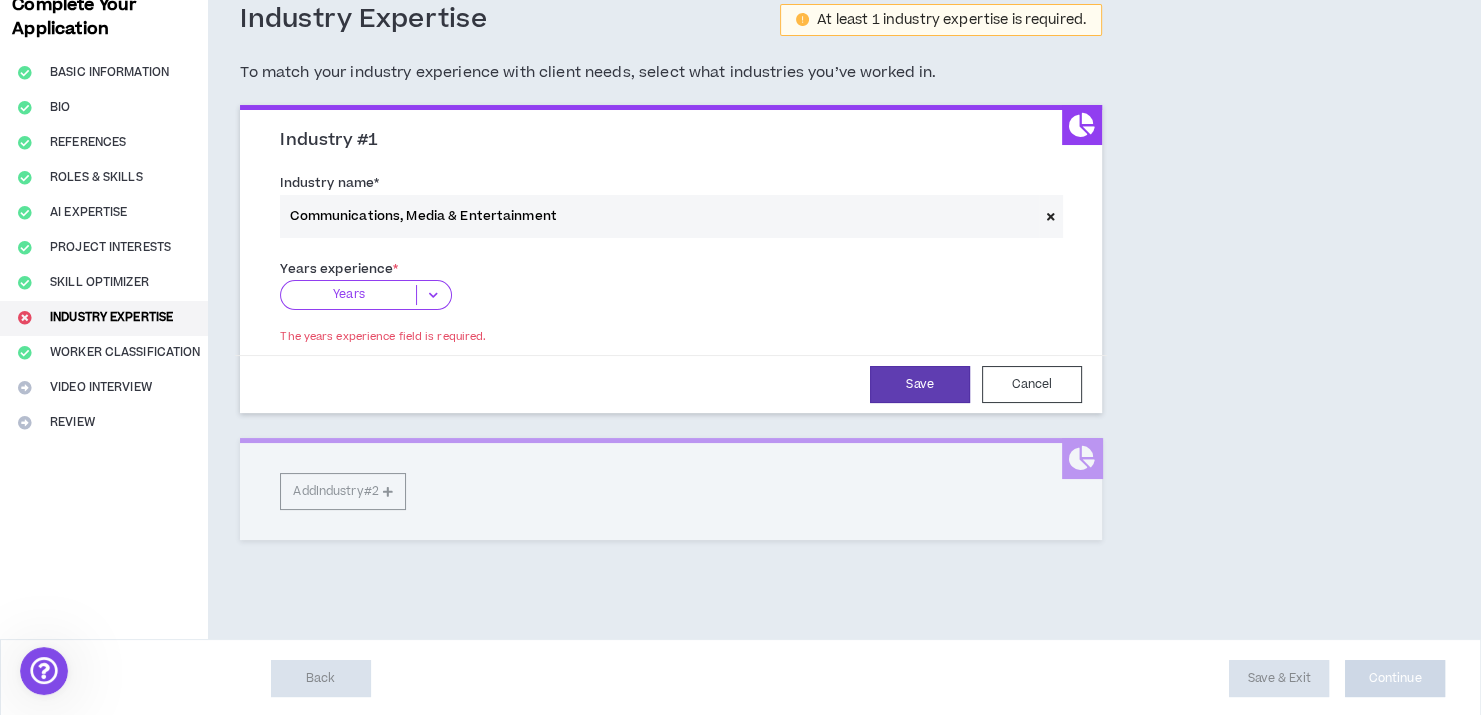 click on "Years" at bounding box center [348, 295] 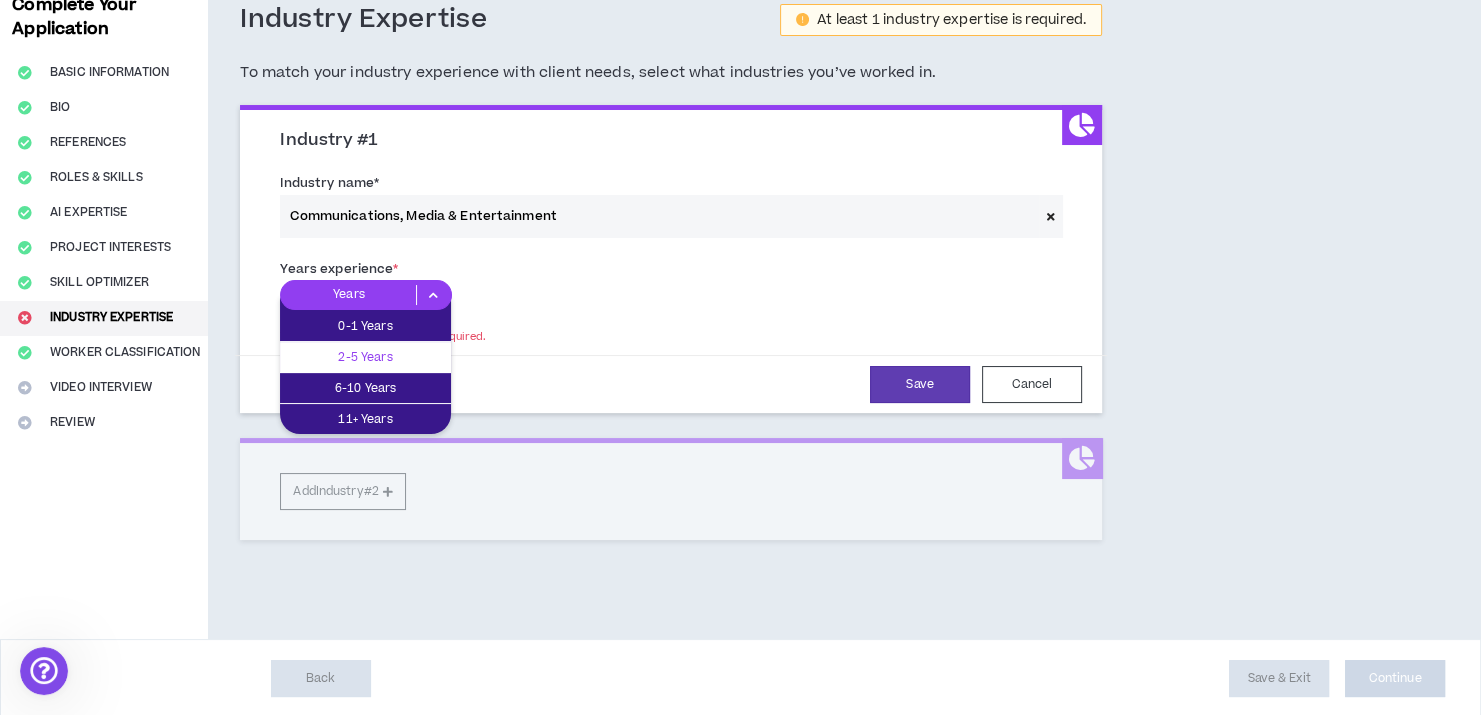 click on "2-5 Years" at bounding box center [365, 357] 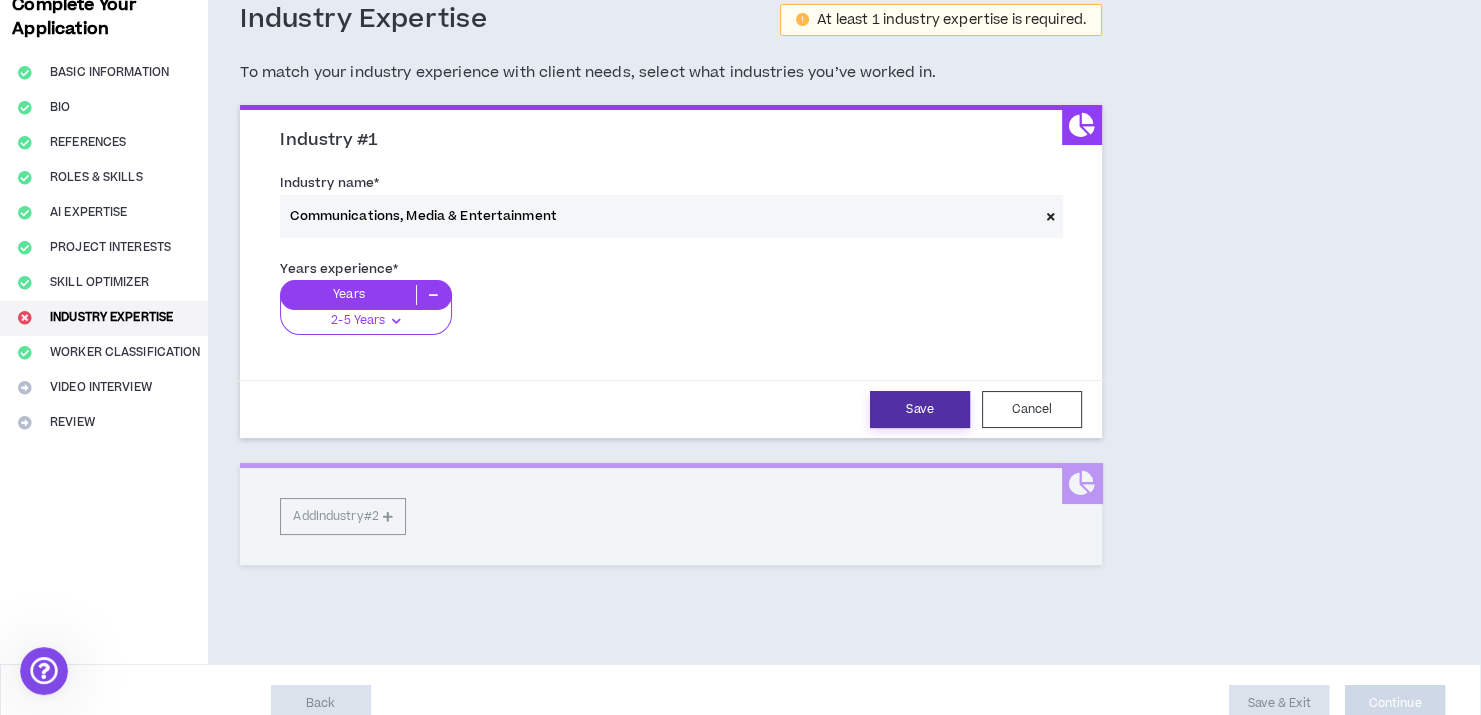 click on "Save" at bounding box center (920, 409) 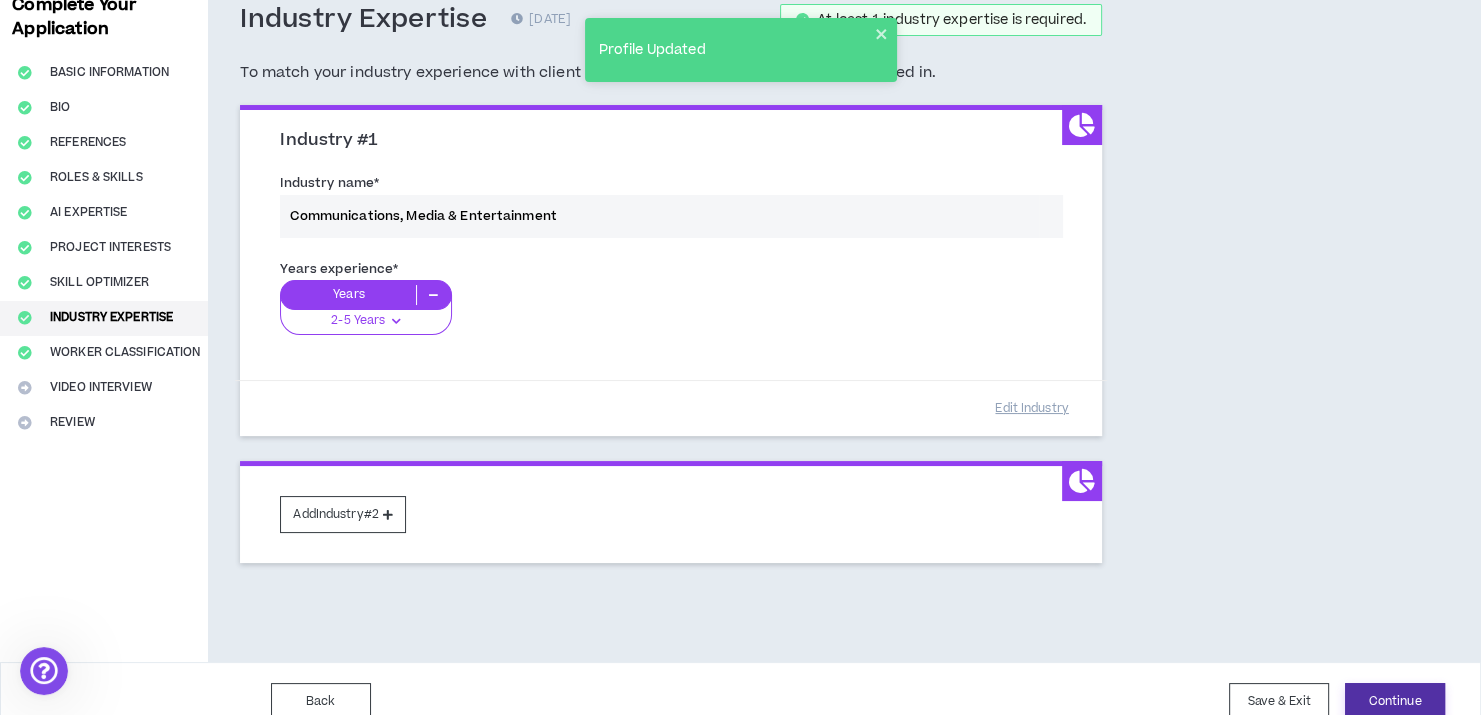 click on "Continue" at bounding box center (1395, 701) 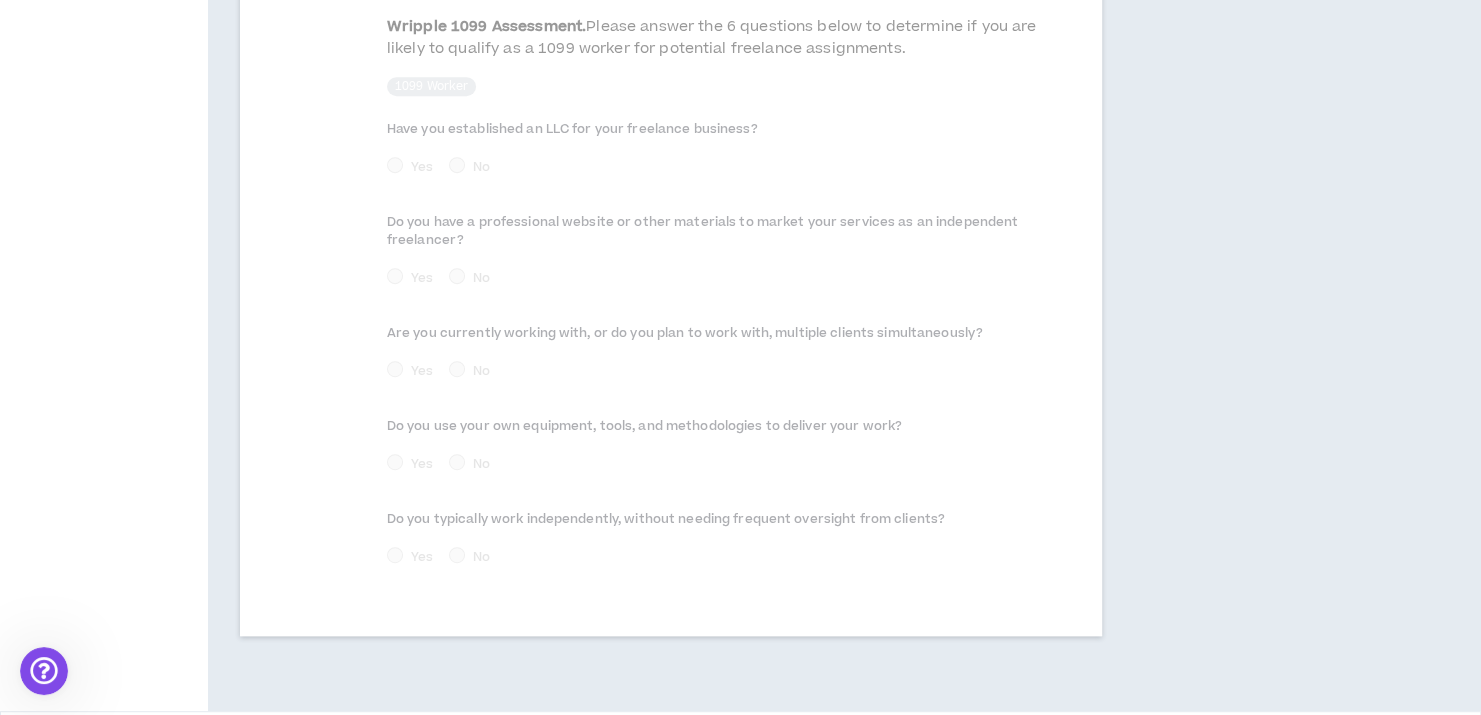 scroll, scrollTop: 1080, scrollLeft: 0, axis: vertical 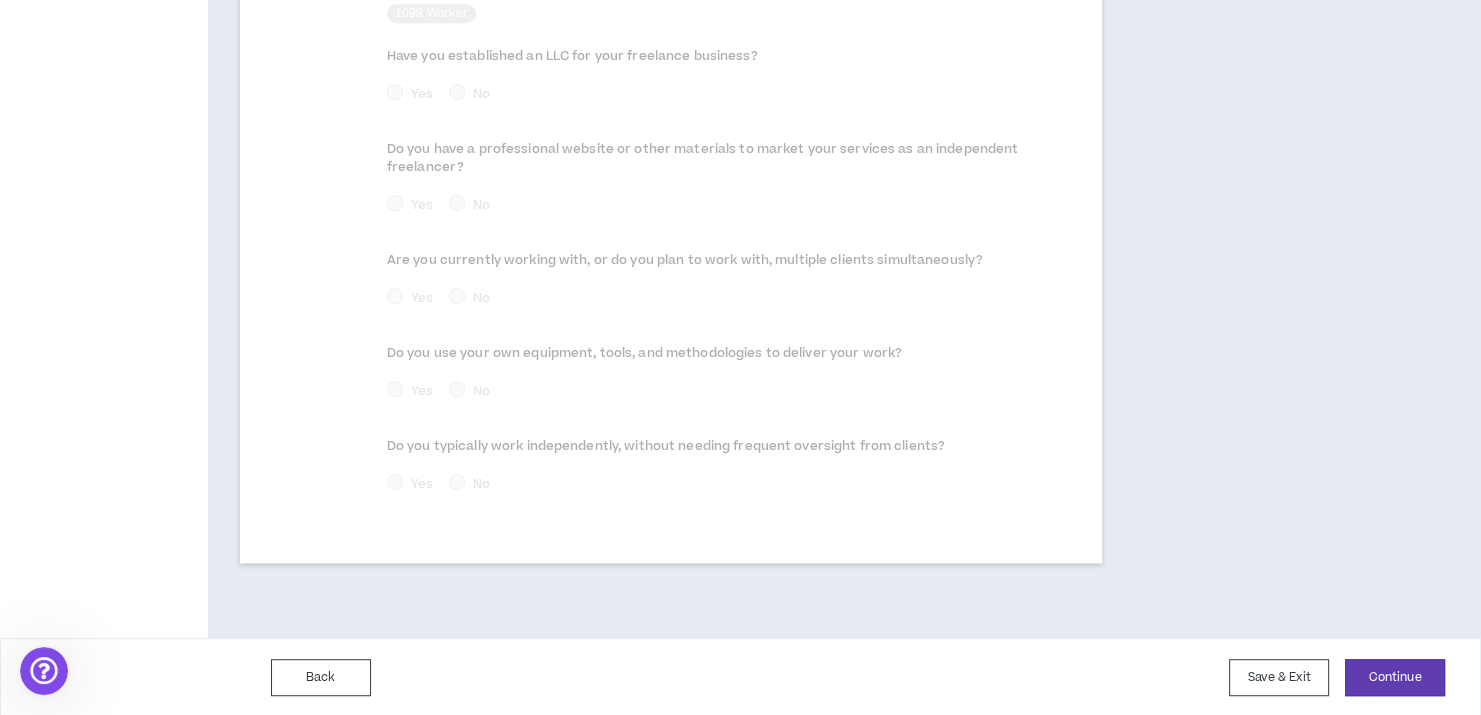 click on "Back Save & Exit Continue Save & Exit" at bounding box center (740, 677) 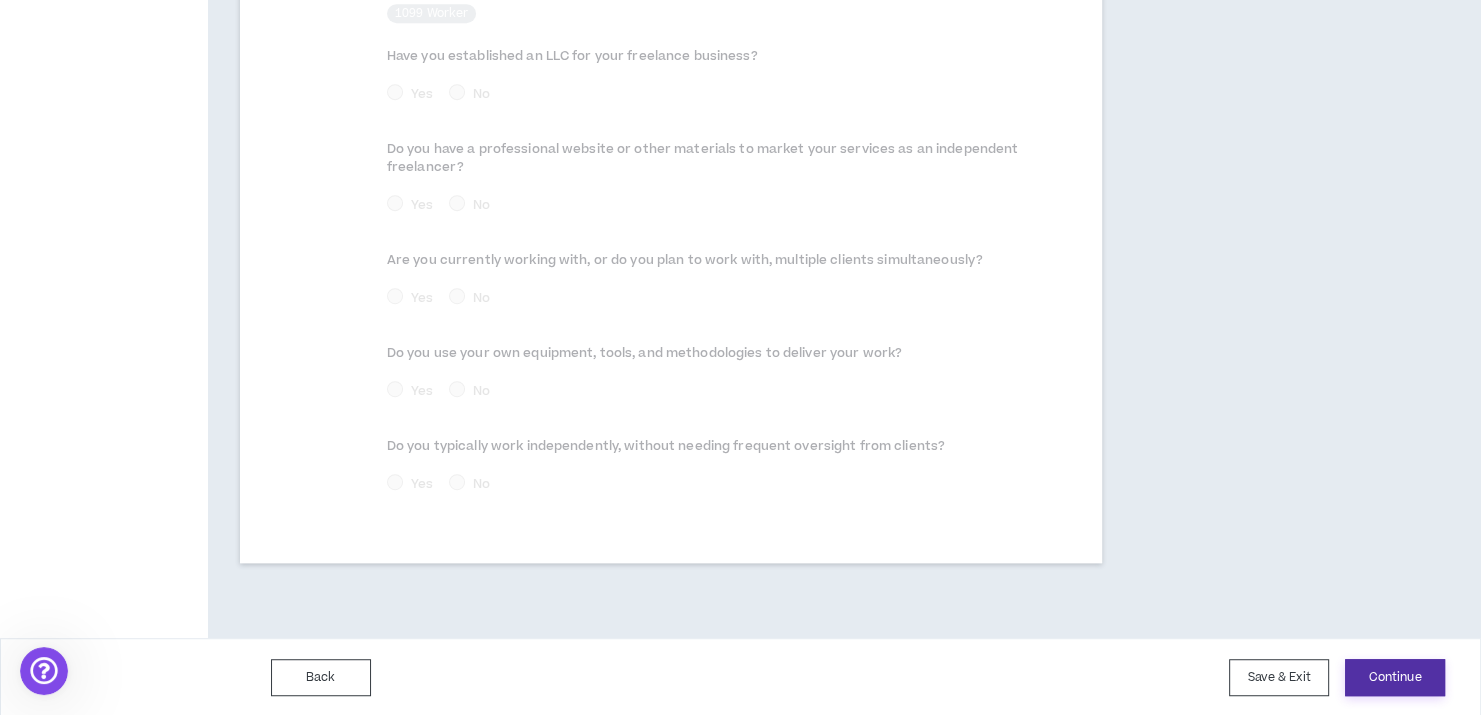 click on "Continue" at bounding box center (1395, 677) 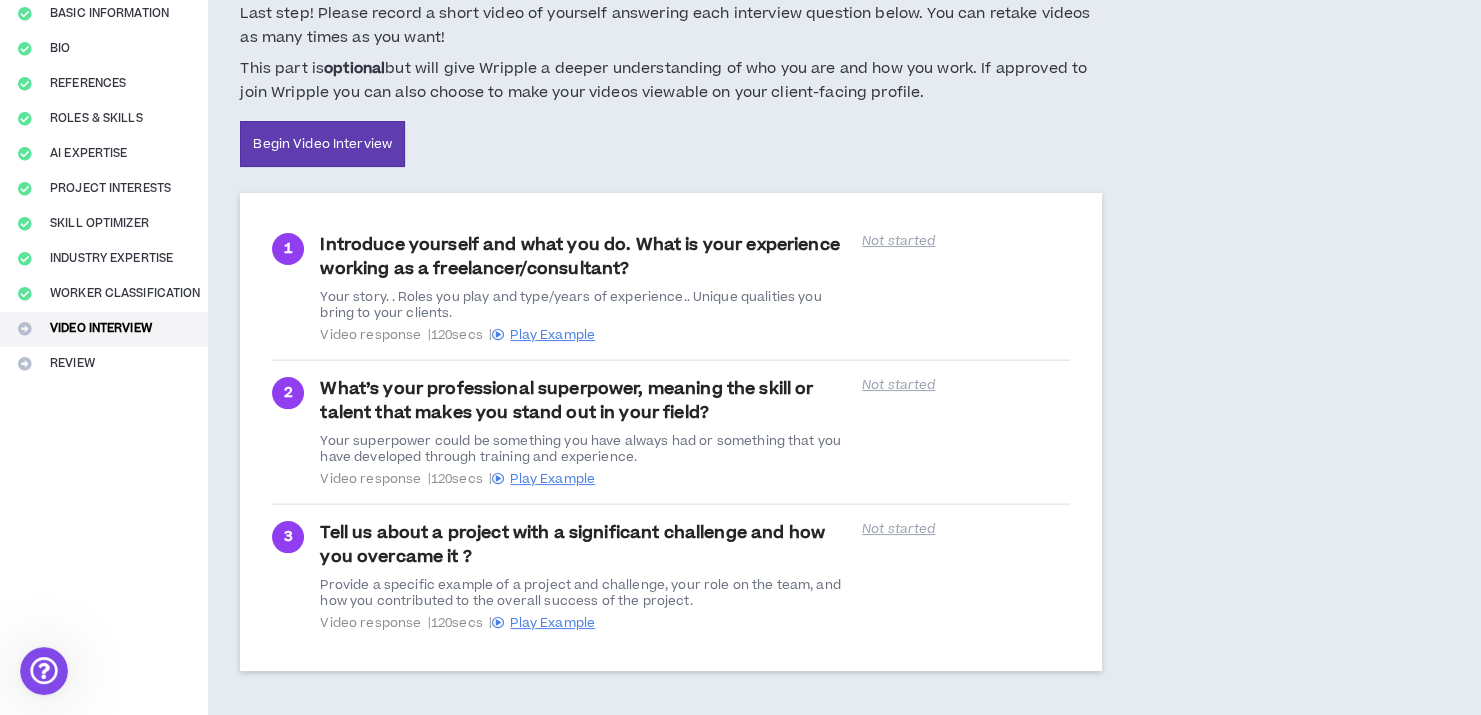 scroll, scrollTop: 258, scrollLeft: 0, axis: vertical 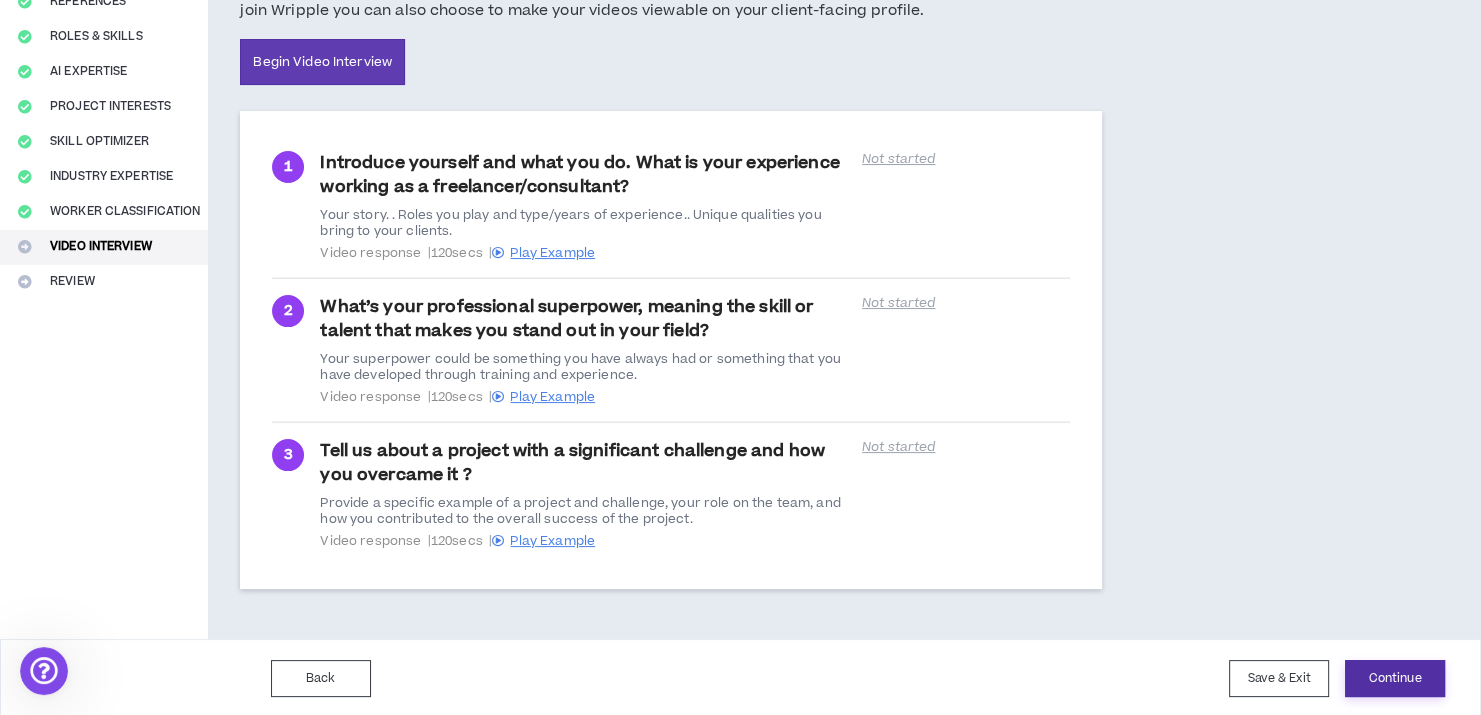 click on "Continue" at bounding box center (1395, 678) 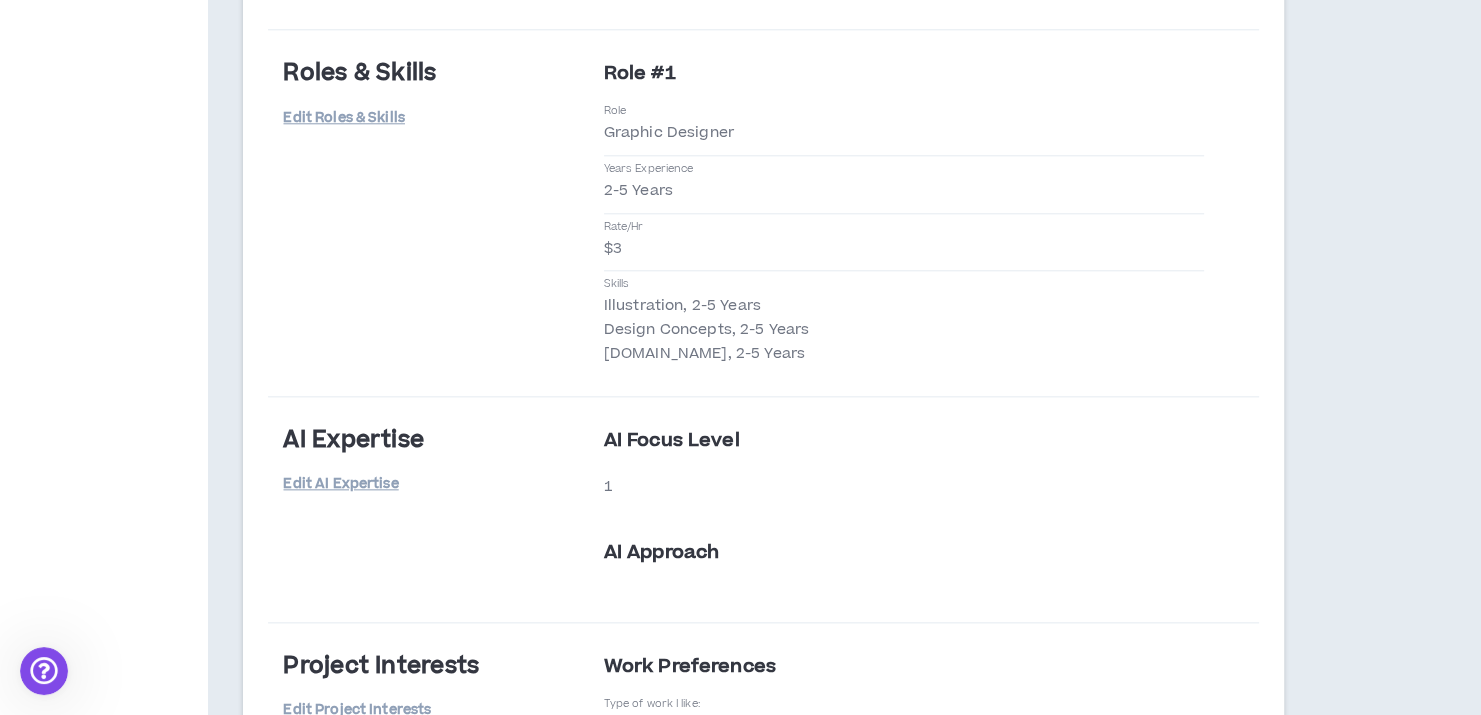scroll, scrollTop: 1943, scrollLeft: 0, axis: vertical 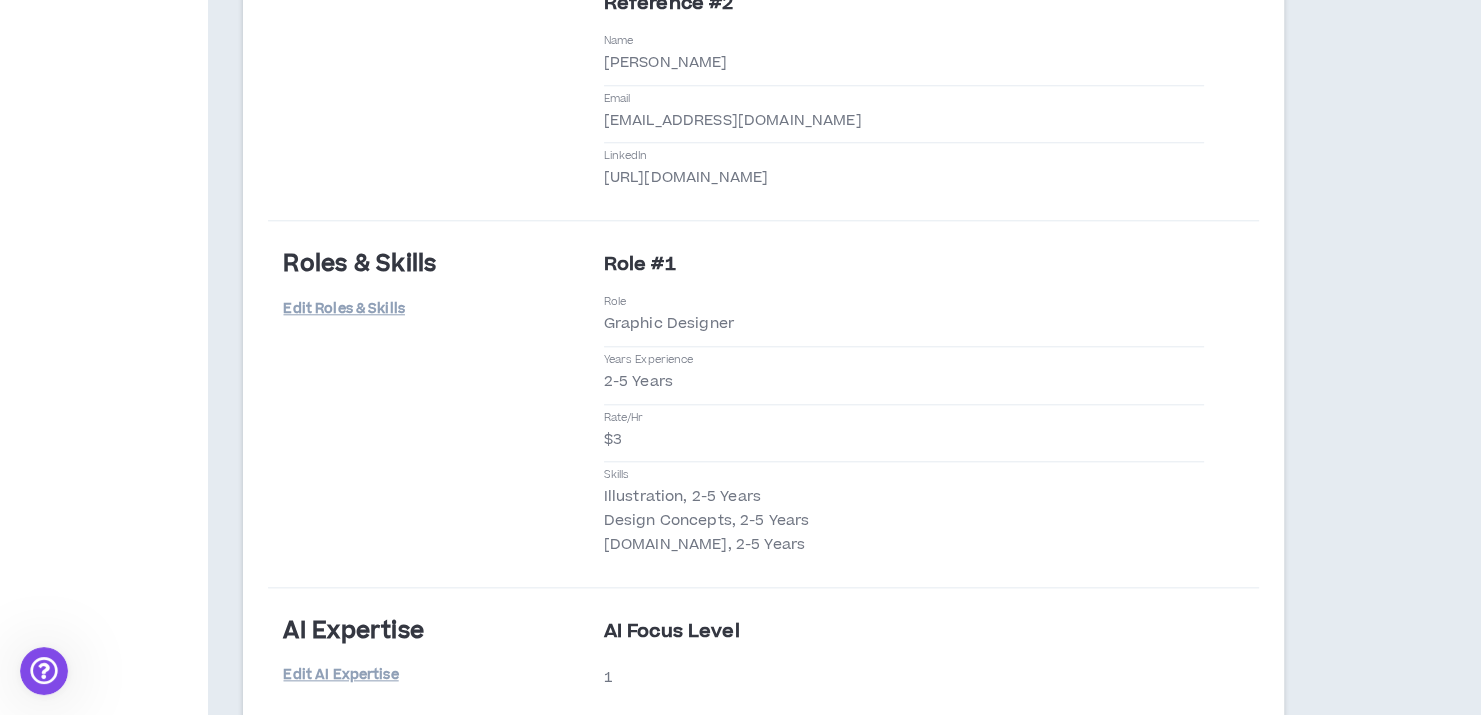 click on "Roles & Skills Edit Roles & Skills Role #1 Role Graphic Designer Years Experience 2-5 Years Rate/Hr $3 Skills Illustration, 2-5 Years
Design Concepts, 2-5 Years
Remove.bg, 2-5 Years" at bounding box center [763, 404] 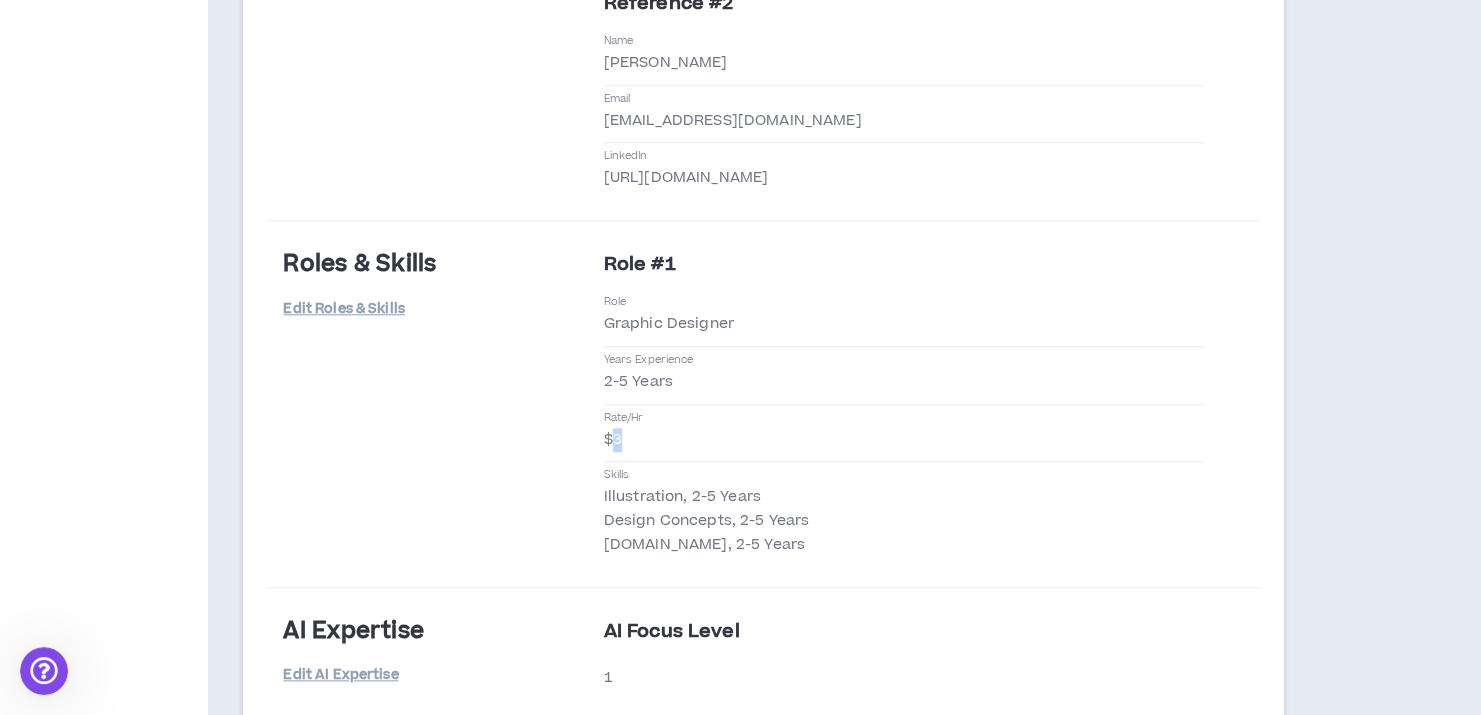 click on "$3" at bounding box center (613, 440) 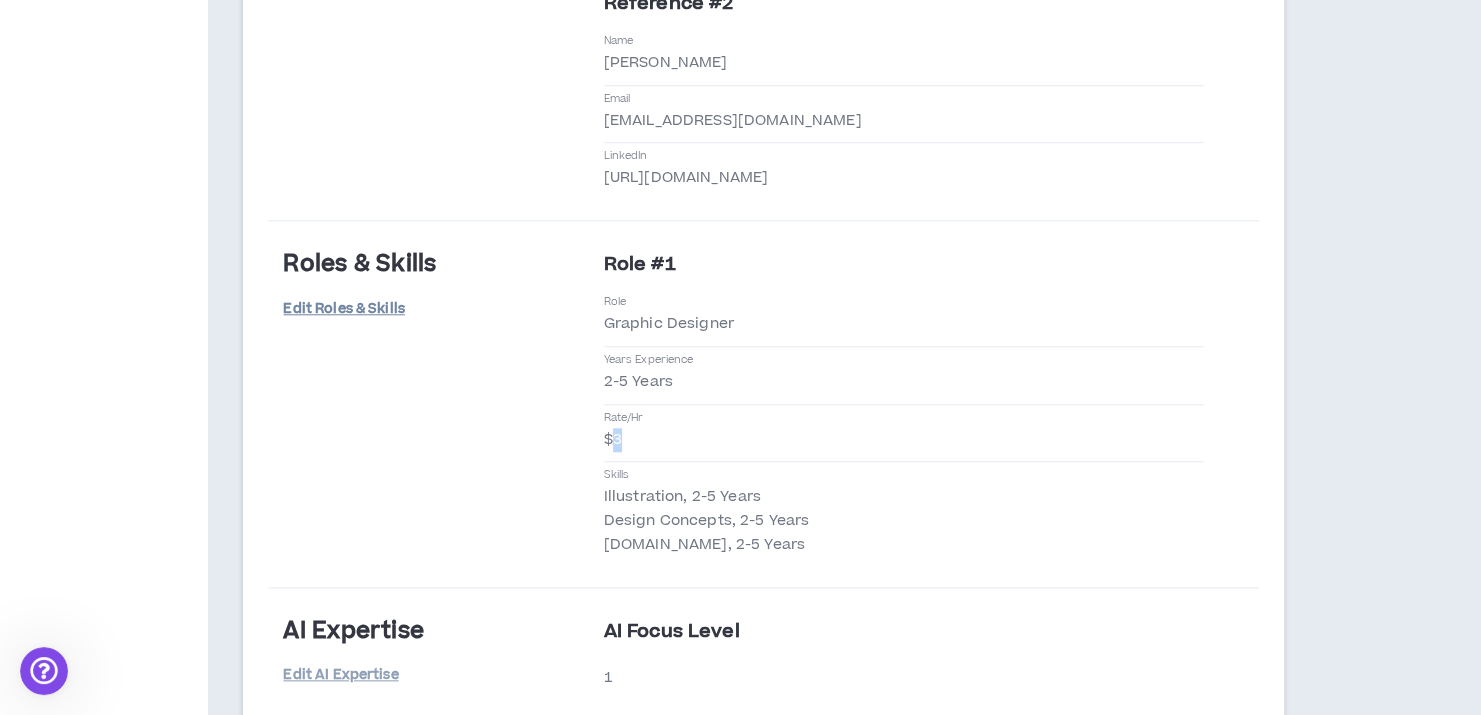 click on "Edit Roles & Skills" at bounding box center (343, 309) 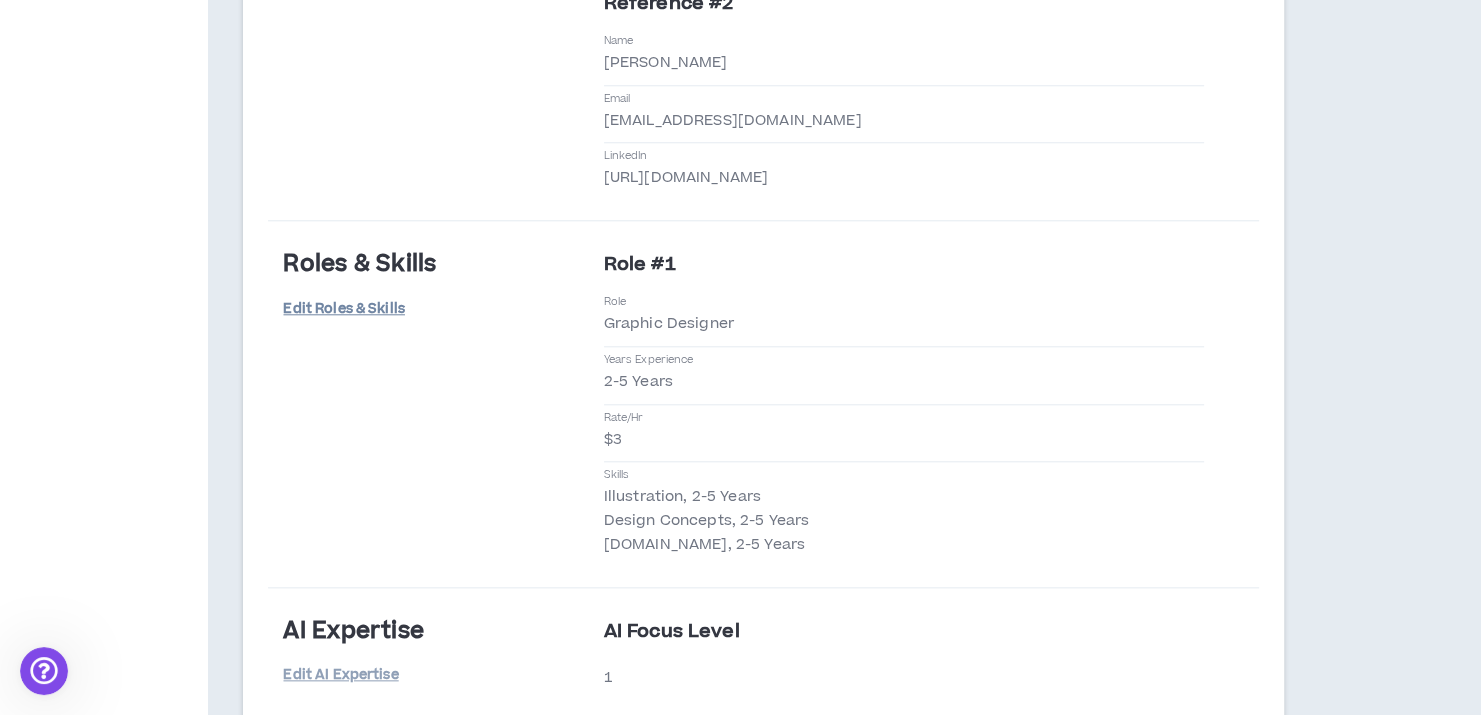 select on "**" 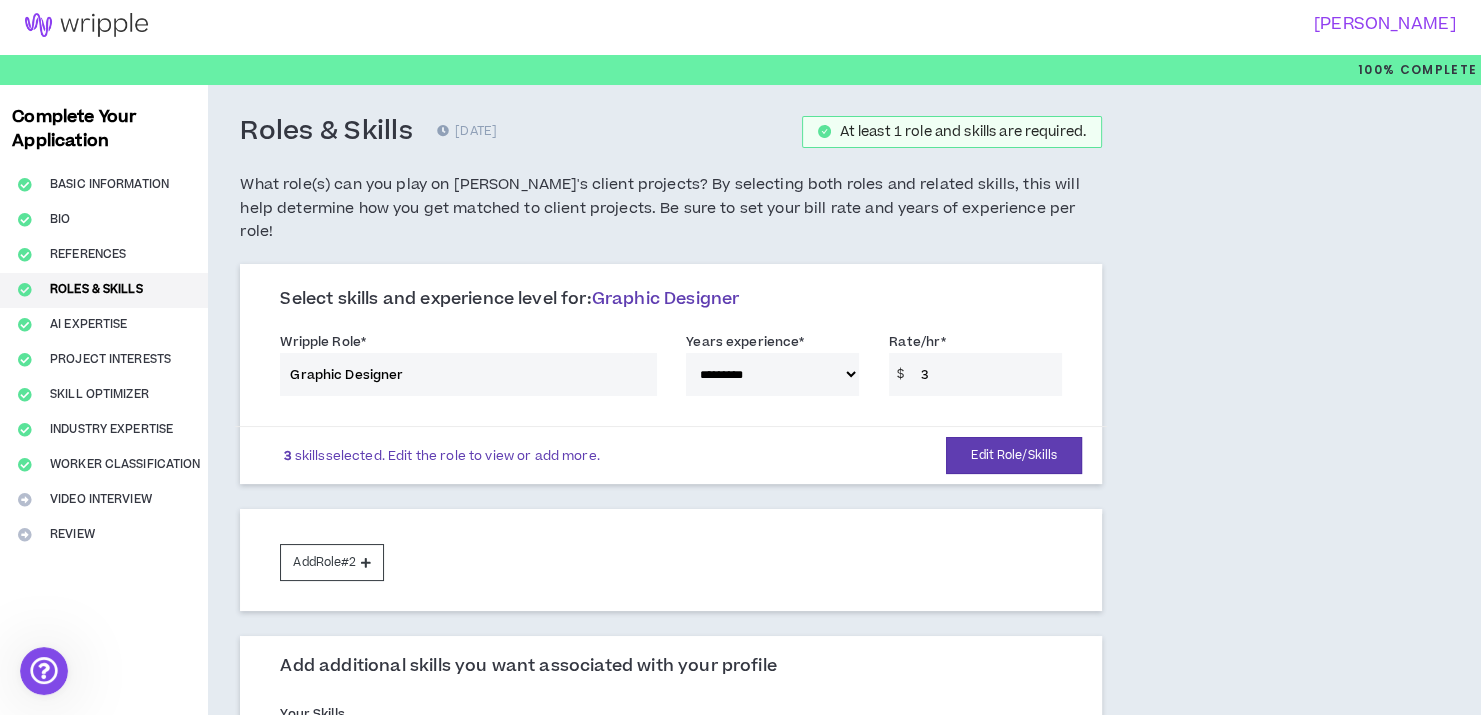 scroll, scrollTop: 0, scrollLeft: 0, axis: both 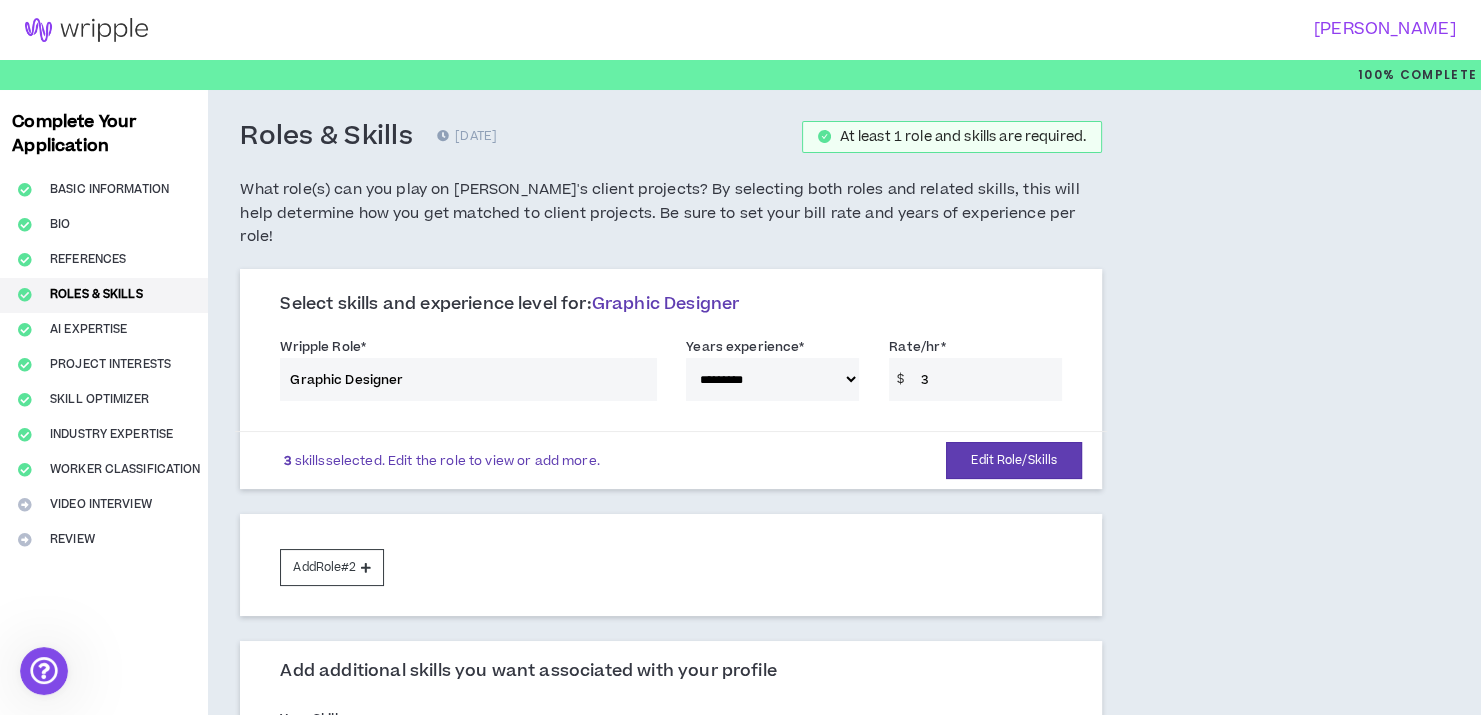 click on "**********" at bounding box center (671, 373) 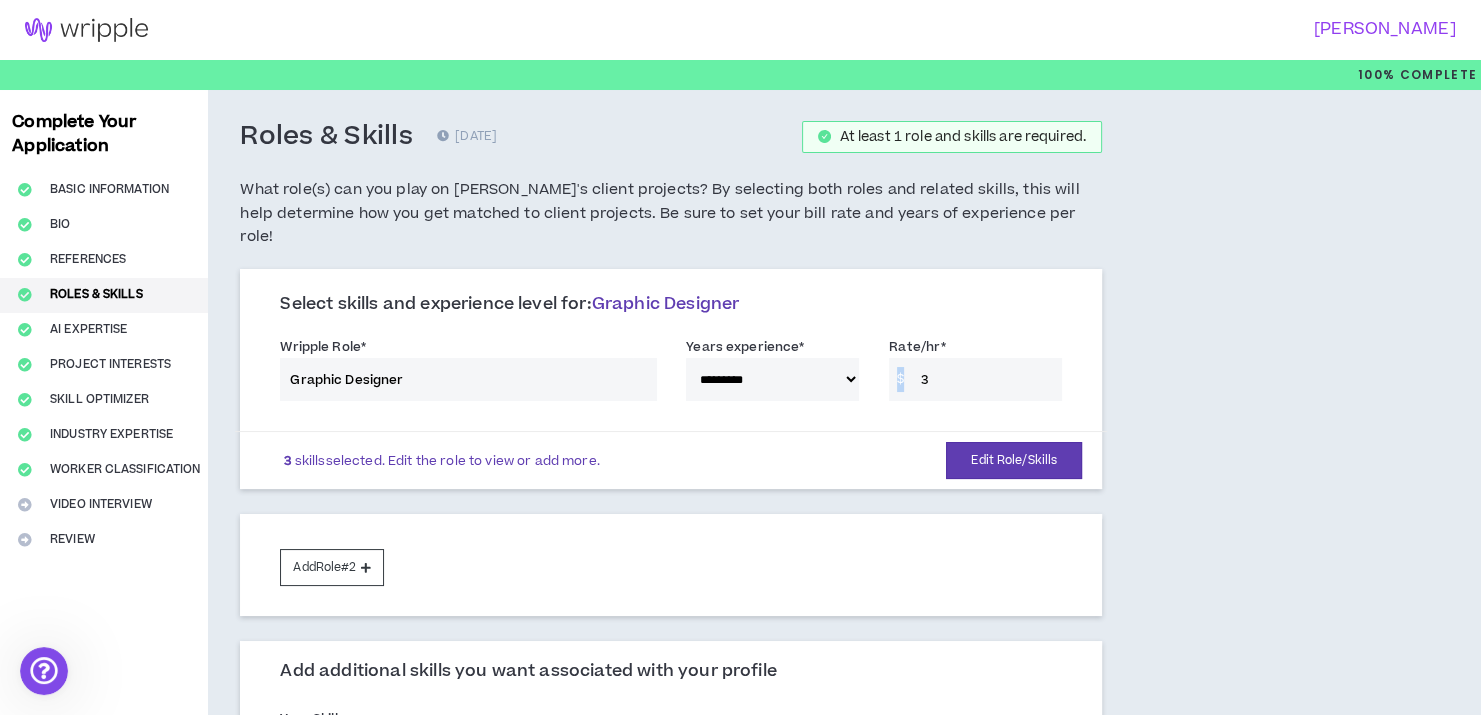 click on "**********" at bounding box center (671, 373) 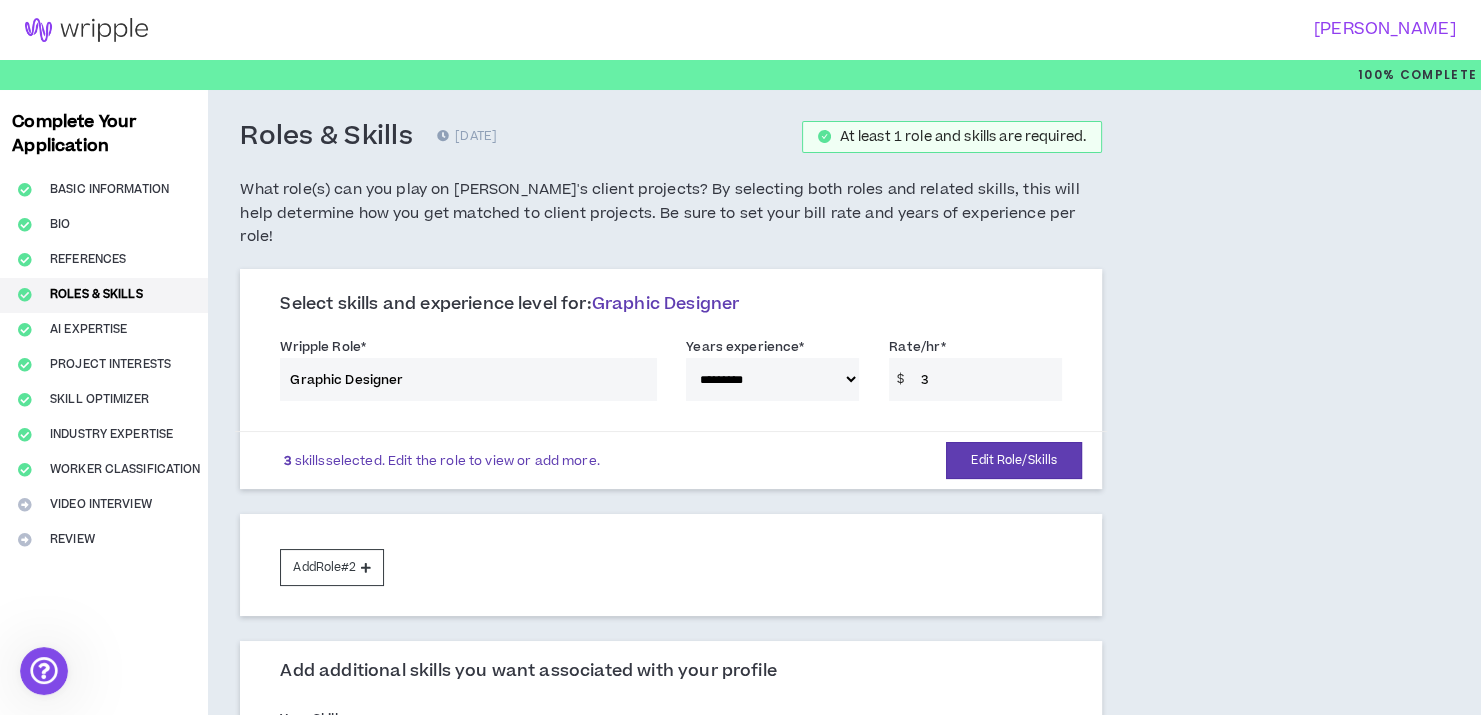 click on "**********" at bounding box center [671, 373] 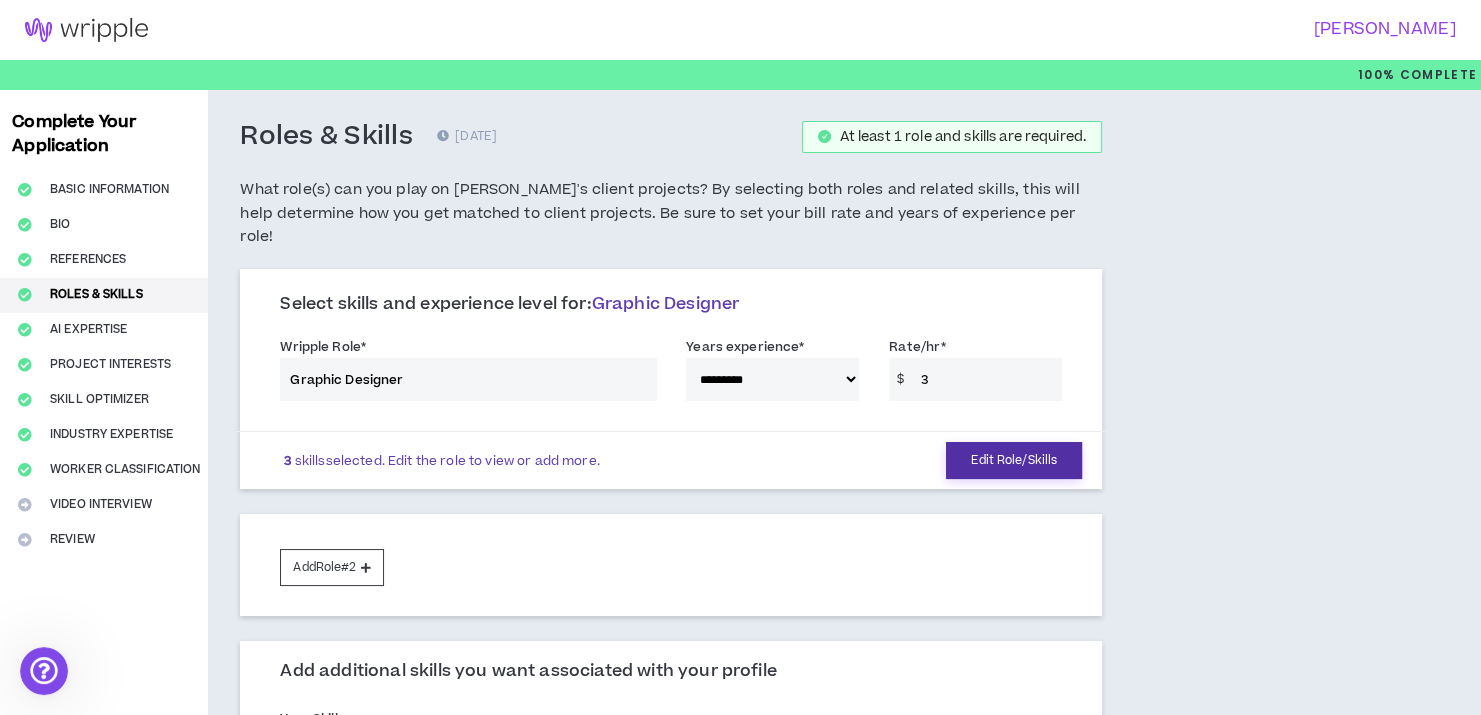 click on "Edit Role/Skills" at bounding box center [1014, 460] 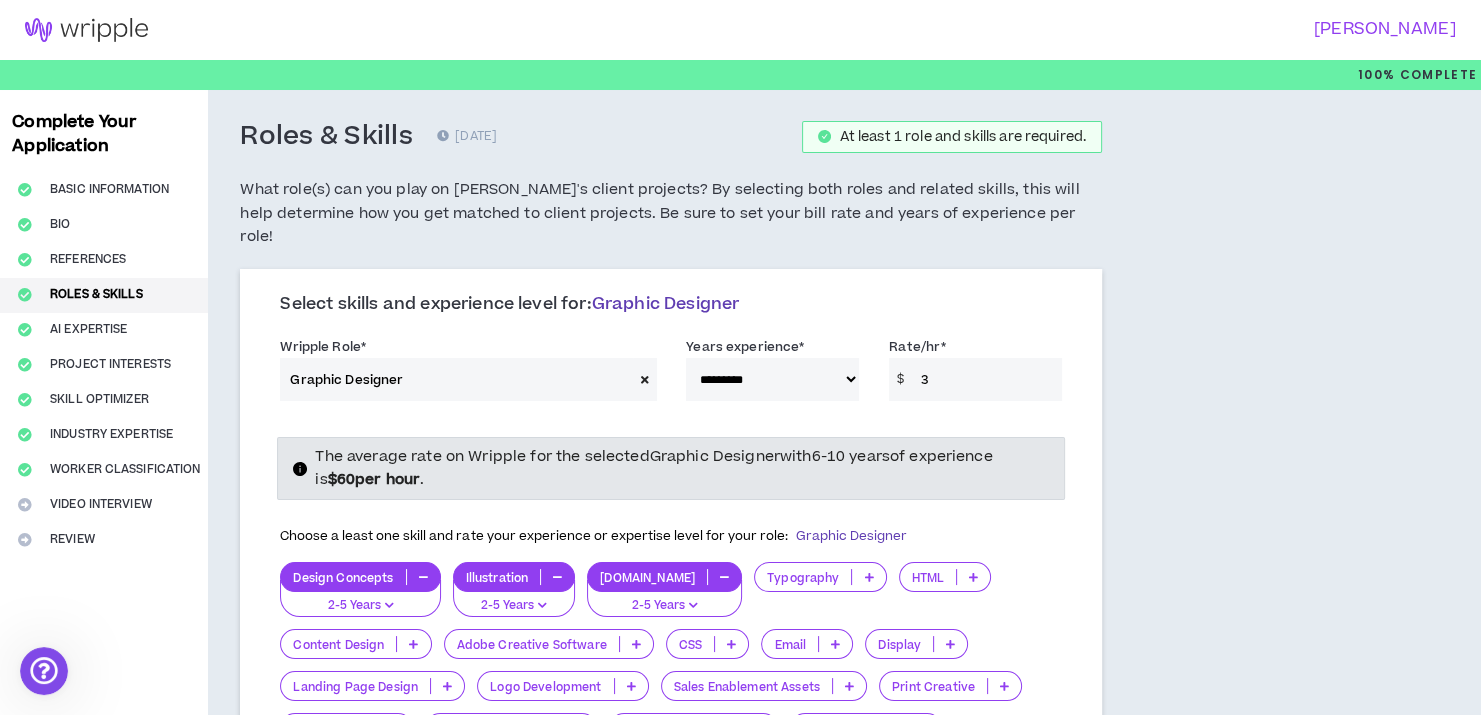 click on "3" at bounding box center (986, 379) 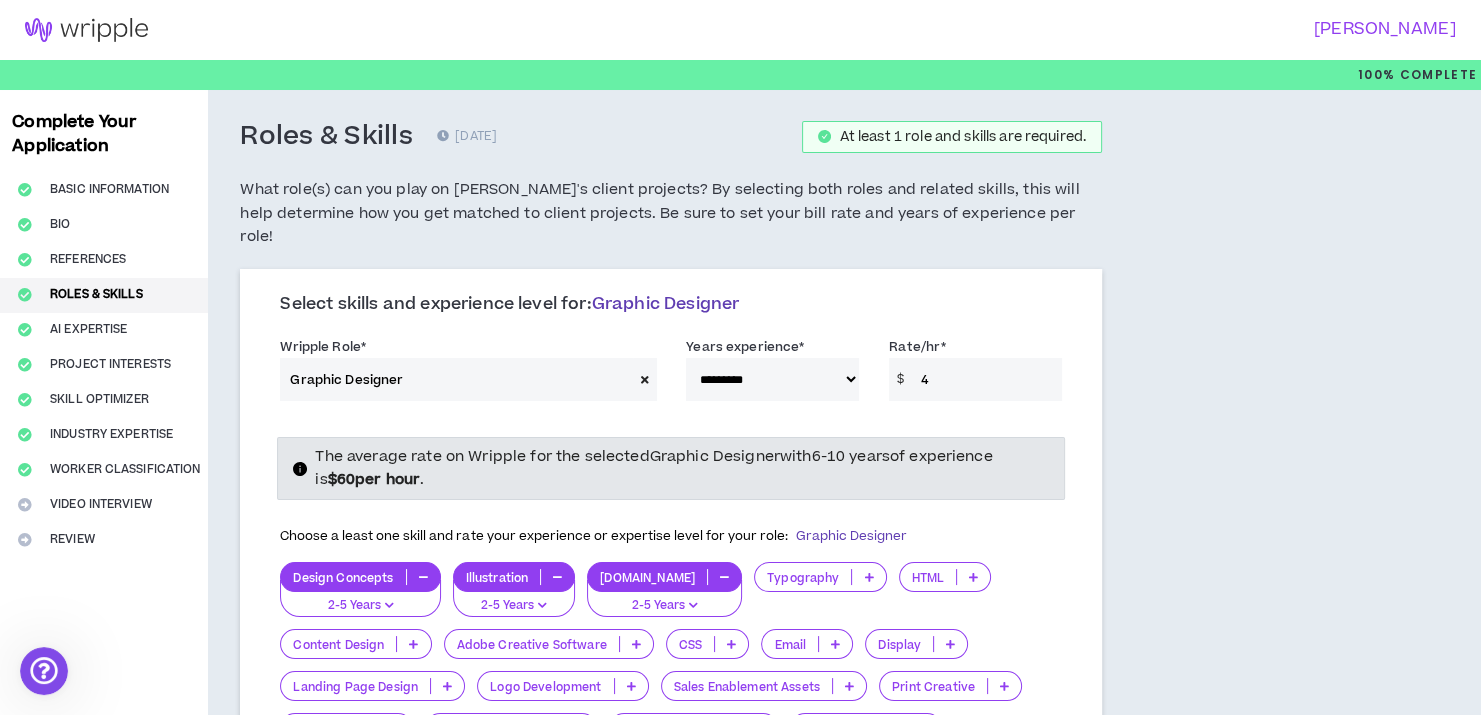 type on "3" 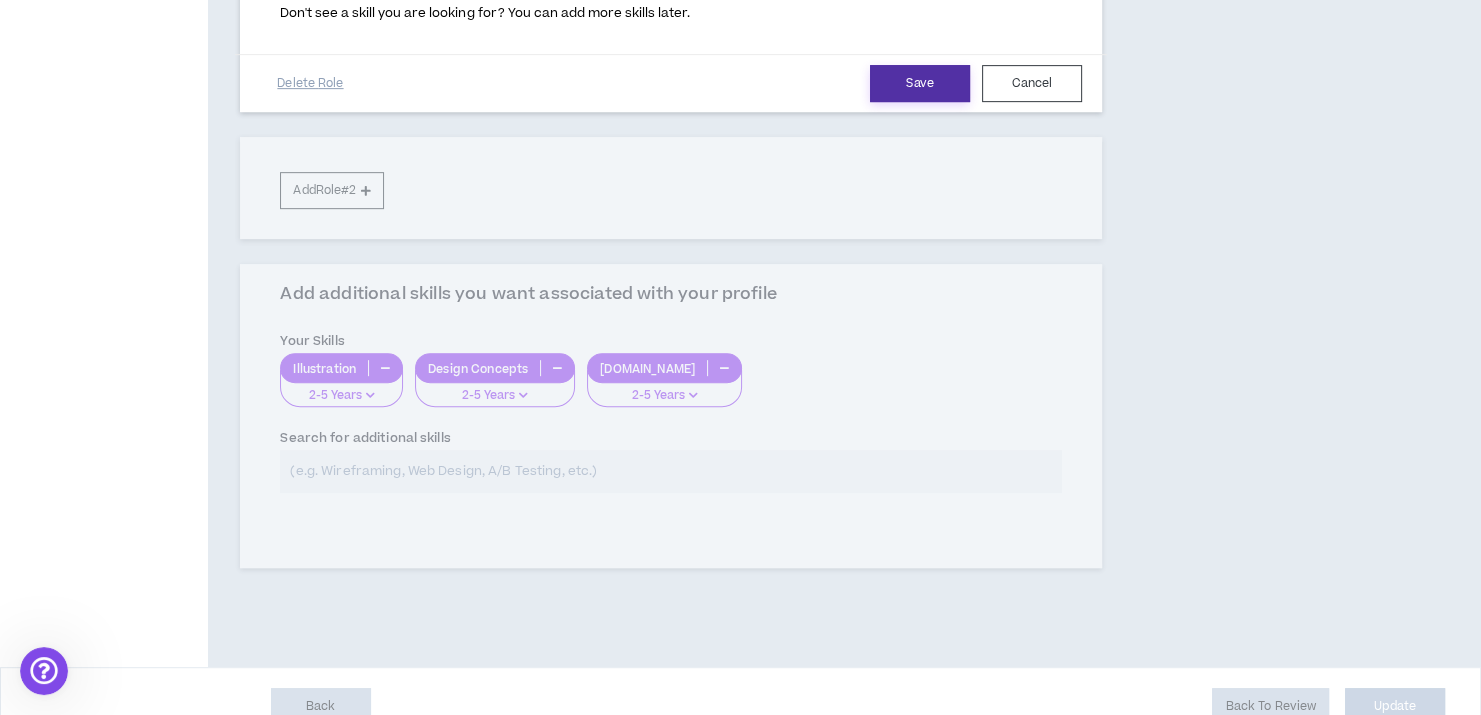 click on "Save" at bounding box center (920, 83) 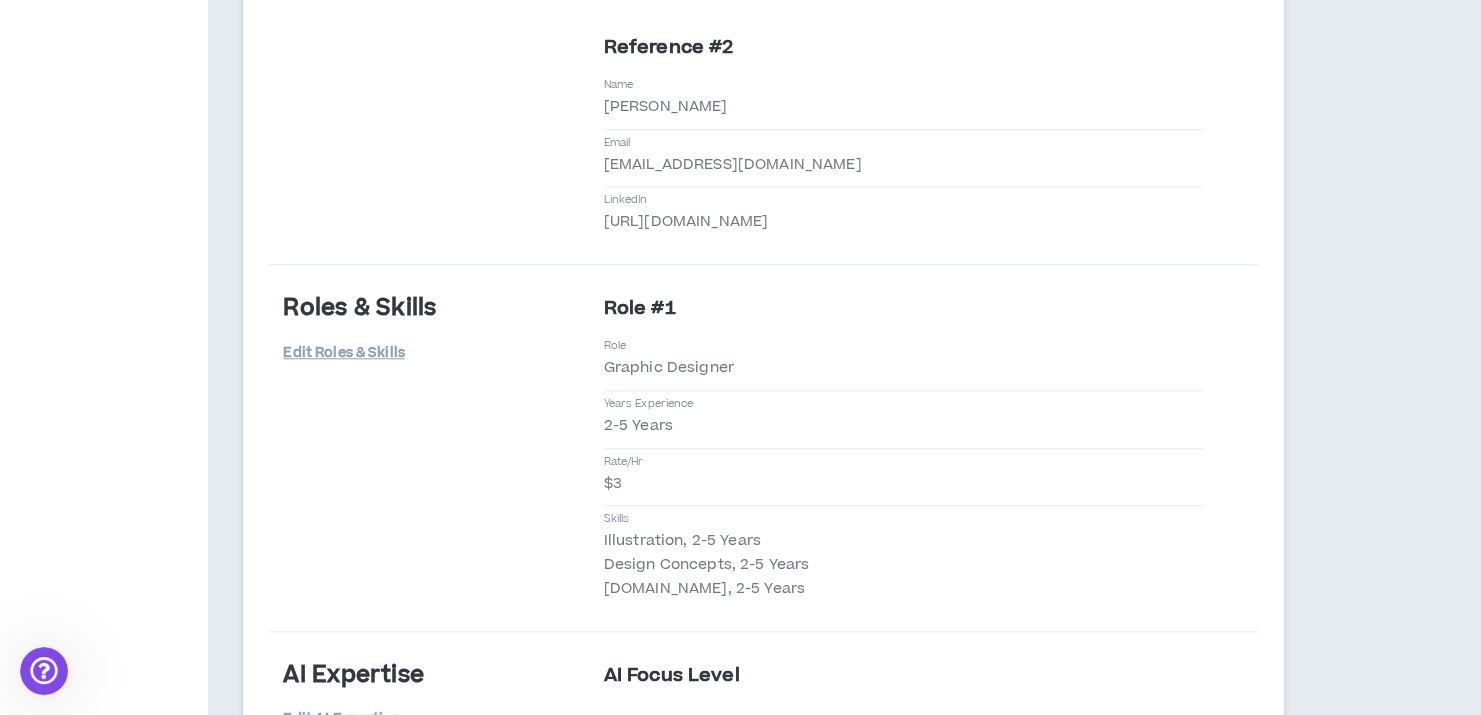 scroll, scrollTop: 1900, scrollLeft: 0, axis: vertical 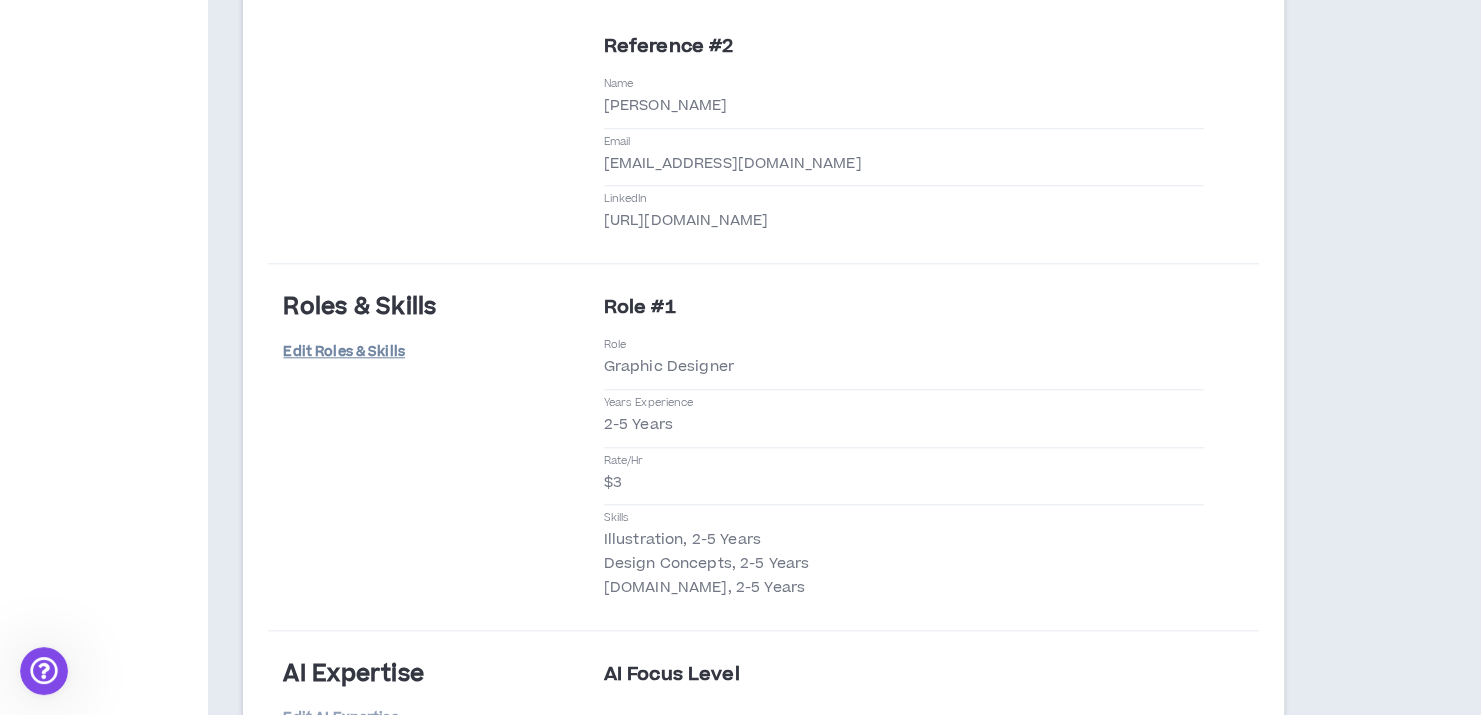click on "Edit Roles & Skills" at bounding box center (343, 352) 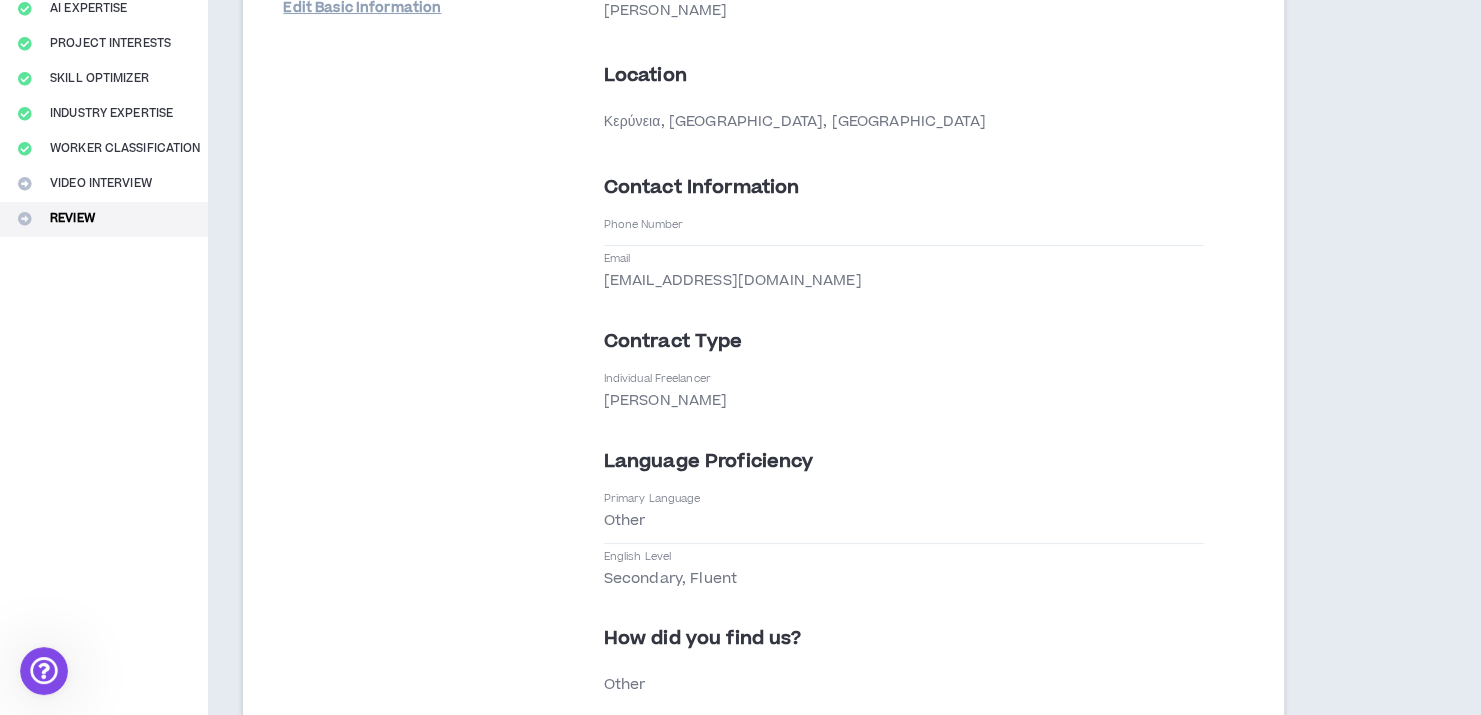 select on "**" 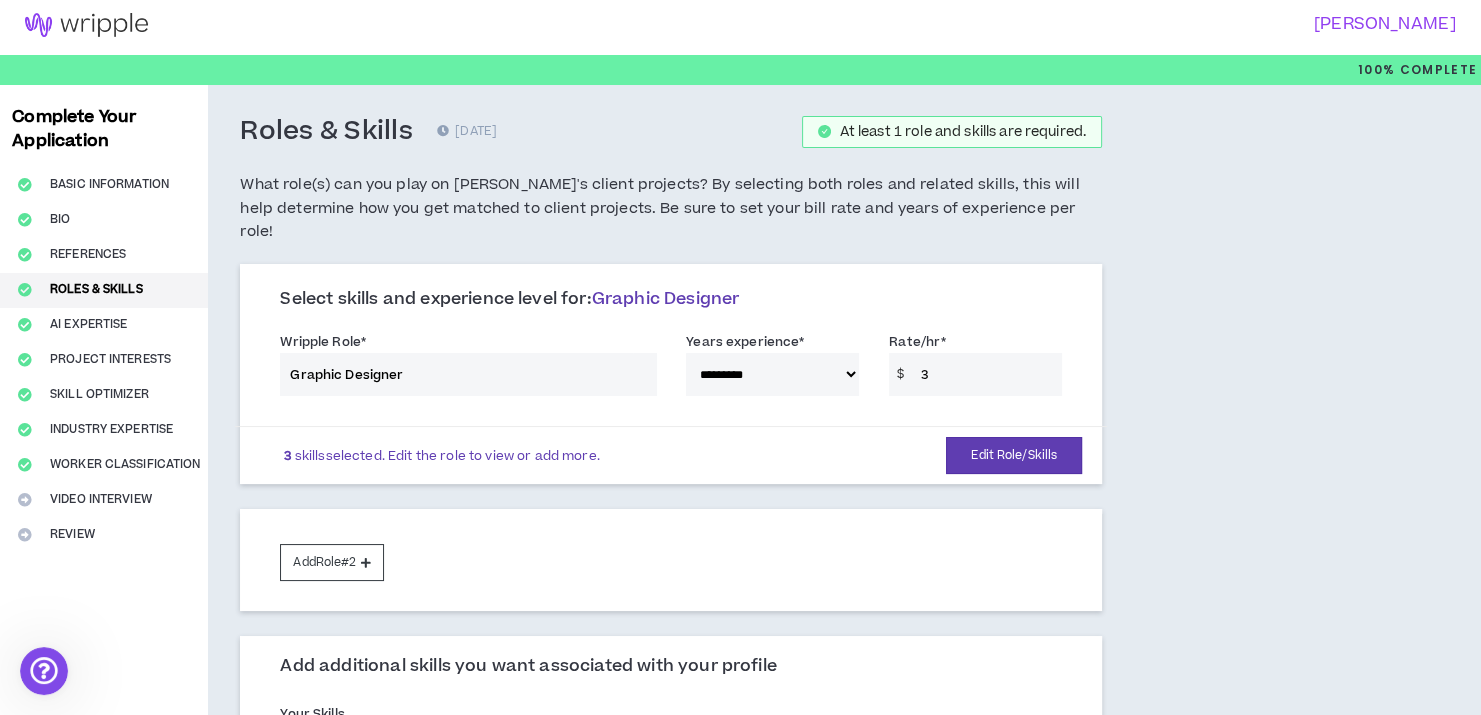 scroll, scrollTop: 0, scrollLeft: 0, axis: both 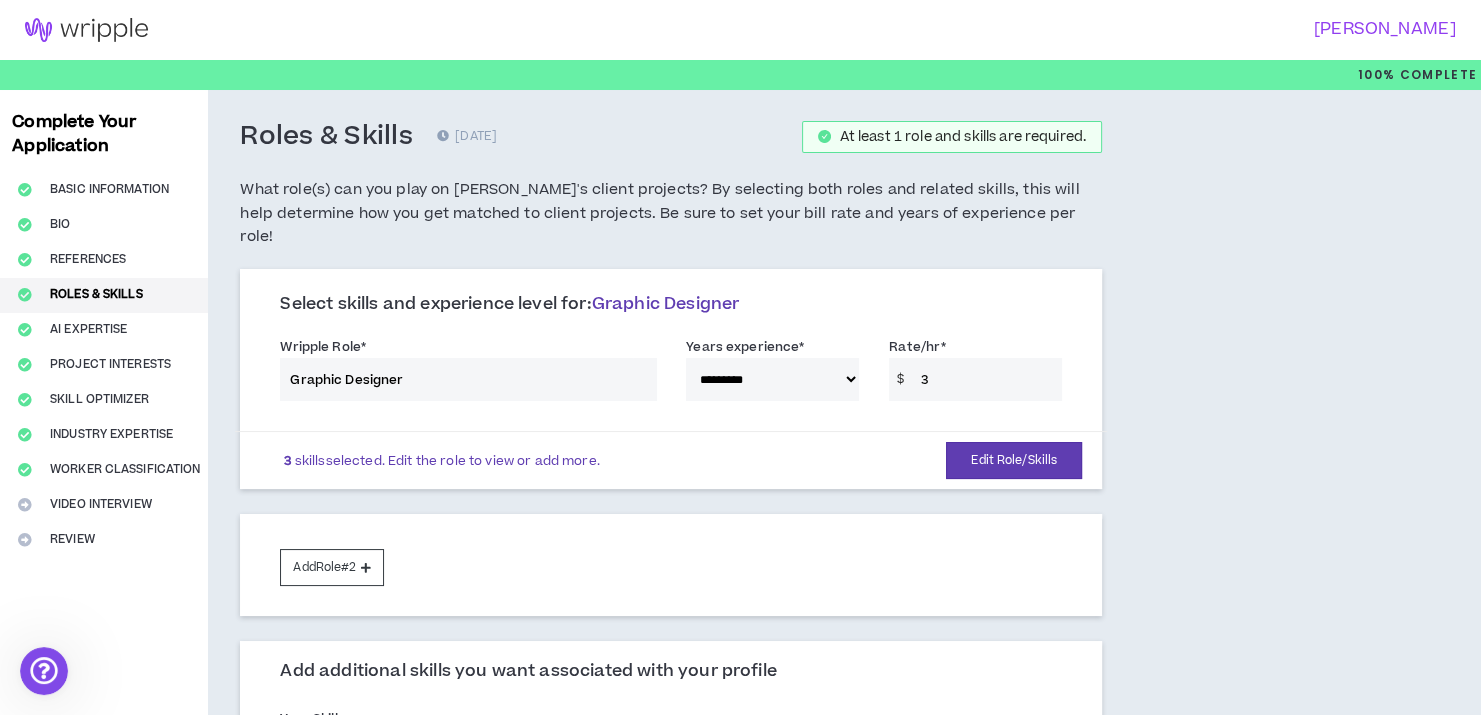 drag, startPoint x: 956, startPoint y: 355, endPoint x: 935, endPoint y: 347, distance: 22.472204 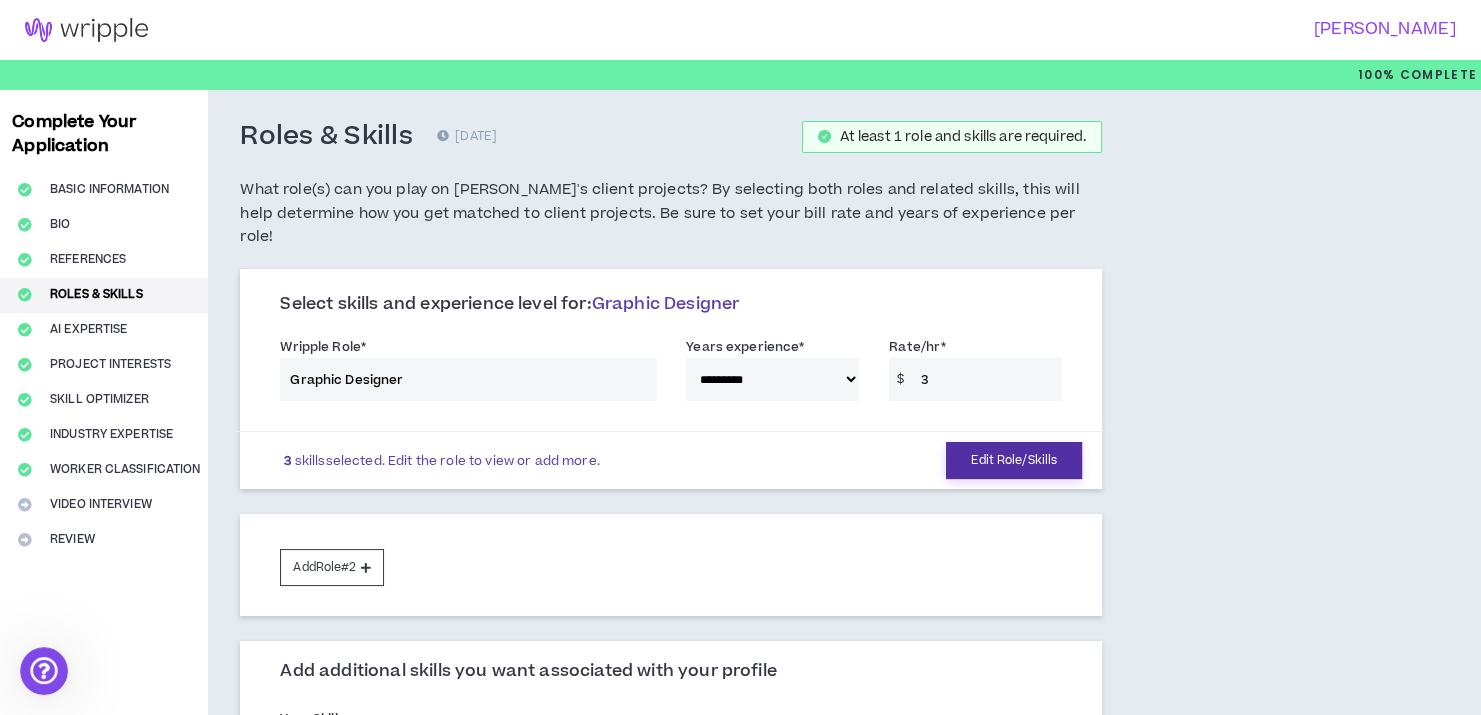 click on "Edit Role/Skills" at bounding box center (1014, 460) 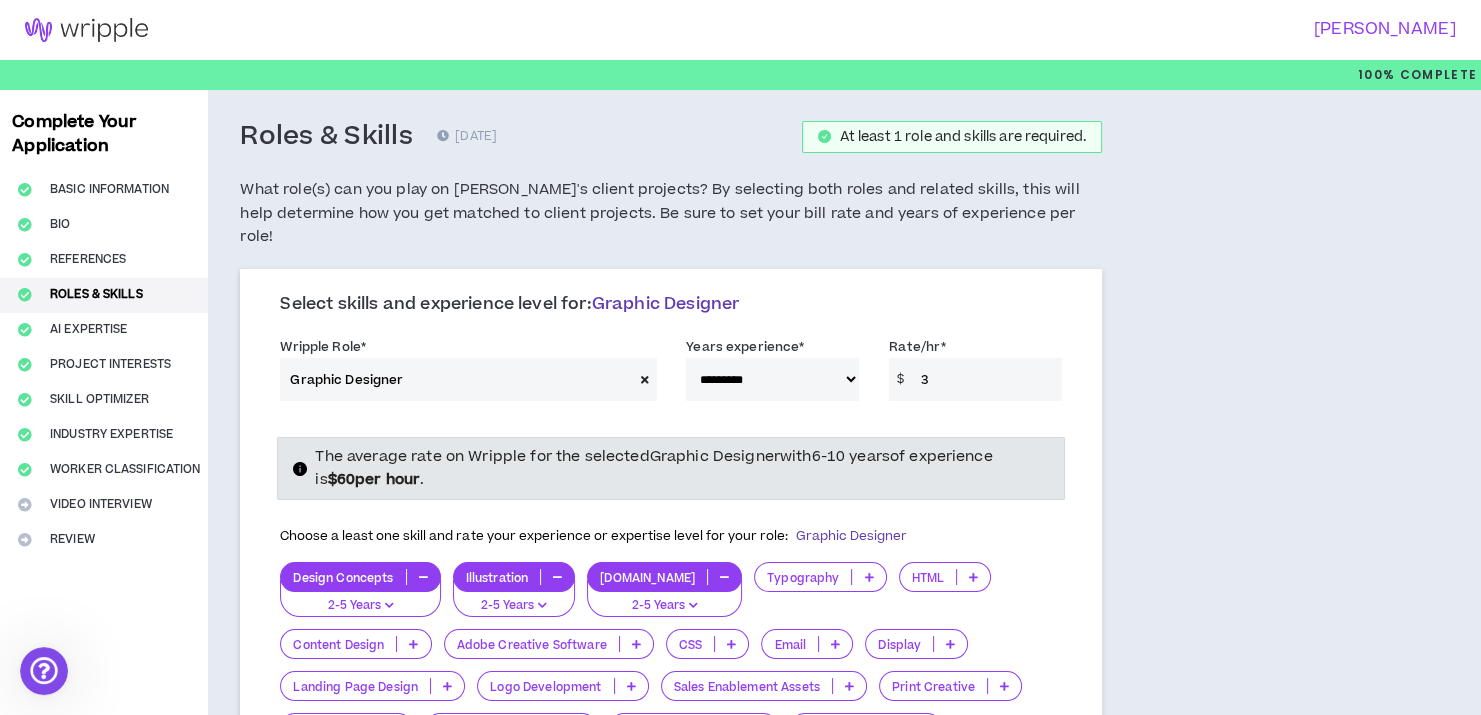 drag, startPoint x: 934, startPoint y: 358, endPoint x: 907, endPoint y: 357, distance: 27.018513 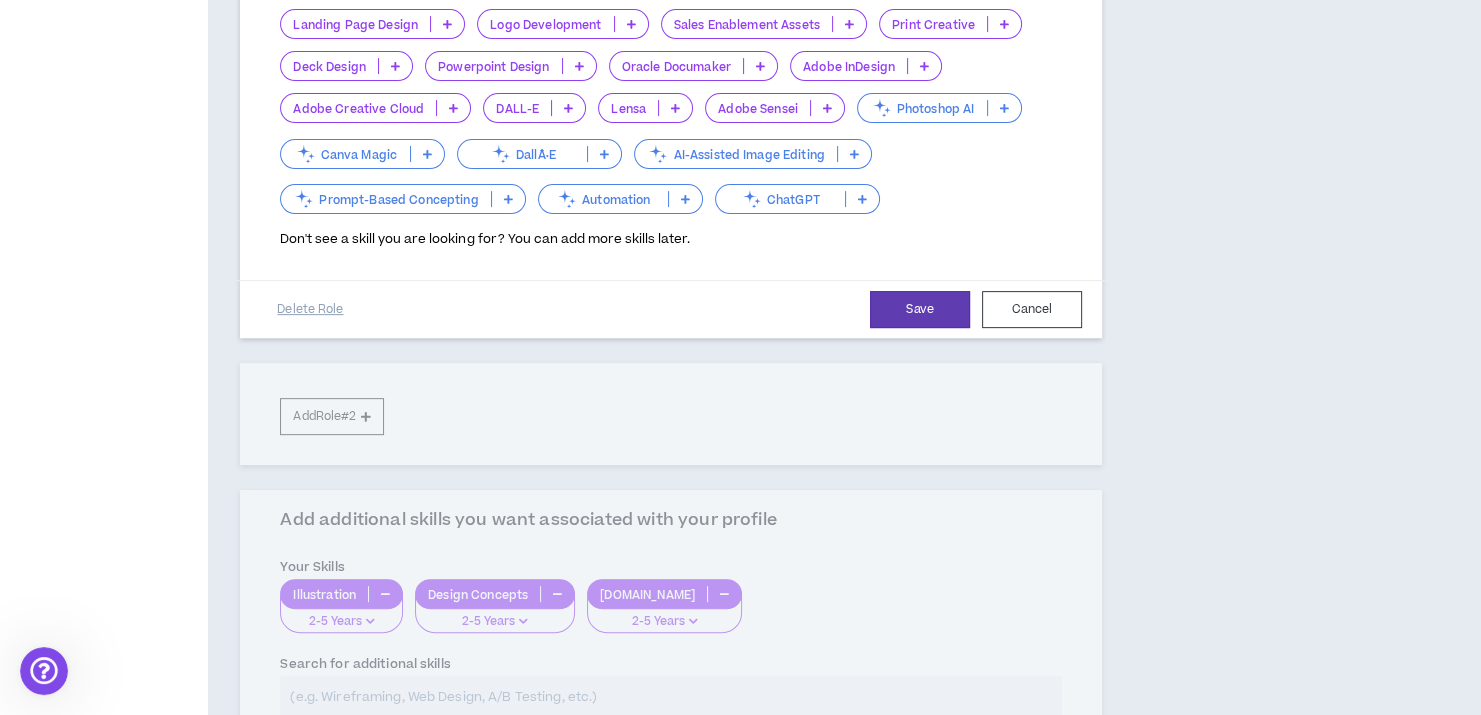 scroll, scrollTop: 888, scrollLeft: 0, axis: vertical 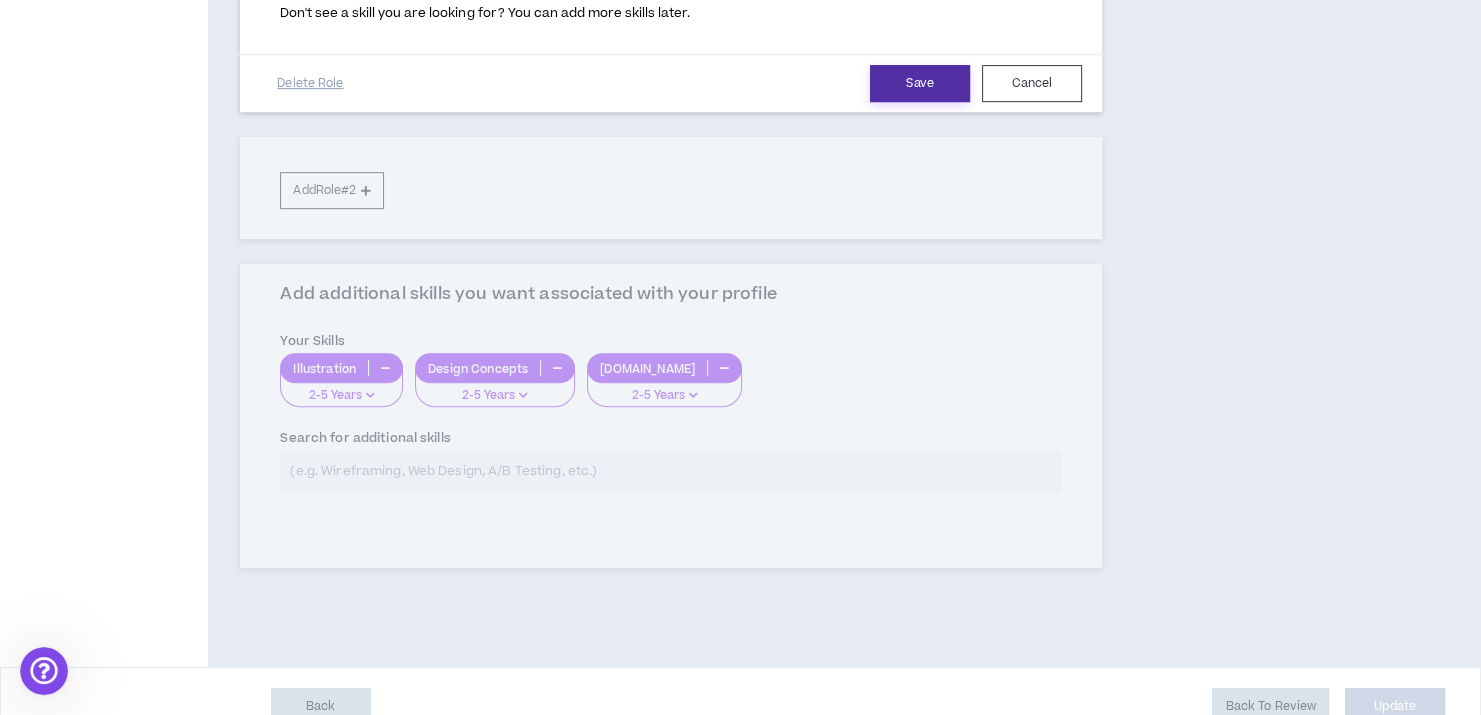 type on "8" 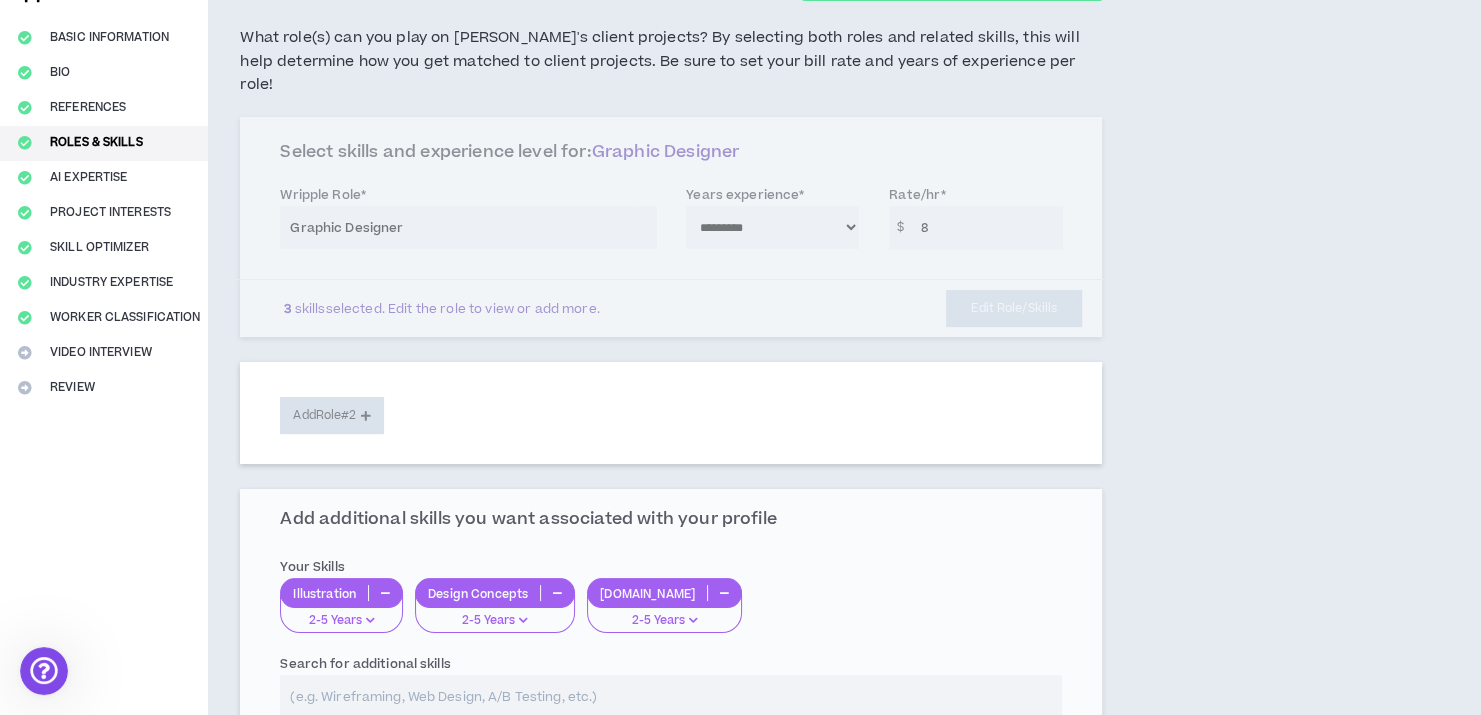 scroll, scrollTop: 0, scrollLeft: 0, axis: both 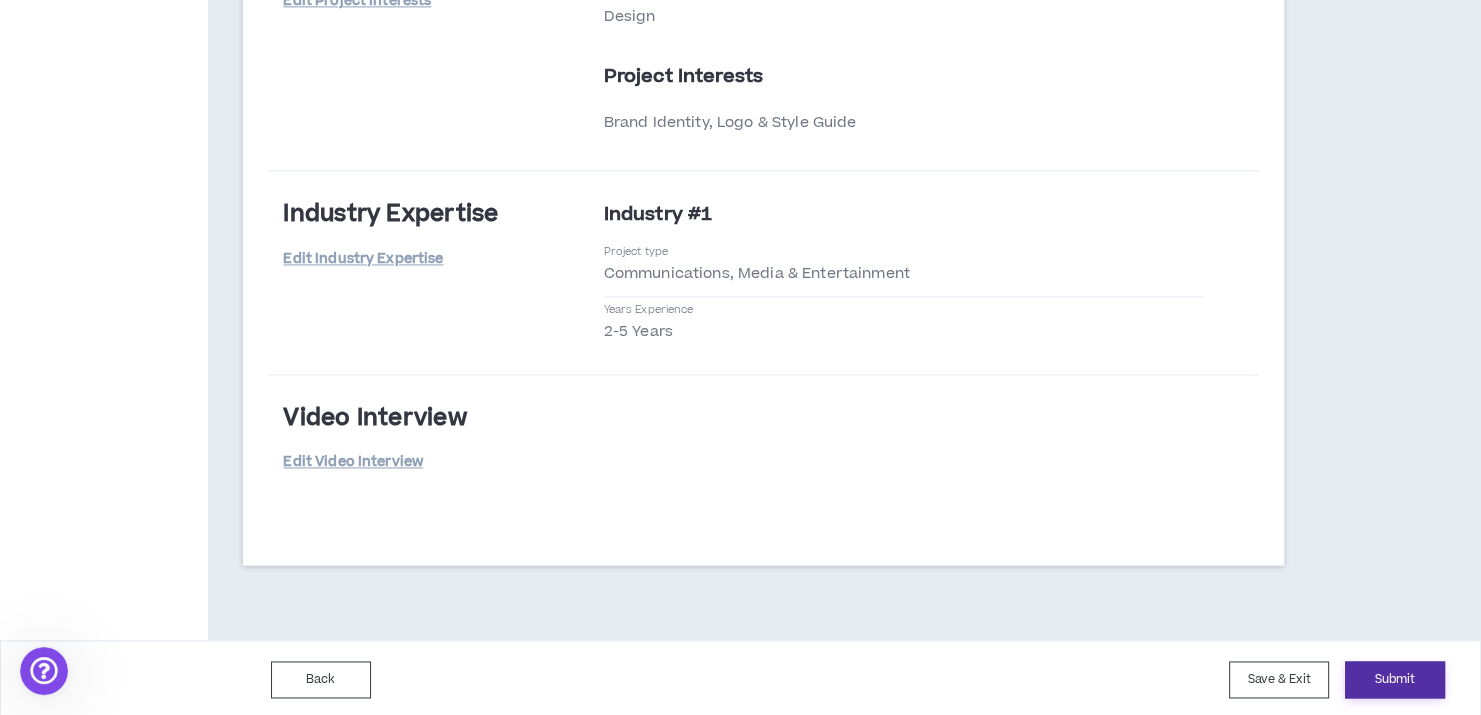 click on "Submit" at bounding box center (1395, 679) 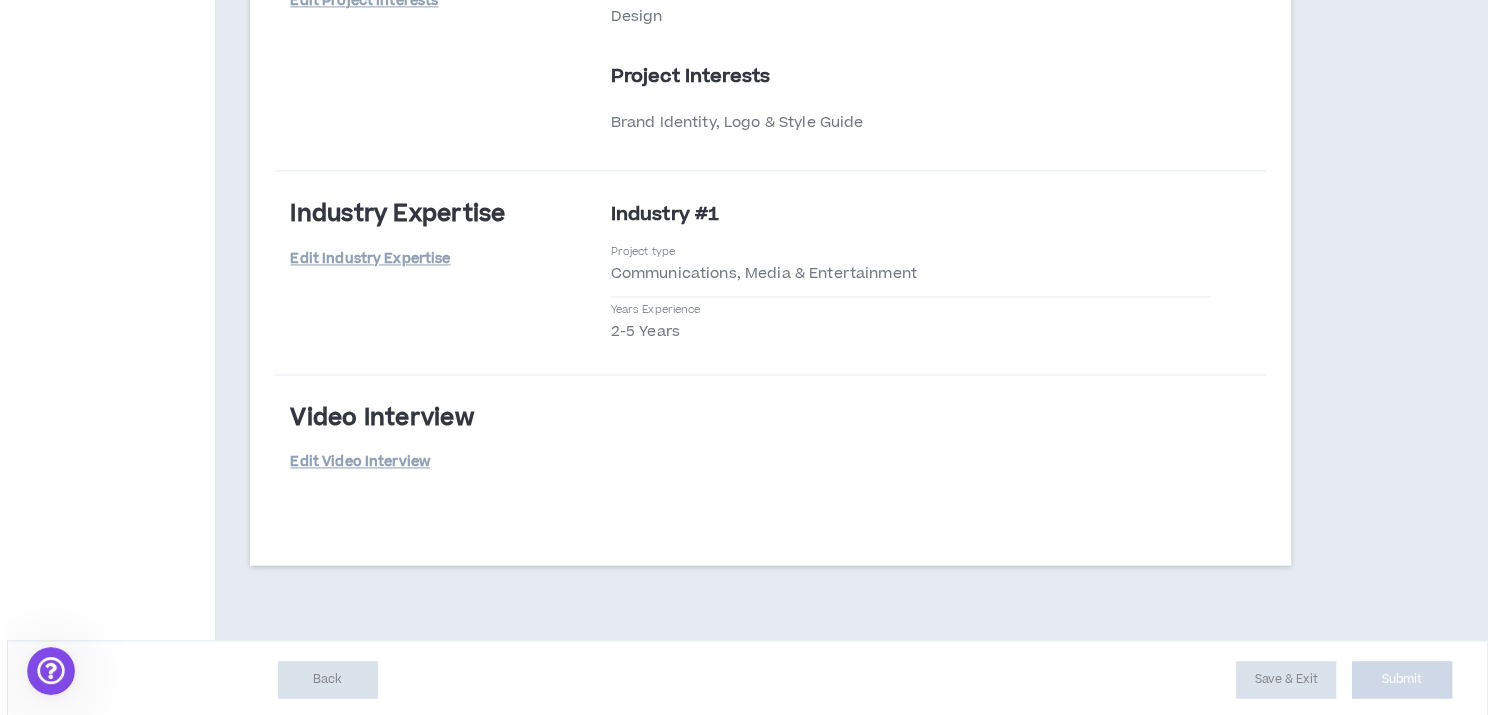 scroll, scrollTop: 0, scrollLeft: 0, axis: both 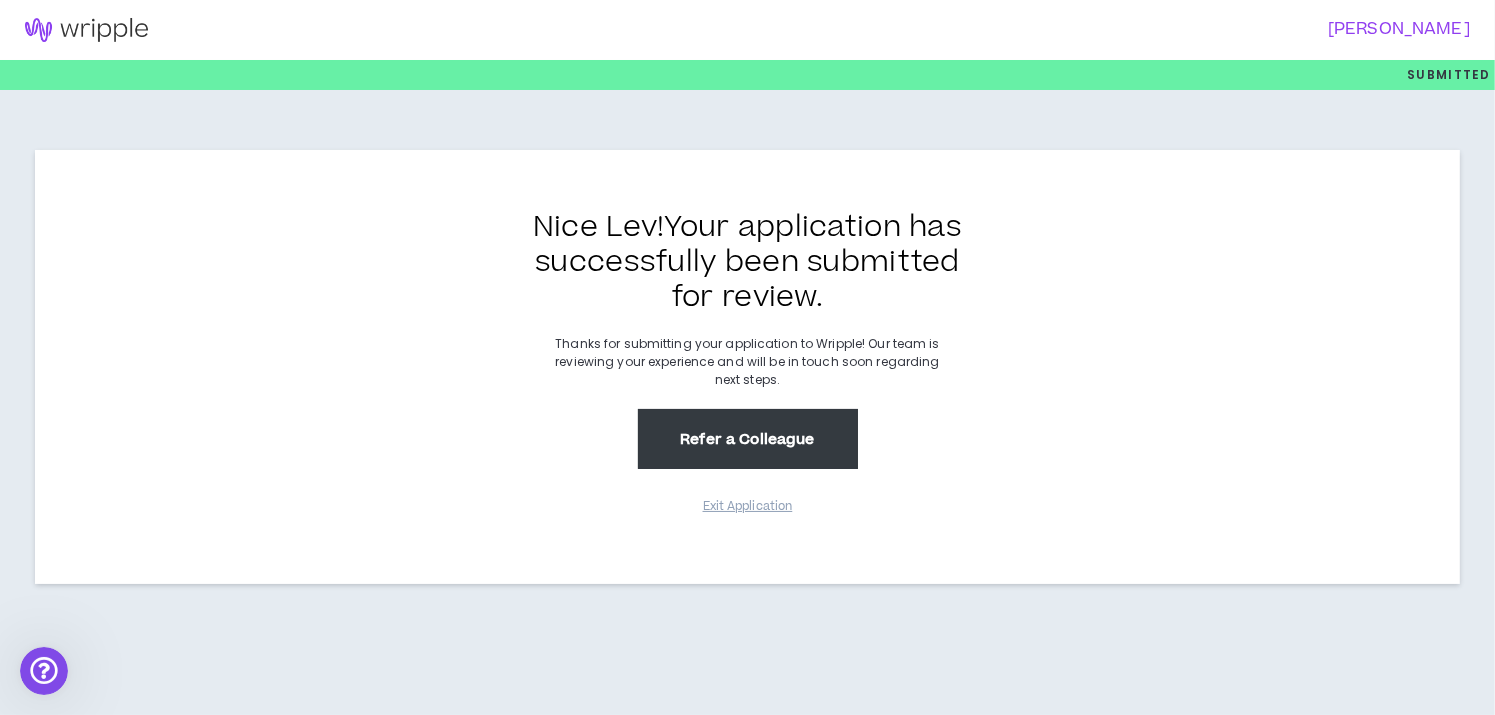 click on "Refer a Colleague" at bounding box center (748, 439) 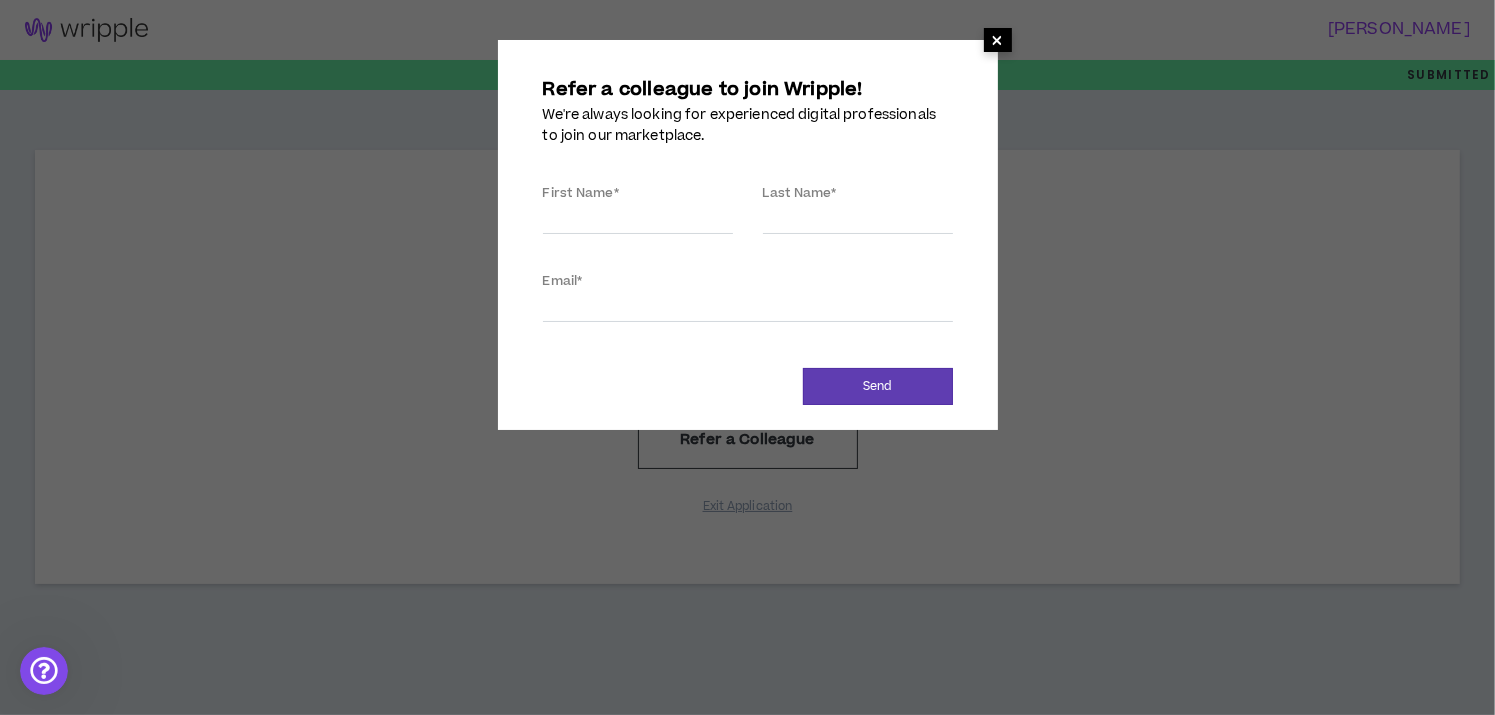 click on "×" at bounding box center [998, 40] 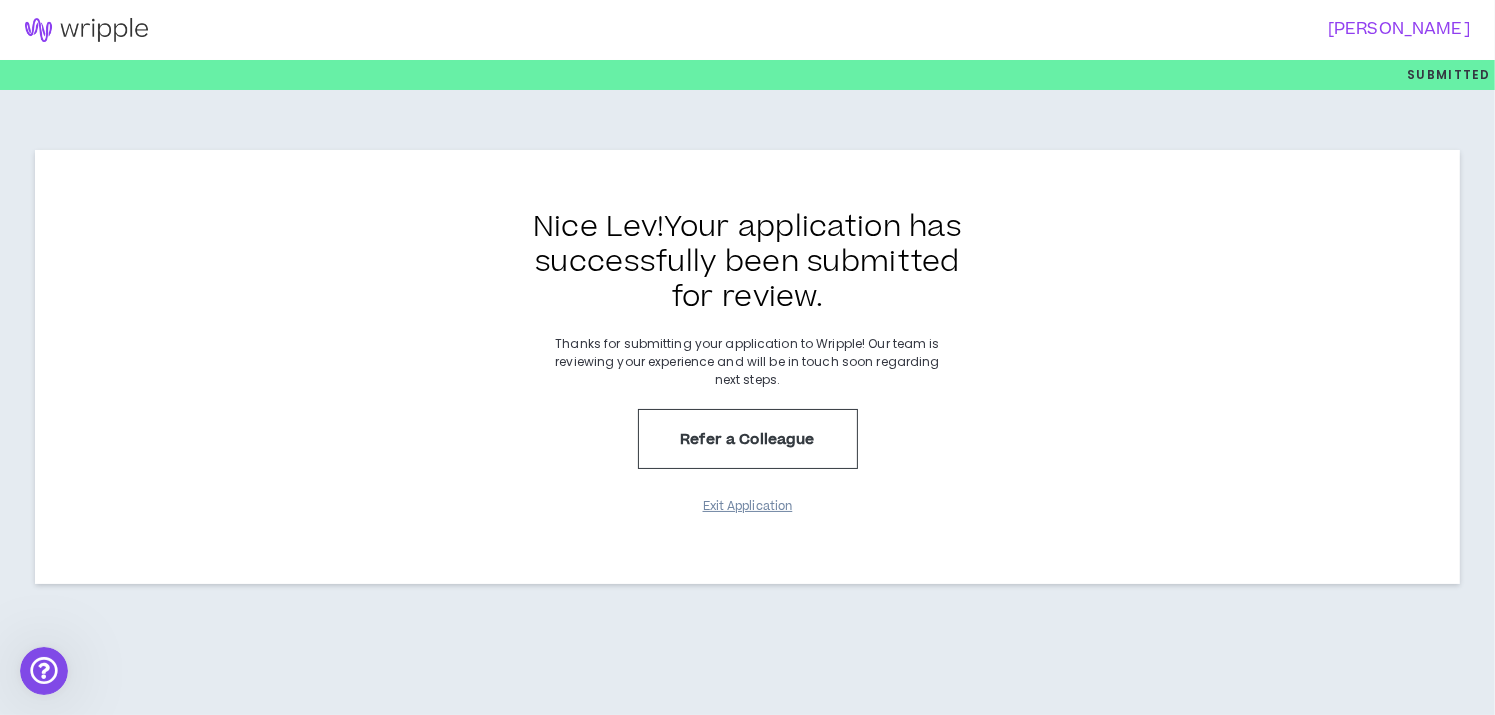 click on "Exit Application" at bounding box center (748, 506) 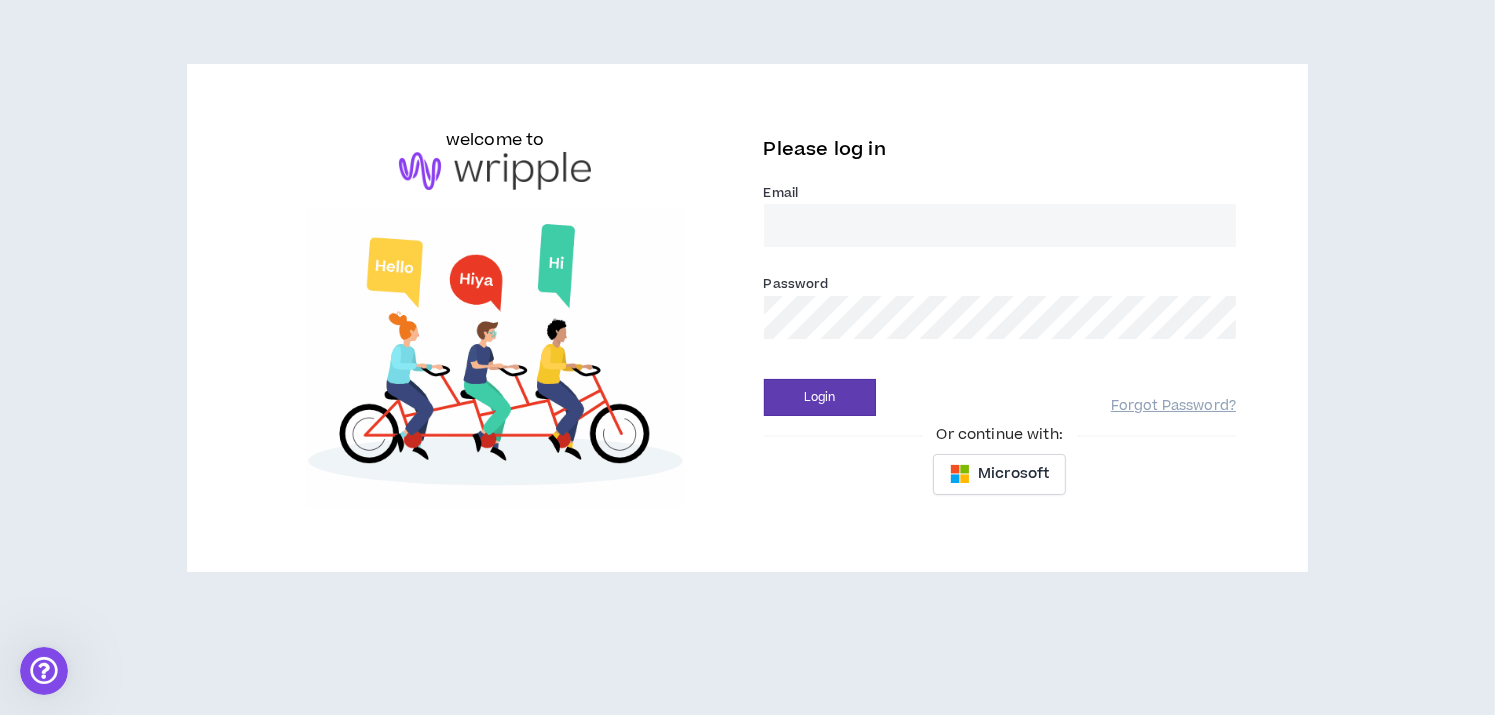 type on "[EMAIL_ADDRESS][DOMAIN_NAME]" 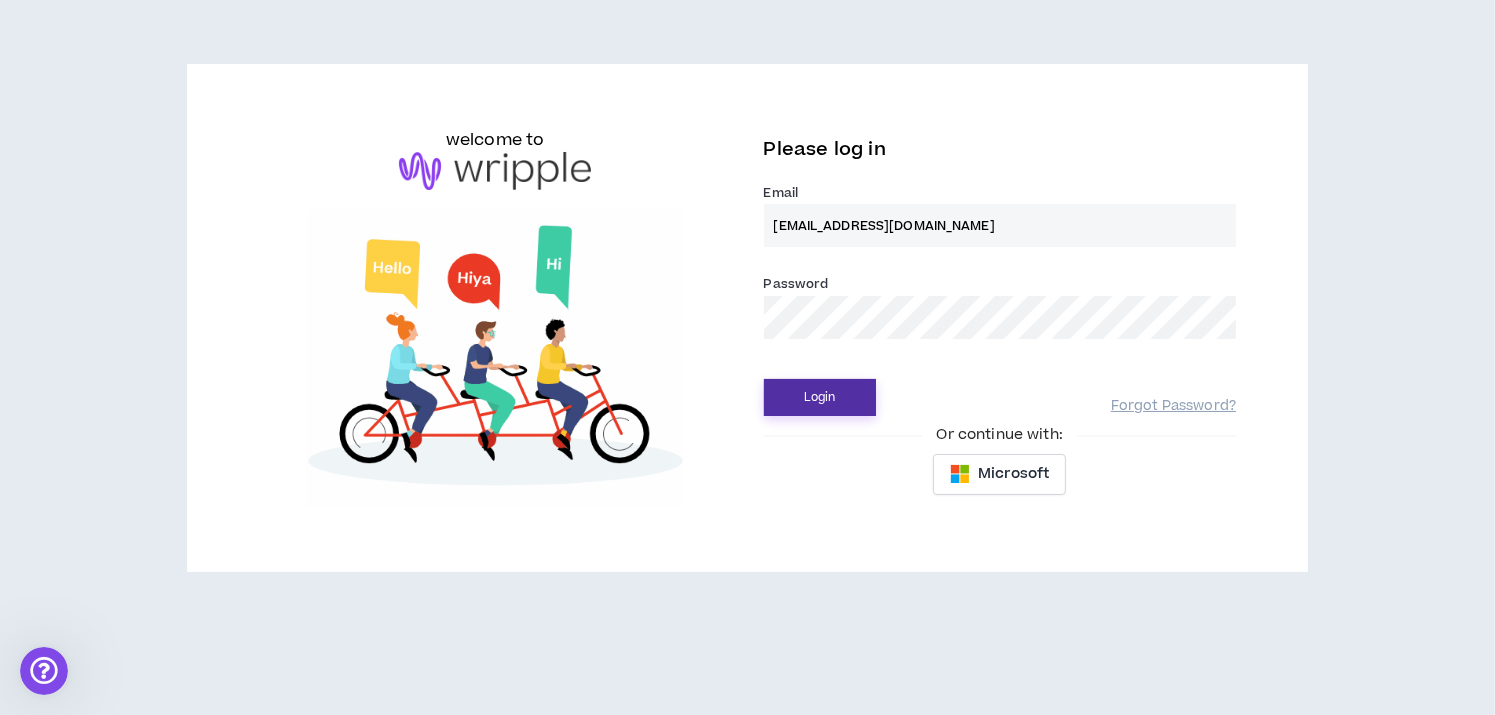 click on "Login" at bounding box center [820, 397] 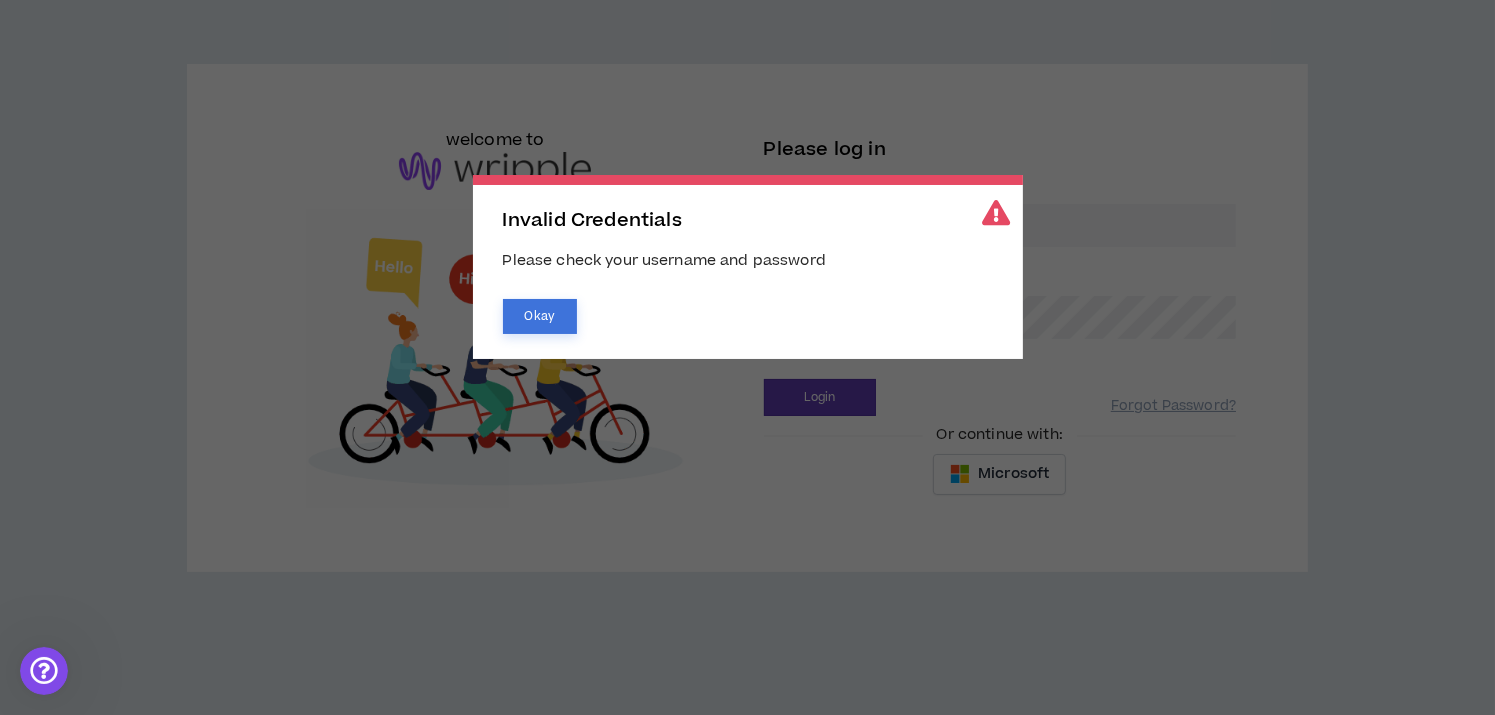 click on "Okay" at bounding box center (540, 316) 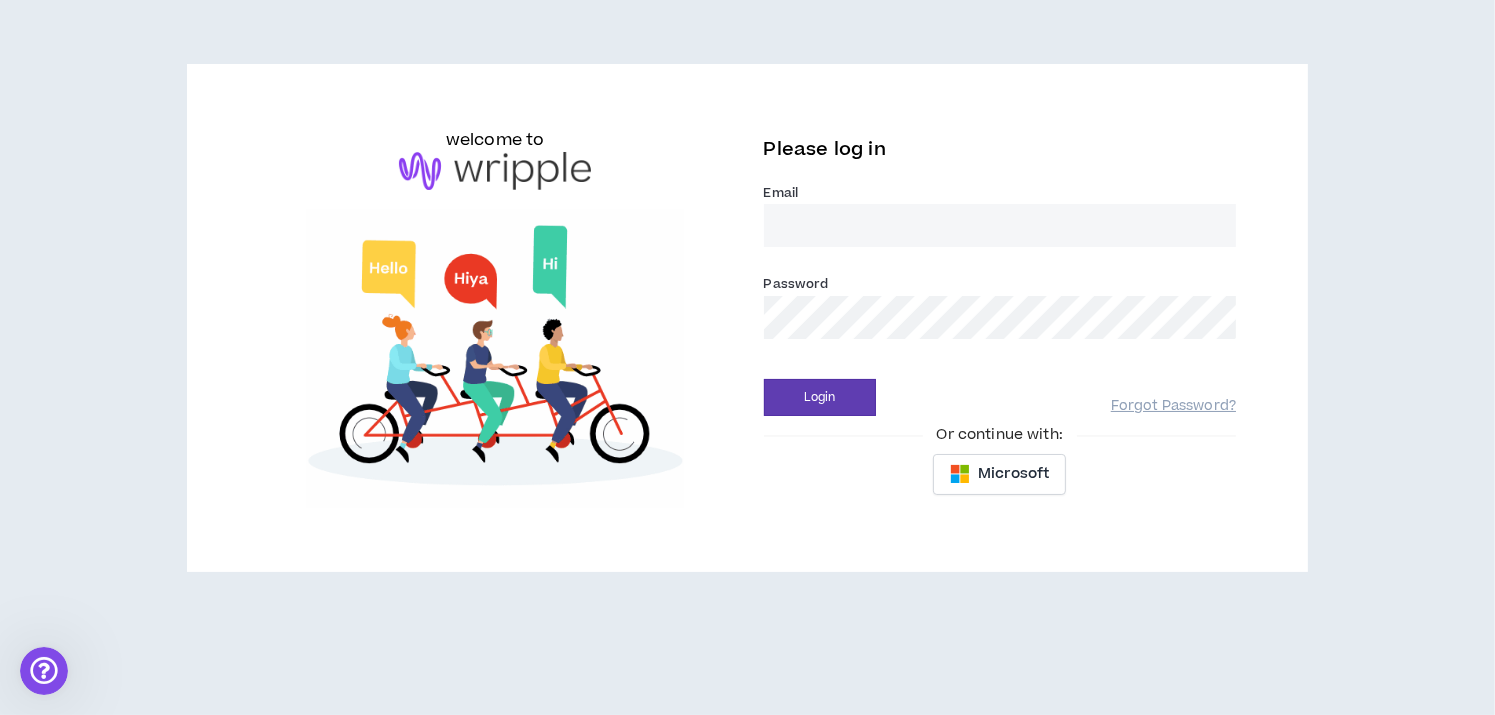 type on "[EMAIL_ADDRESS][DOMAIN_NAME]" 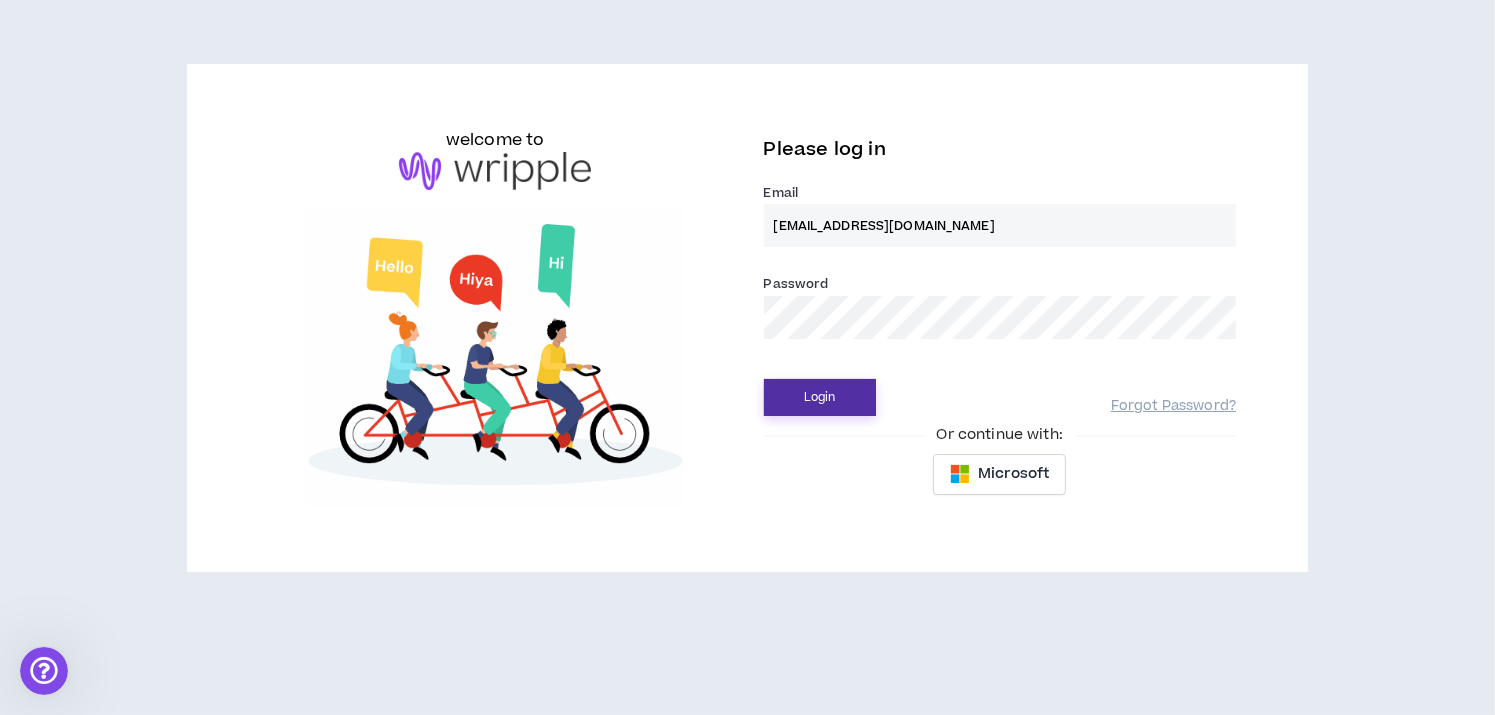 click on "Login" at bounding box center (820, 397) 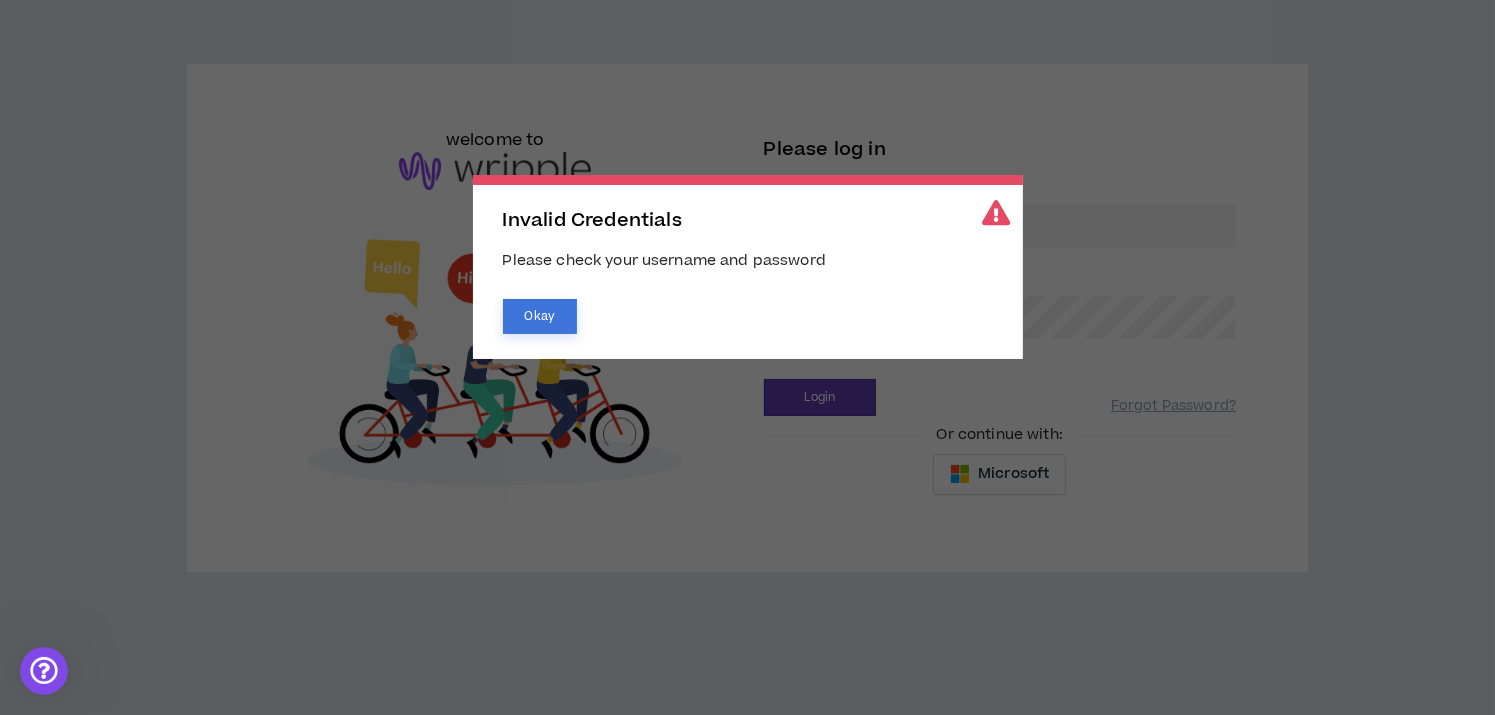 click on "Okay" at bounding box center [540, 316] 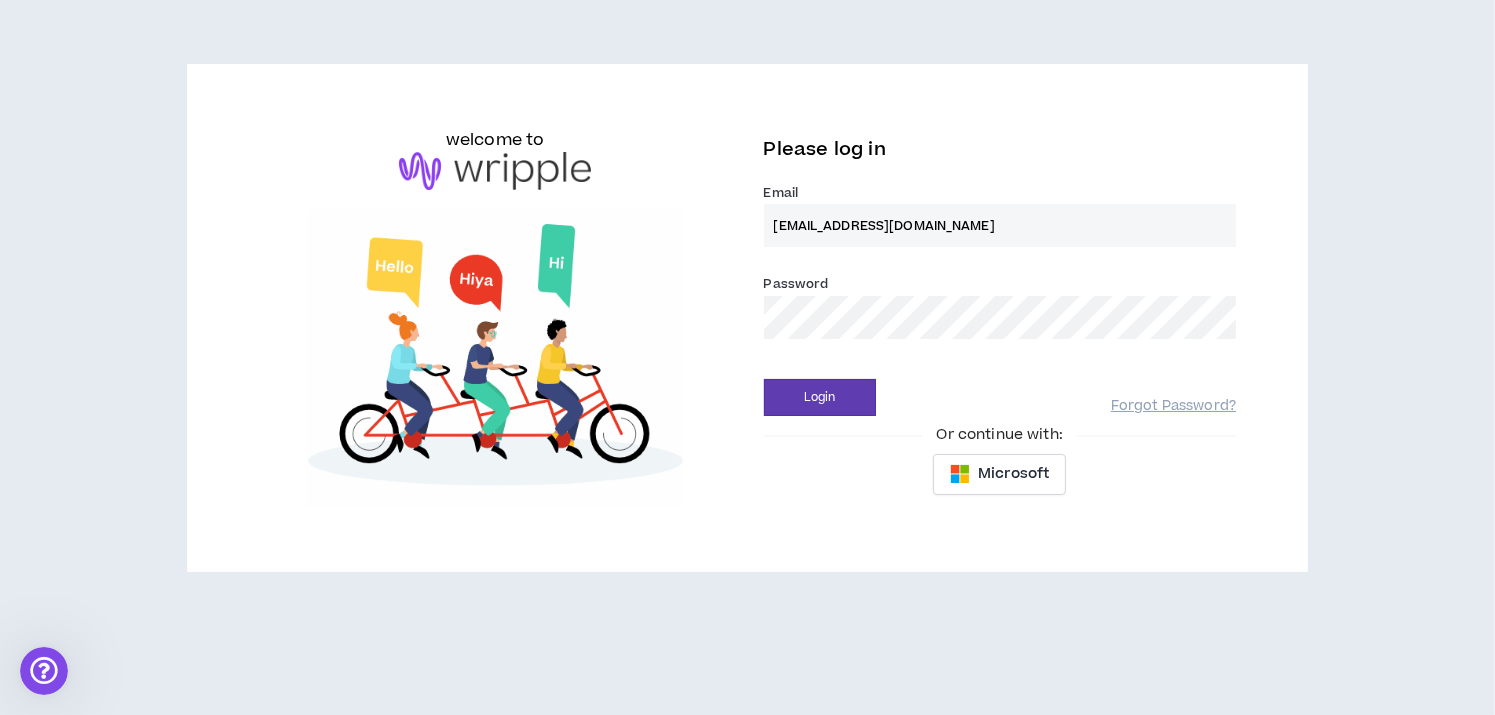 click at bounding box center (495, 359) 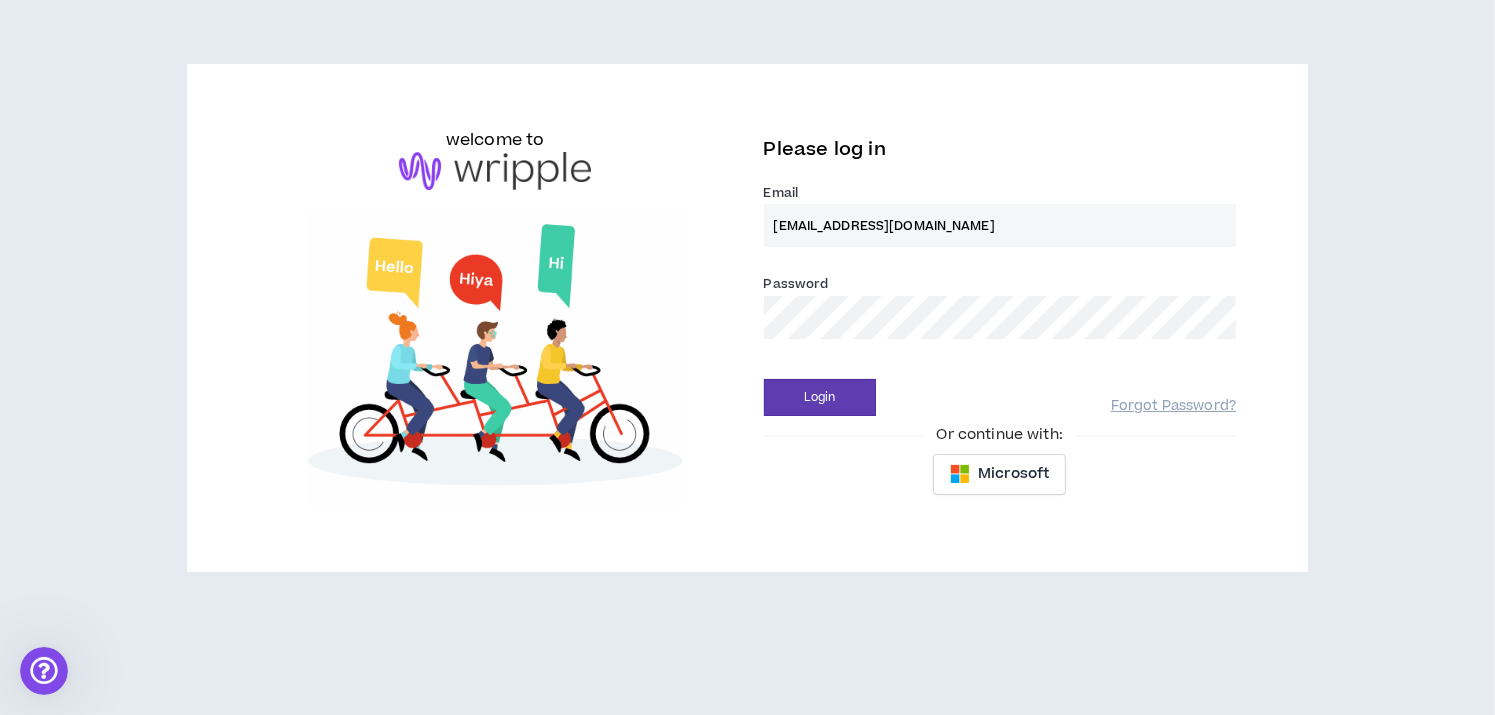 drag, startPoint x: 407, startPoint y: 216, endPoint x: 491, endPoint y: 180, distance: 91.389275 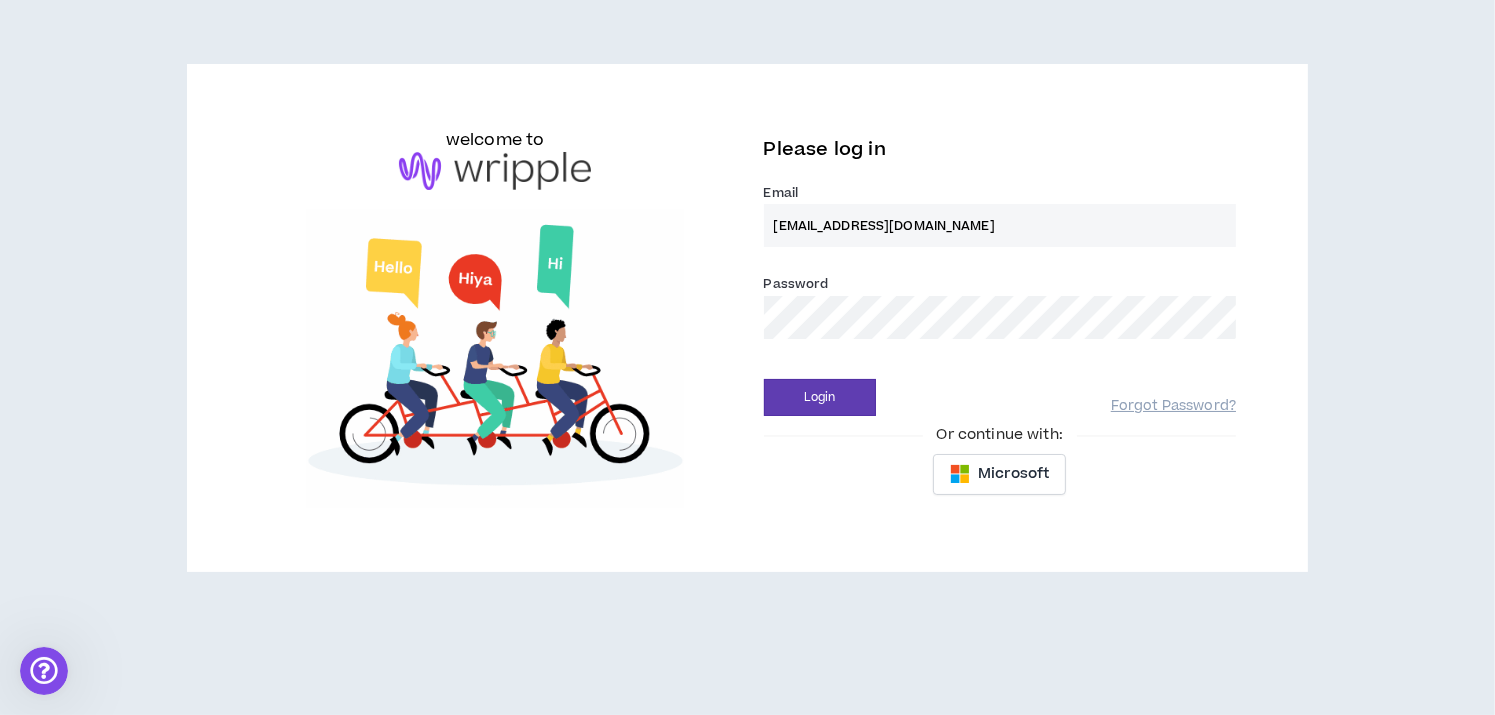 click at bounding box center [495, 359] 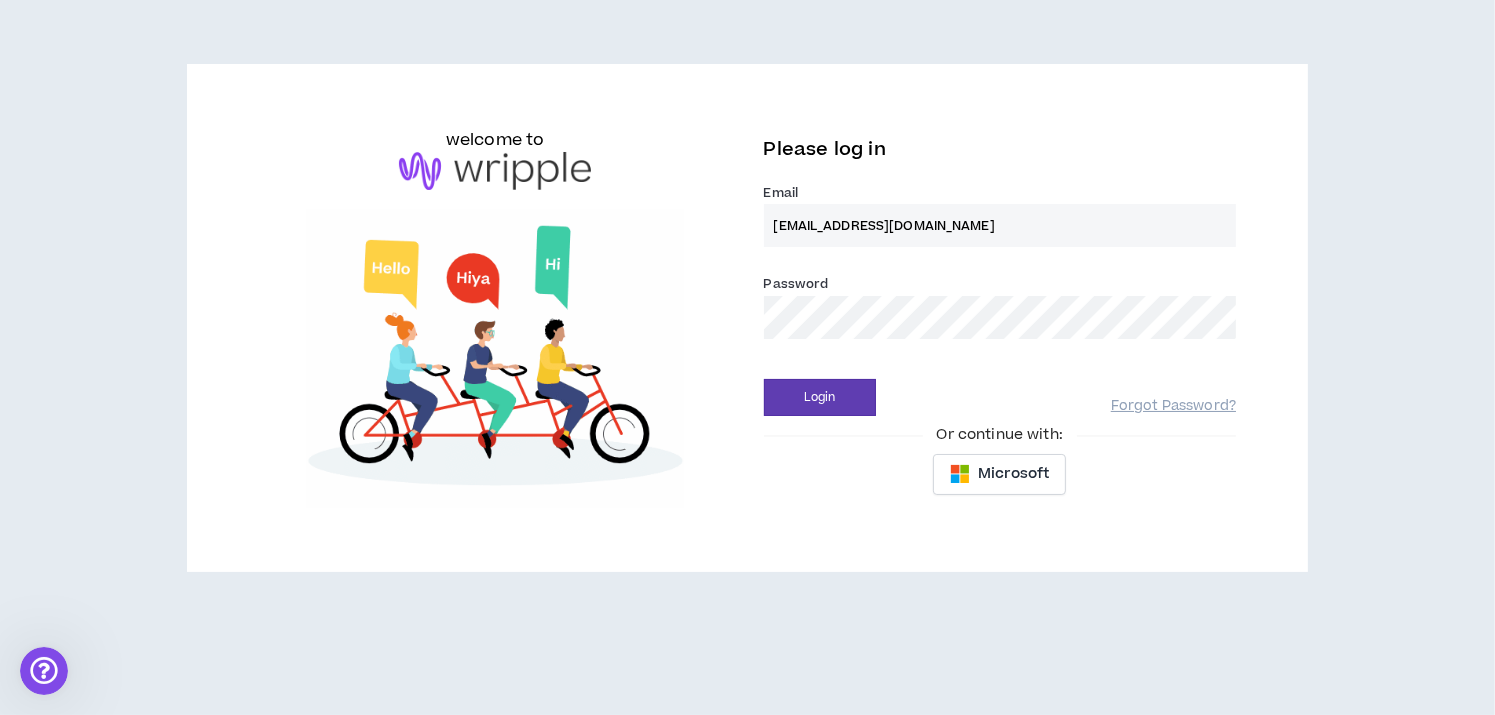 click at bounding box center (495, 171) 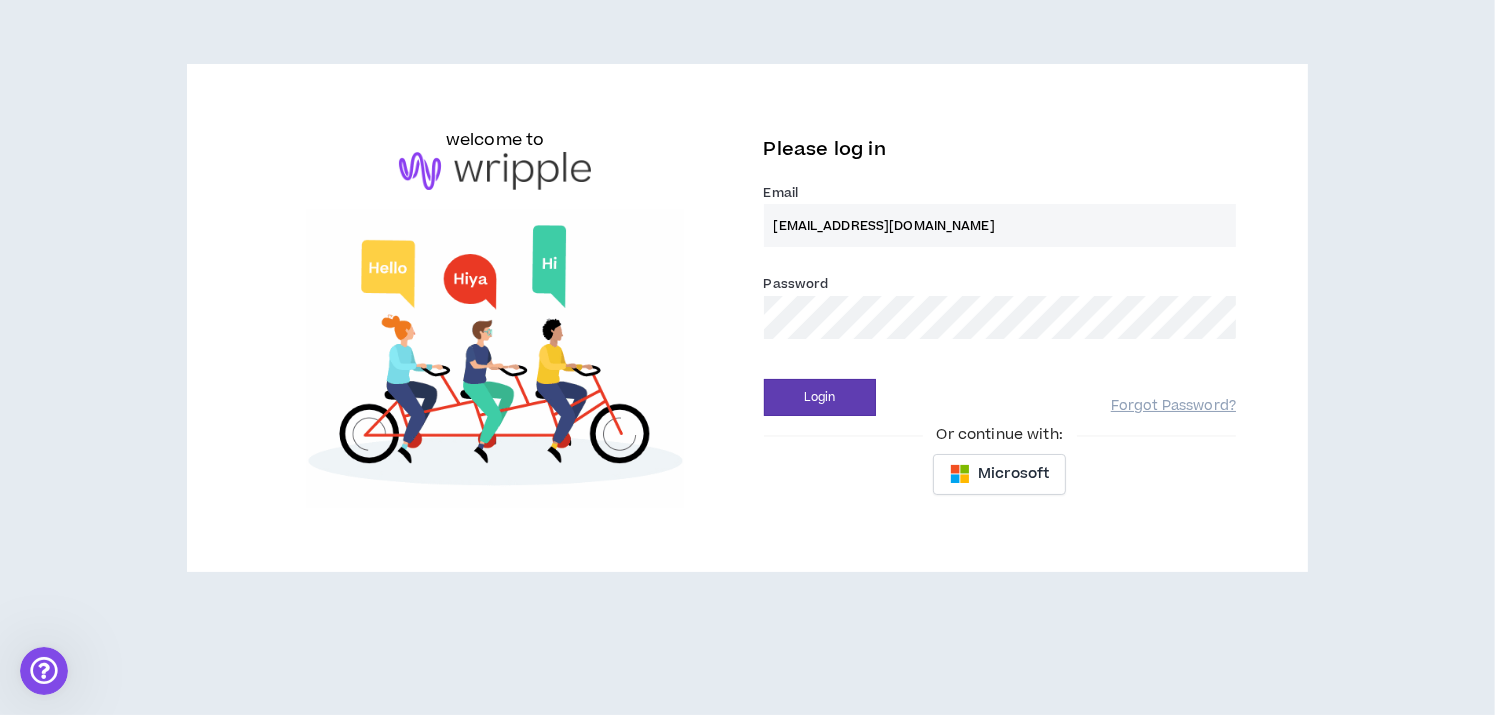 click at bounding box center [495, 171] 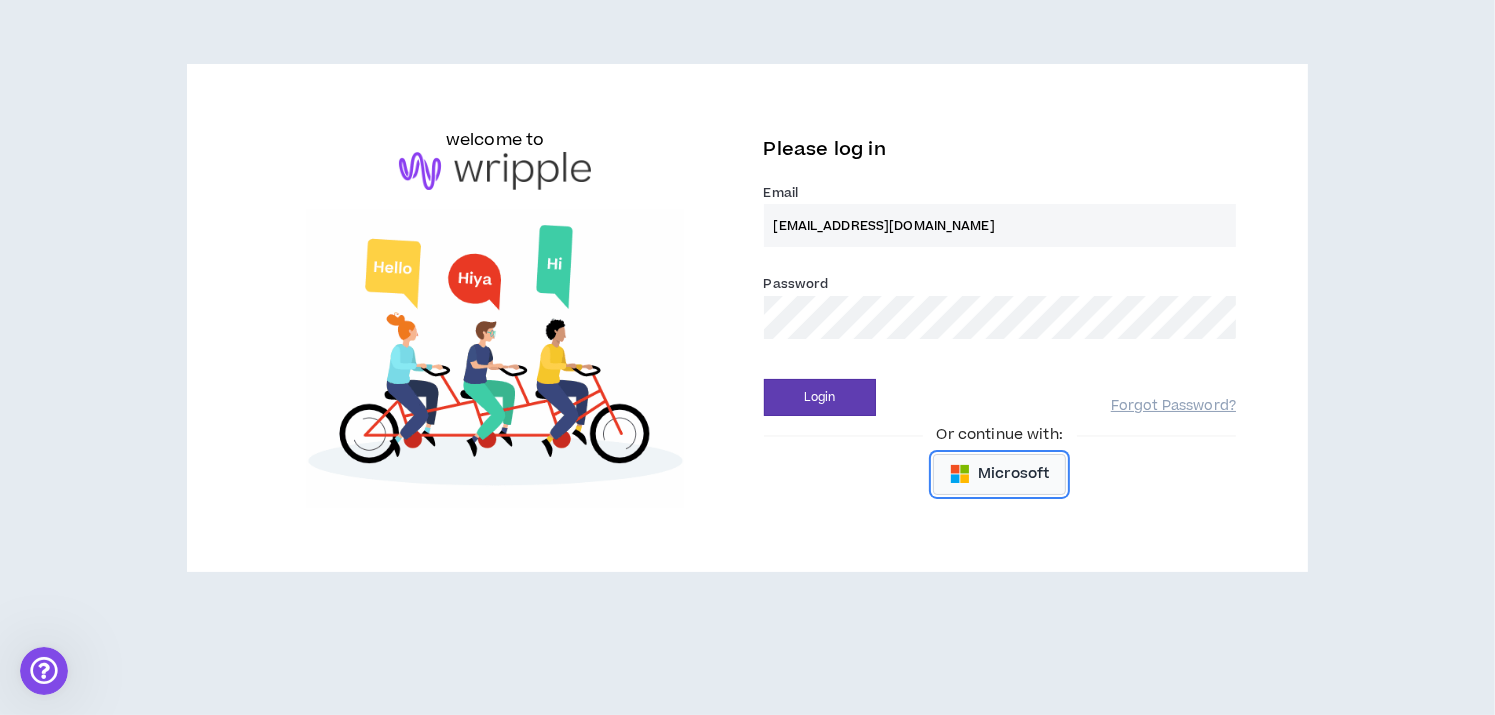 click on "Microsoft" at bounding box center [1013, 474] 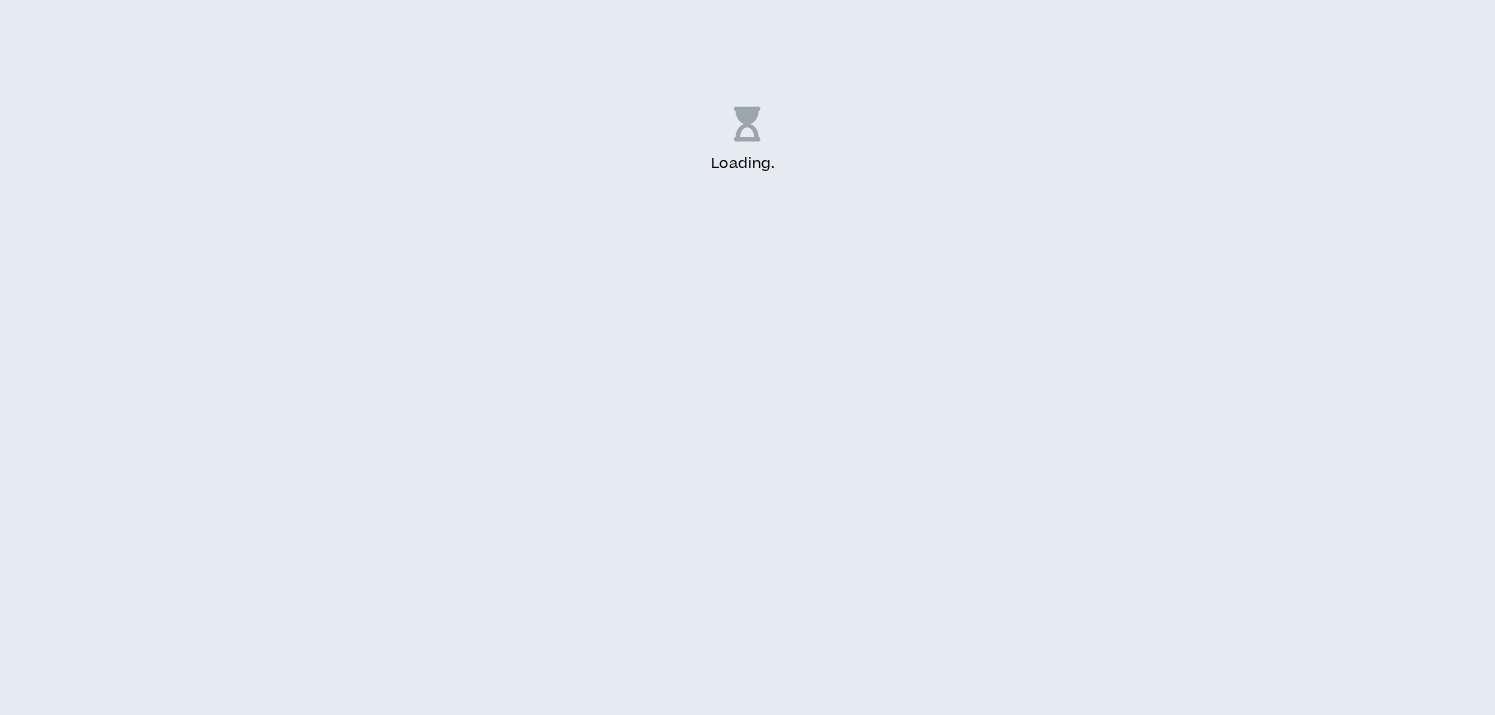 scroll, scrollTop: 0, scrollLeft: 0, axis: both 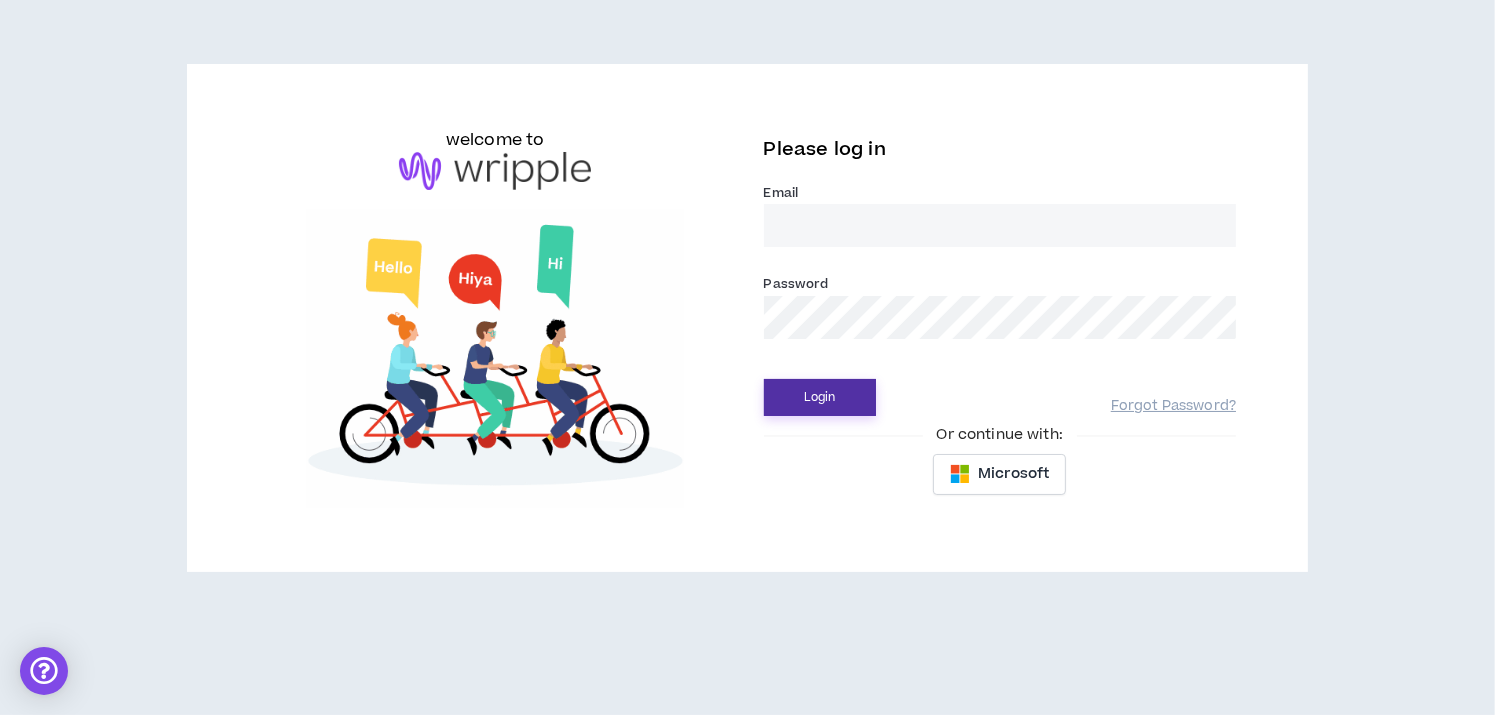 type on "[EMAIL_ADDRESS][DOMAIN_NAME]" 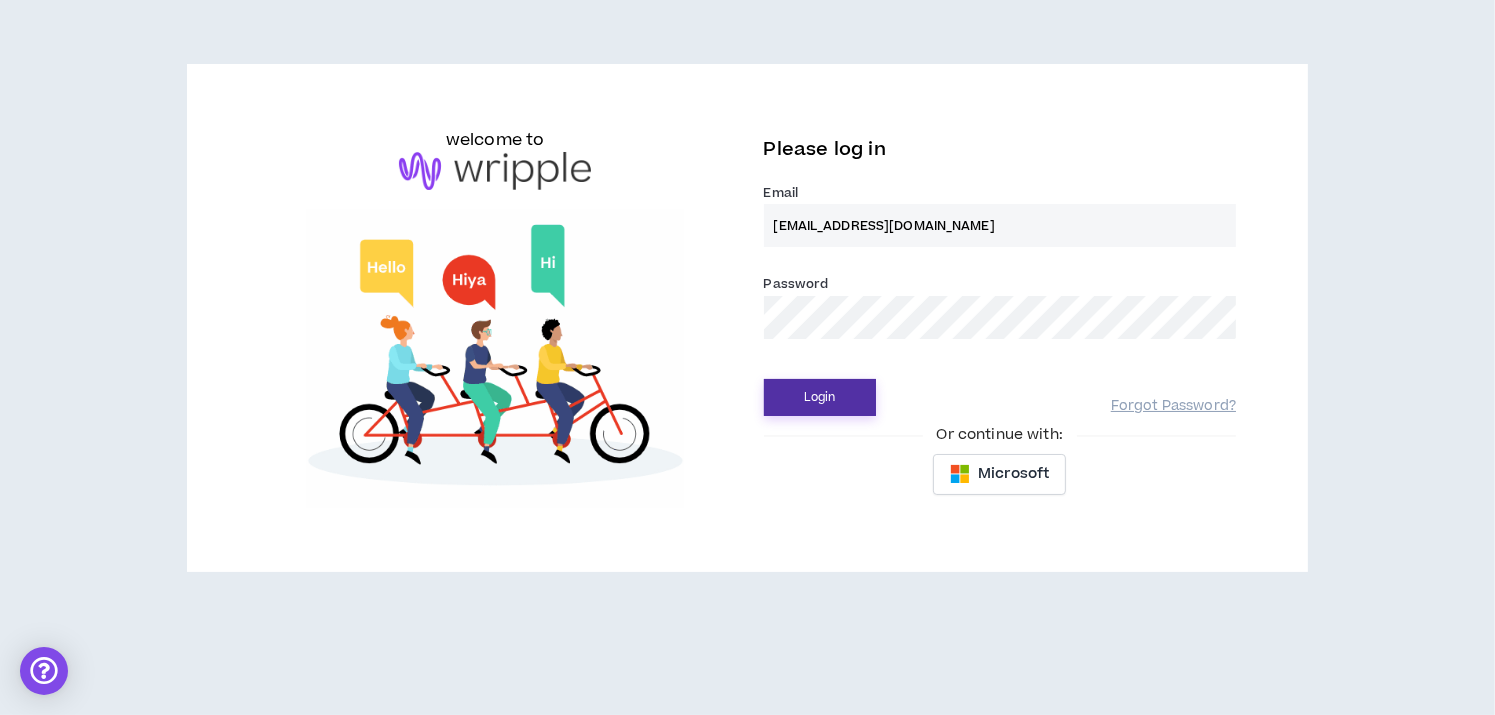 click on "Login" at bounding box center (820, 397) 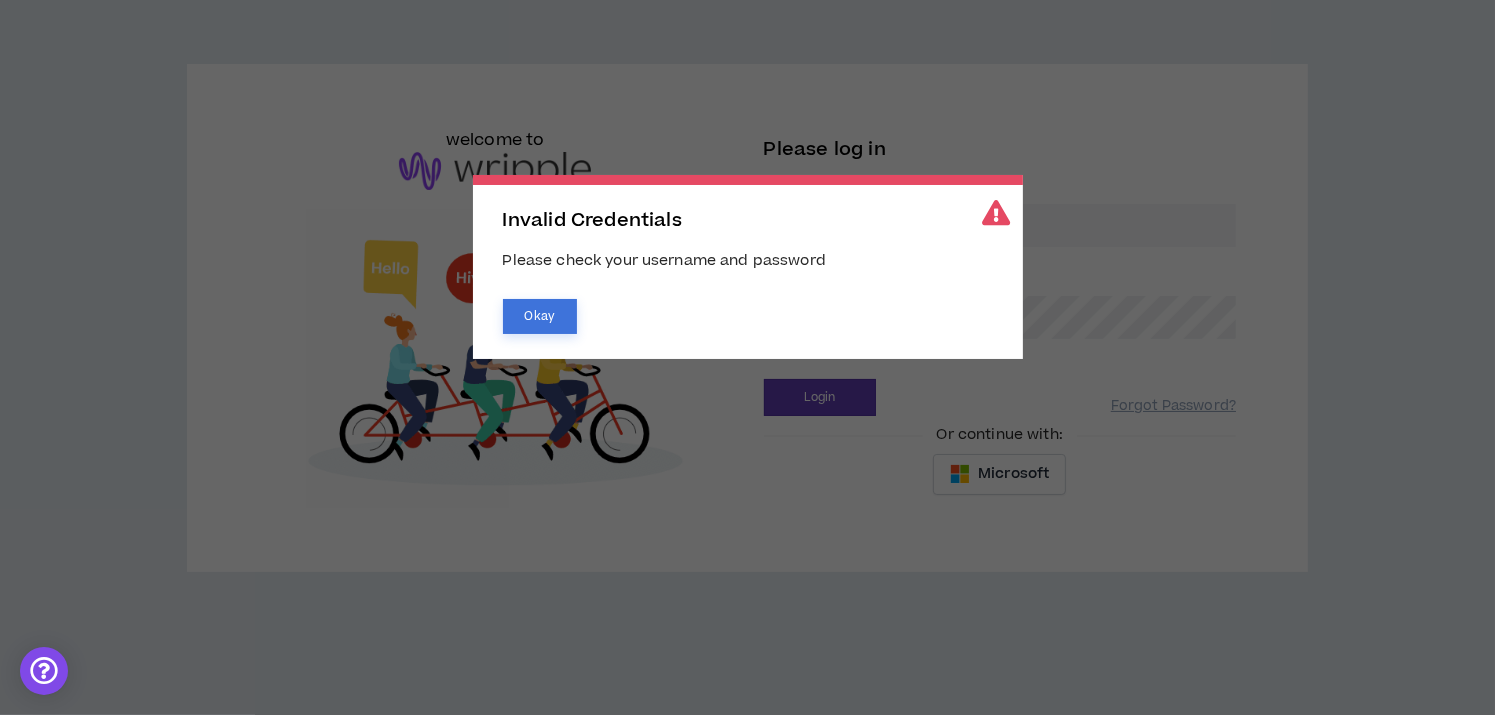 click on "Okay" at bounding box center [540, 316] 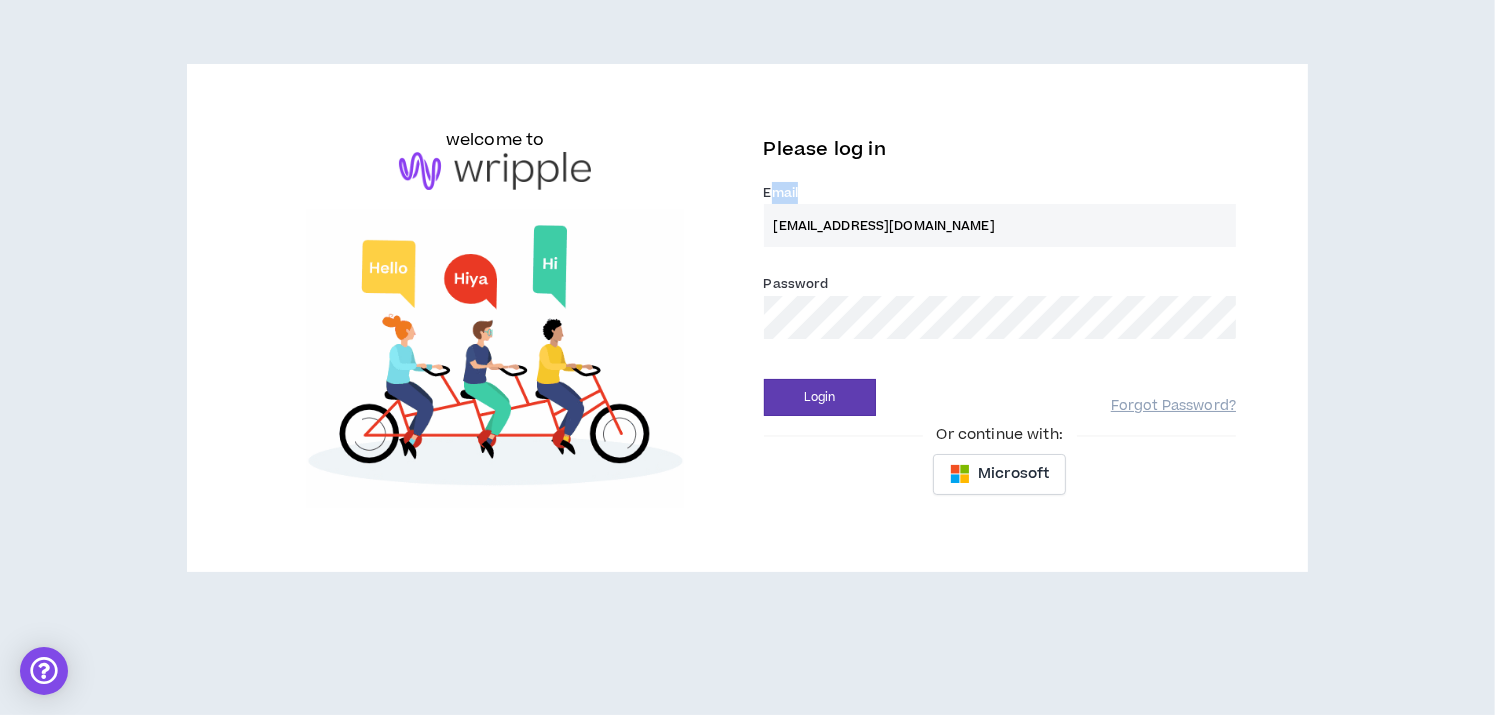 drag, startPoint x: 773, startPoint y: 188, endPoint x: 843, endPoint y: 196, distance: 70.45566 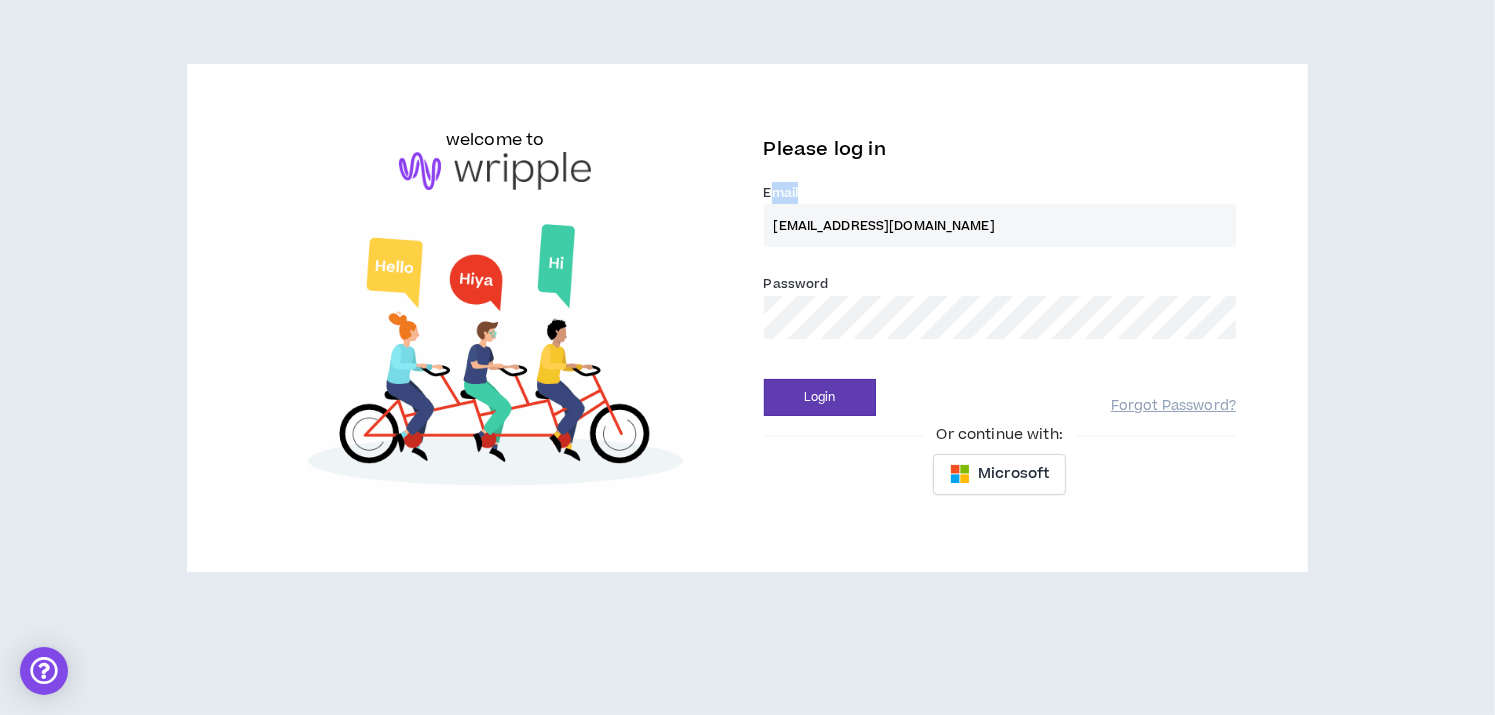 click on "Email  * lionchirkov@gmail.com" at bounding box center (1000, 214) 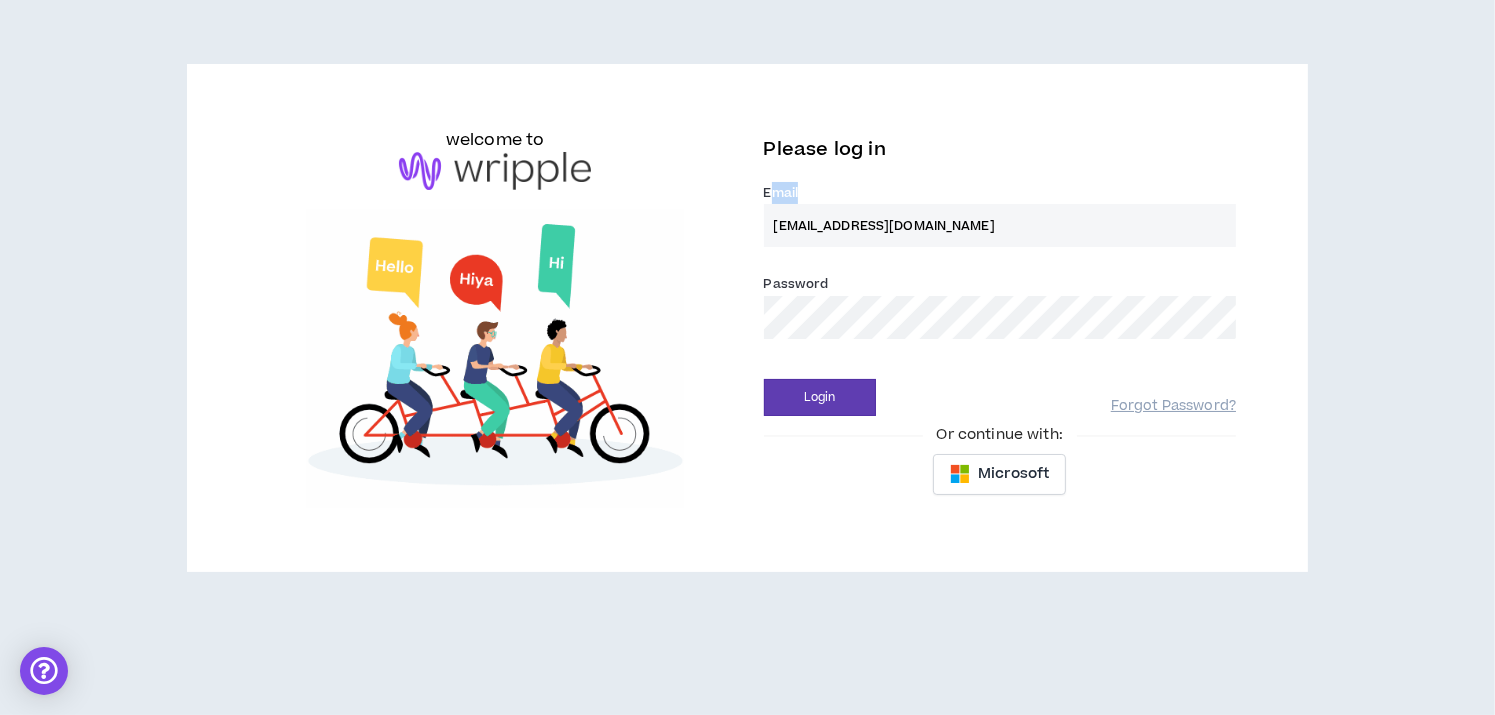 click on "Email  * lionchirkov@gmail.com" at bounding box center (1000, 214) 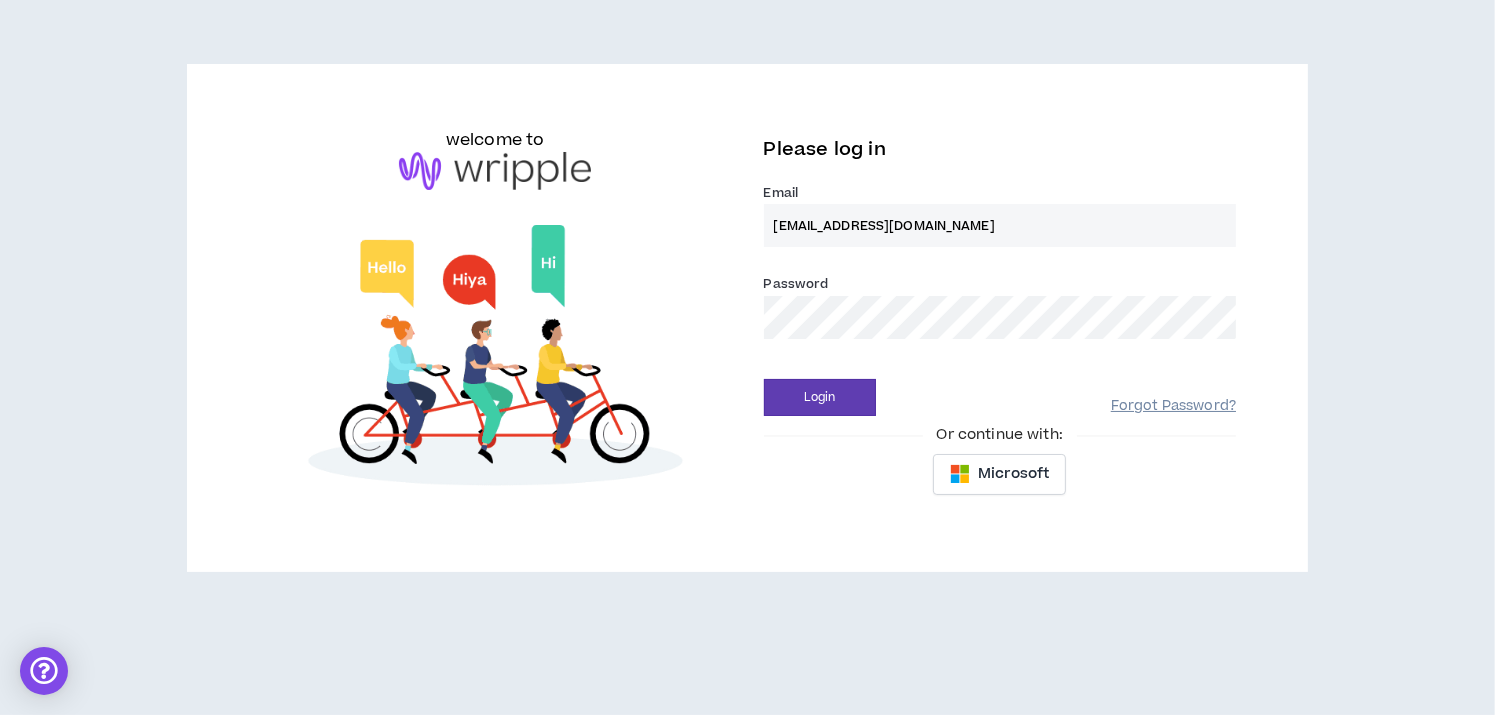 click on "Forgot Password?" at bounding box center (1173, 406) 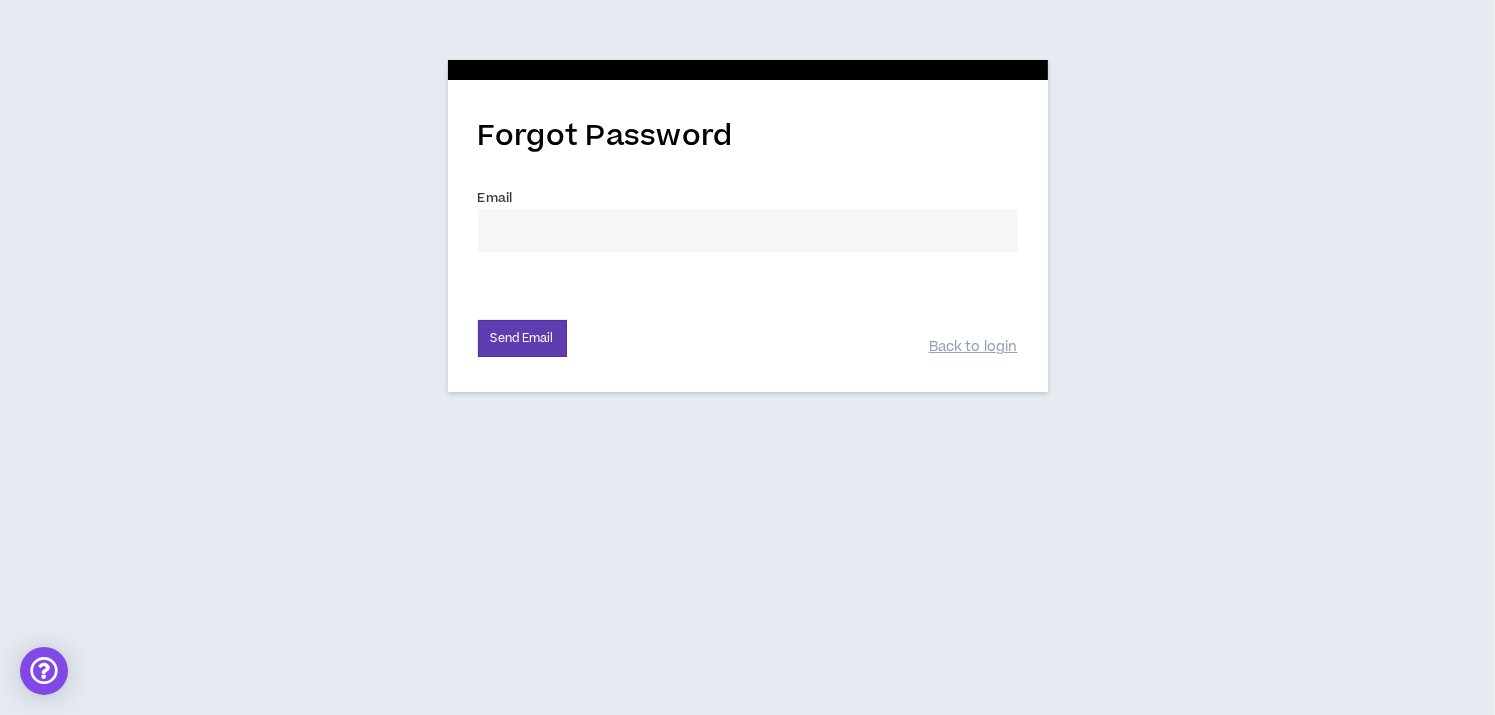 click on "Email  *" at bounding box center (748, 230) 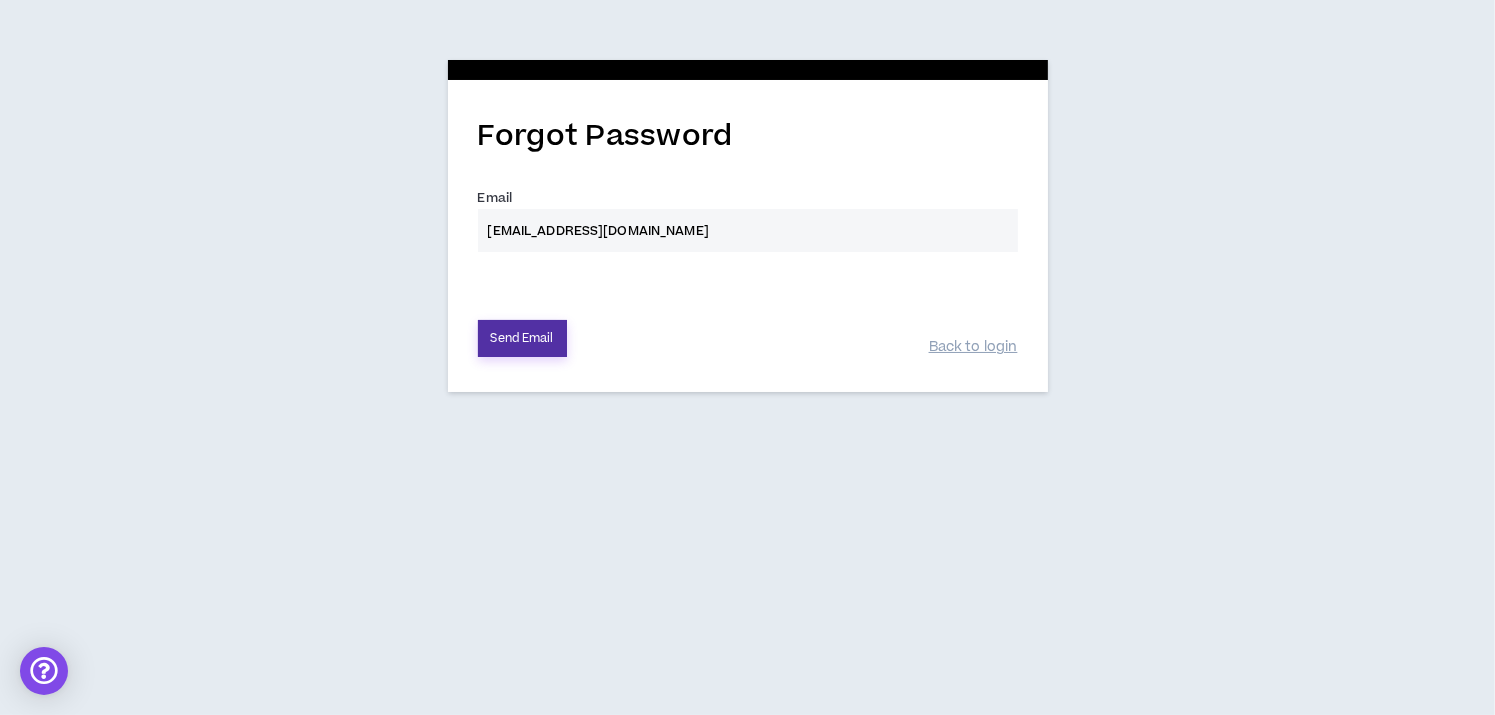 click on "Send Email" at bounding box center [522, 338] 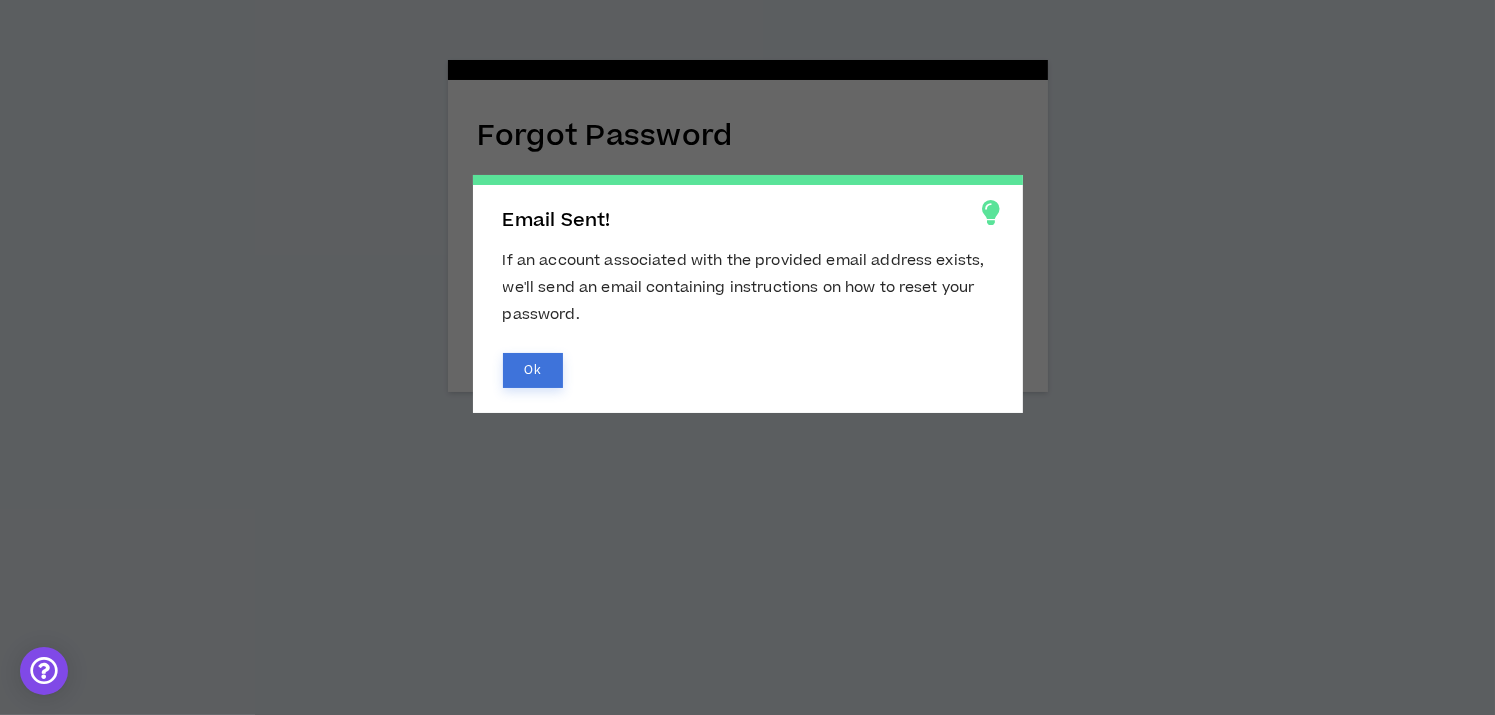 click on "Ok" at bounding box center [533, 370] 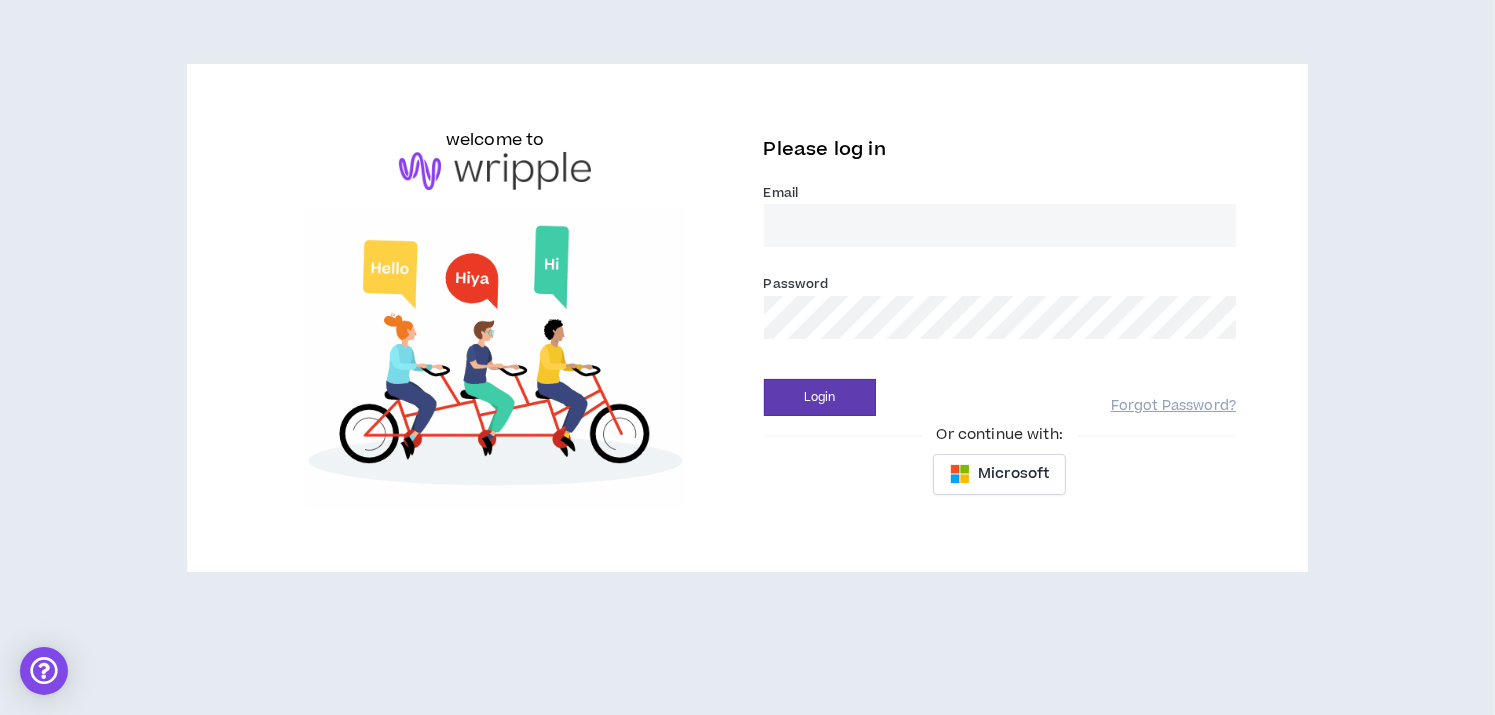 type on "[EMAIL_ADDRESS][DOMAIN_NAME]" 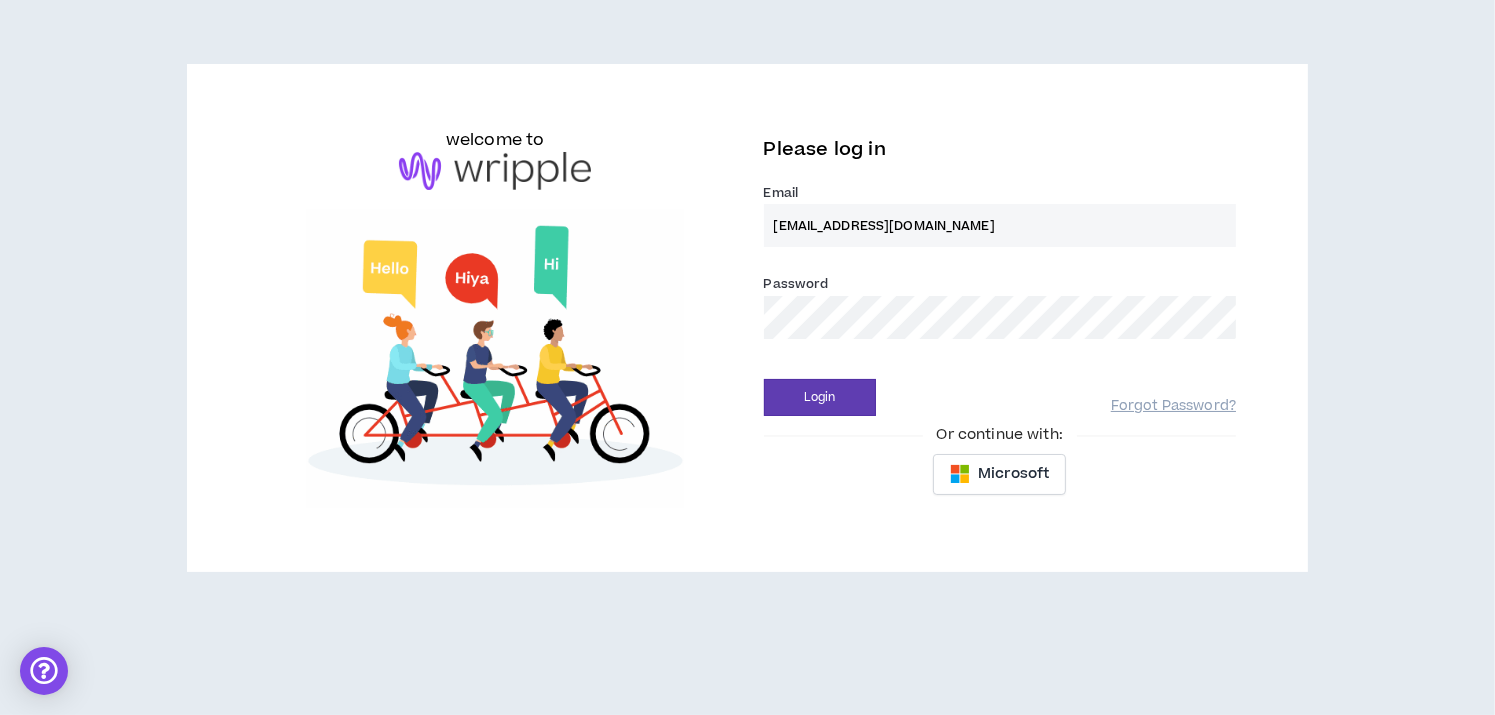 click on "welcome to Please log in   Email  * lionchirkov@gmail.com Password  * Login Forgot Password? Or continue with: Microsoft" at bounding box center (747, 318) 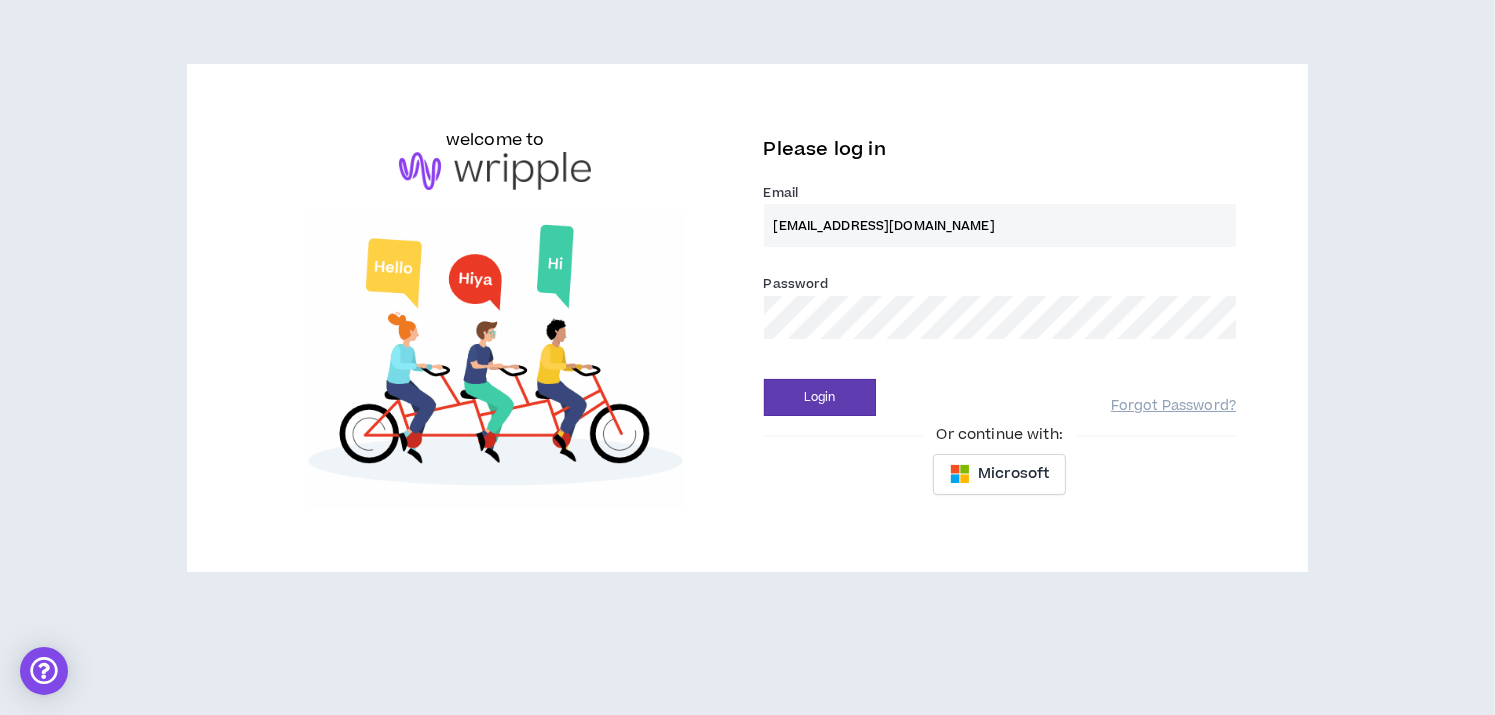 click on "Login" at bounding box center [820, 397] 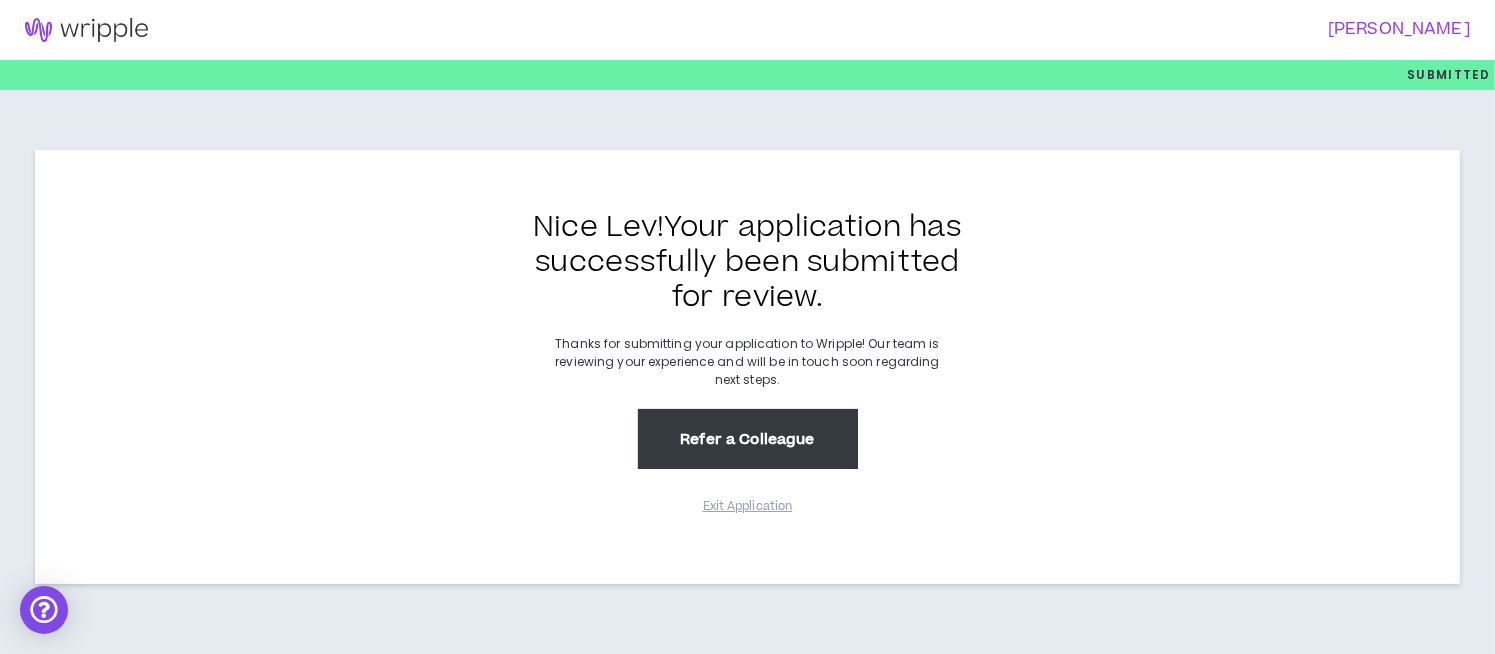 click on "Refer a Colleague" at bounding box center (748, 439) 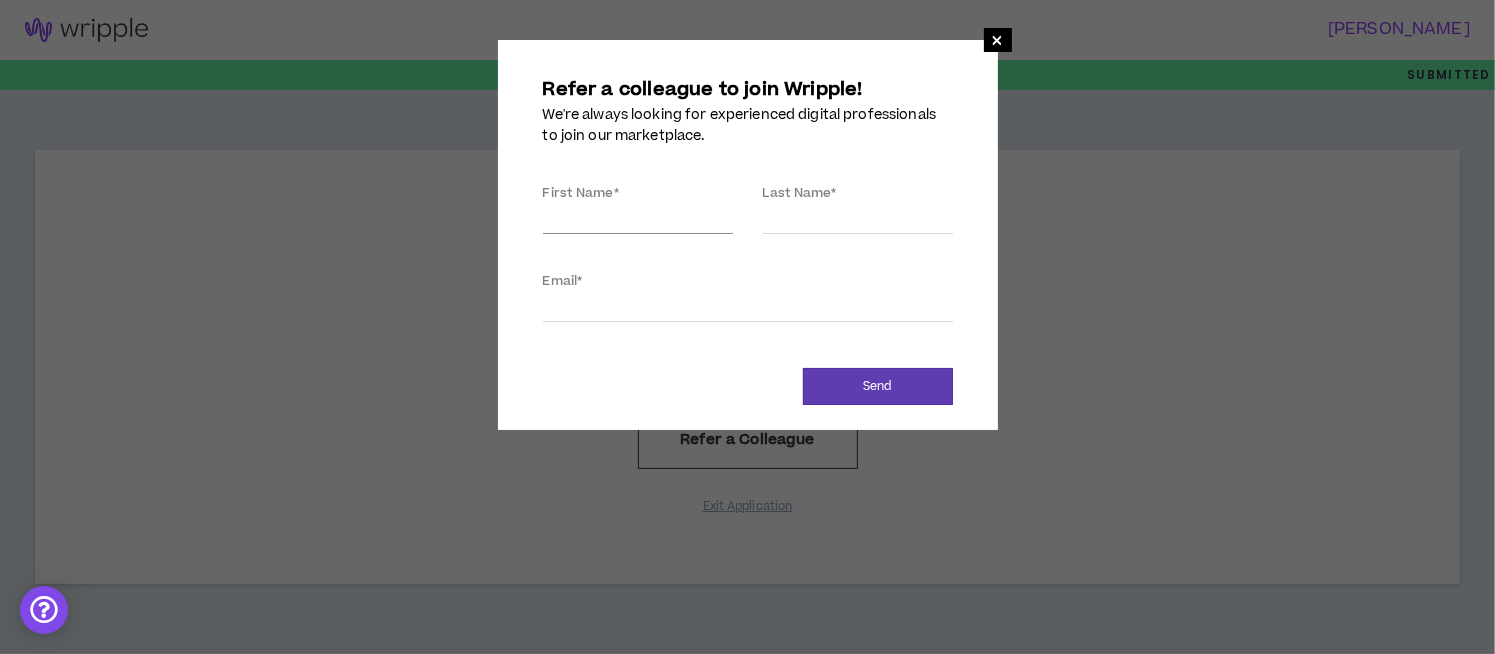 click on "First Name  *" at bounding box center [638, 219] 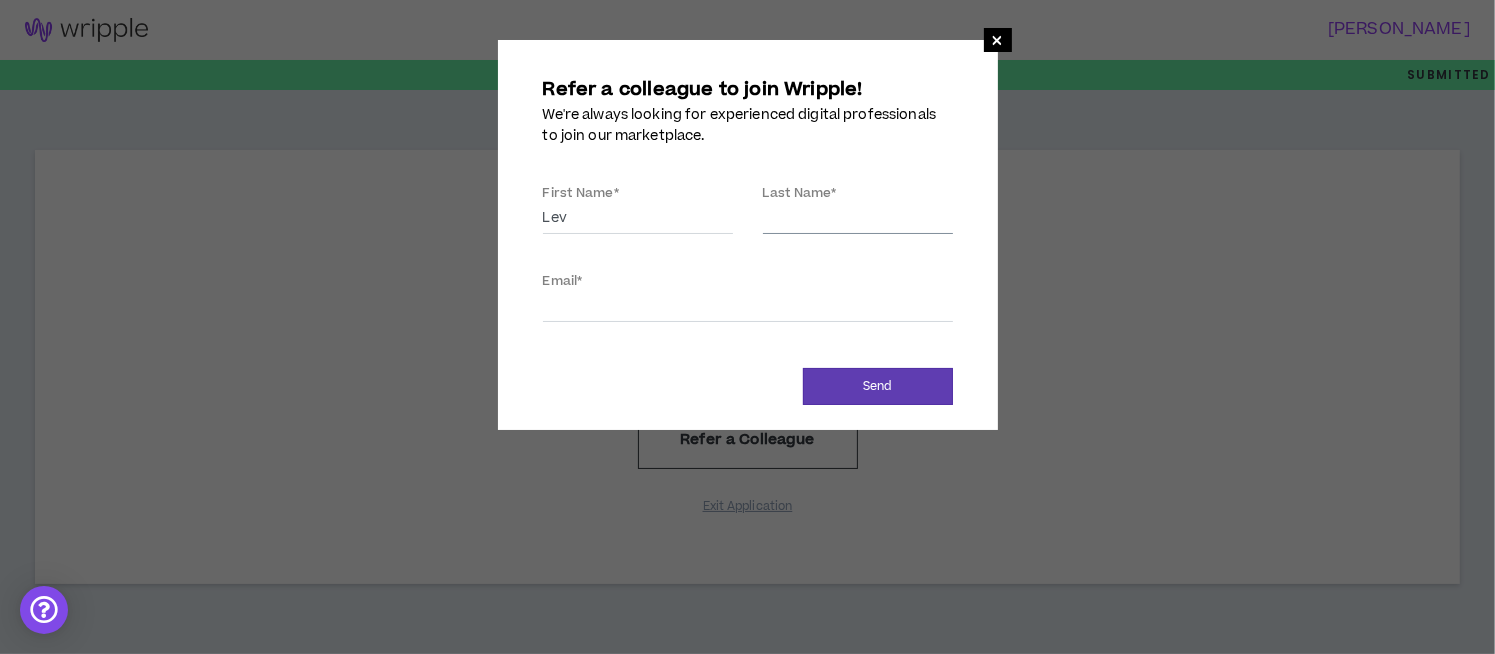 click on "Last Name  *" at bounding box center [858, 219] 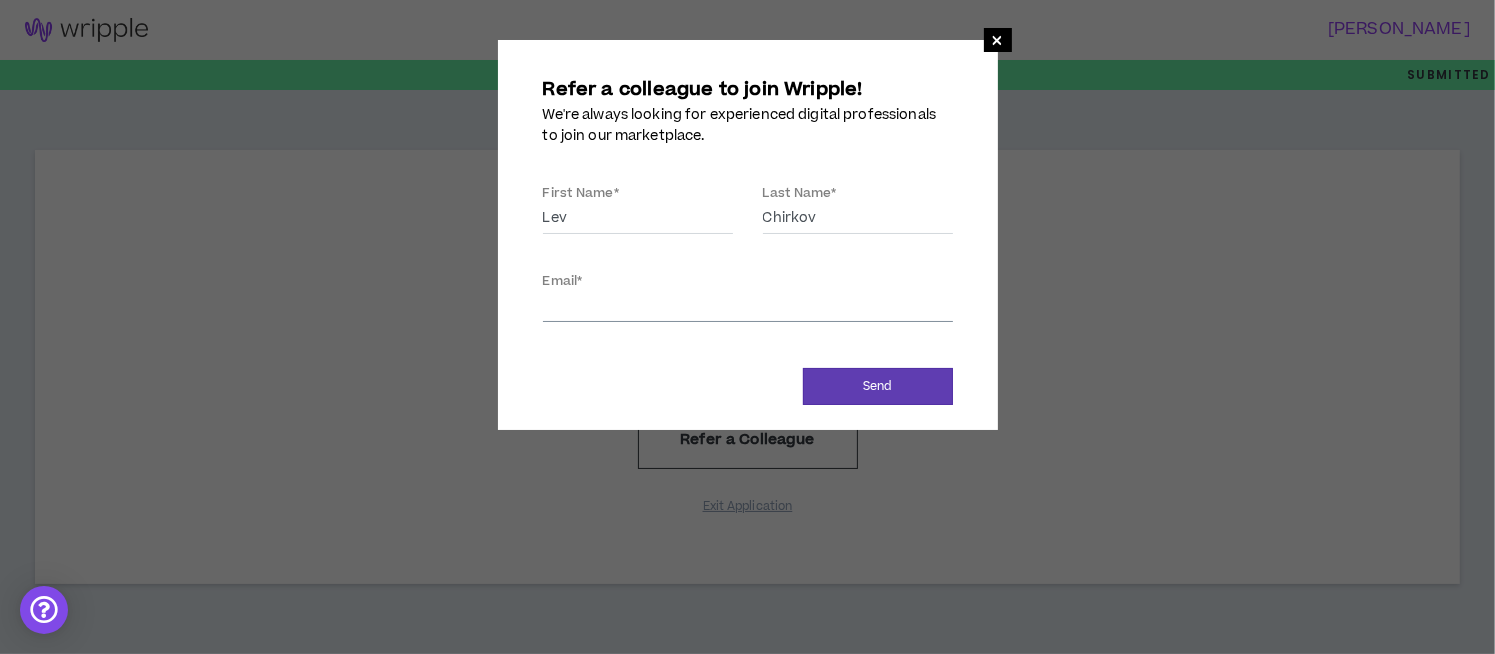 click on "Email  *" at bounding box center [748, 307] 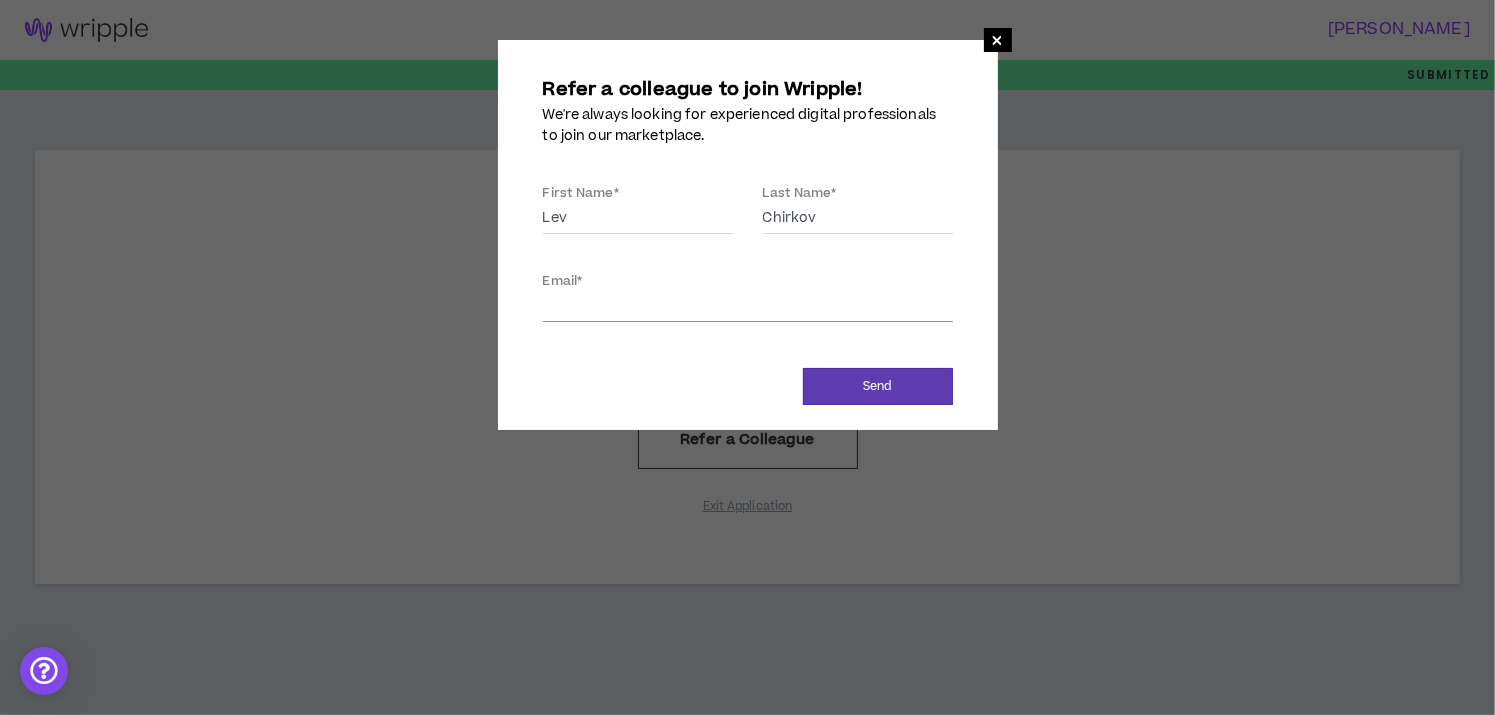 click on "Email  *" at bounding box center [748, 307] 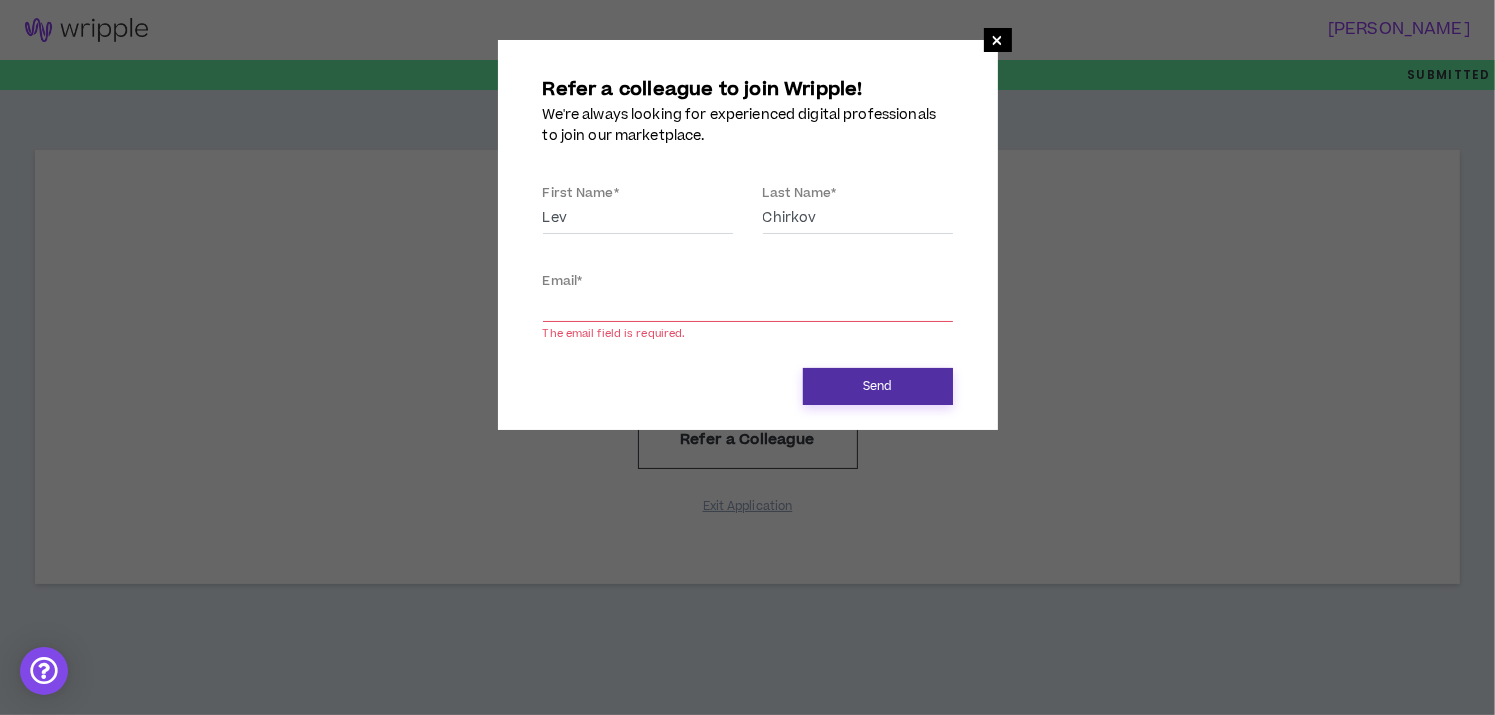 click on "Send" at bounding box center (878, 386) 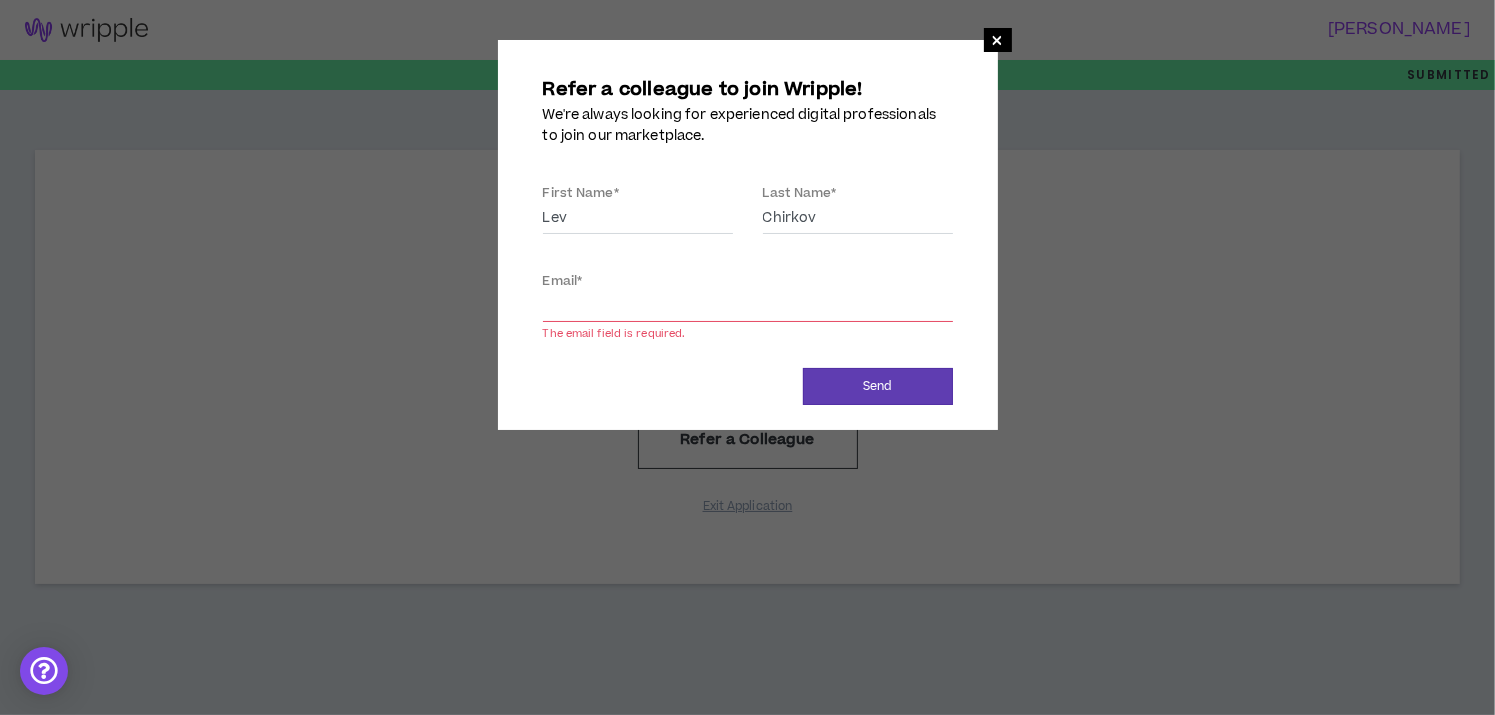 click on "Email  *" at bounding box center [748, 307] 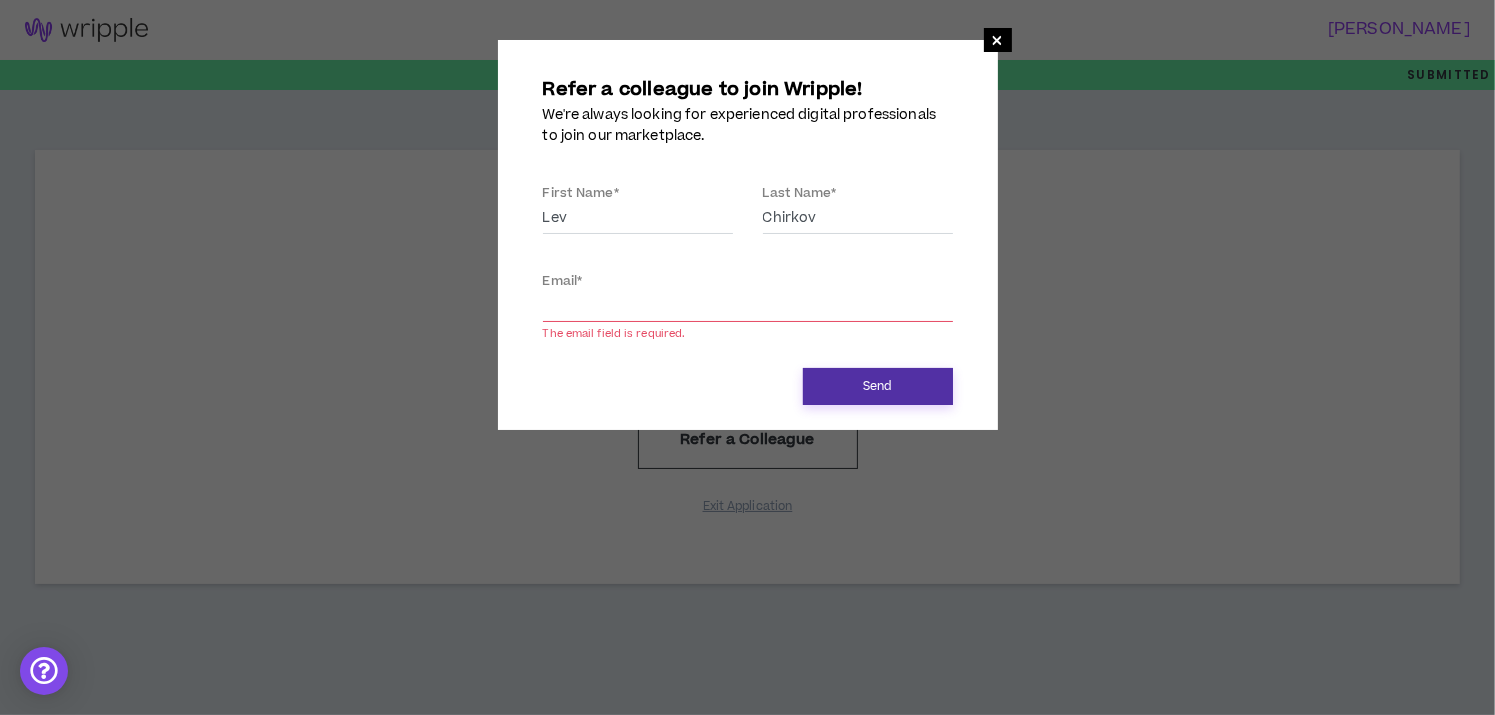 type on "[EMAIL_ADDRESS][DOMAIN_NAME]" 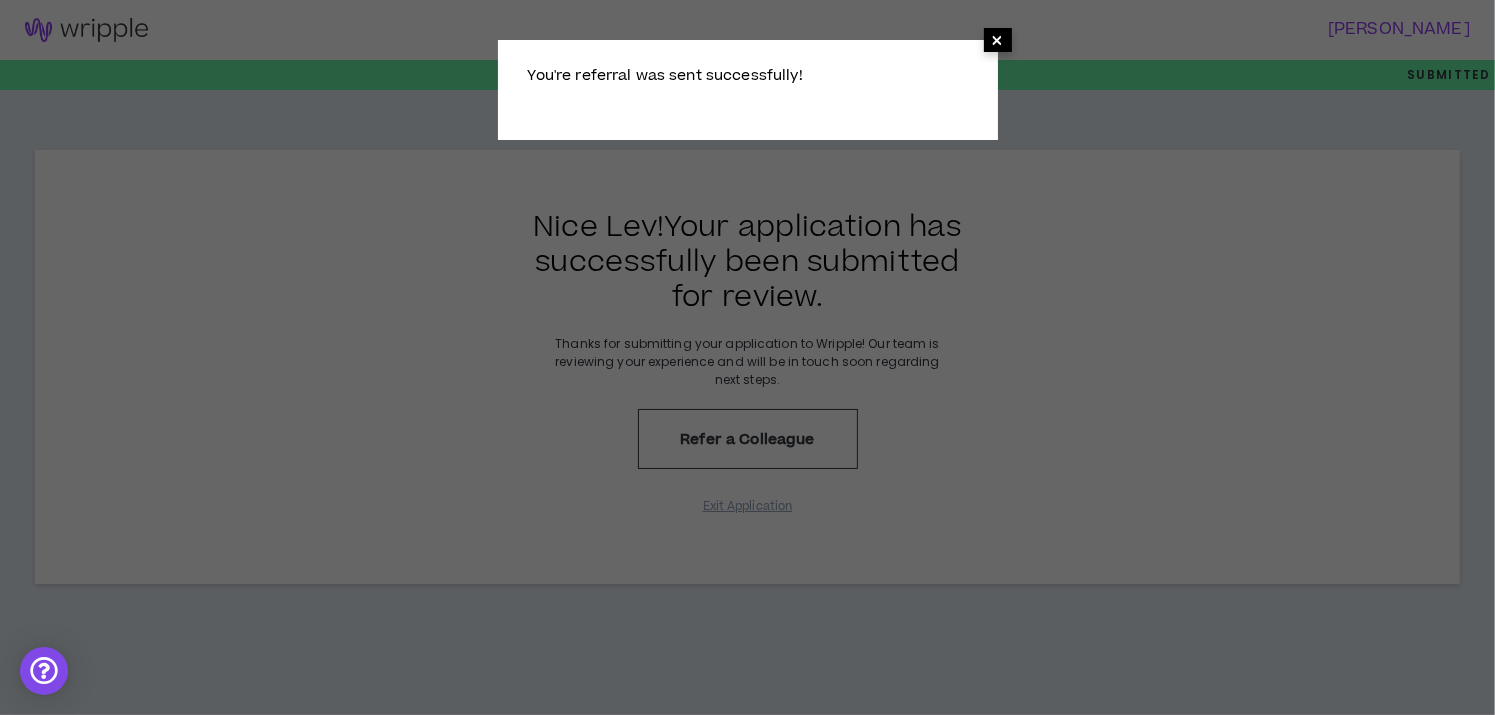 click on "×" at bounding box center (997, 40) 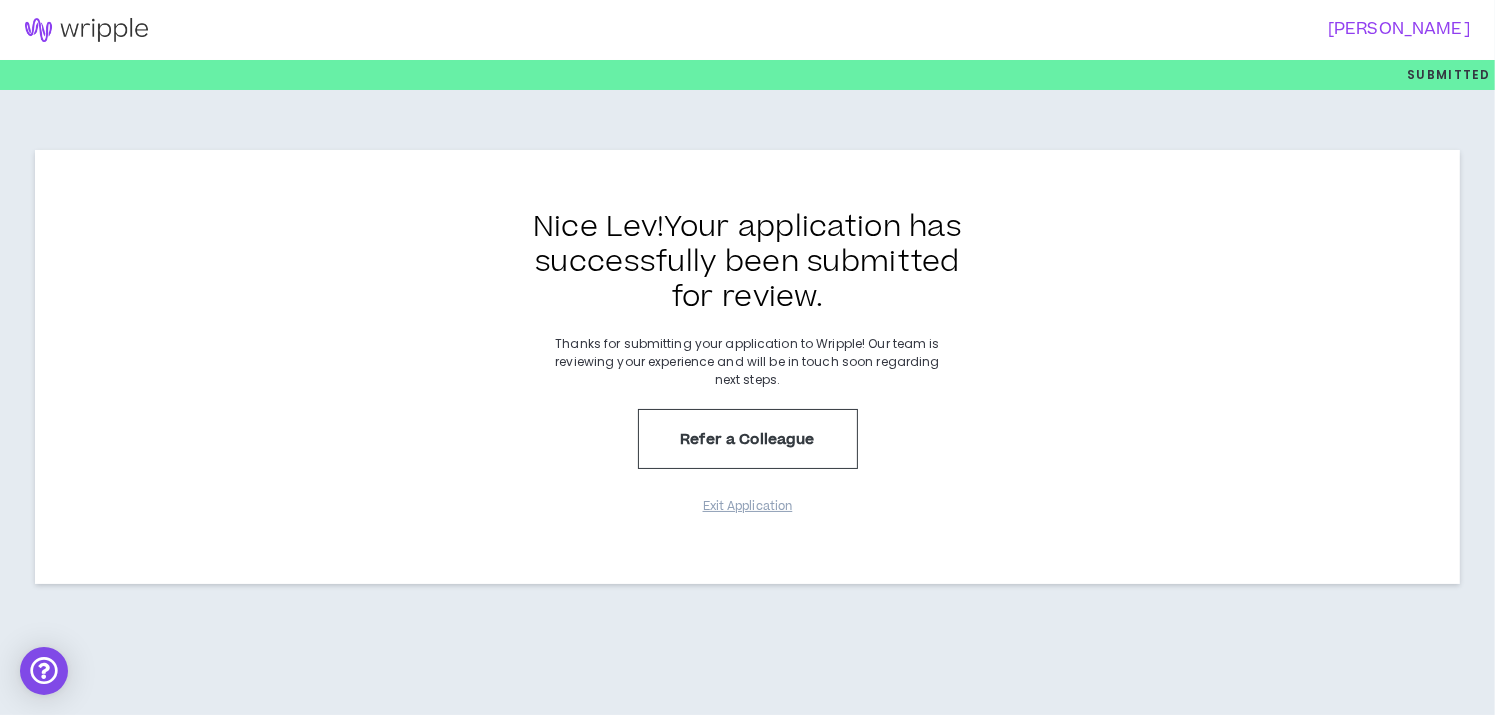 click at bounding box center [86, 30] 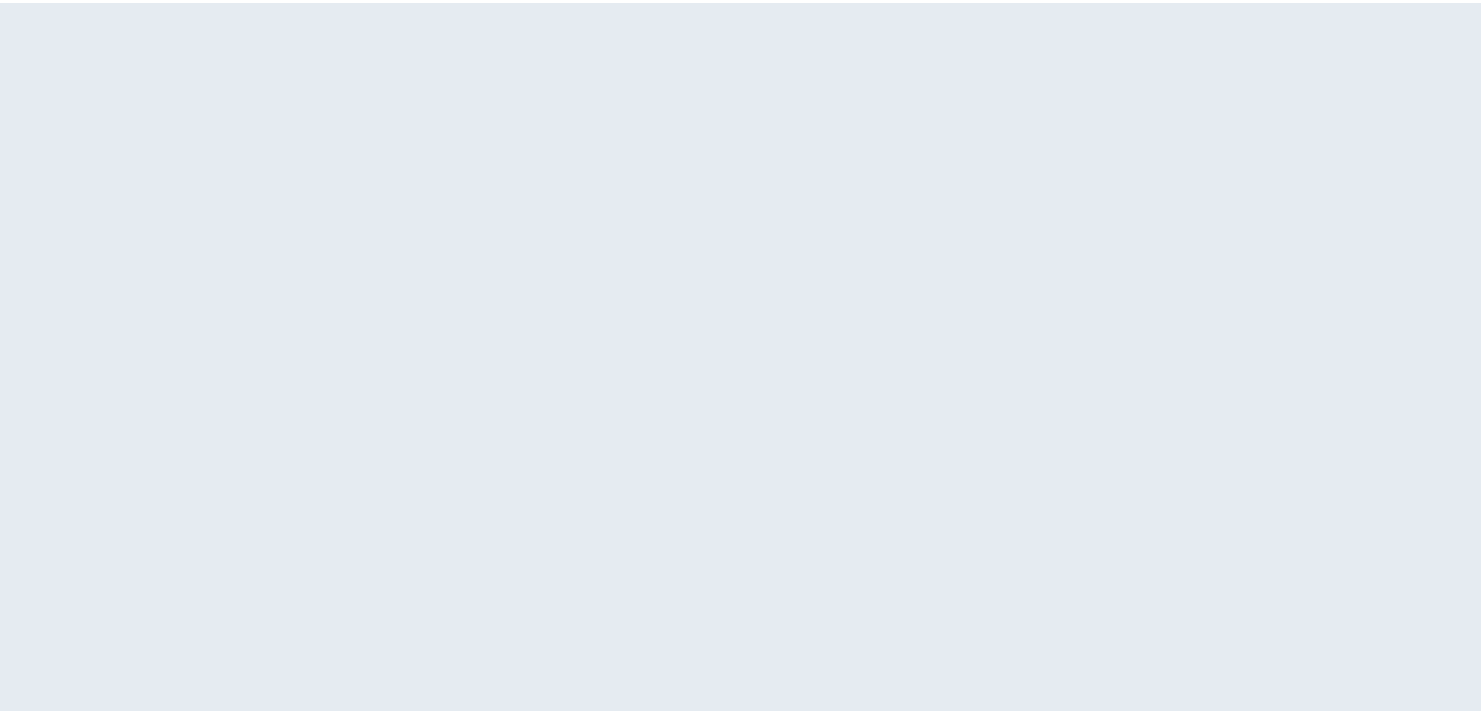 scroll, scrollTop: 0, scrollLeft: 0, axis: both 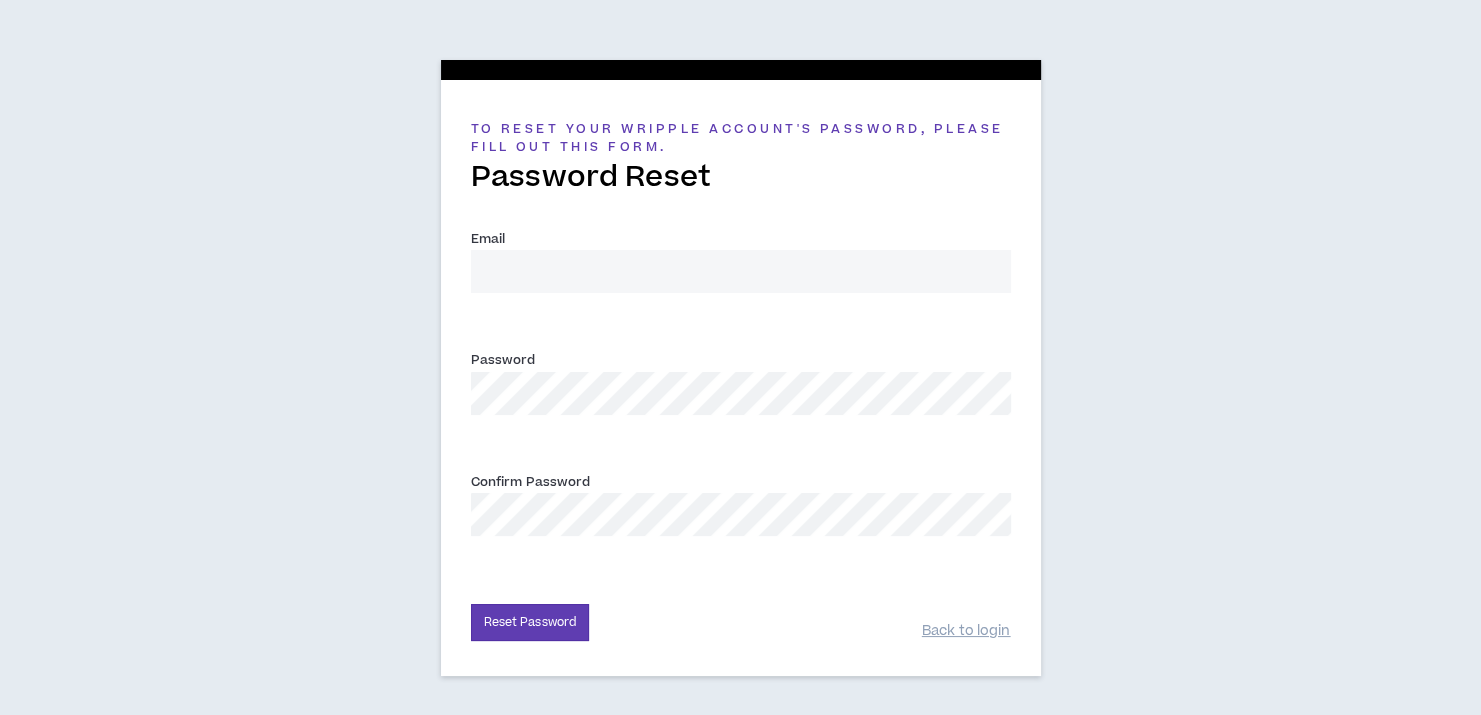 click on "Email  *" at bounding box center (741, 271) 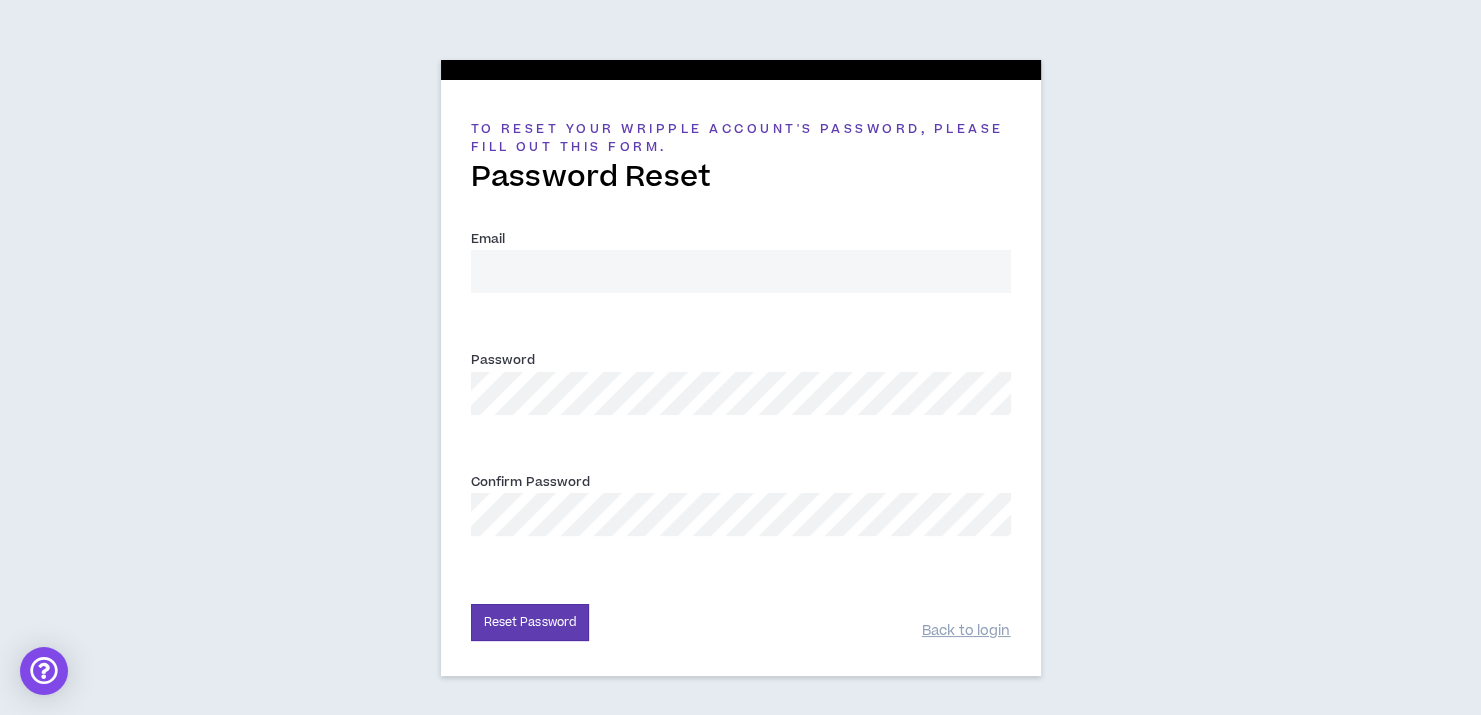 type on "[EMAIL_ADDRESS][DOMAIN_NAME]" 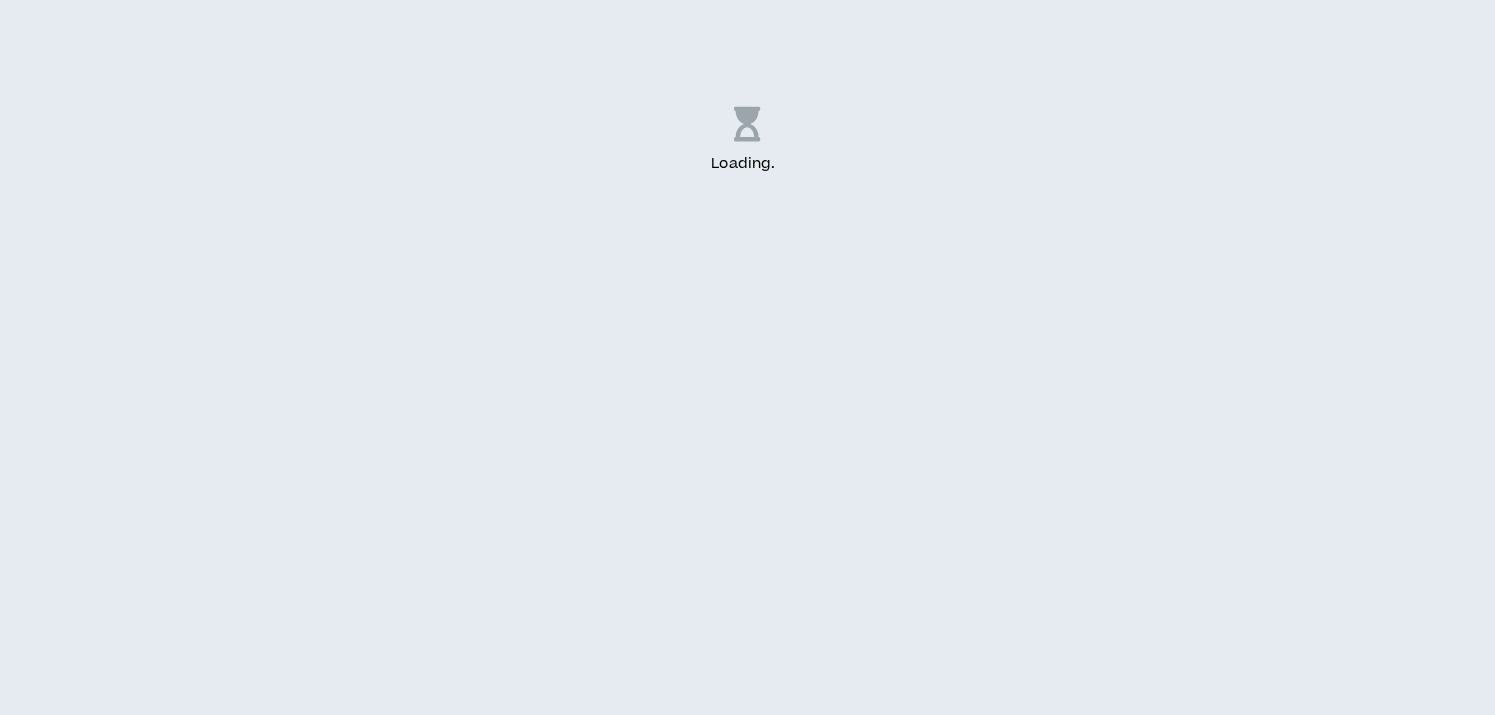 scroll, scrollTop: 0, scrollLeft: 0, axis: both 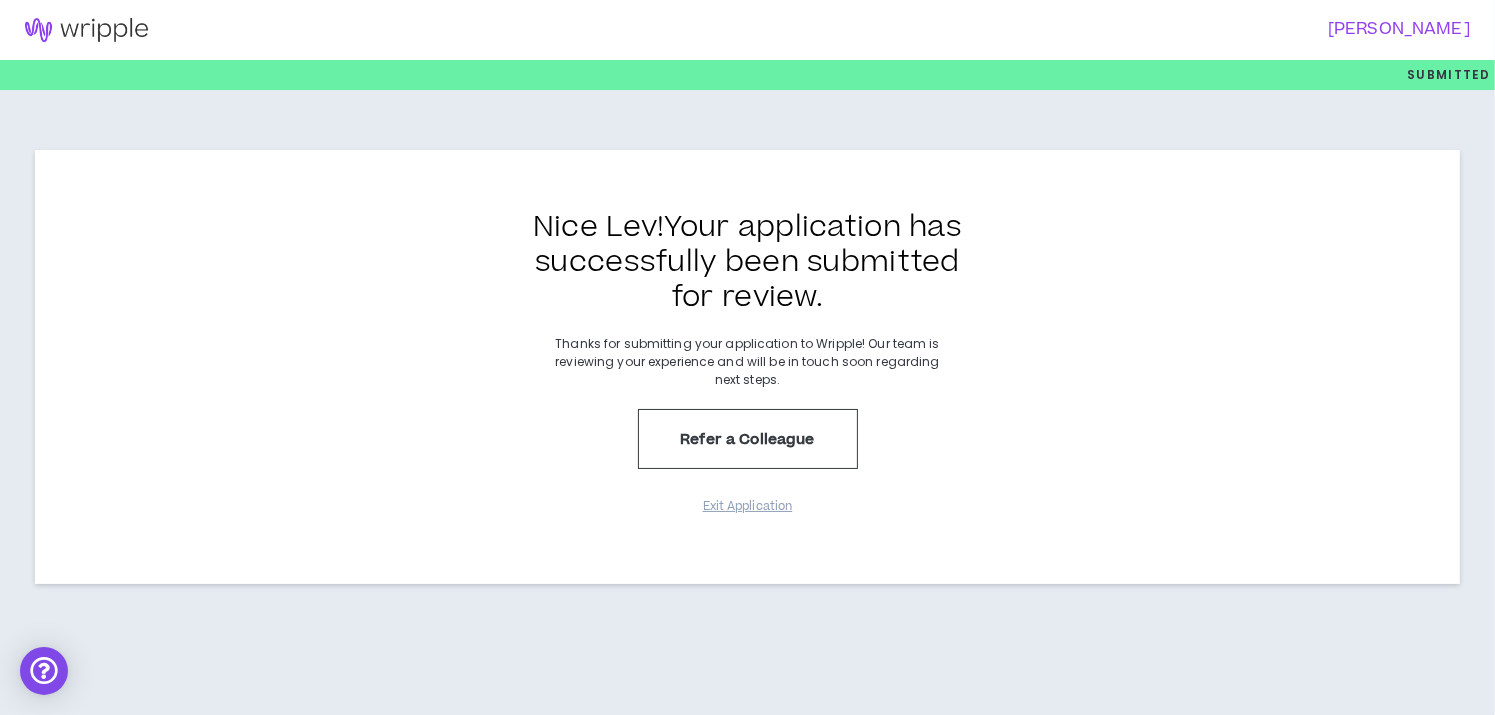 click at bounding box center (86, 30) 